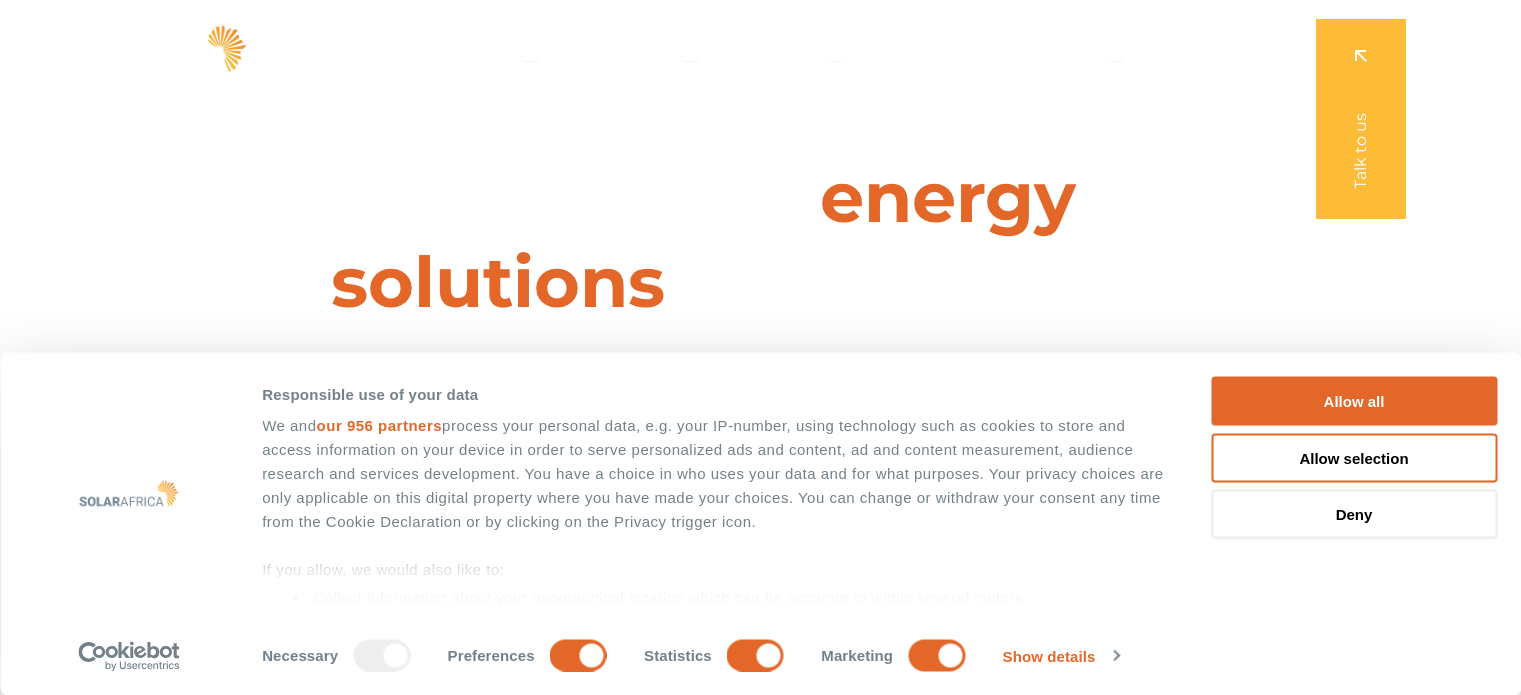 scroll, scrollTop: 0, scrollLeft: 0, axis: both 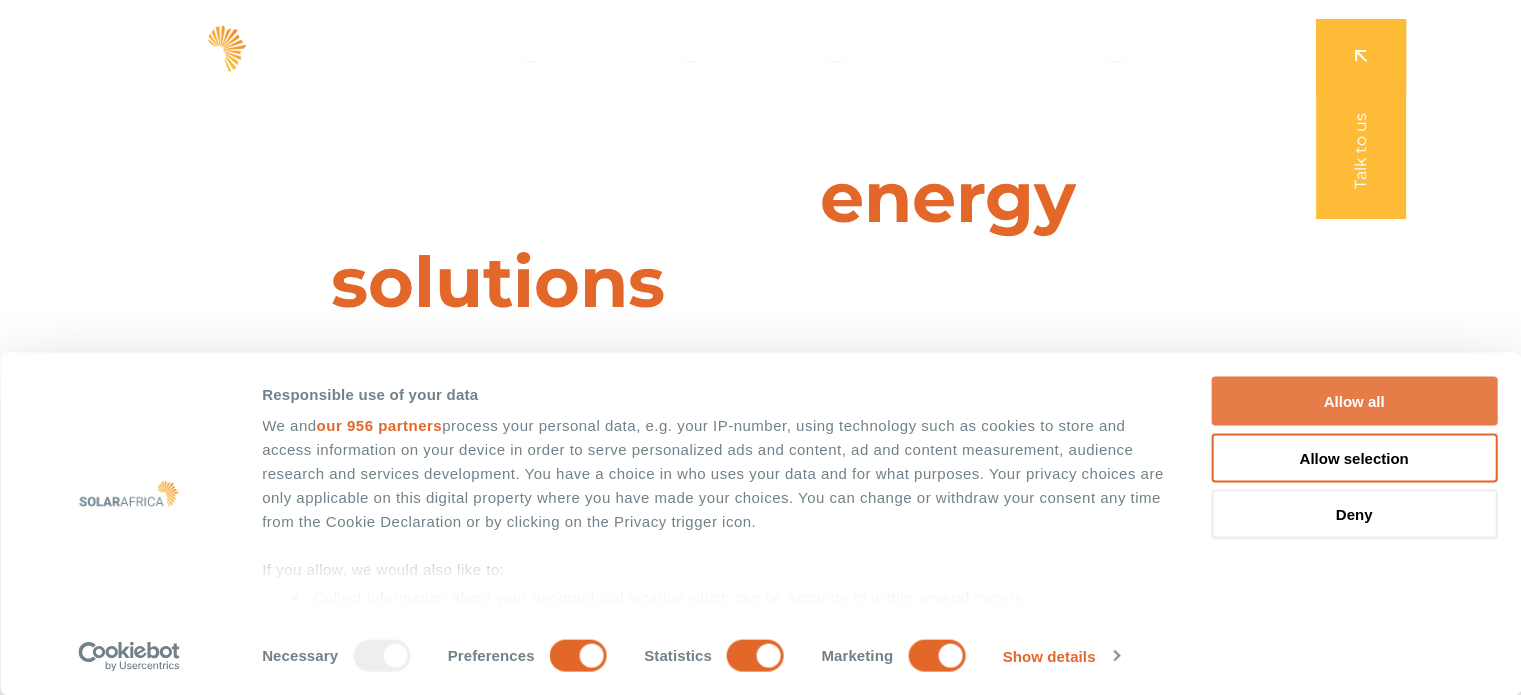 click on "Allow all" at bounding box center [1354, 401] 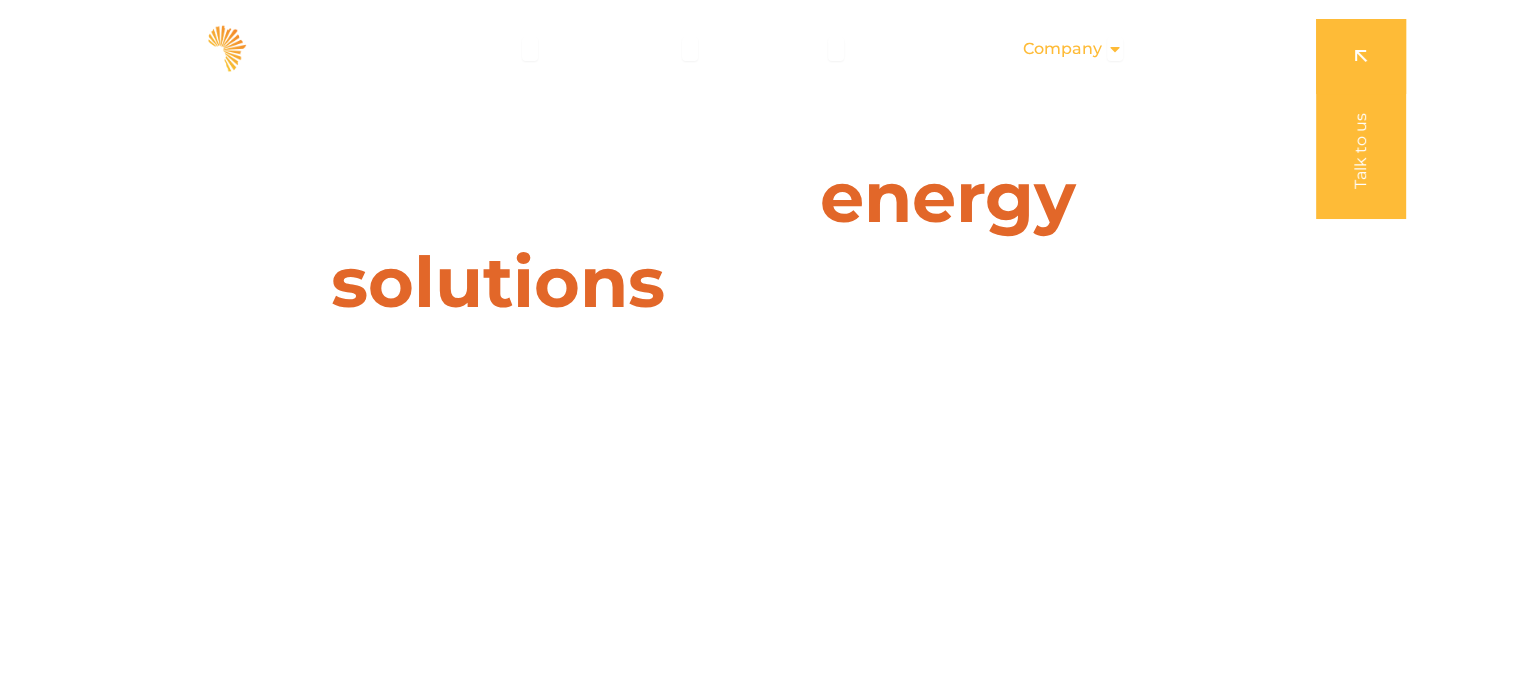 click on "Company" at bounding box center [1062, 49] 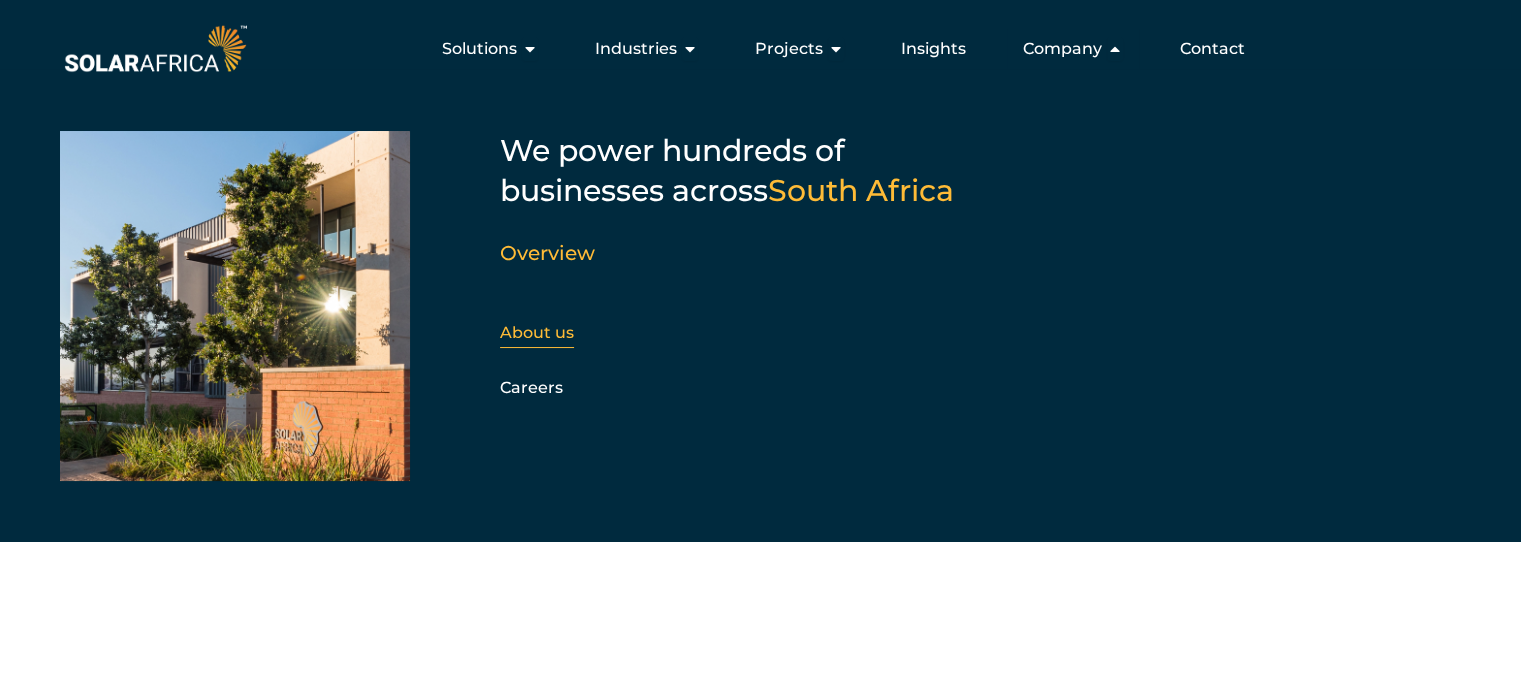 click on "About us" at bounding box center [537, 332] 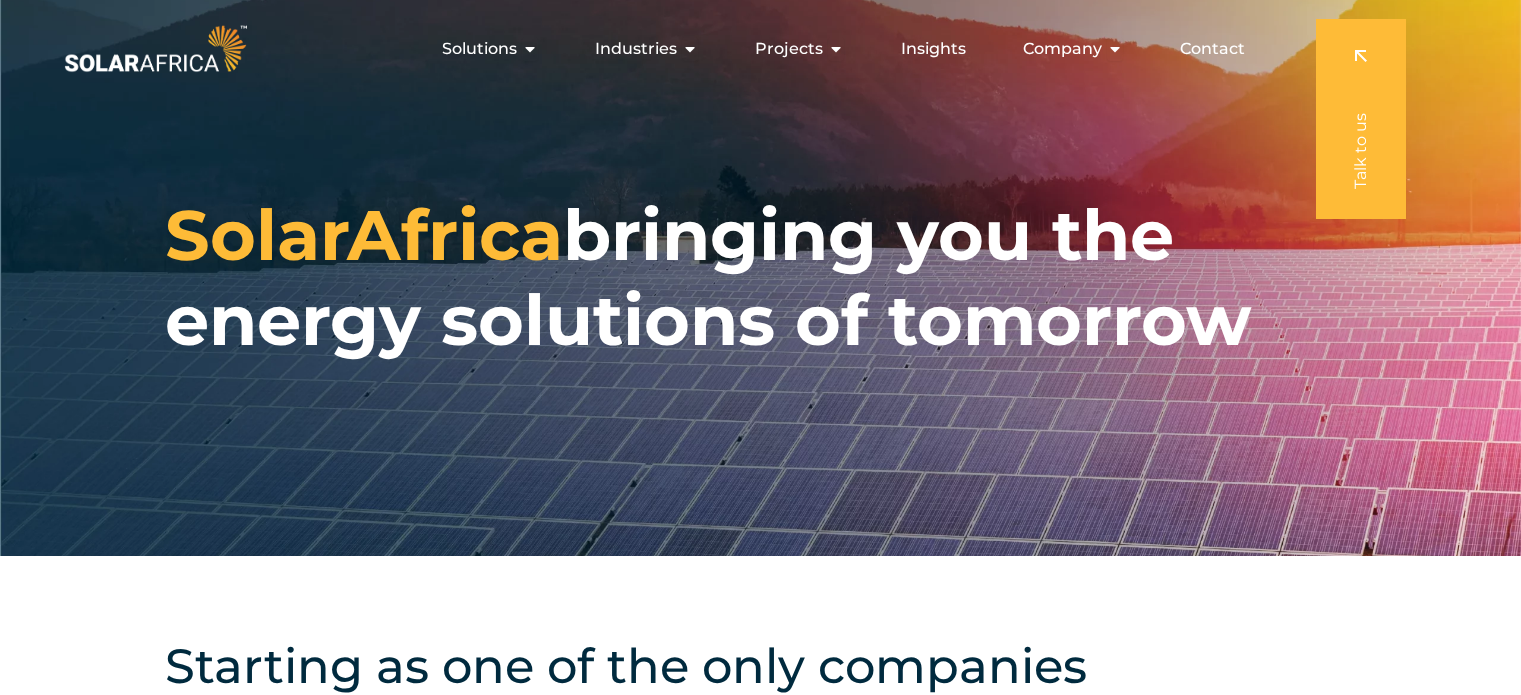 scroll, scrollTop: 0, scrollLeft: 0, axis: both 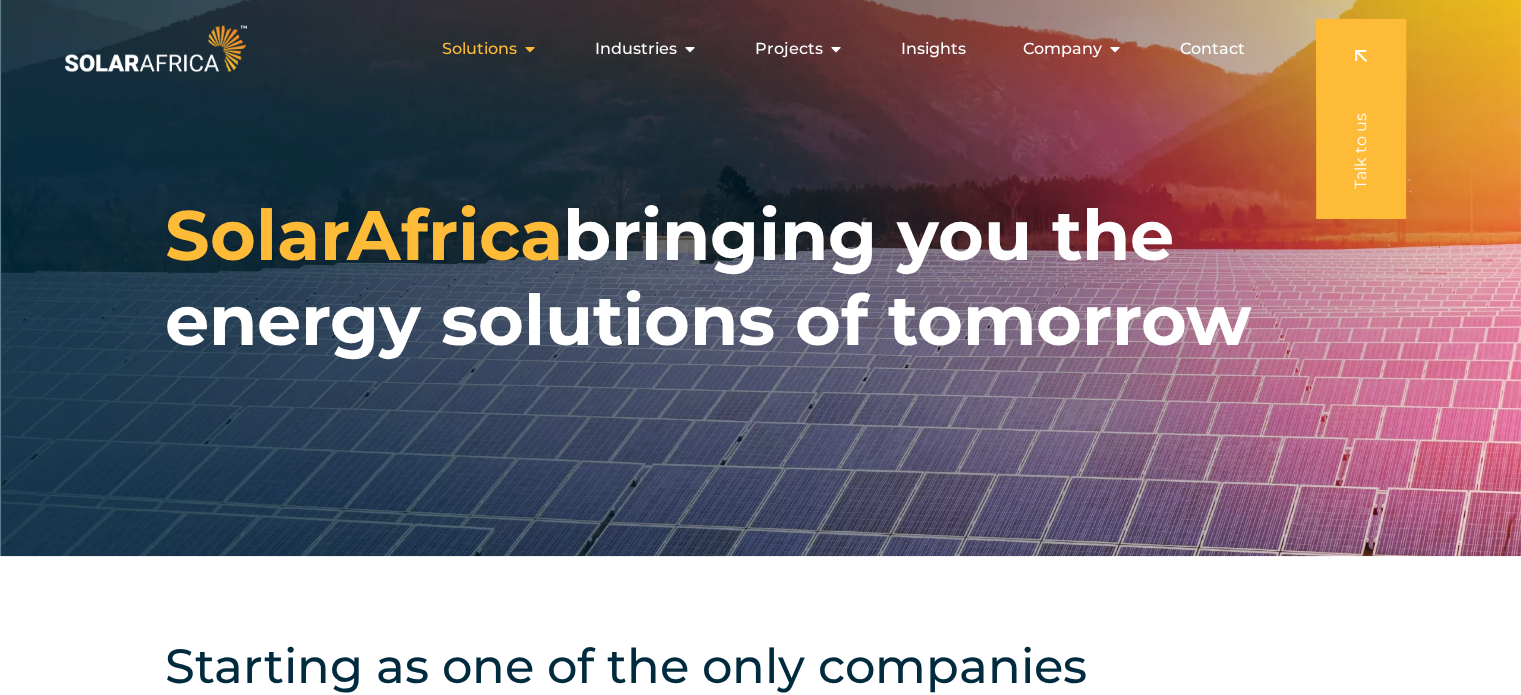 click at bounding box center (530, 49) 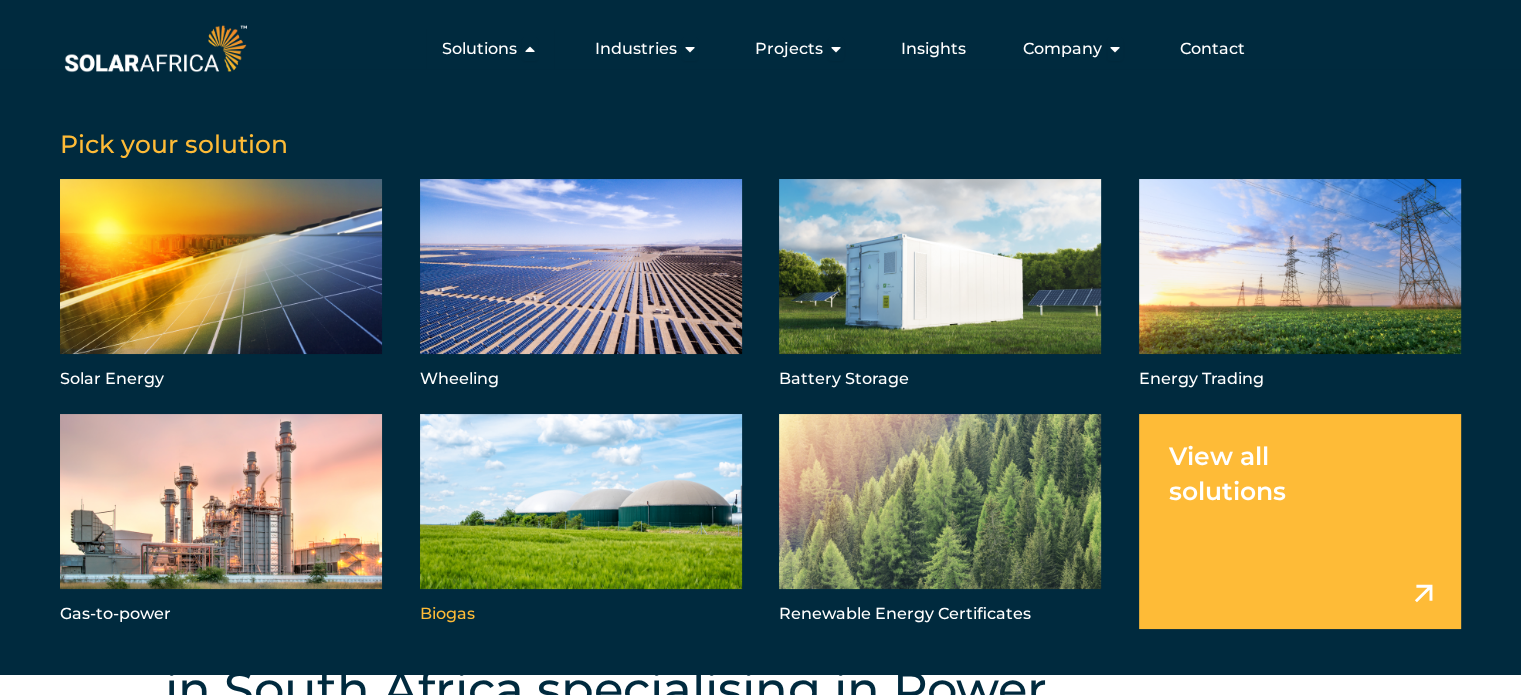 scroll, scrollTop: 0, scrollLeft: 0, axis: both 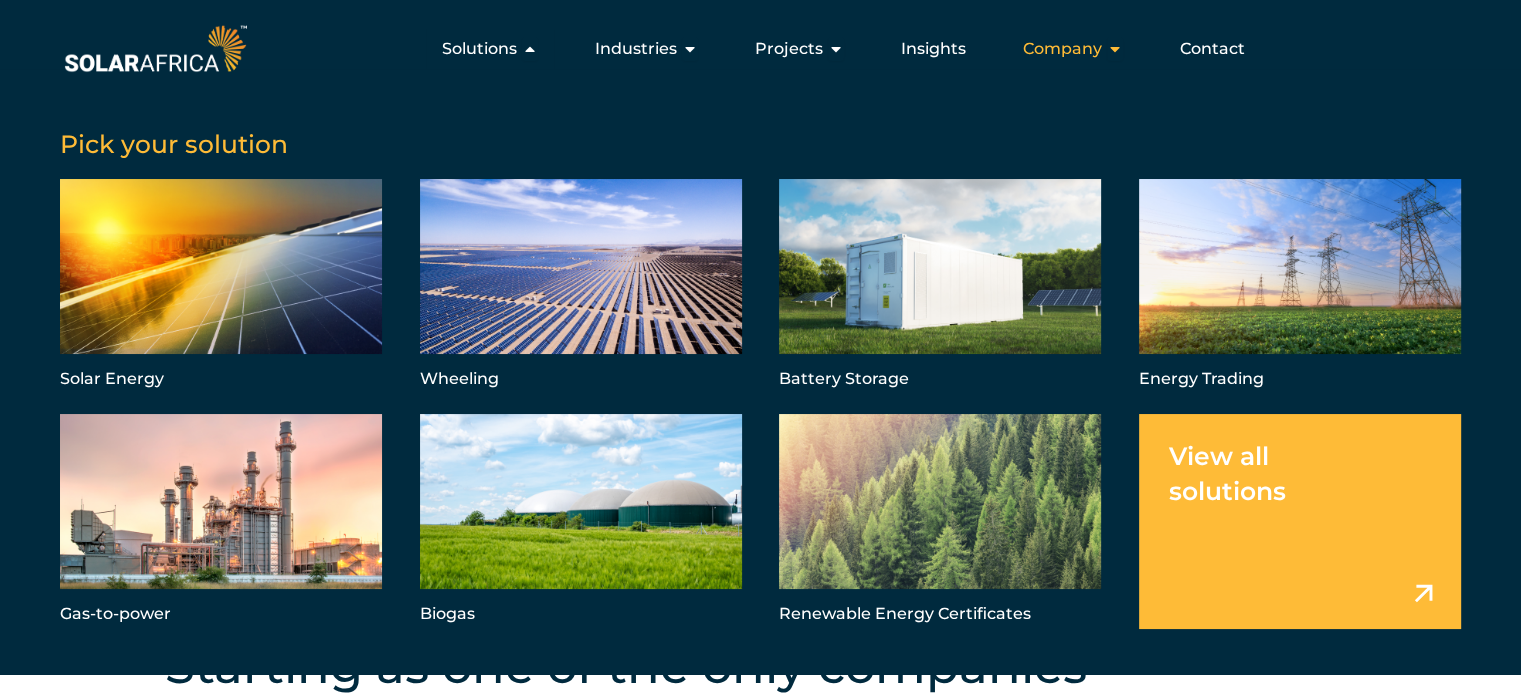 click on "Company" at bounding box center [1062, 49] 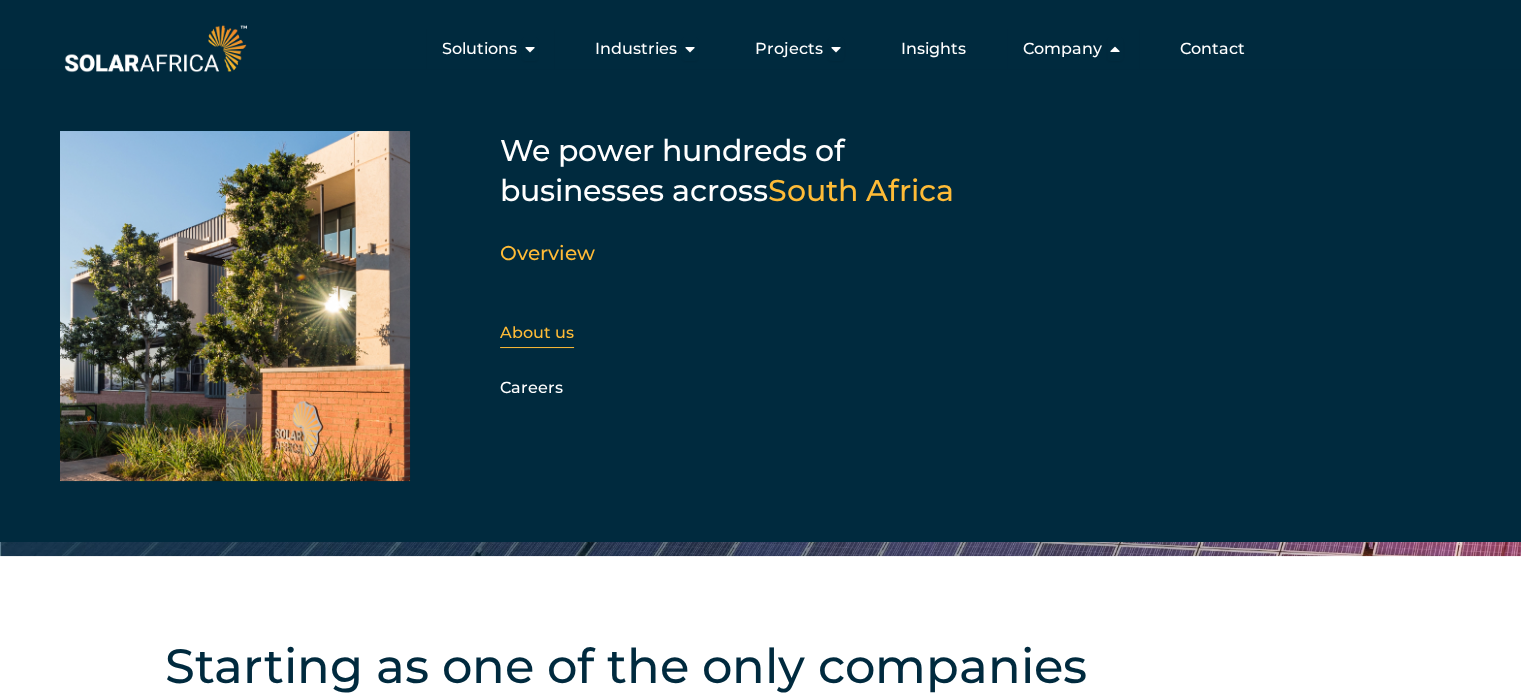 click on "About us" at bounding box center [537, 332] 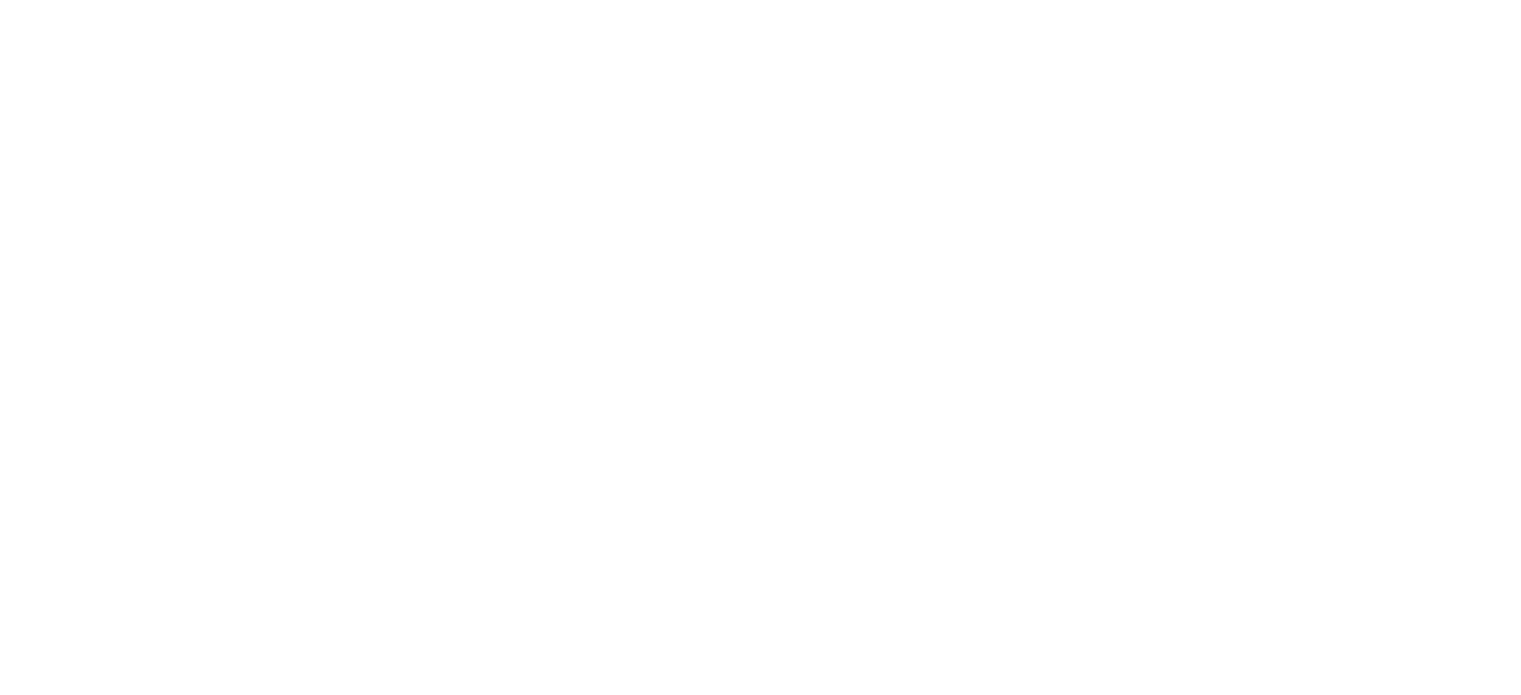 scroll, scrollTop: 0, scrollLeft: 0, axis: both 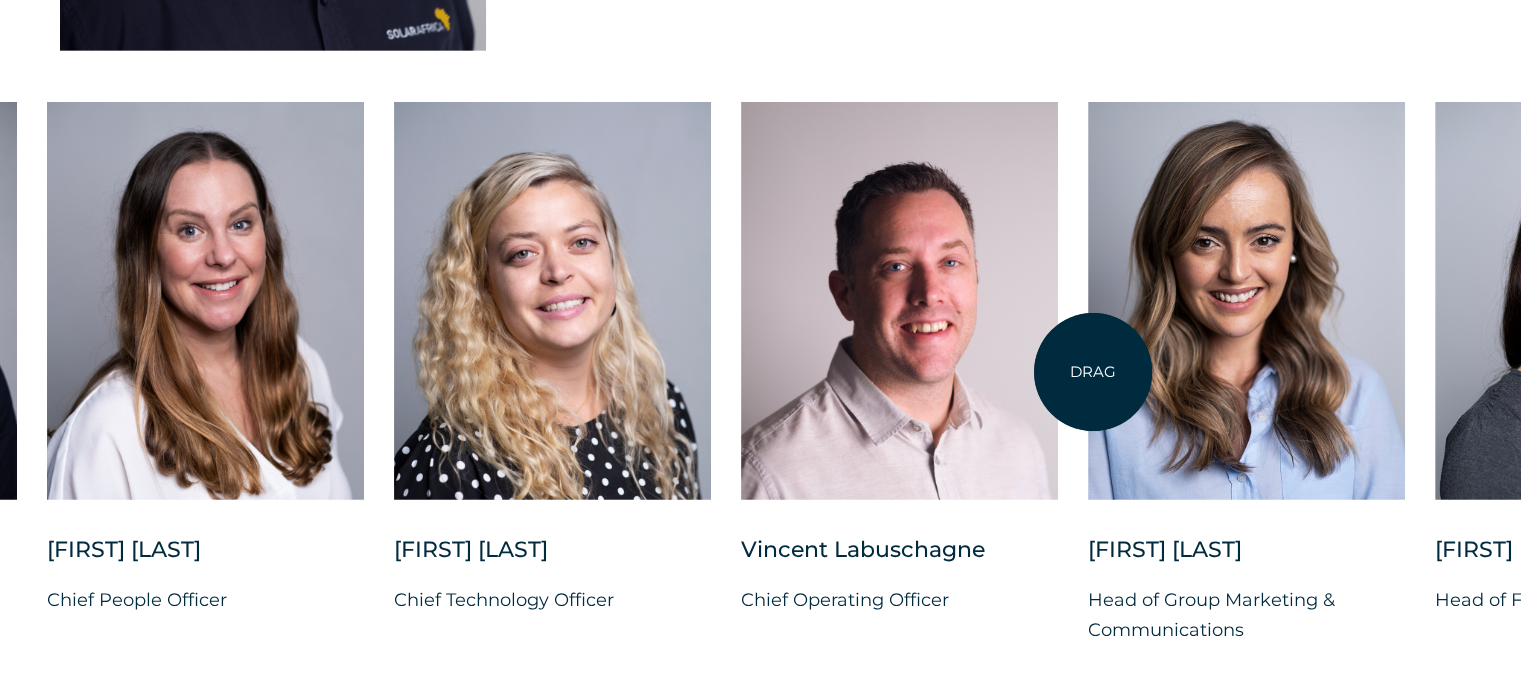 drag, startPoint x: 1473, startPoint y: 366, endPoint x: 1100, endPoint y: 377, distance: 373.16217 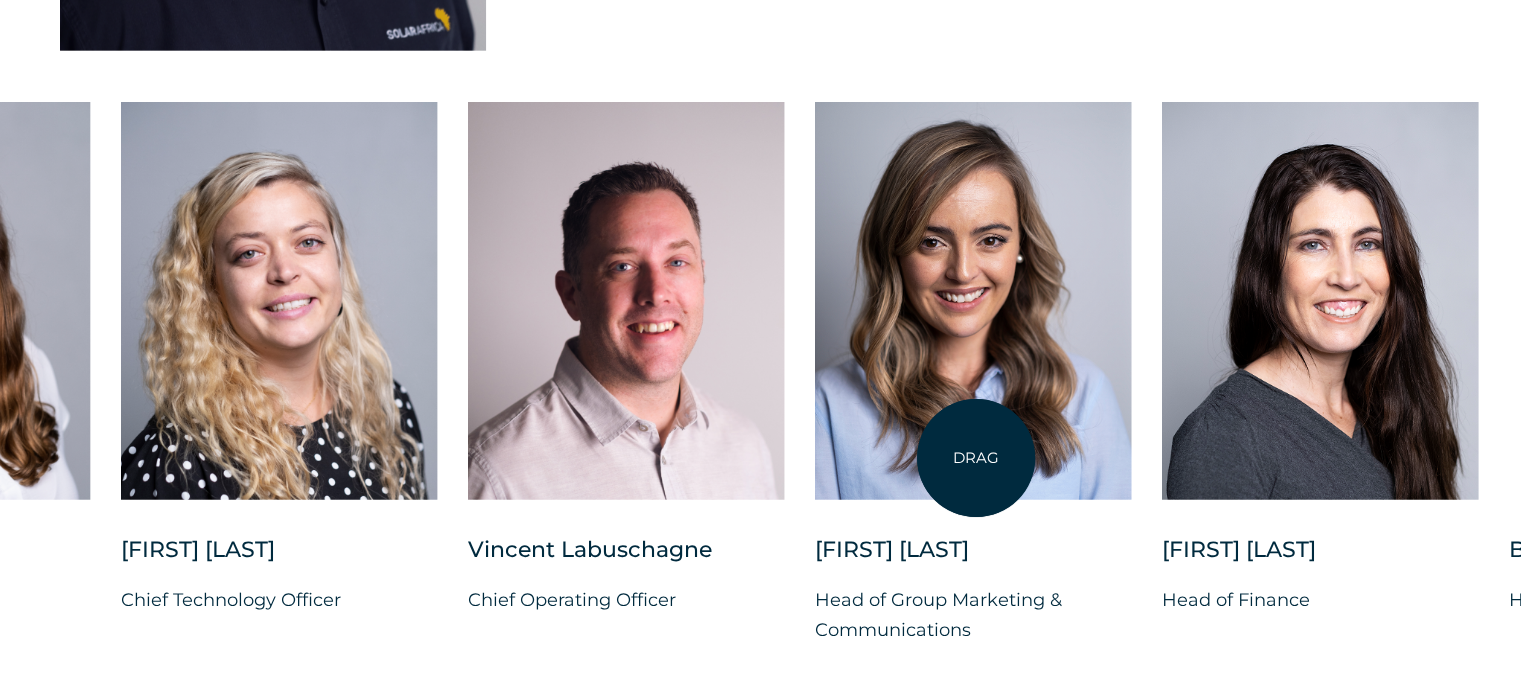 drag, startPoint x: 1282, startPoint y: 438, endPoint x: 830, endPoint y: 470, distance: 453.13132 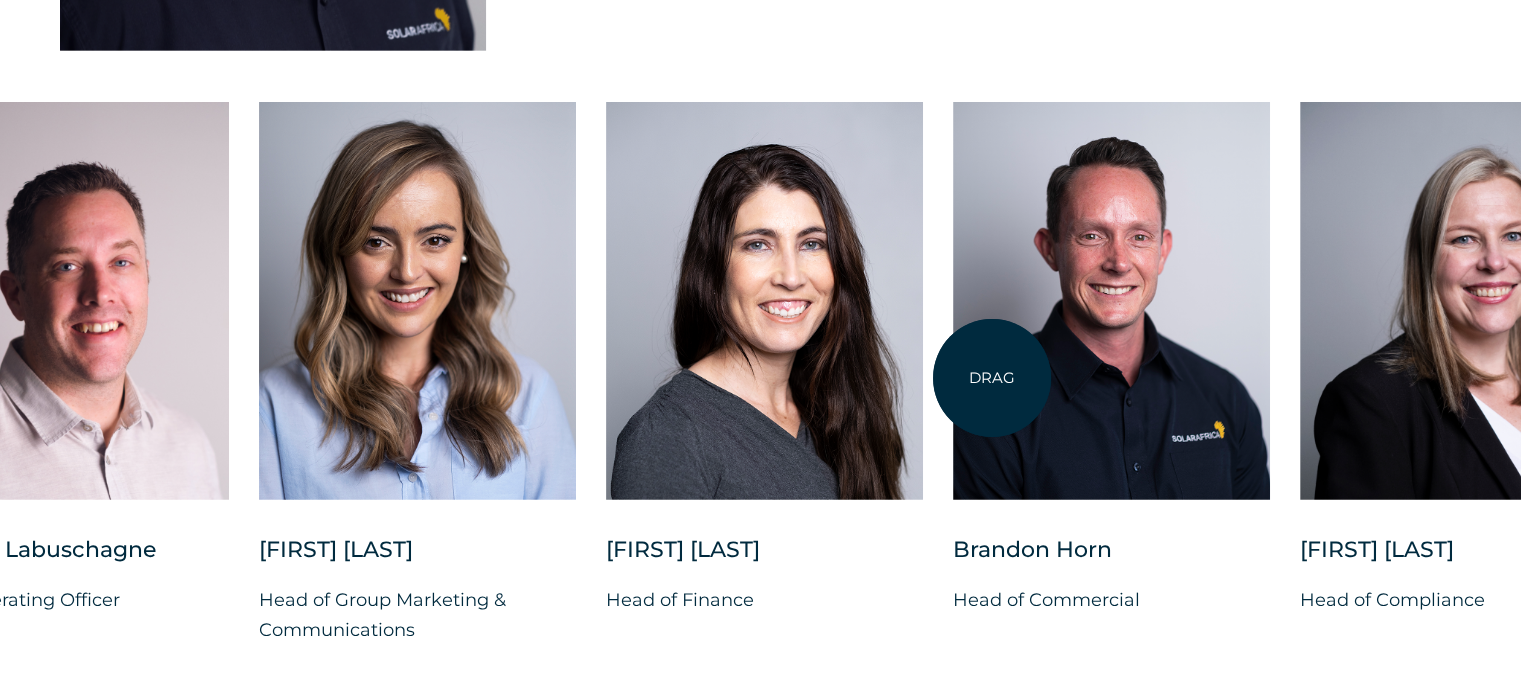 drag, startPoint x: 1160, startPoint y: 394, endPoint x: 879, endPoint y: 368, distance: 282.2003 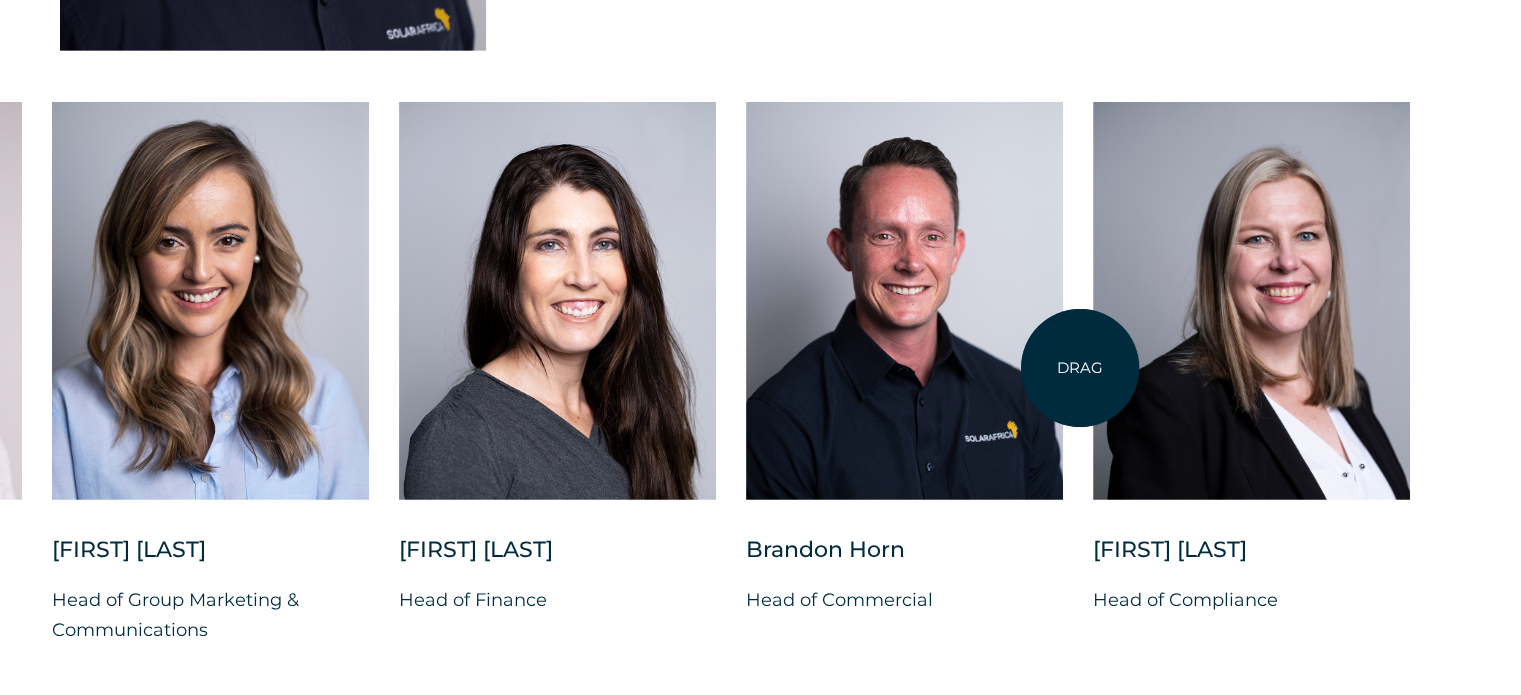 drag, startPoint x: 1220, startPoint y: 356, endPoint x: 839, endPoint y: 315, distance: 383.19968 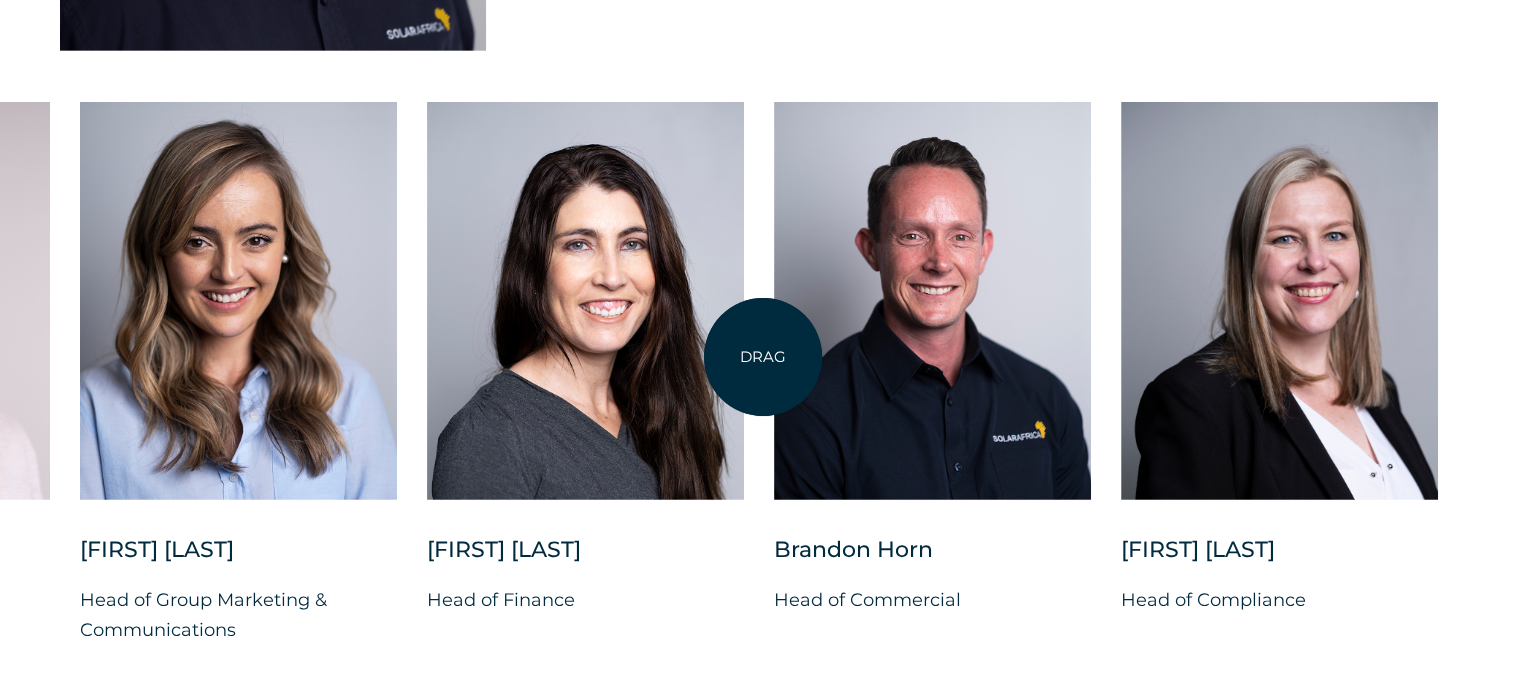 drag, startPoint x: 758, startPoint y: 358, endPoint x: 1535, endPoint y: 322, distance: 777.83356 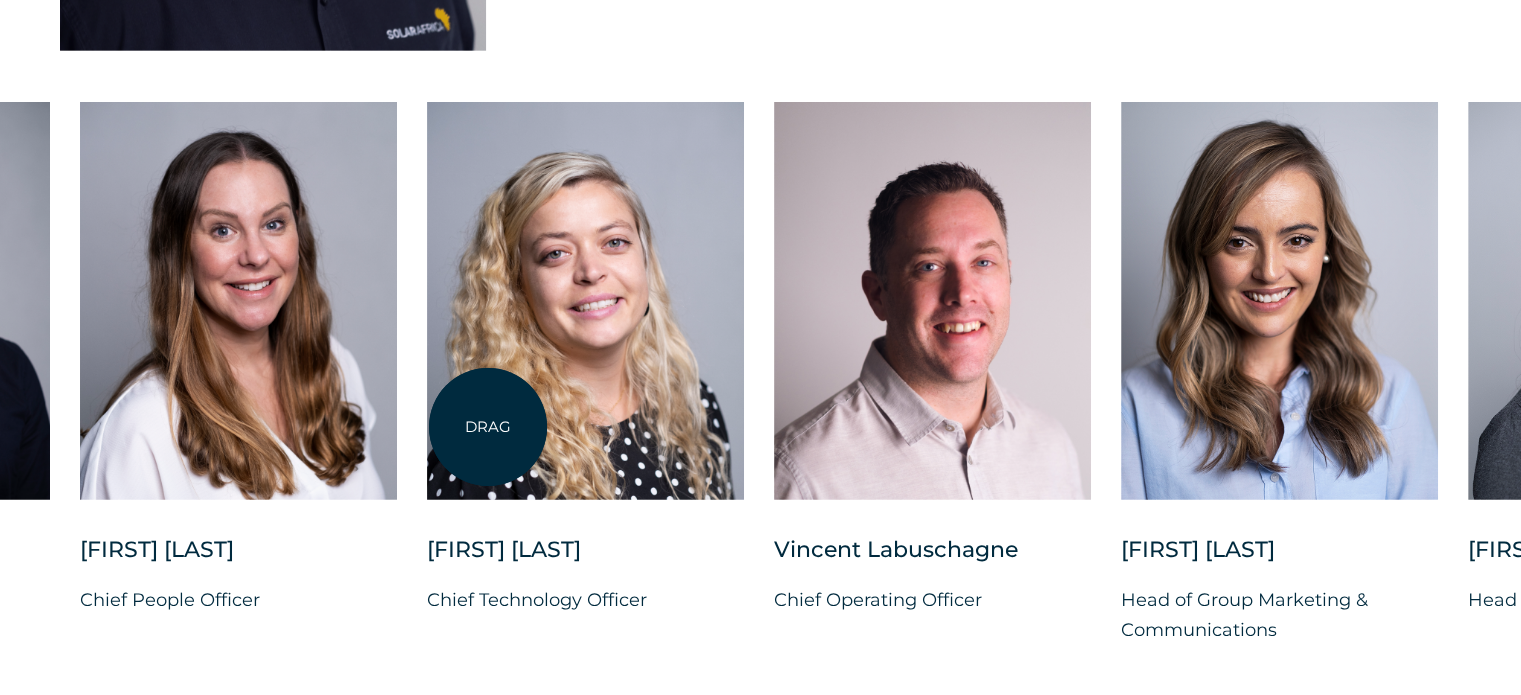 drag, startPoint x: 488, startPoint y: 427, endPoint x: 1369, endPoint y: 574, distance: 893.1797 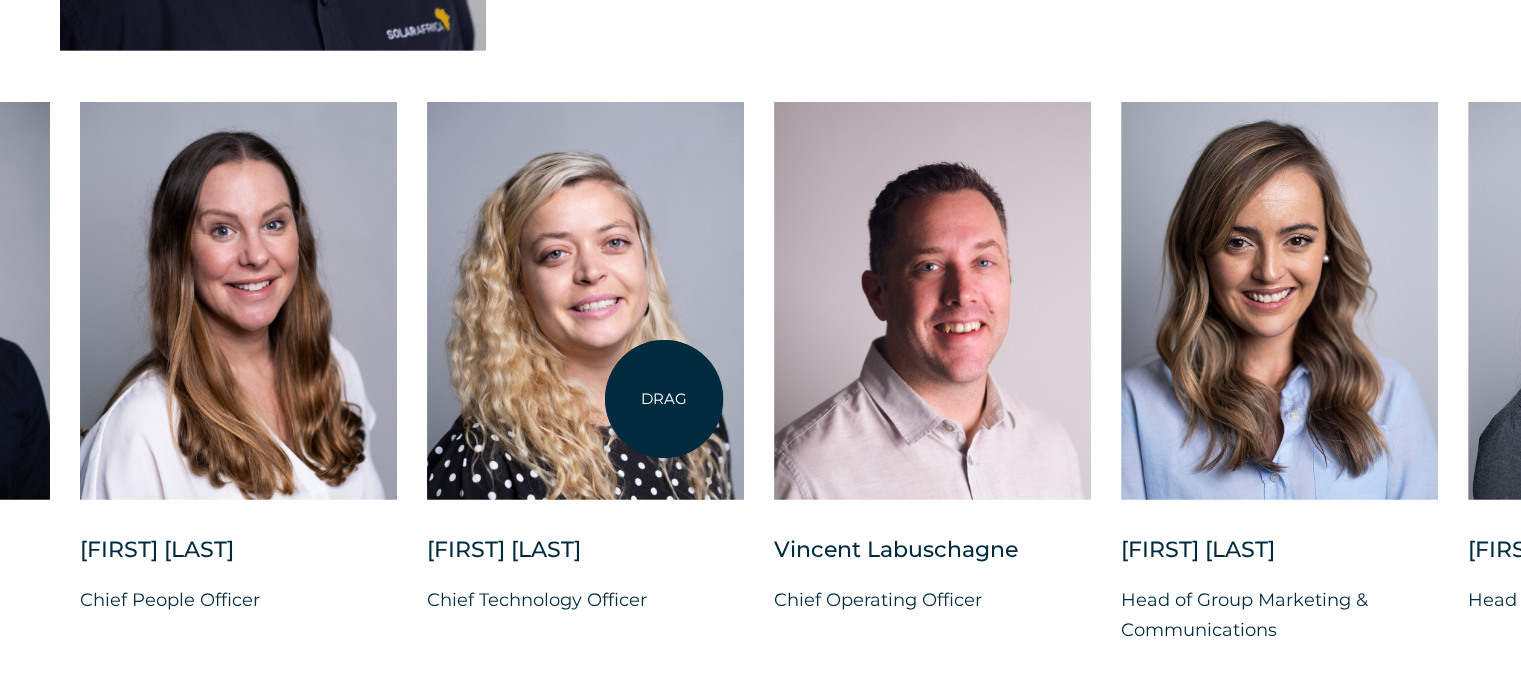 drag, startPoint x: 664, startPoint y: 399, endPoint x: 1498, endPoint y: 422, distance: 834.3171 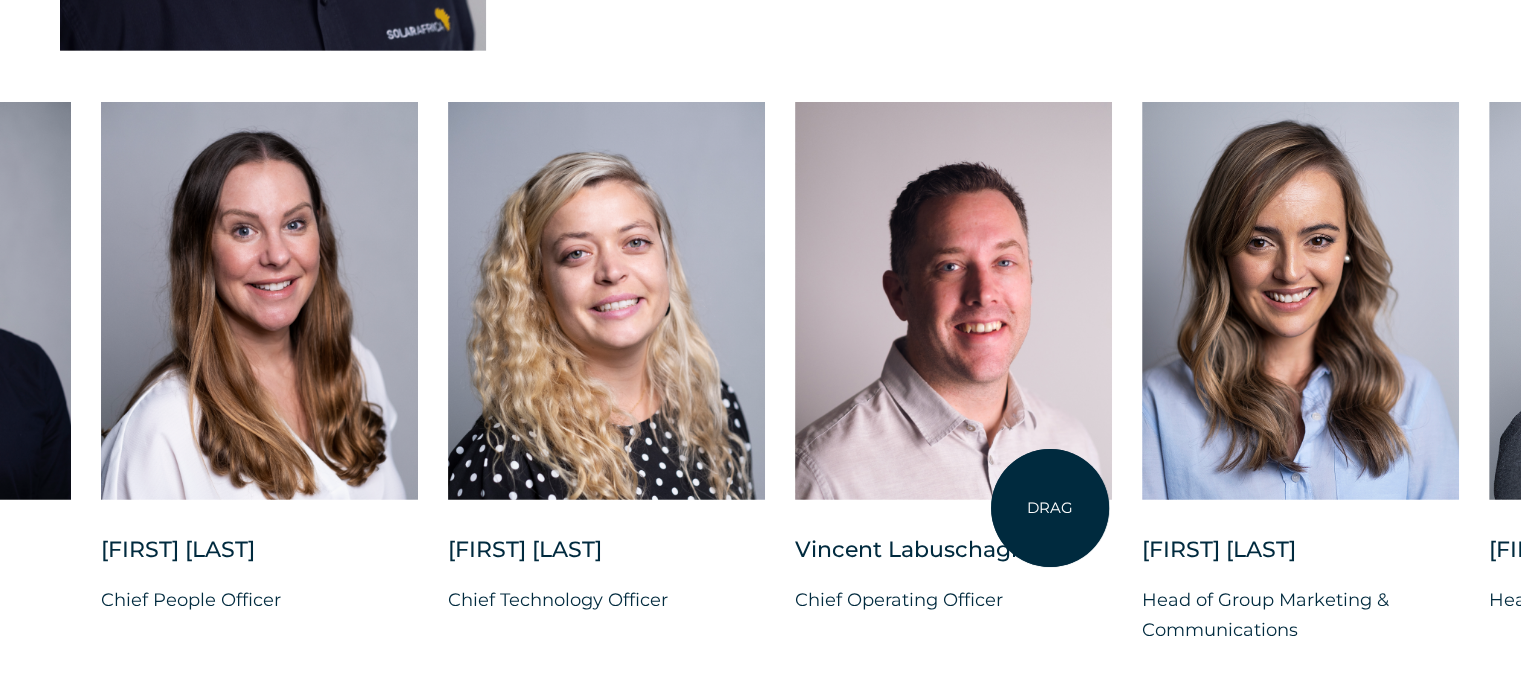 drag, startPoint x: 1376, startPoint y: 496, endPoint x: 1044, endPoint y: 508, distance: 332.2168 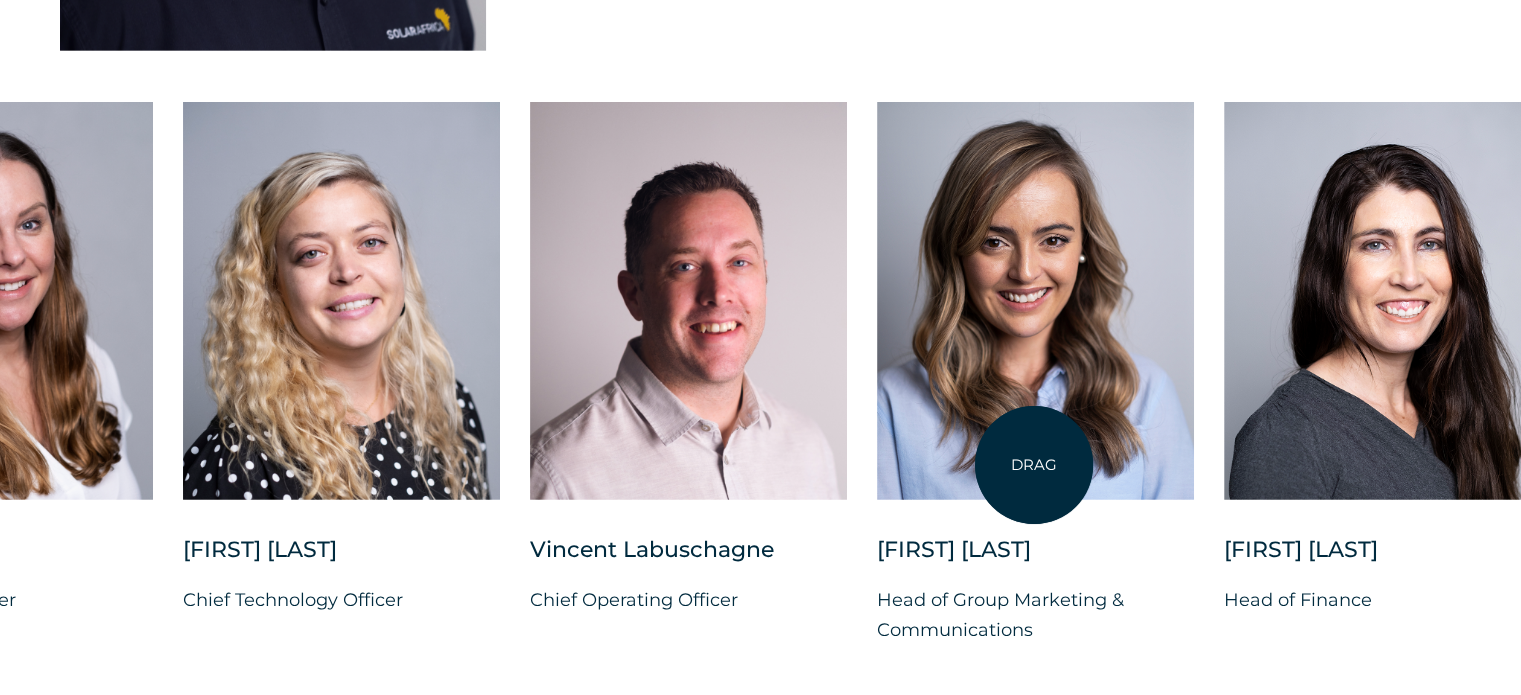 drag, startPoint x: 1278, startPoint y: 431, endPoint x: 1030, endPoint y: 466, distance: 250.45758 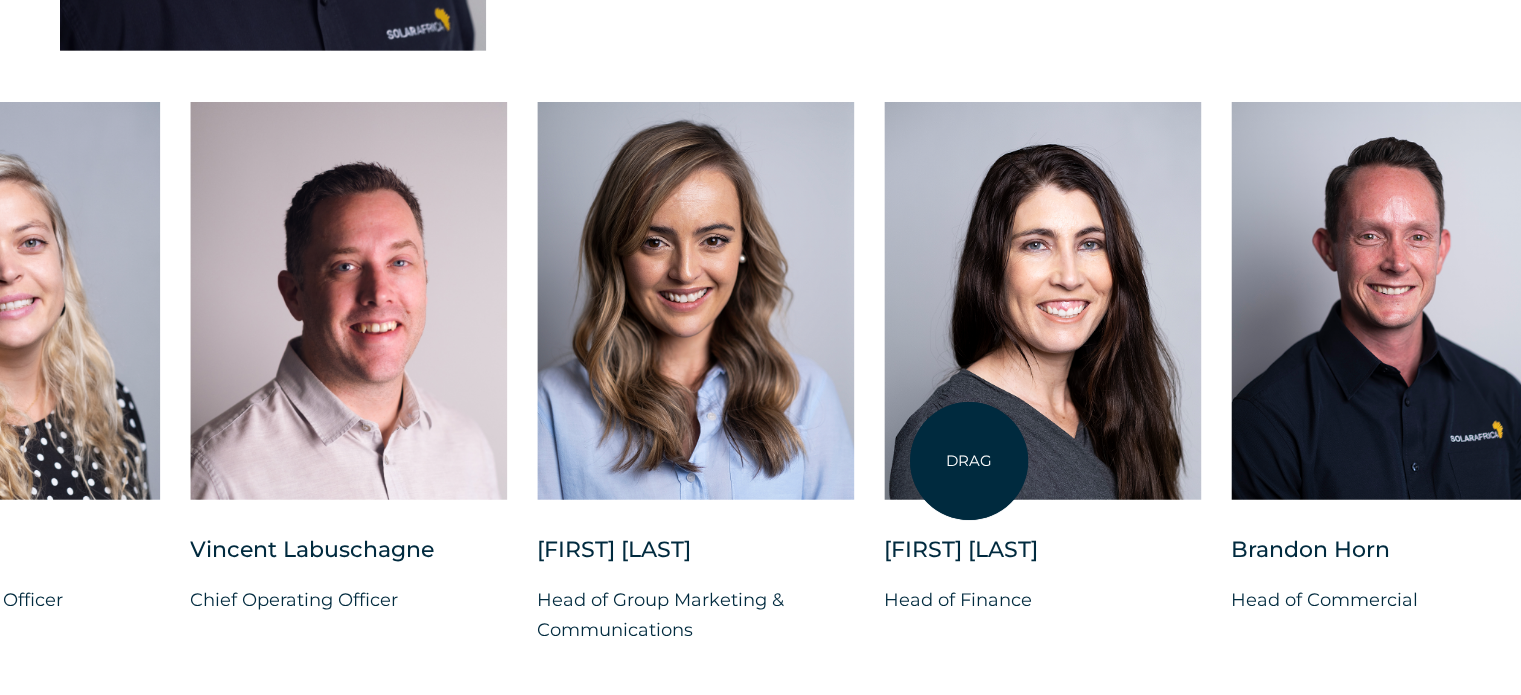 drag, startPoint x: 1207, startPoint y: 451, endPoint x: 968, endPoint y: 461, distance: 239.2091 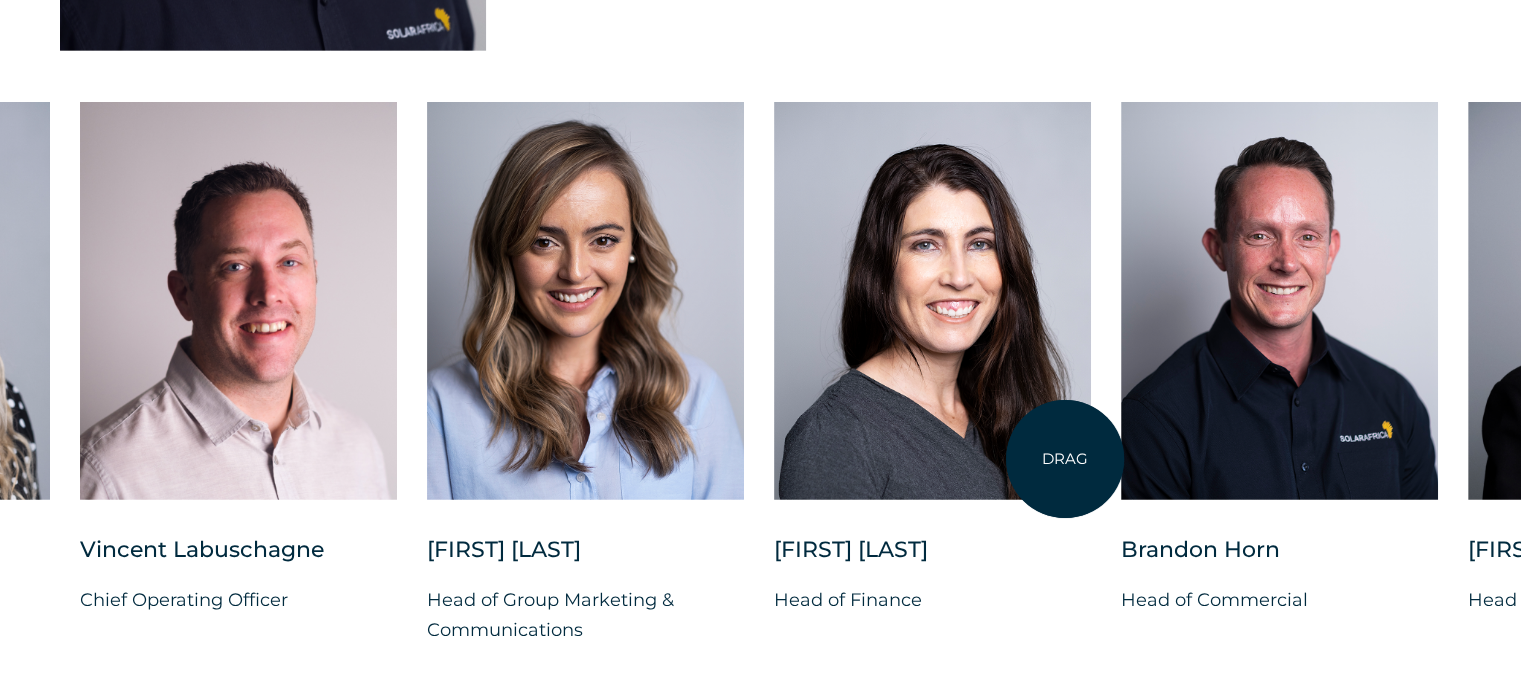 drag, startPoint x: 1065, startPoint y: 459, endPoint x: 768, endPoint y: 512, distance: 301.6919 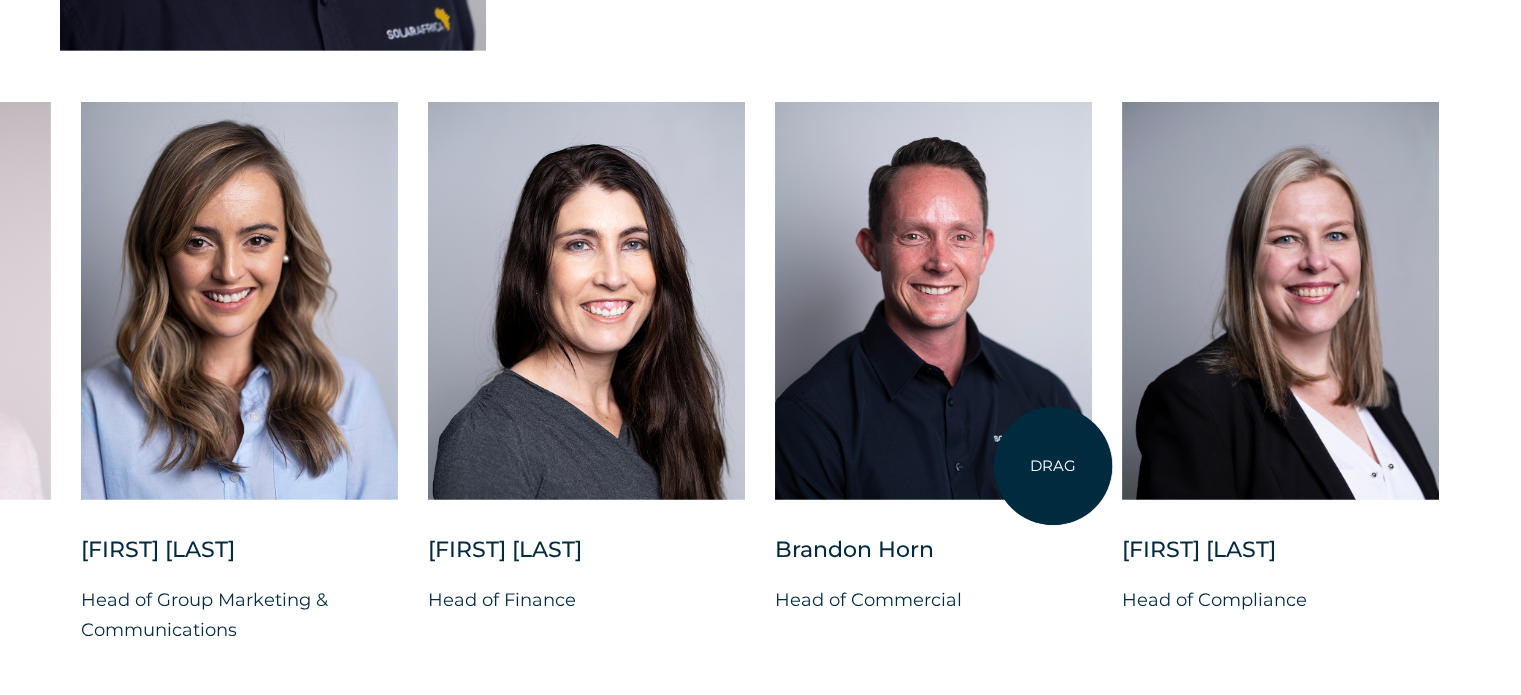 drag, startPoint x: 1053, startPoint y: 466, endPoint x: 593, endPoint y: 469, distance: 460.0098 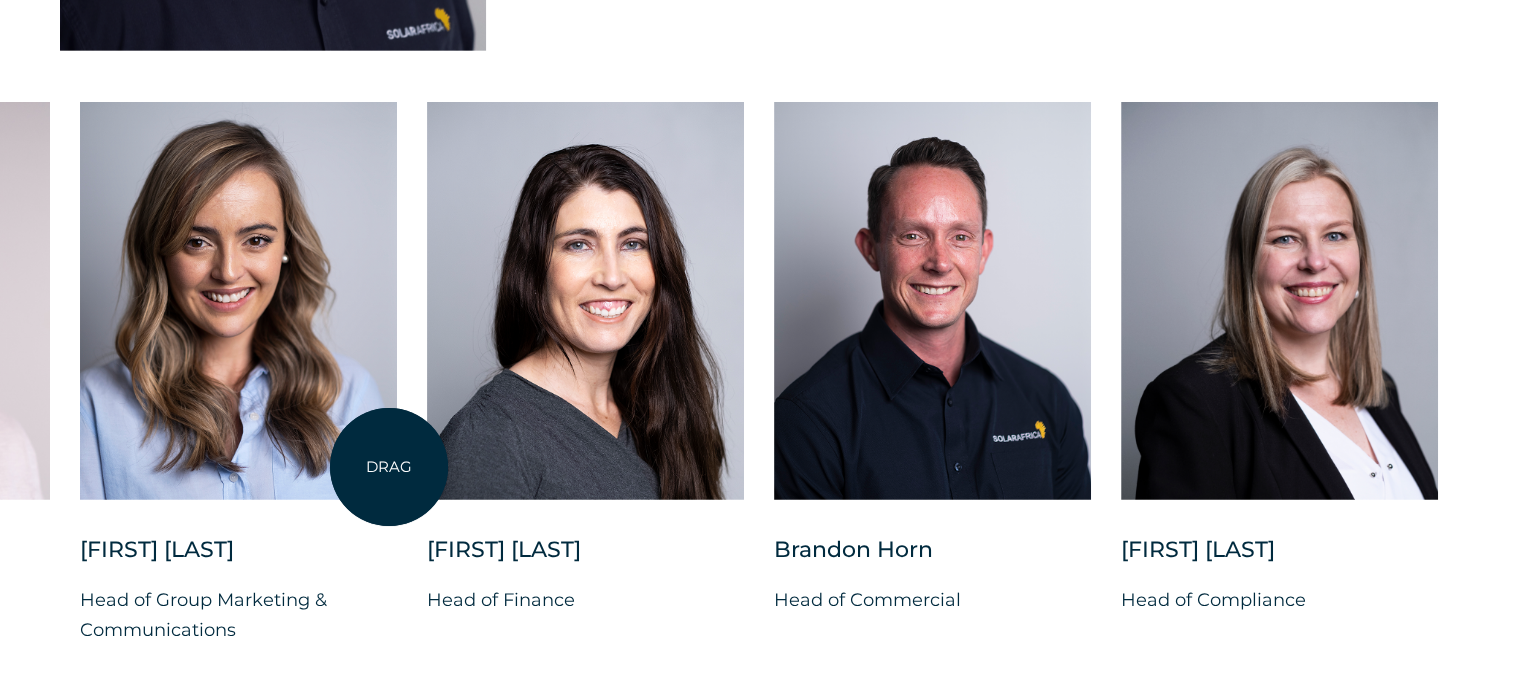 drag, startPoint x: 389, startPoint y: 467, endPoint x: 1119, endPoint y: 509, distance: 731.2072 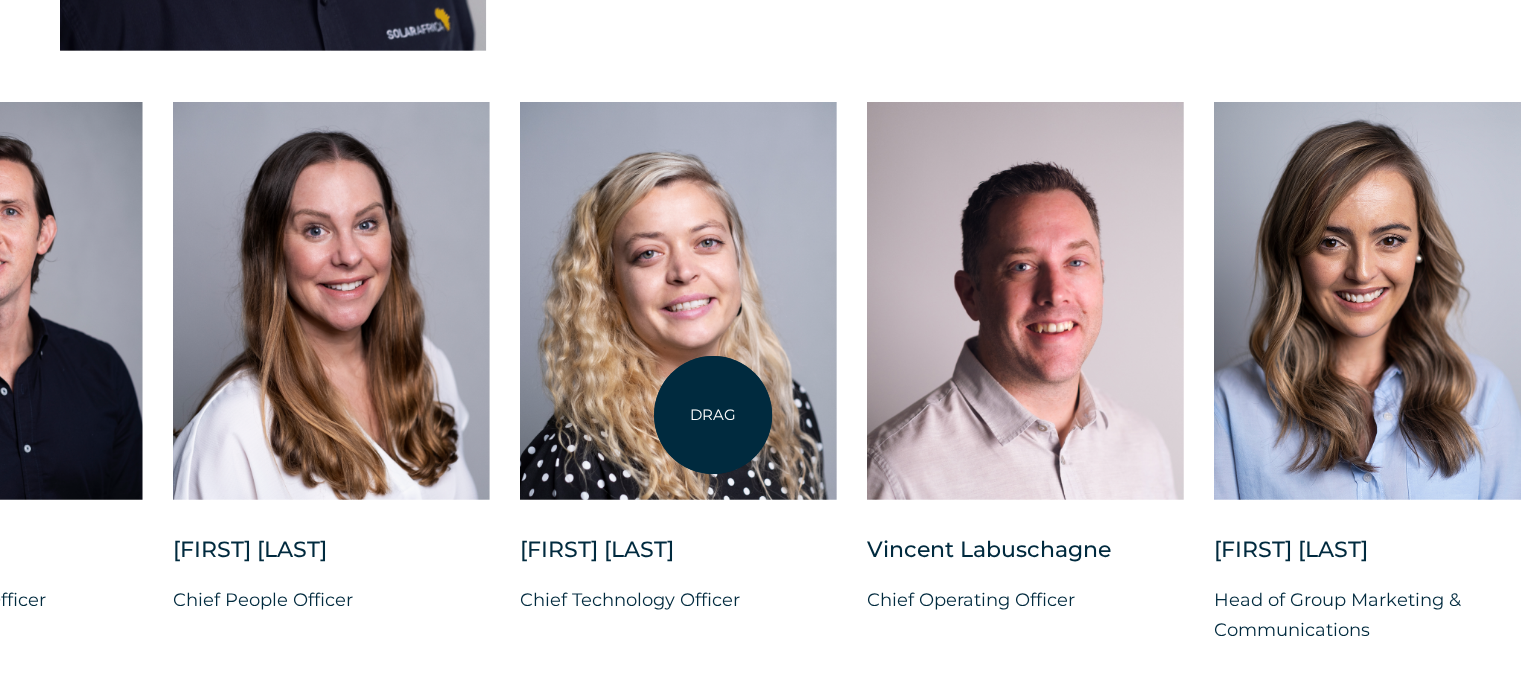 drag, startPoint x: 614, startPoint y: 415, endPoint x: 1384, endPoint y: 521, distance: 777.26184 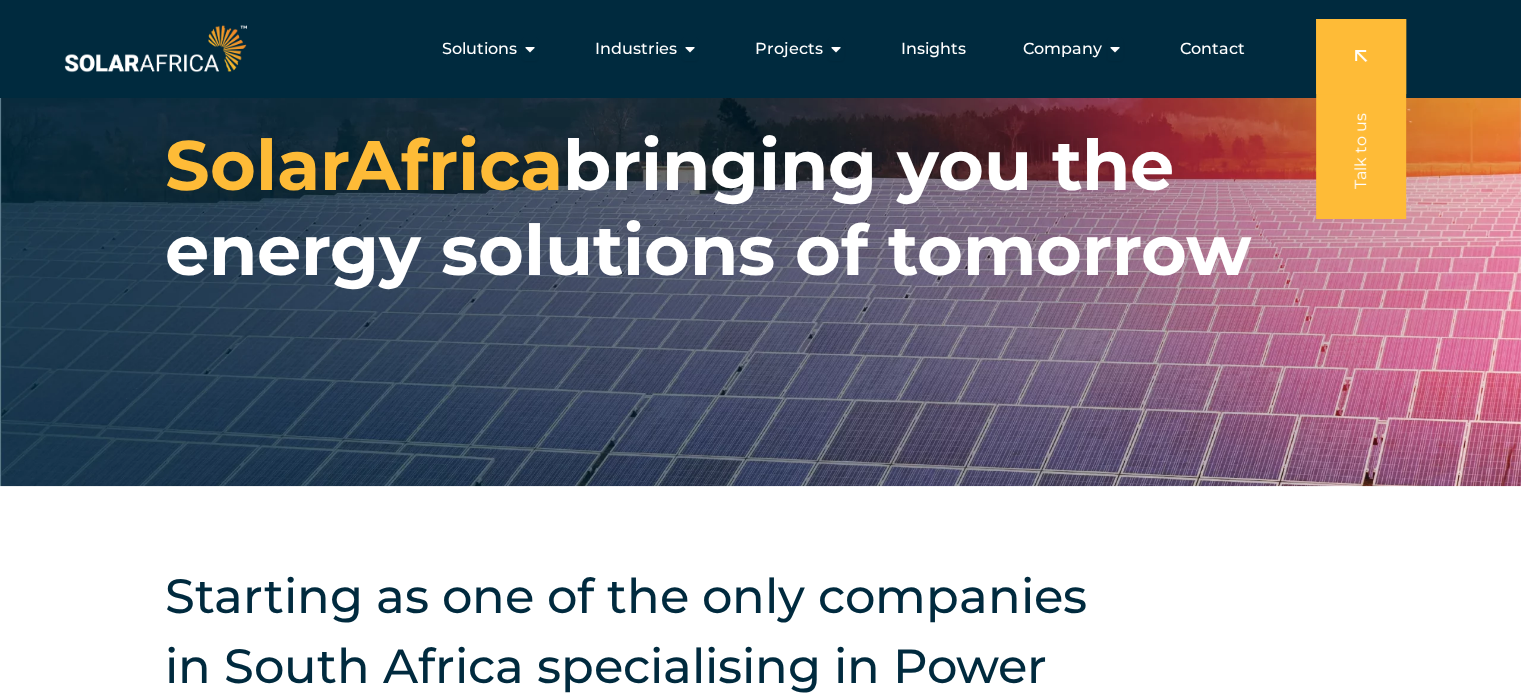scroll, scrollTop: 0, scrollLeft: 0, axis: both 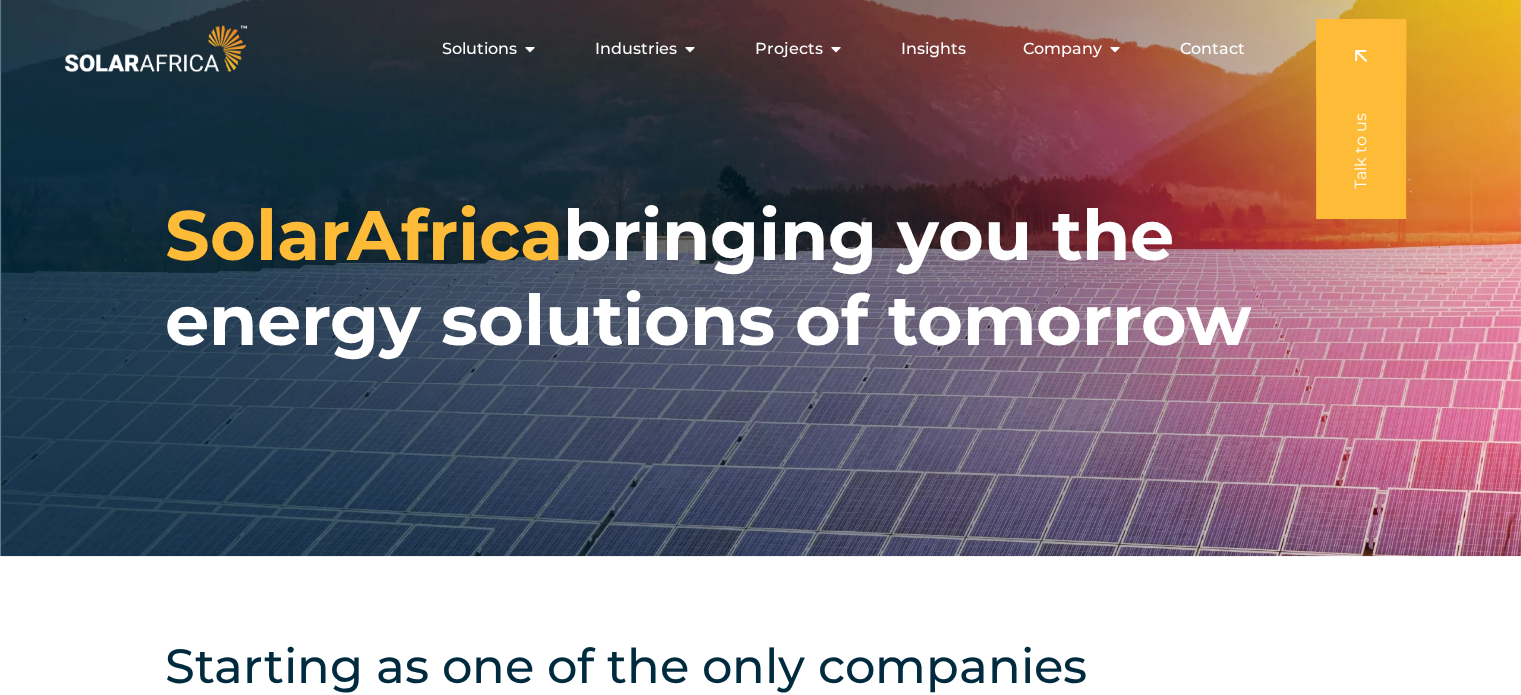 click on "SolarAfrica   bringing you the energy solutions of tomorrow" at bounding box center [760, 278] 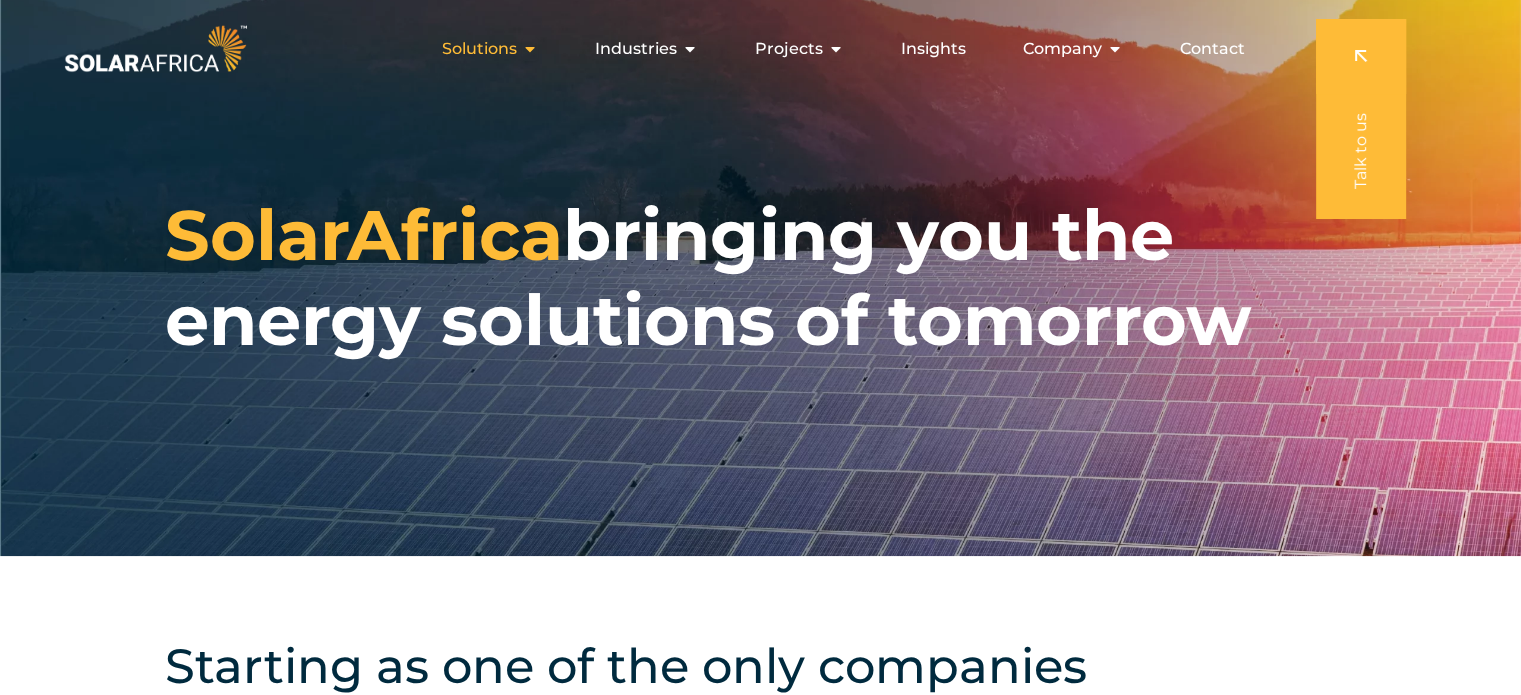 click on "Solutions
Close Solutions
Open Solutions" at bounding box center (490, 49) 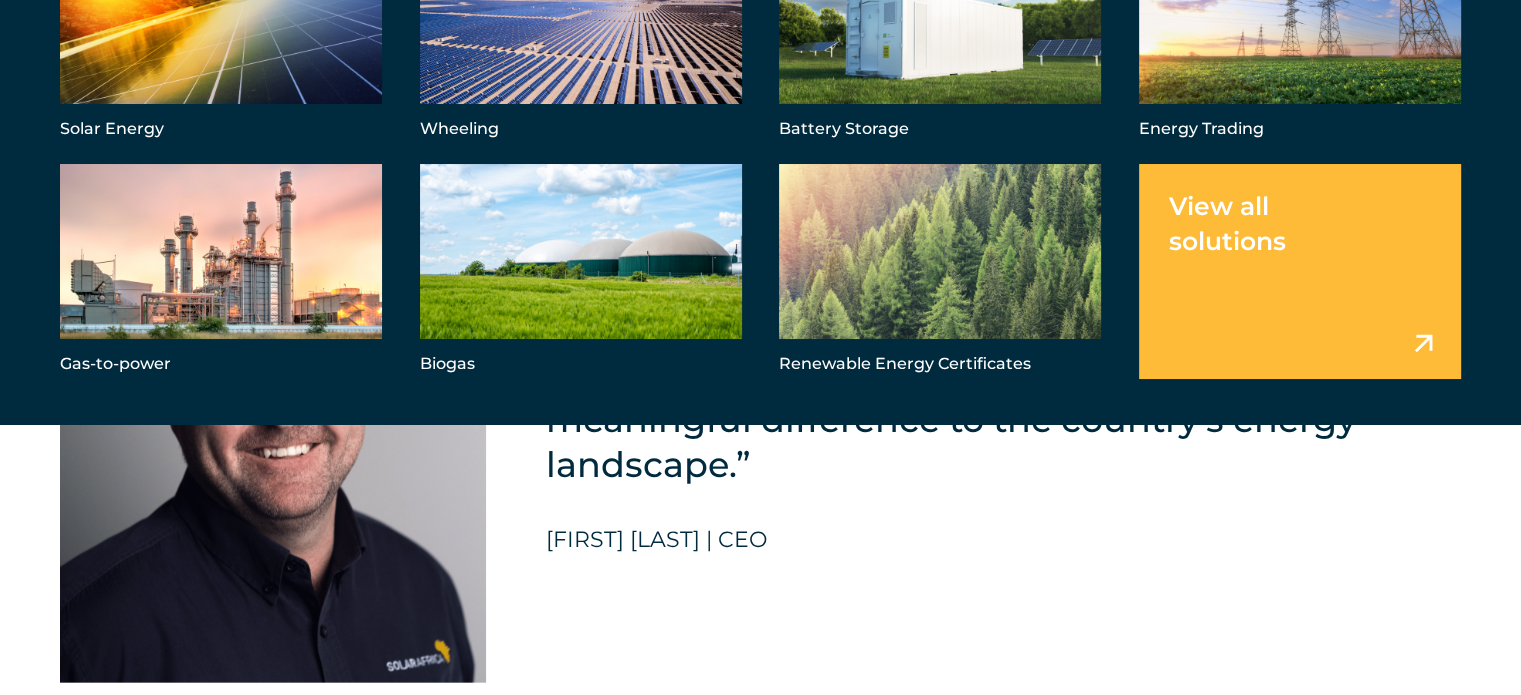 scroll, scrollTop: 4400, scrollLeft: 0, axis: vertical 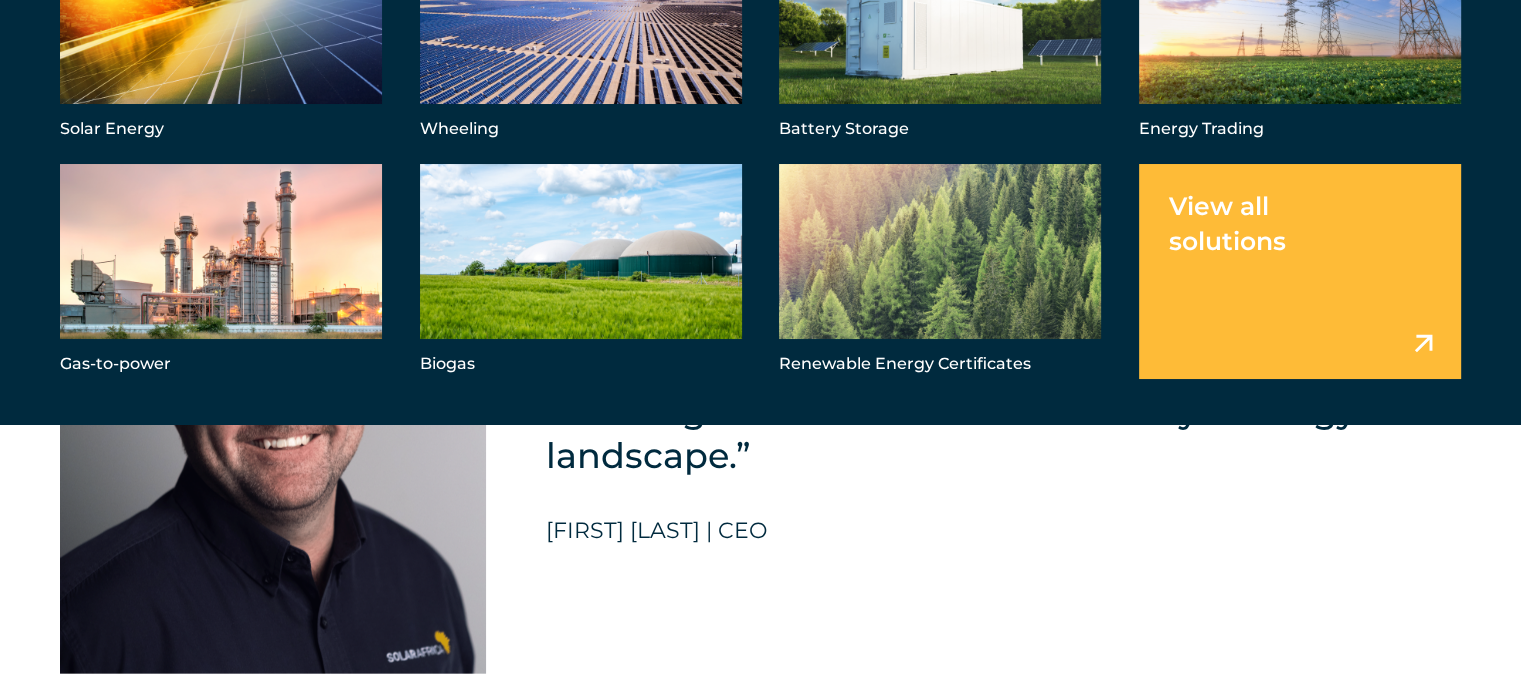 click at bounding box center (1300, 271) 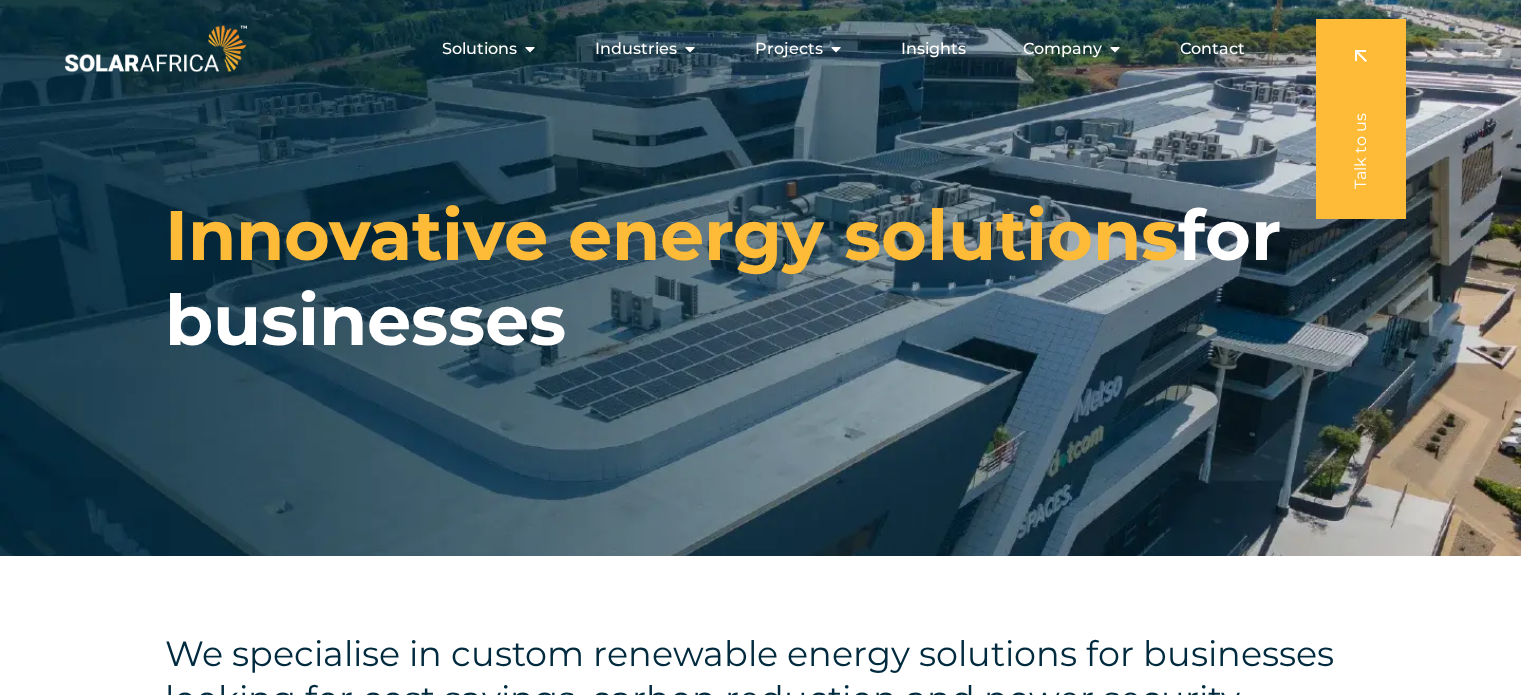 scroll, scrollTop: 0, scrollLeft: 0, axis: both 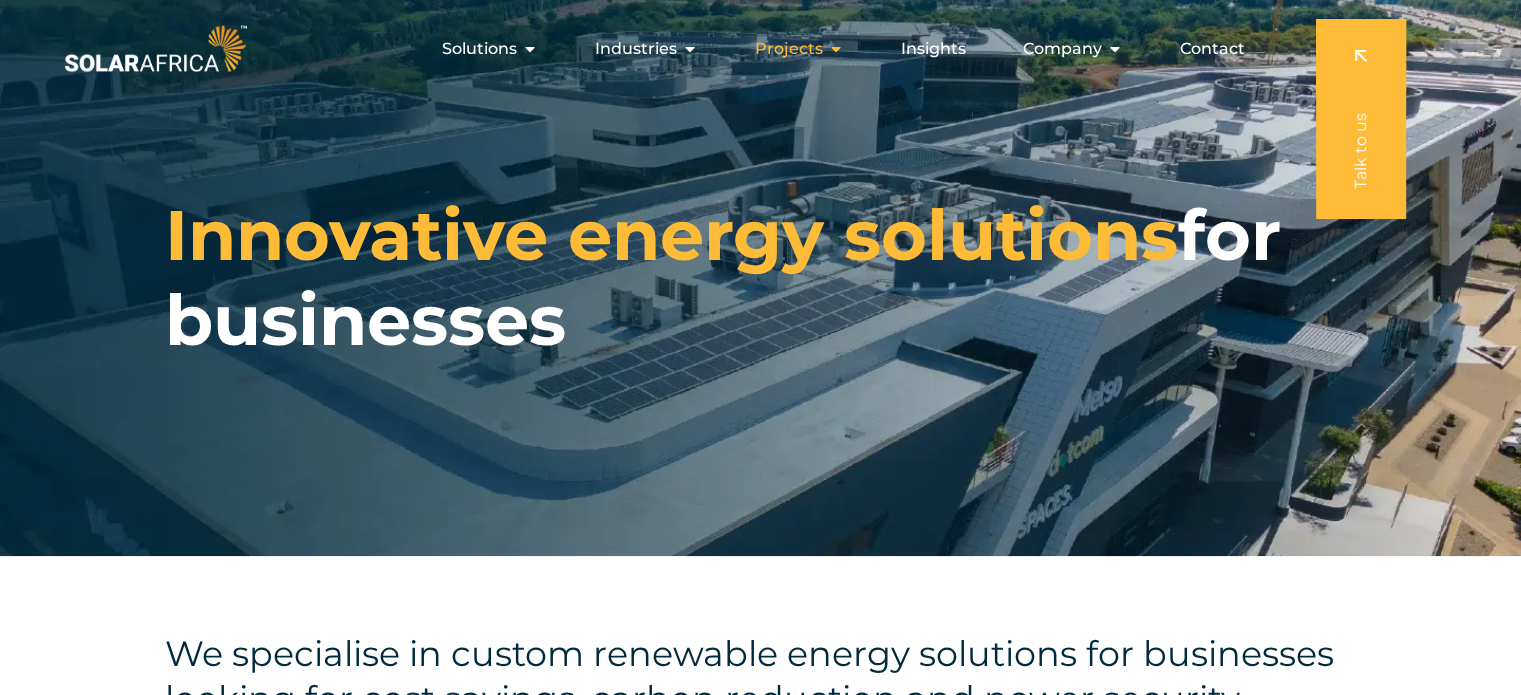 click at bounding box center (836, 49) 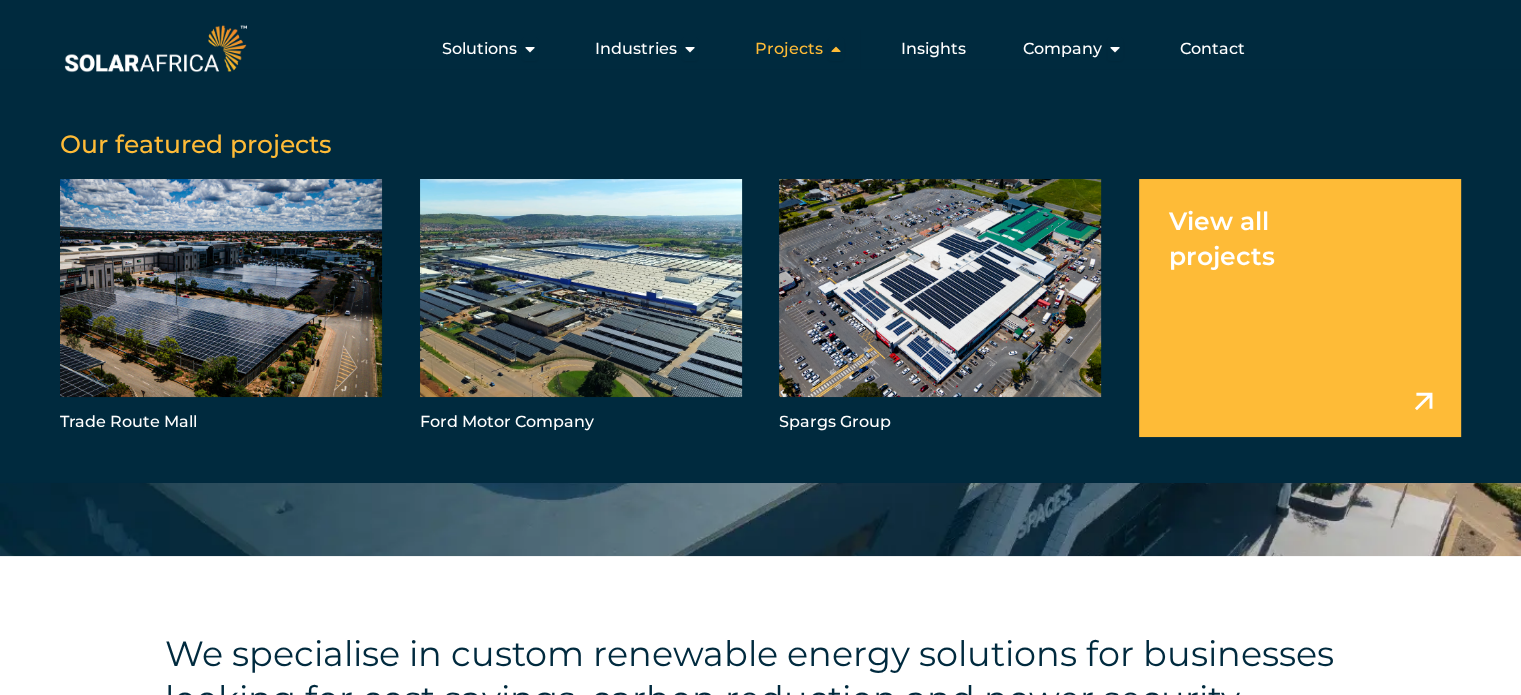 click at bounding box center [836, 49] 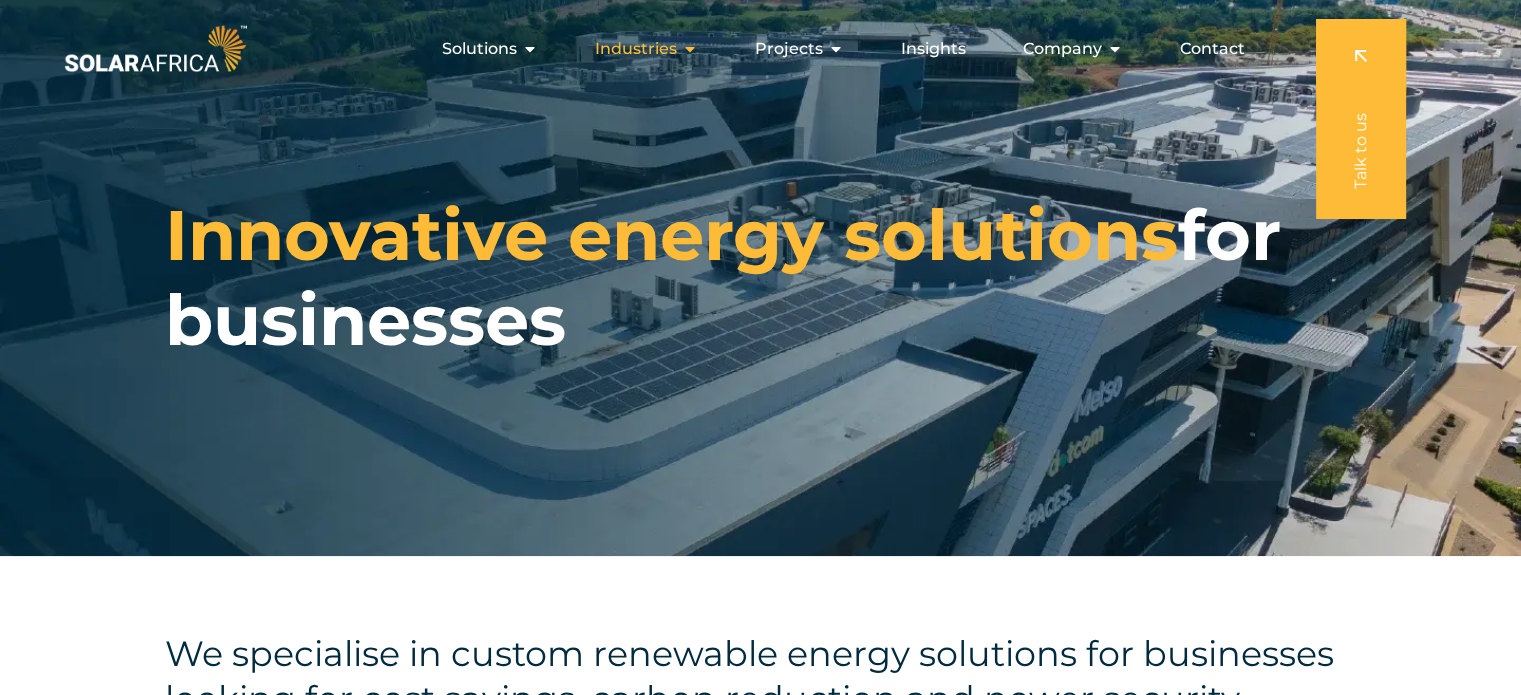 click at bounding box center [690, 49] 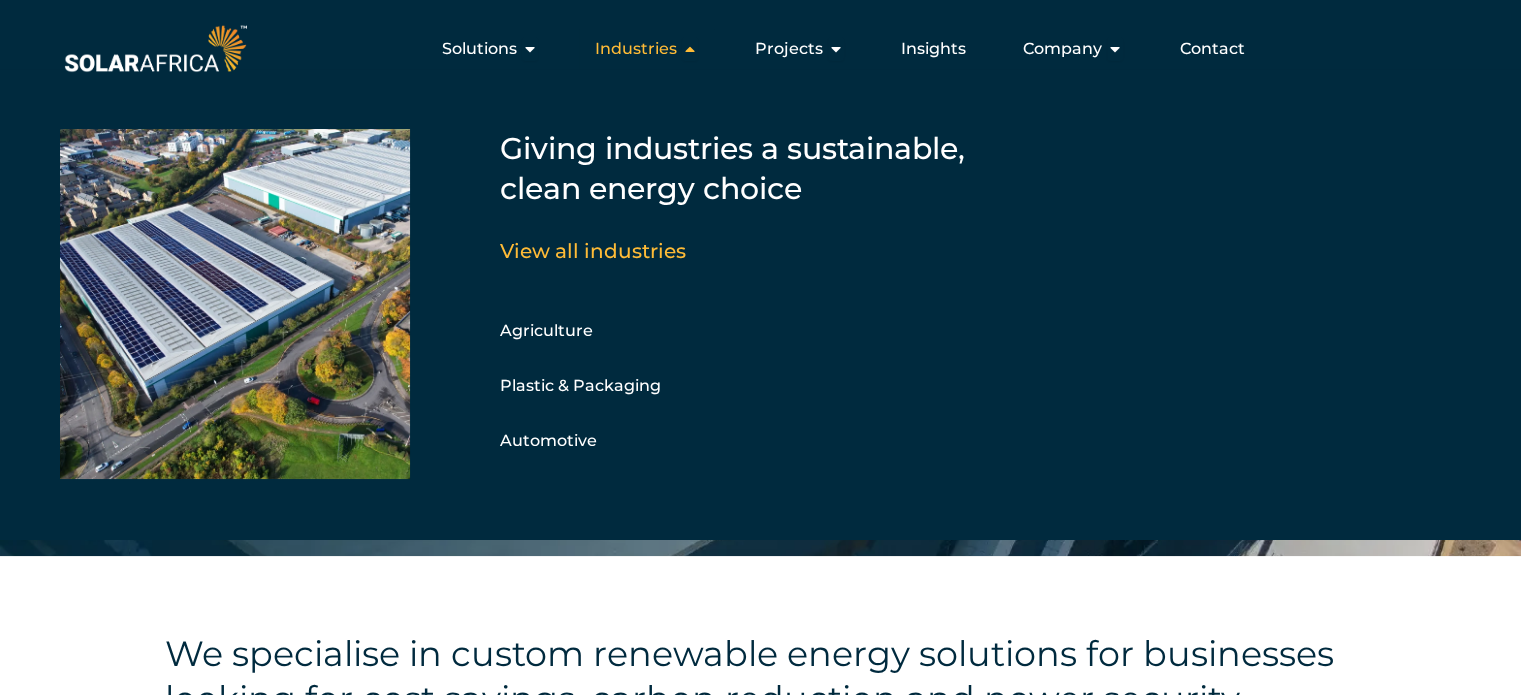 click at bounding box center (690, 49) 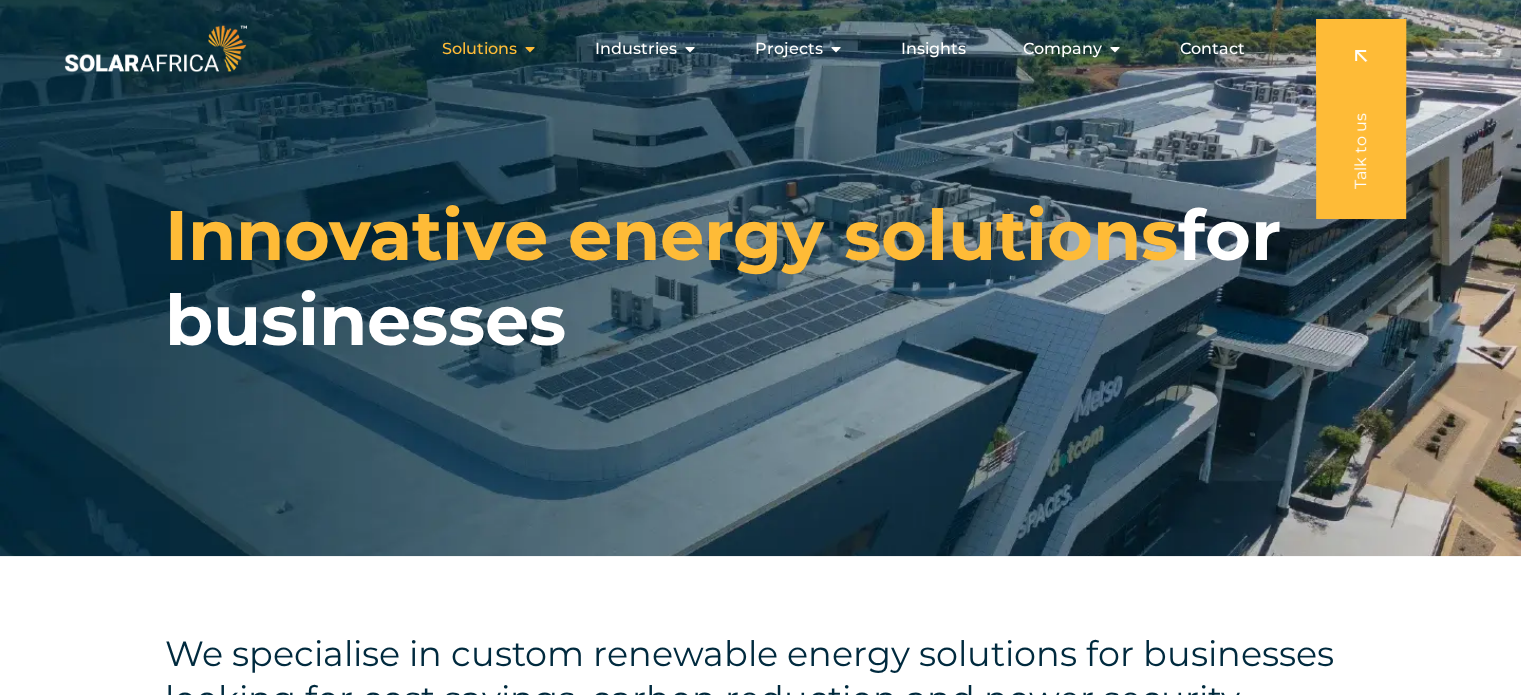 click at bounding box center [530, 49] 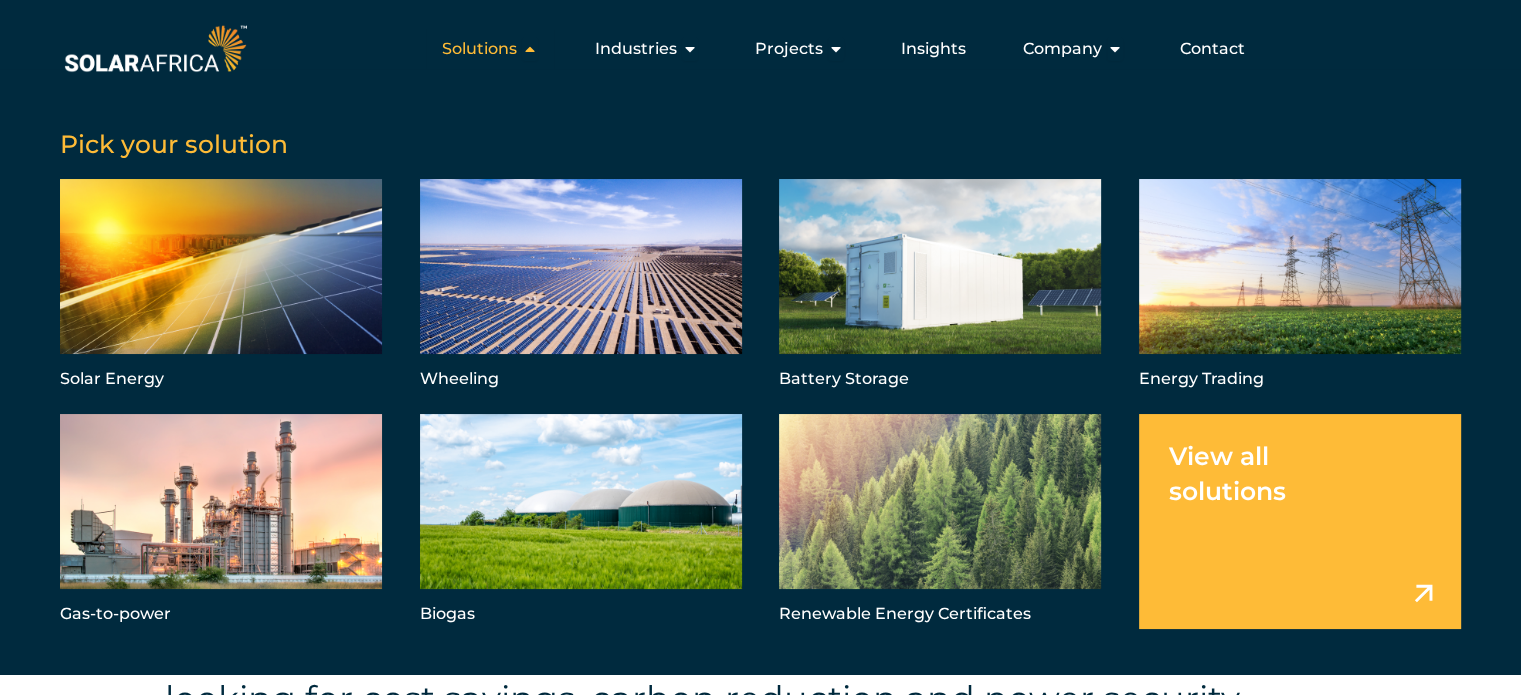 click on "Solutions
Close Solutions
Open Solutions" at bounding box center (490, 49) 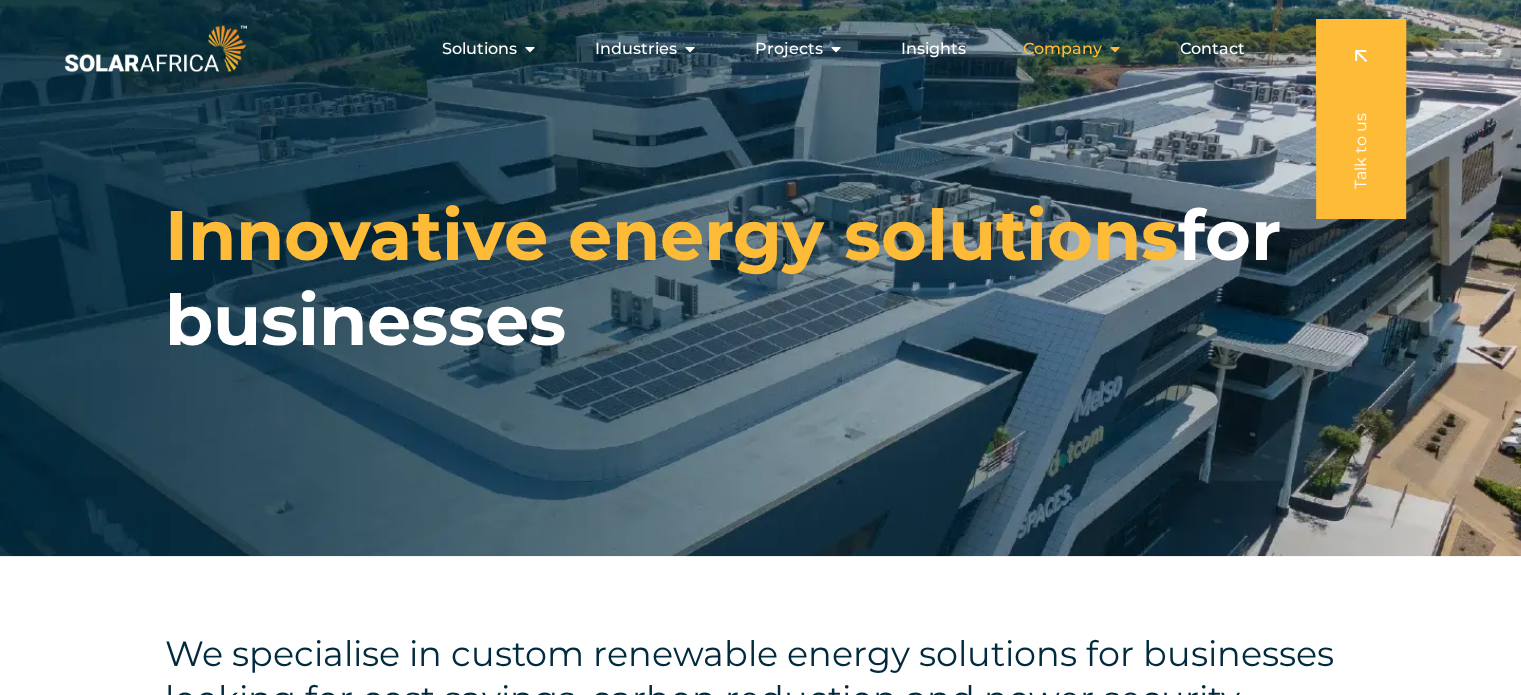click at bounding box center (1115, 49) 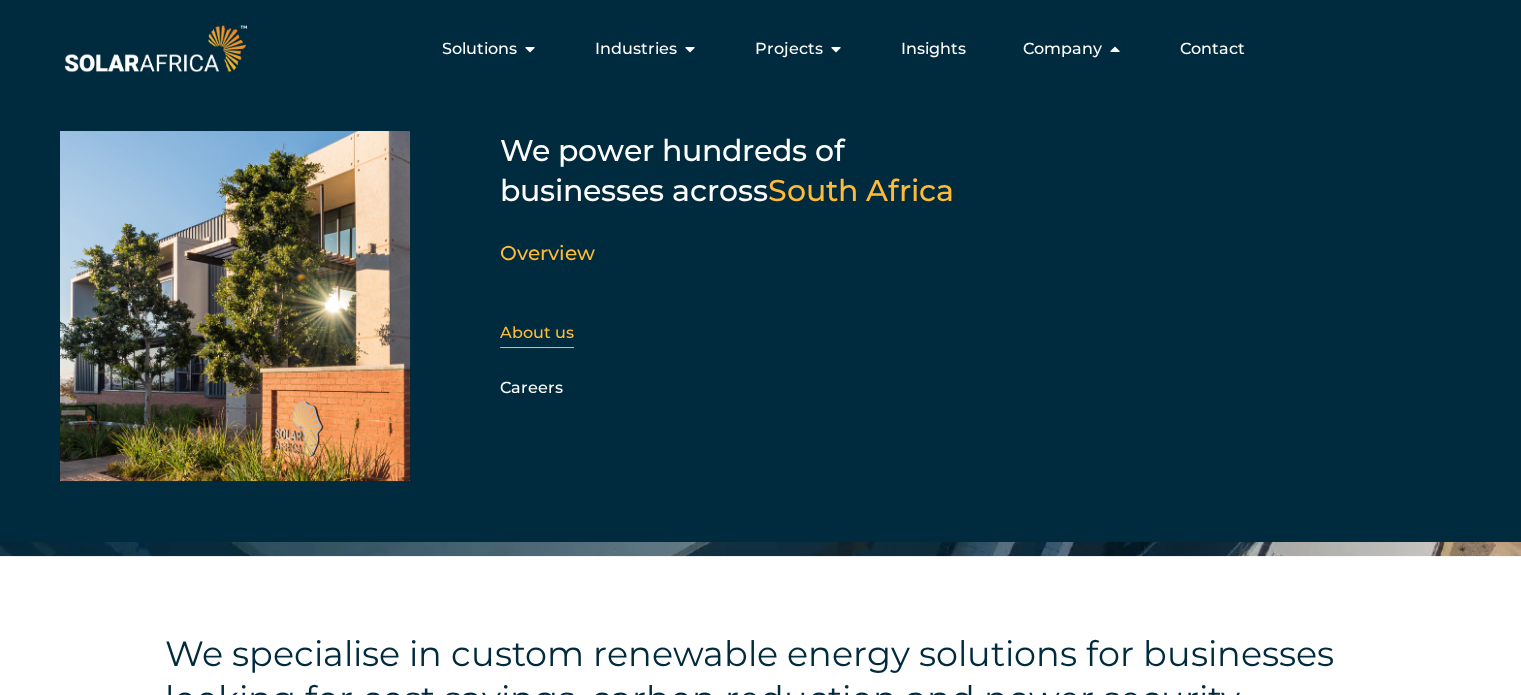 click on "About us" at bounding box center [537, 332] 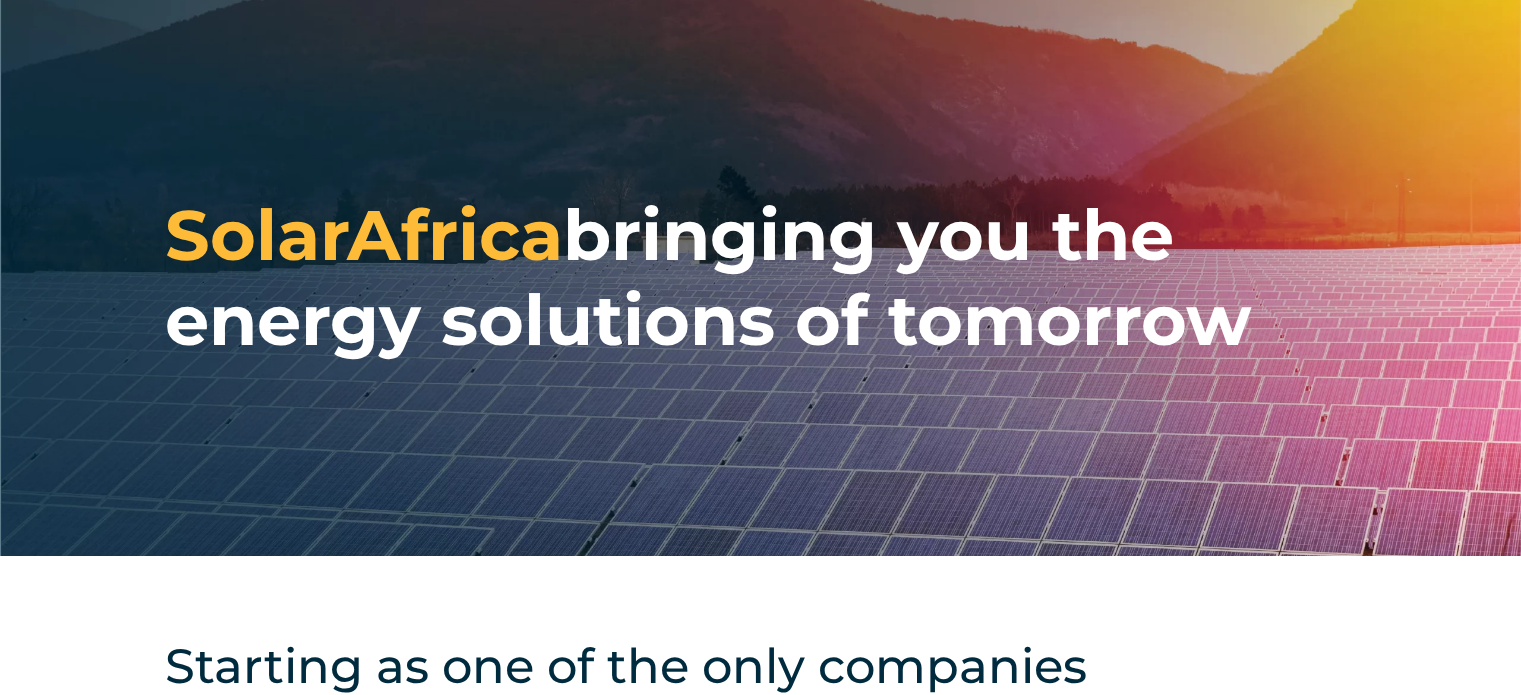 scroll, scrollTop: 600, scrollLeft: 0, axis: vertical 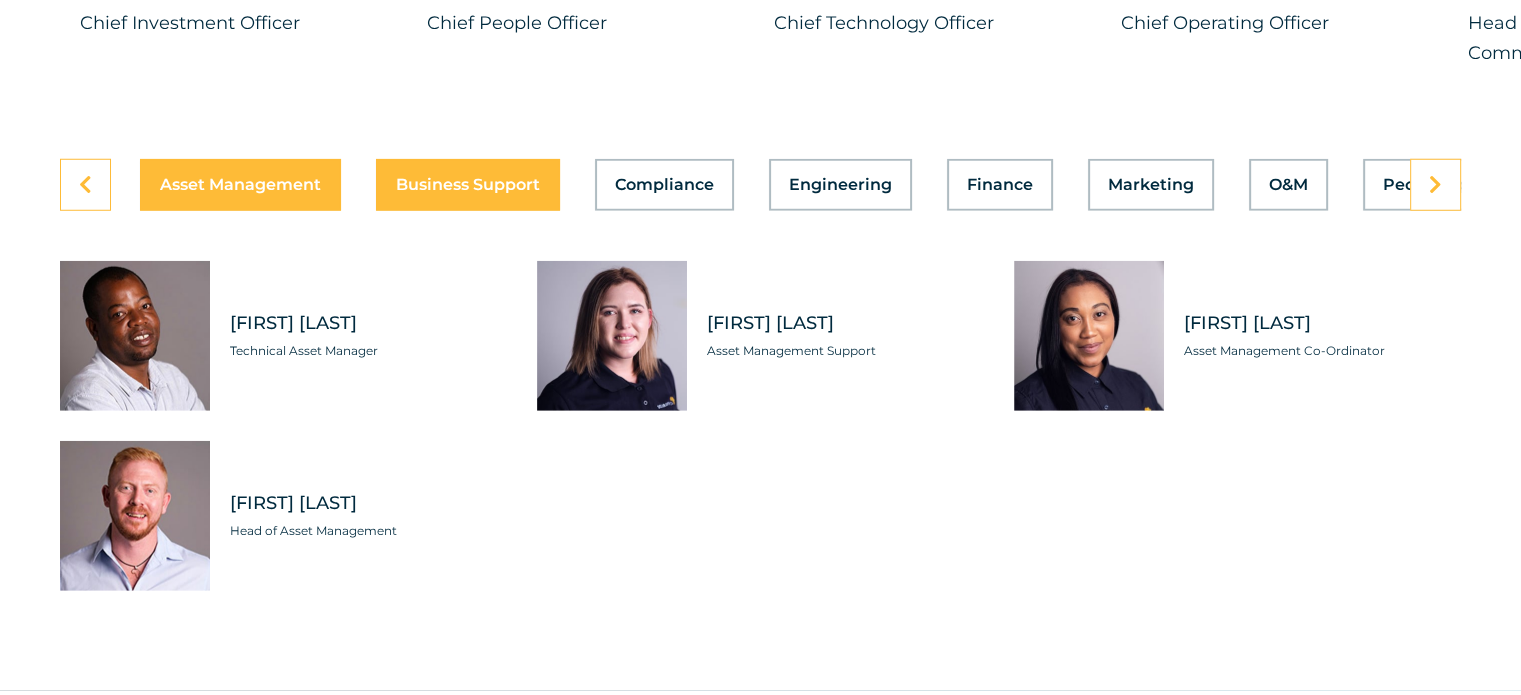 click on "Asset Management
Business Support
Compliance
Engineering
Finance
Marketing
O&M
People Operations
Project Delivery
Projects
Sales
Technology" at bounding box center [760, 185] 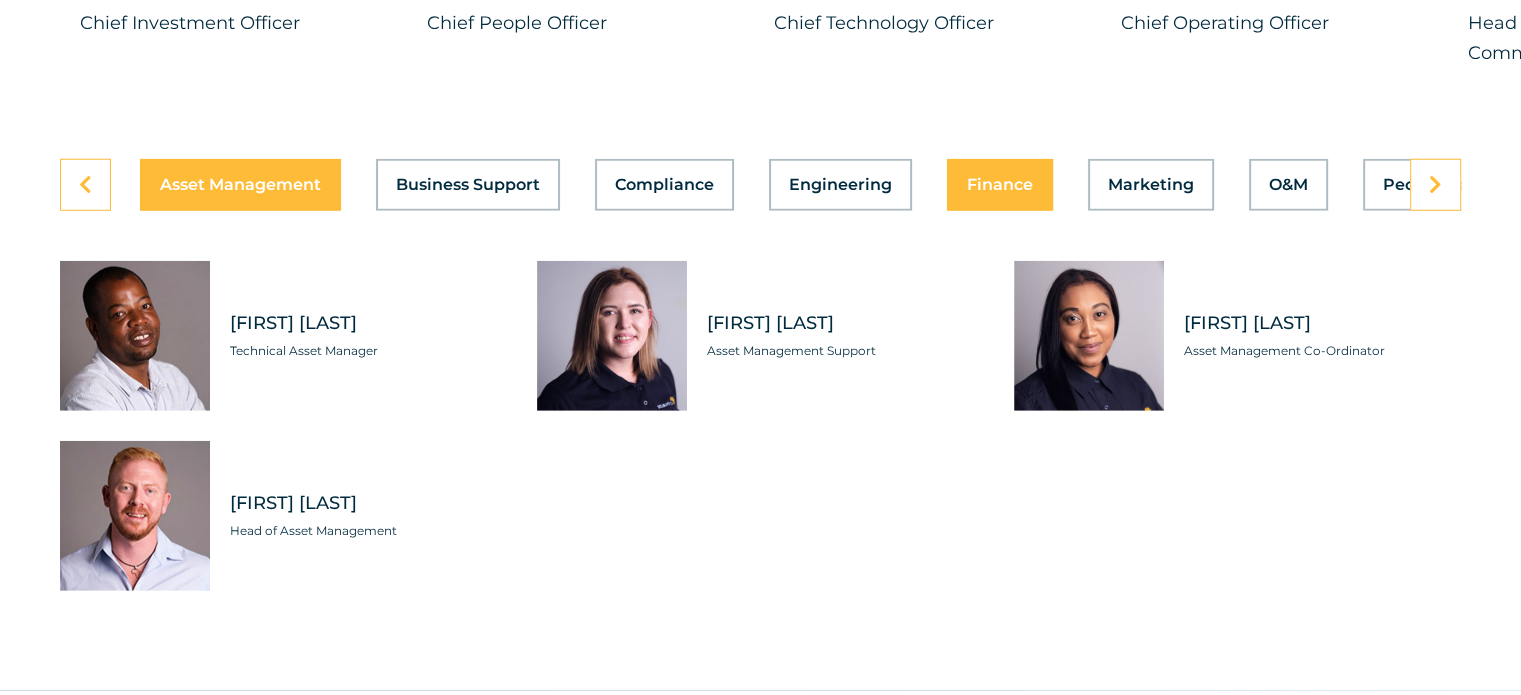 click on "Finance" at bounding box center (1000, 185) 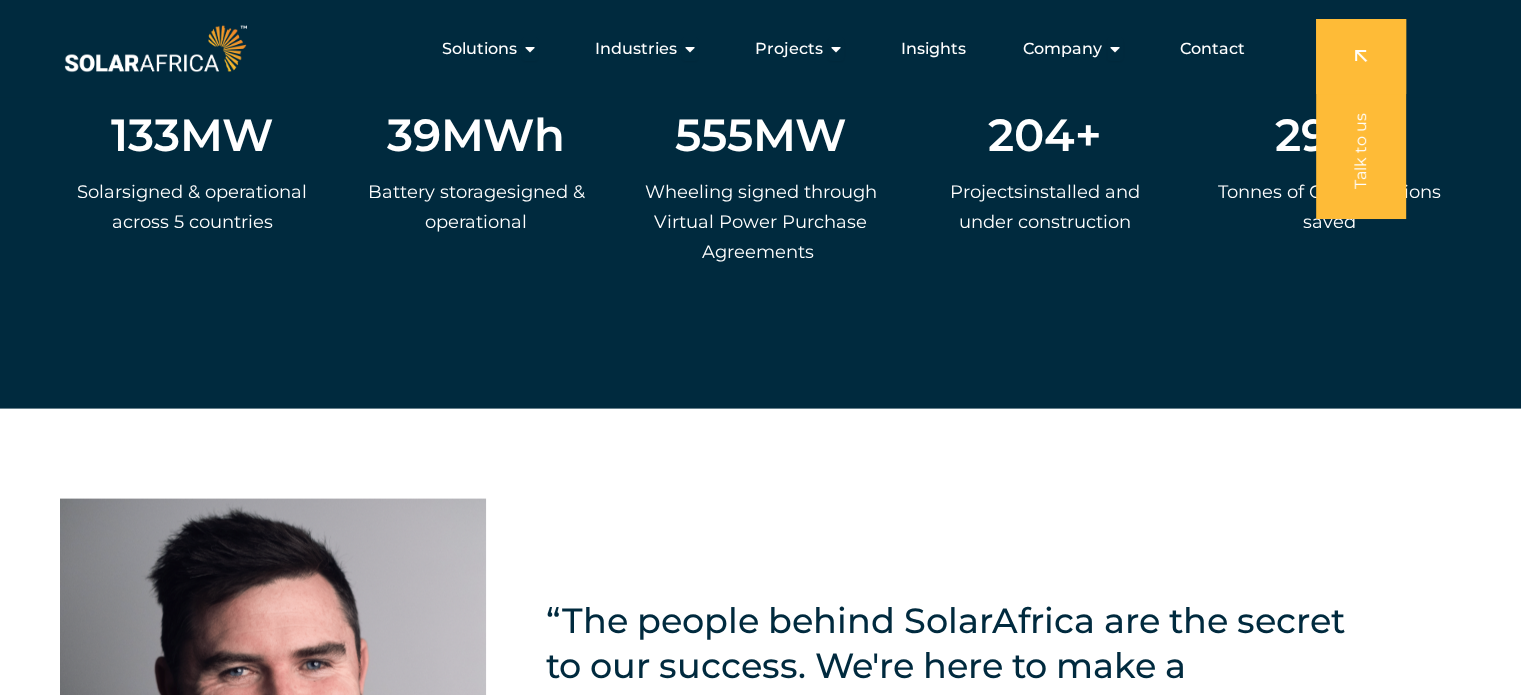 scroll, scrollTop: 3700, scrollLeft: 0, axis: vertical 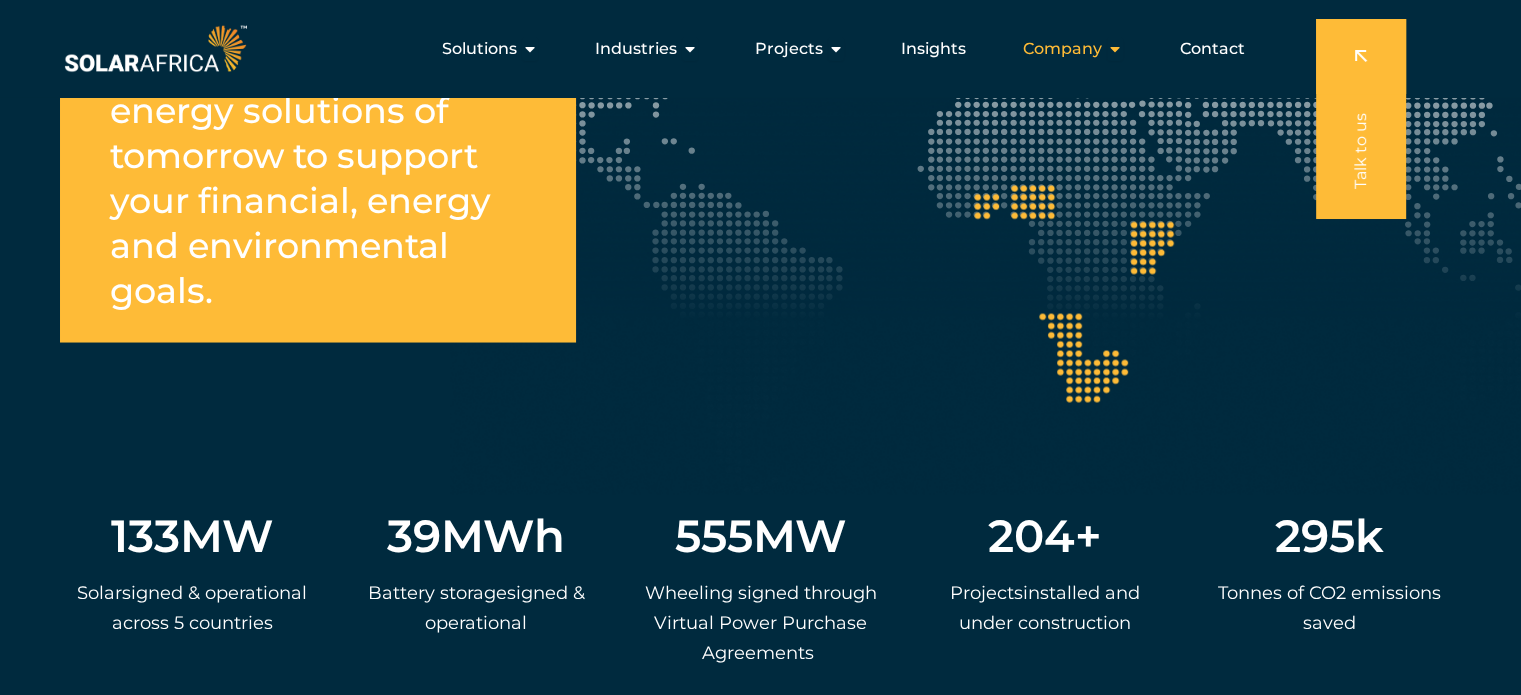 click on "Company" at bounding box center (1062, 49) 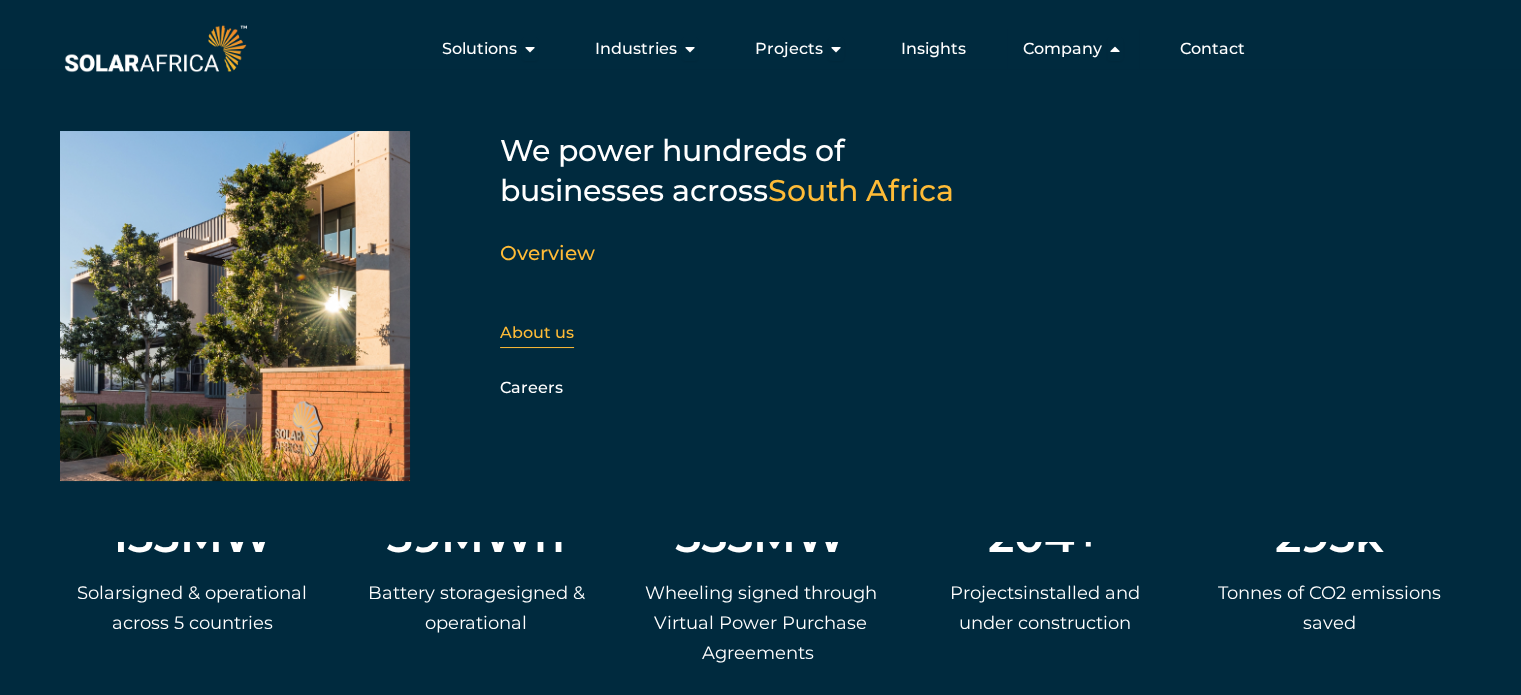 click on "About us" at bounding box center [537, 332] 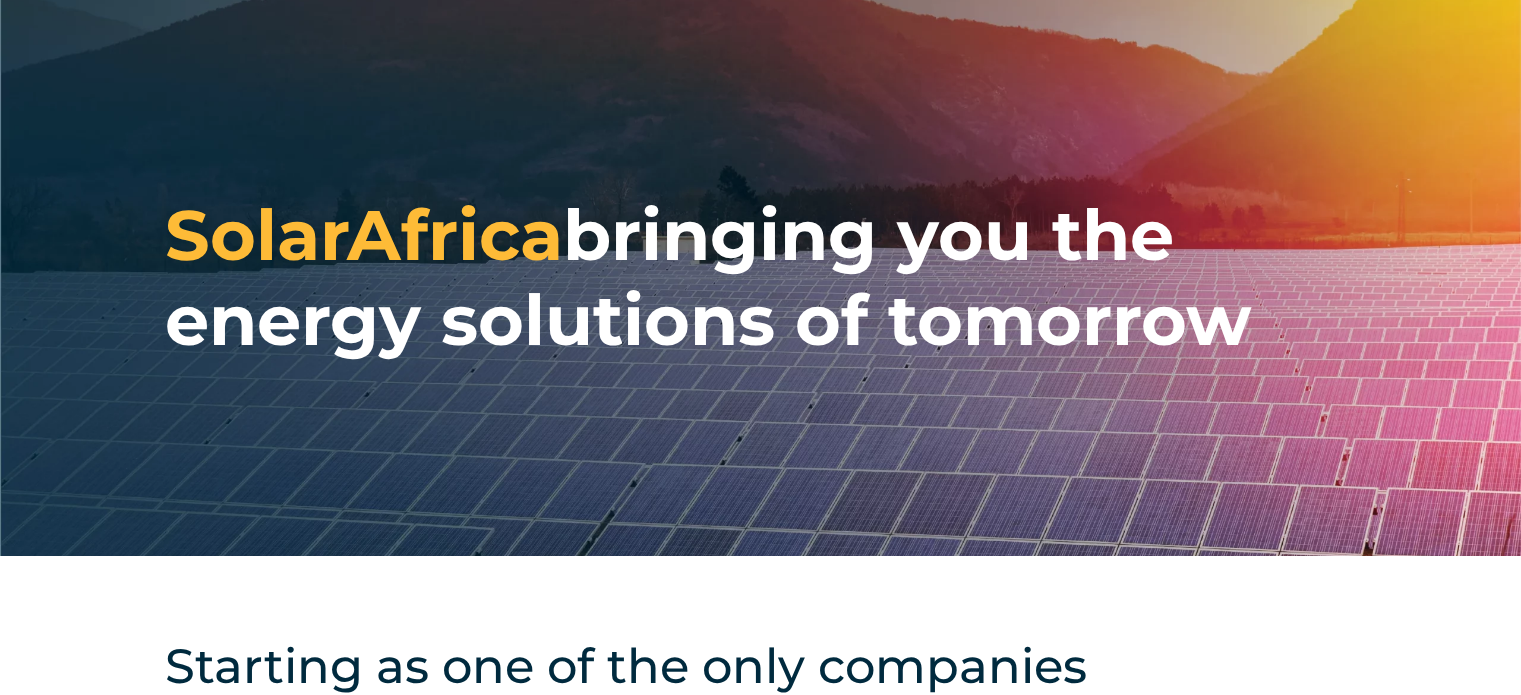 scroll, scrollTop: 400, scrollLeft: 0, axis: vertical 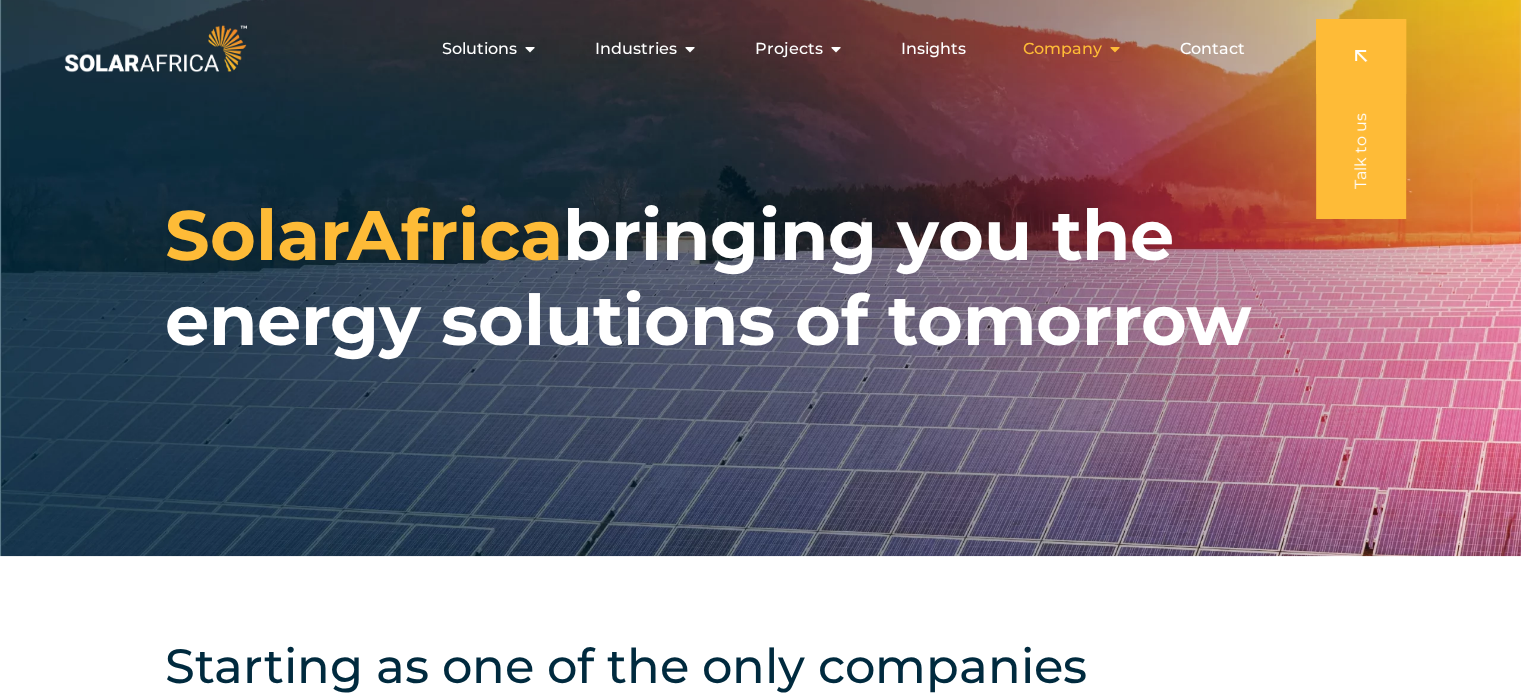 click at bounding box center (1115, 49) 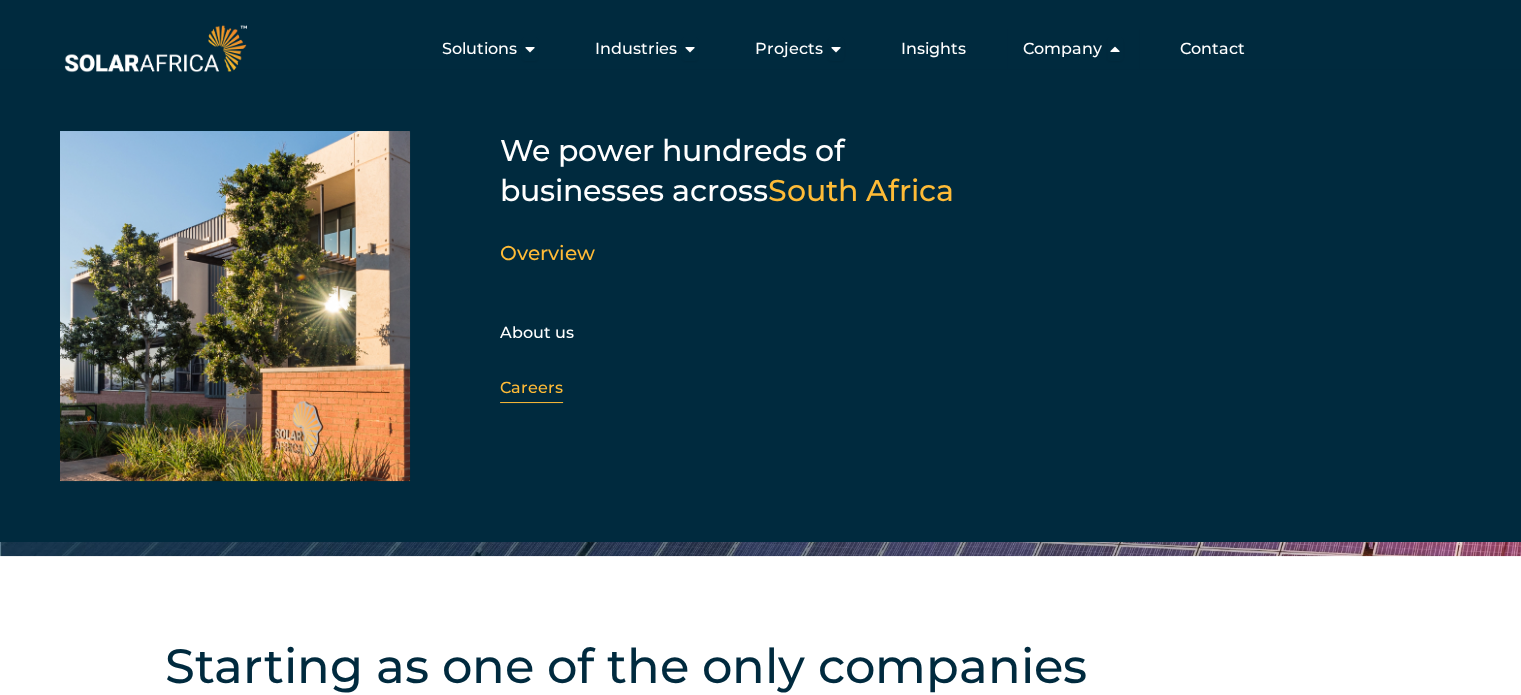 click on "Careers" at bounding box center (531, 387) 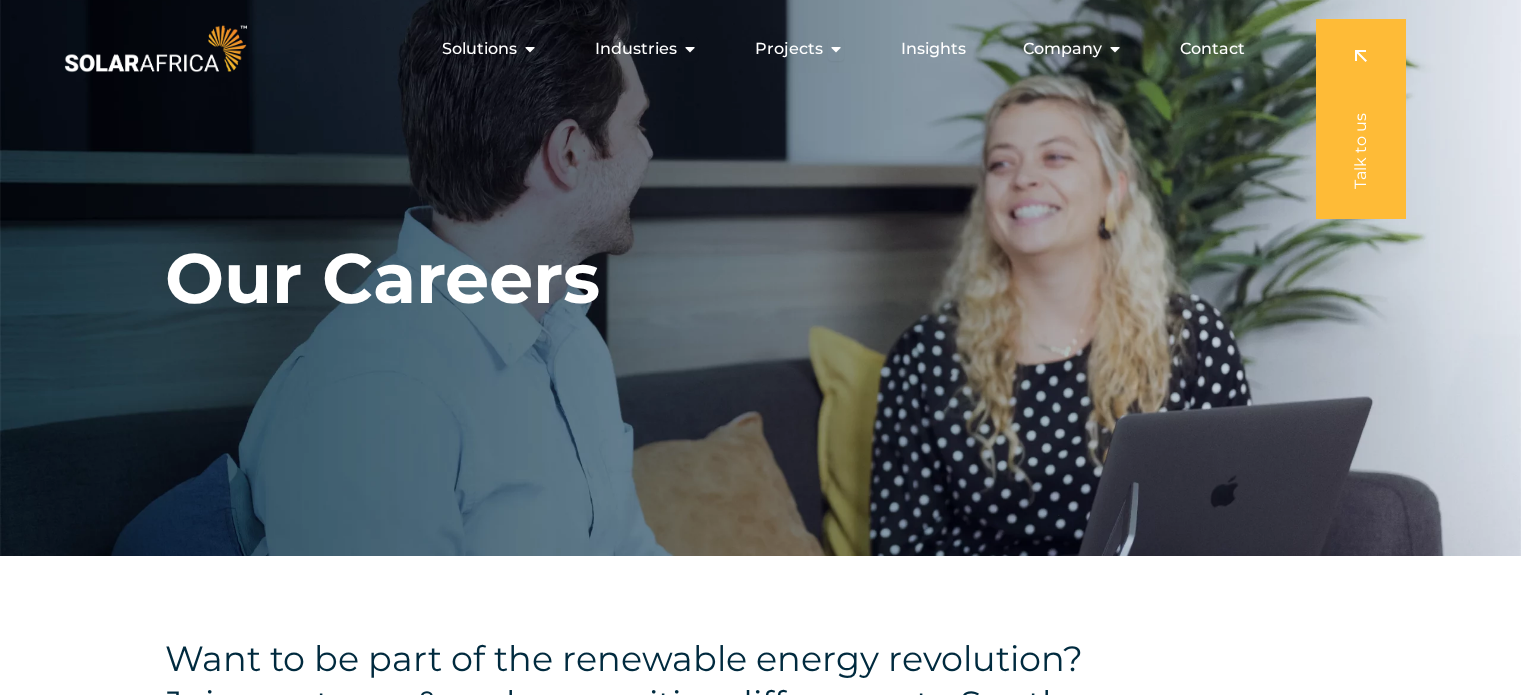 scroll, scrollTop: 0, scrollLeft: 0, axis: both 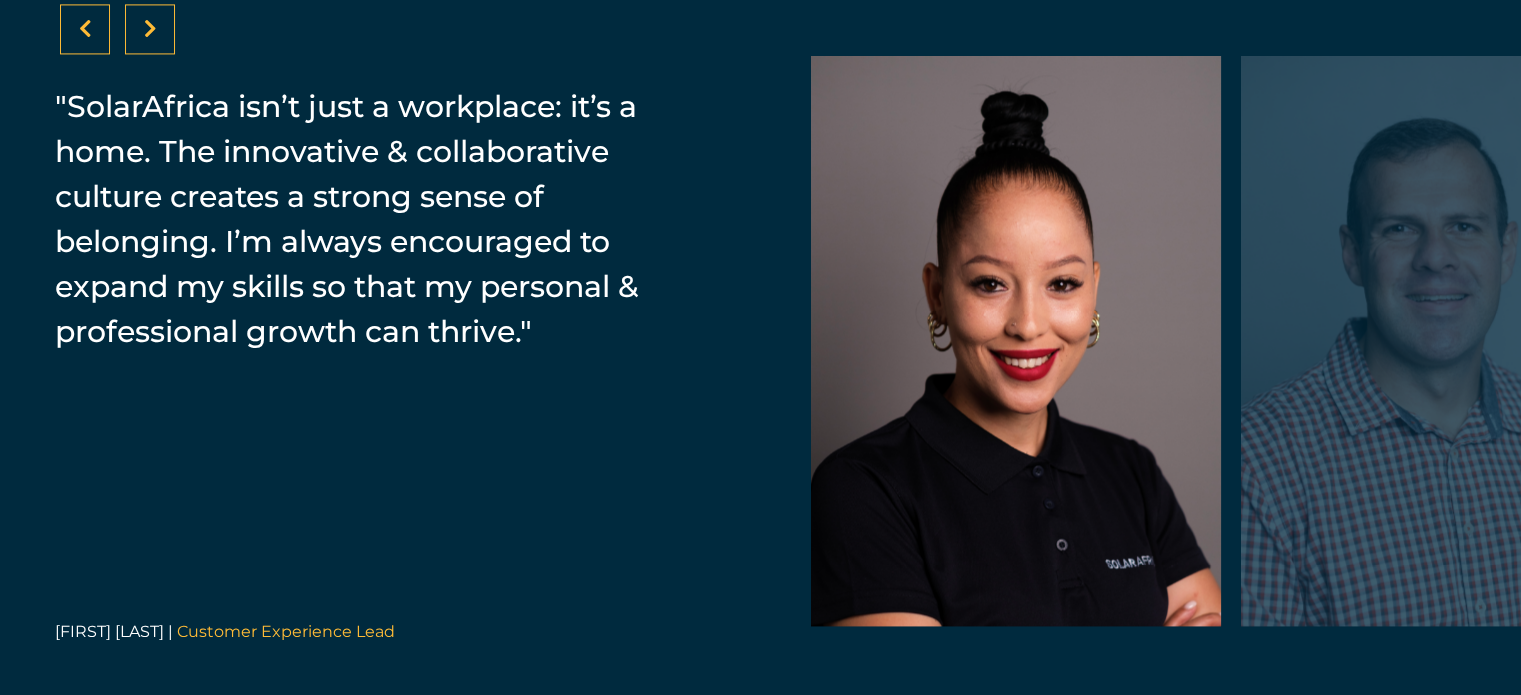 click at bounding box center [150, 29] 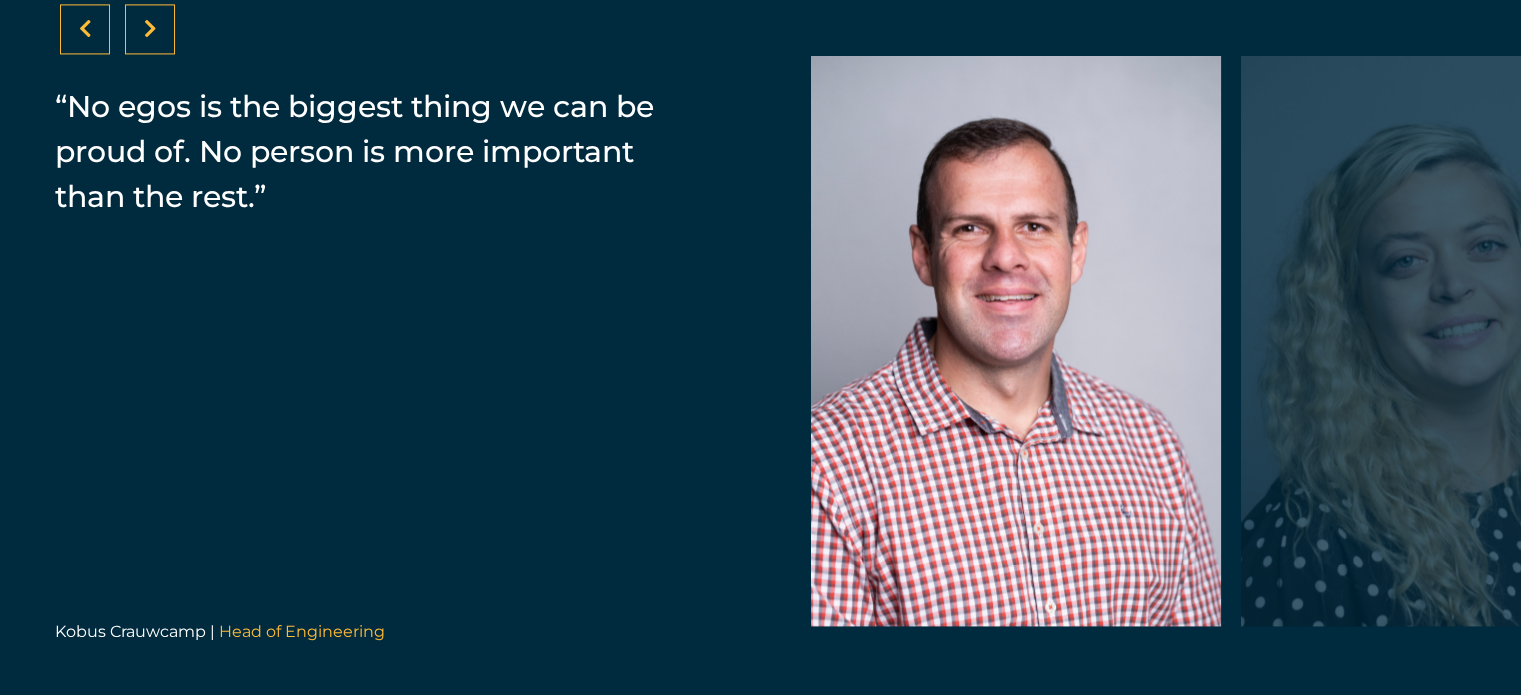 click at bounding box center [85, 29] 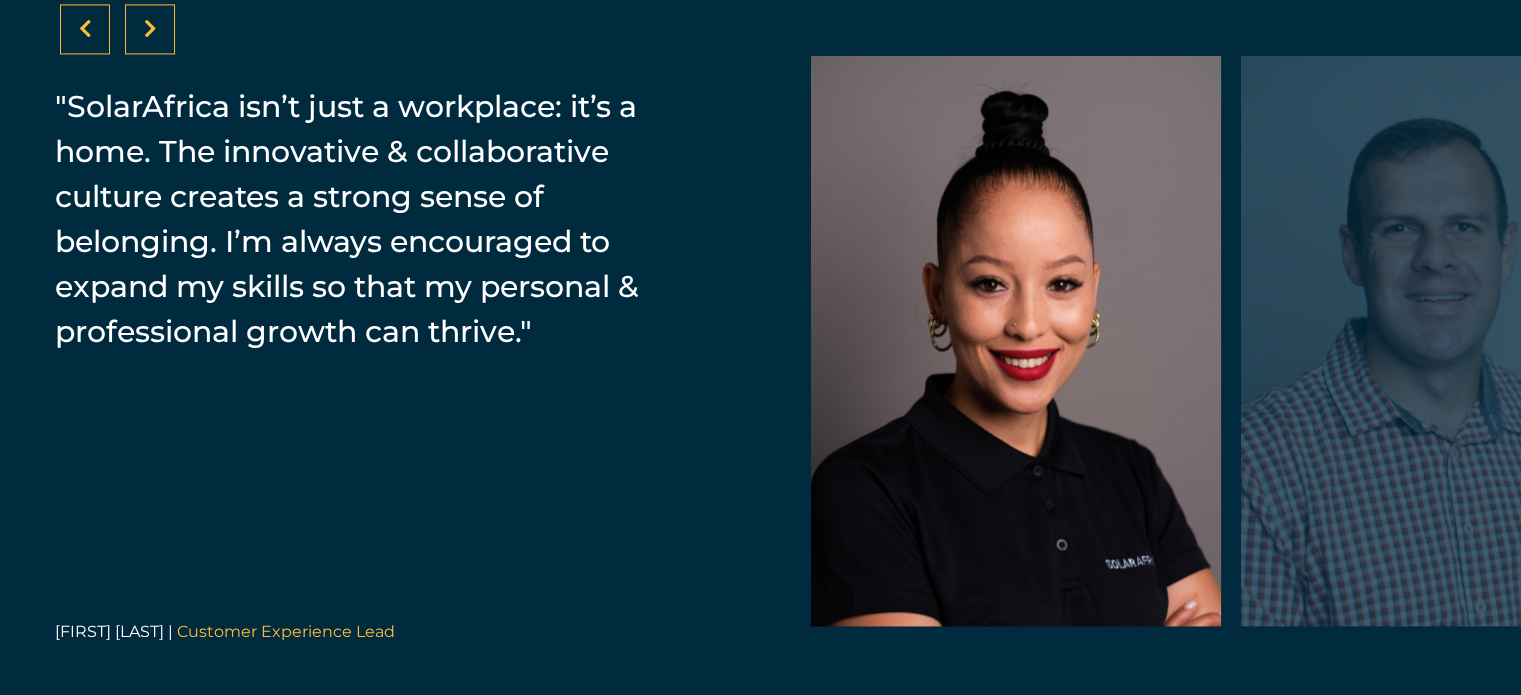 click at bounding box center [150, 29] 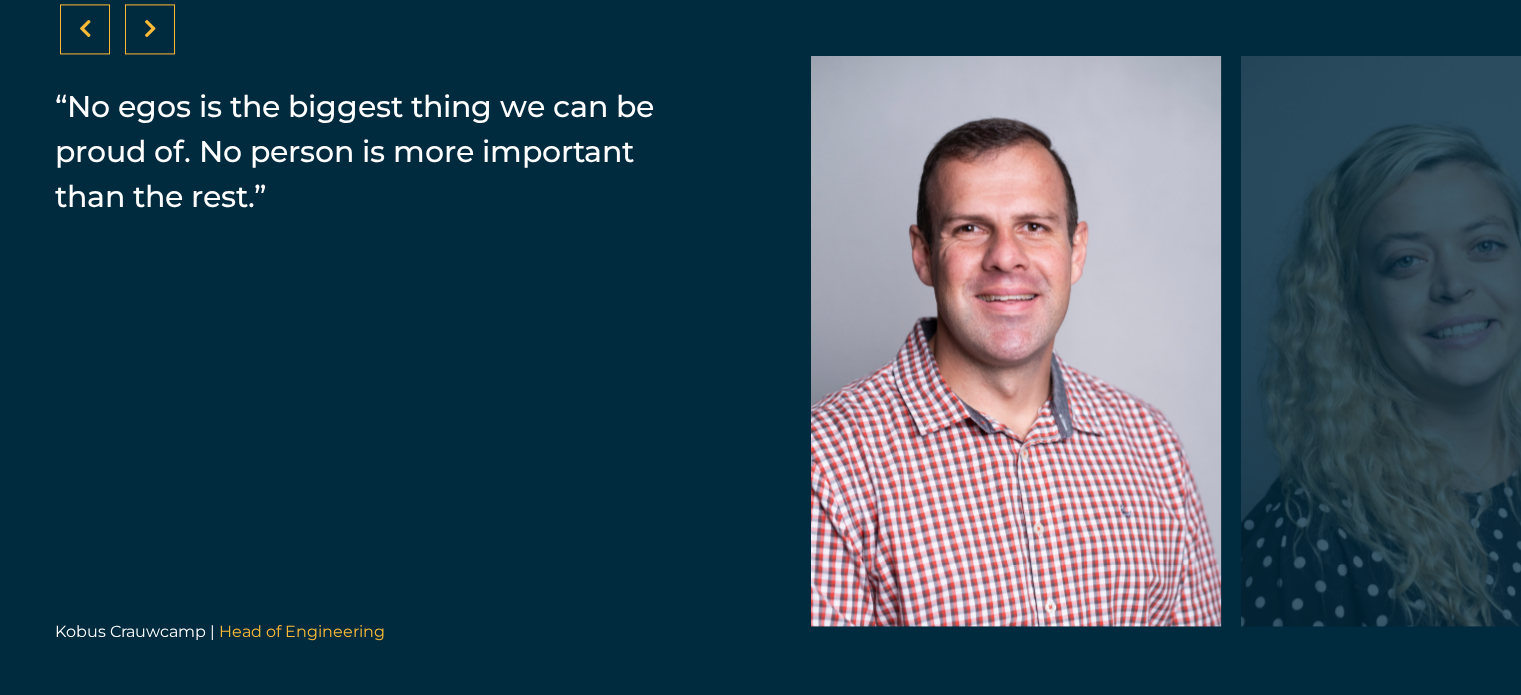 click at bounding box center (150, 29) 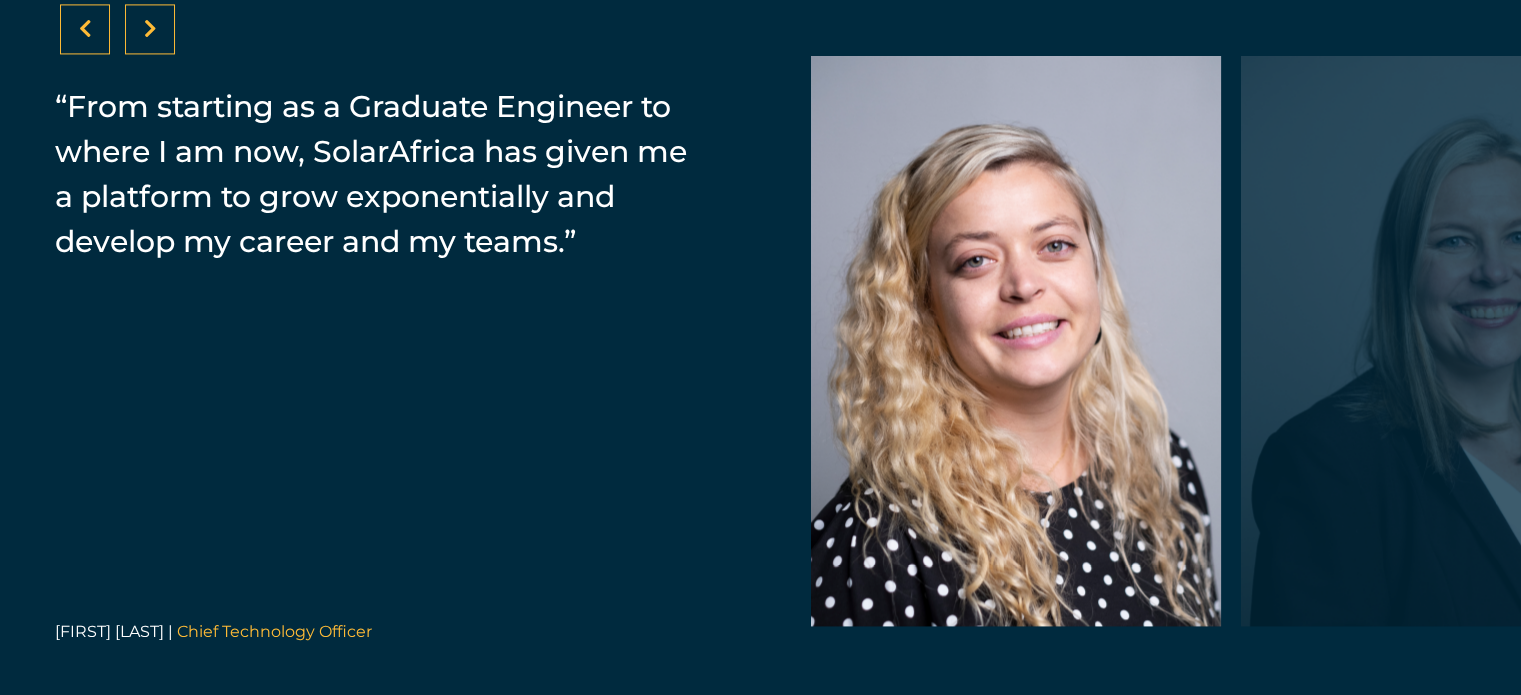click at bounding box center (150, 29) 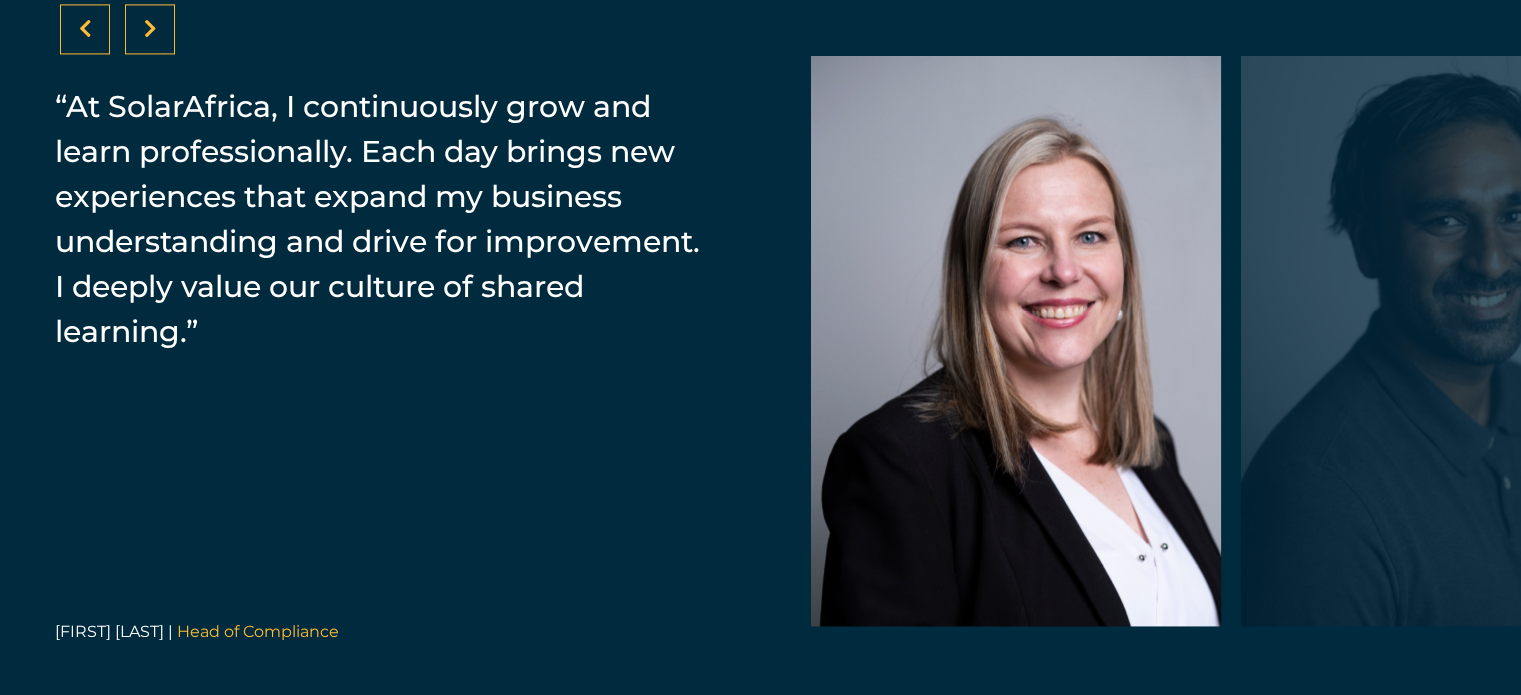 click at bounding box center [150, 29] 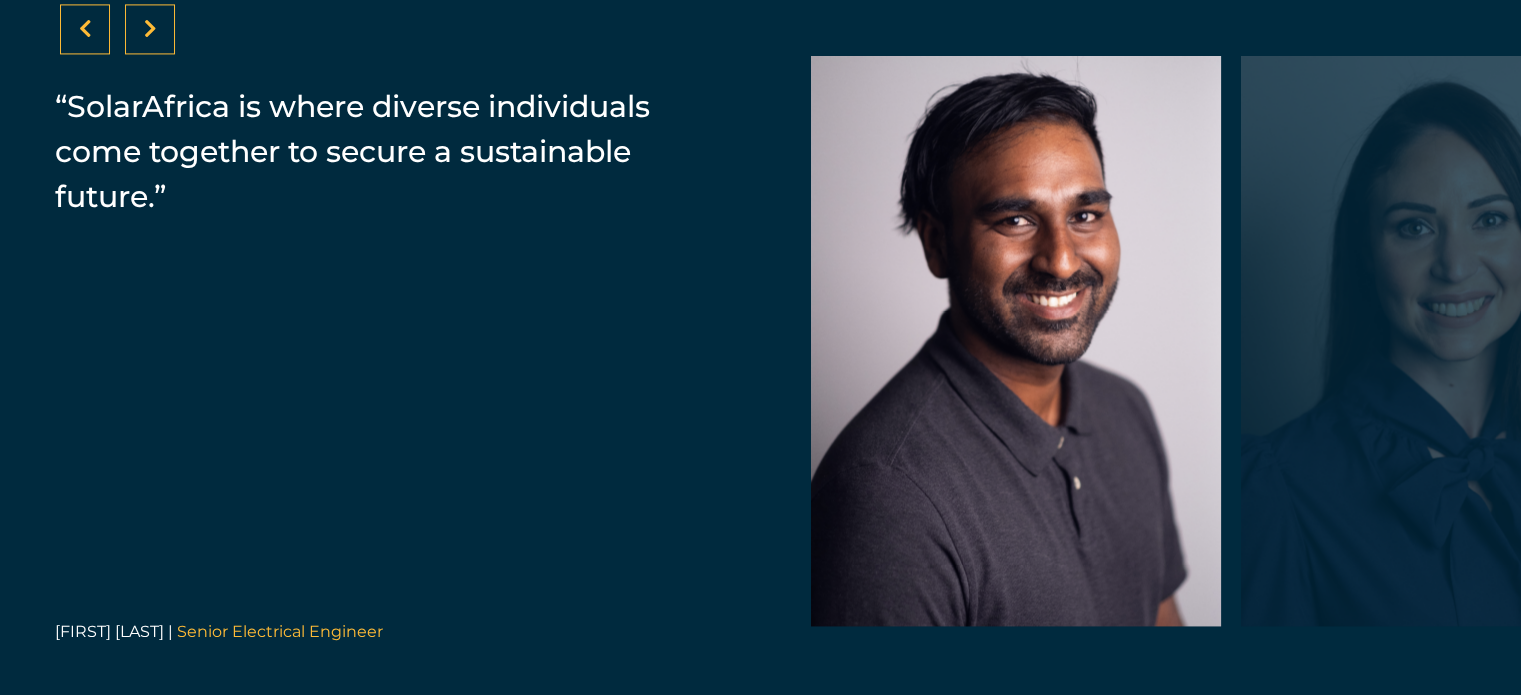 click at bounding box center (150, 29) 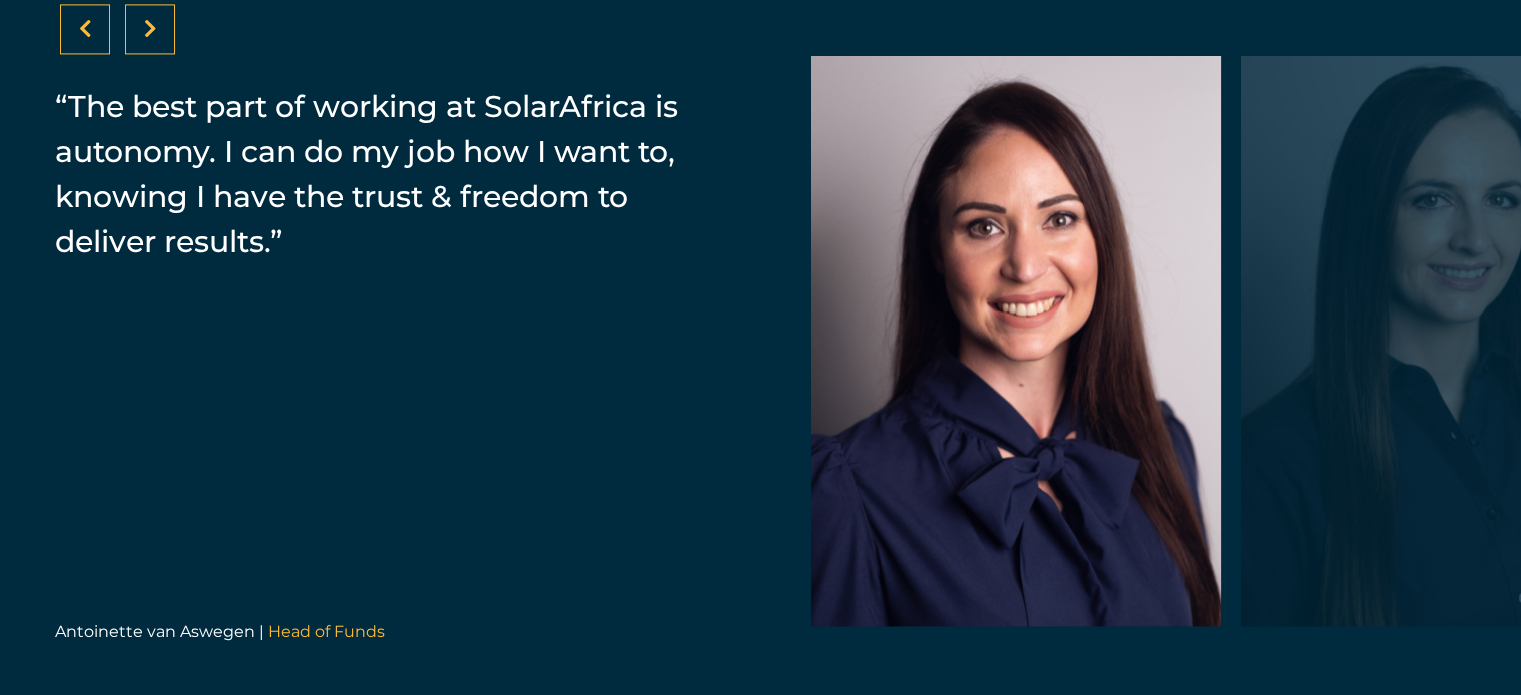 click at bounding box center [150, 29] 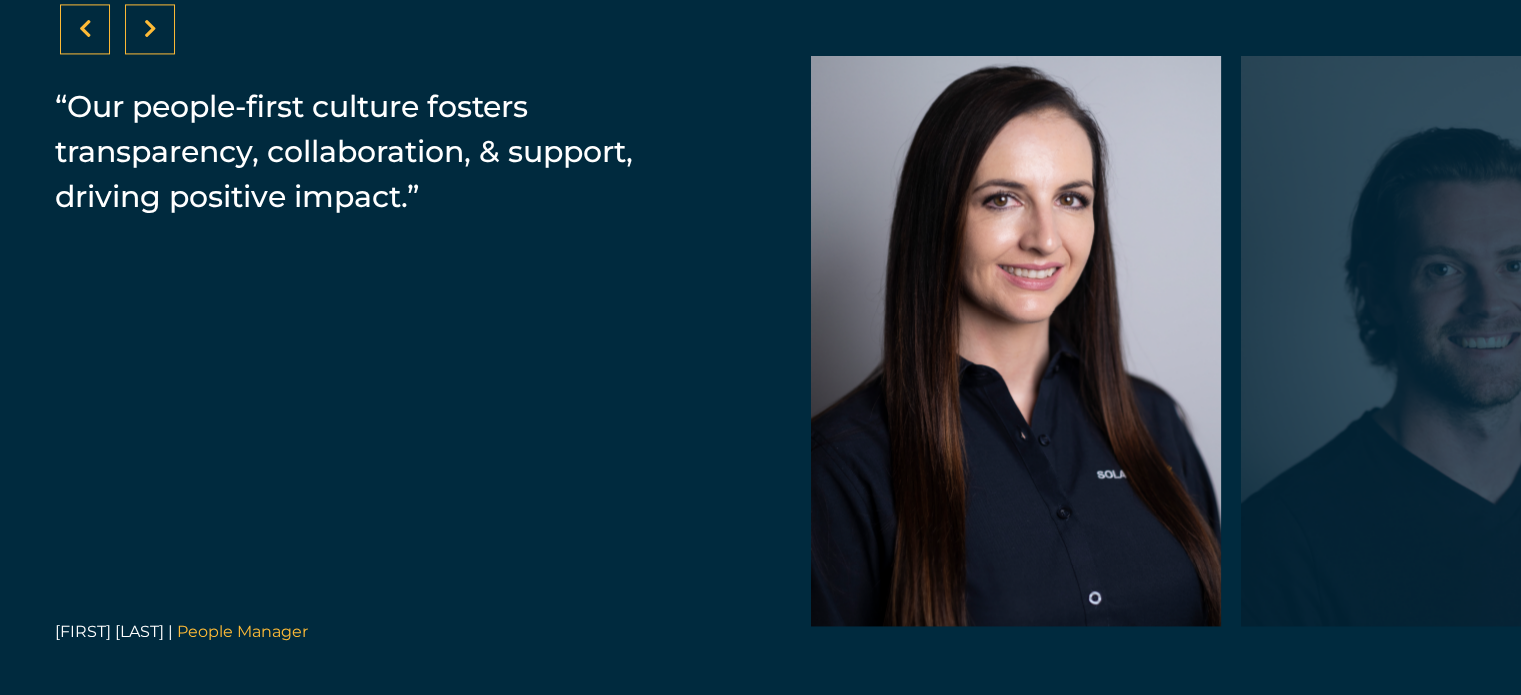 click at bounding box center (150, 29) 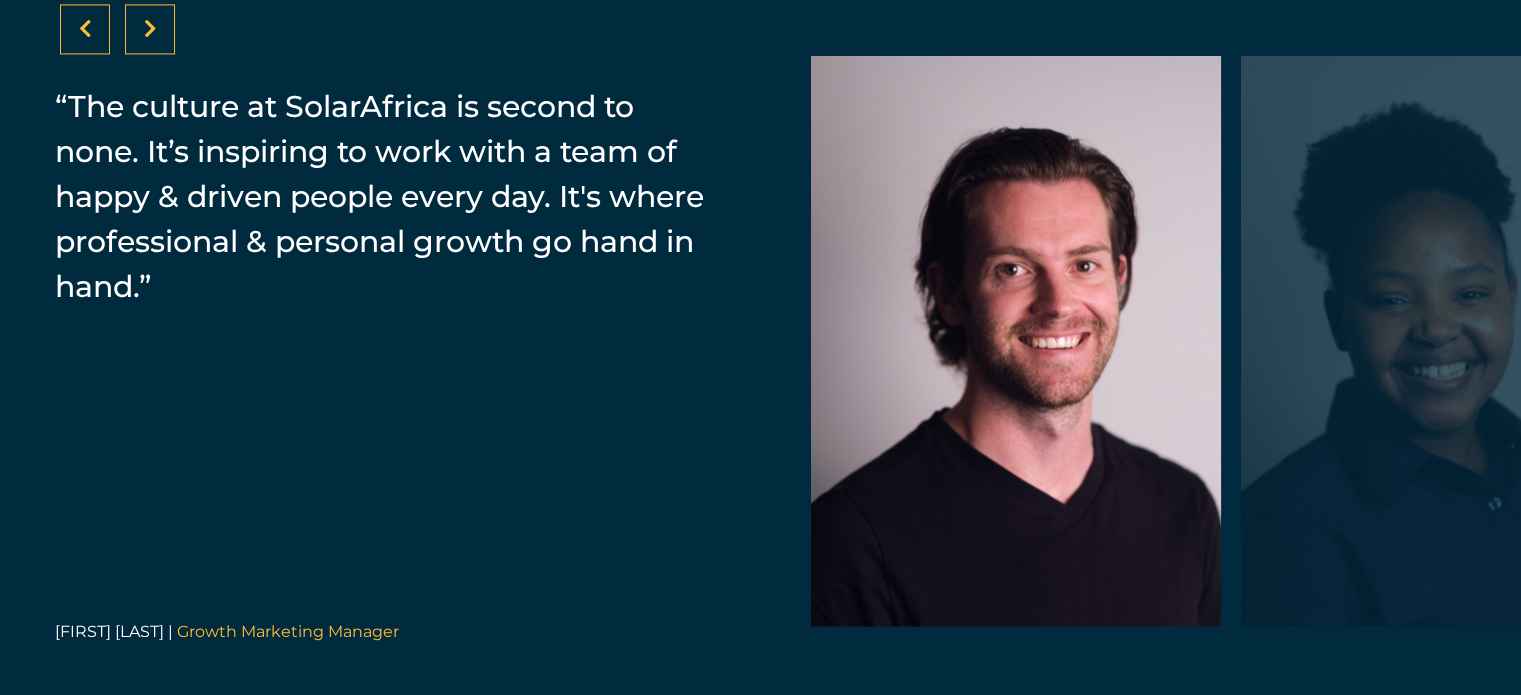 click at bounding box center (150, 29) 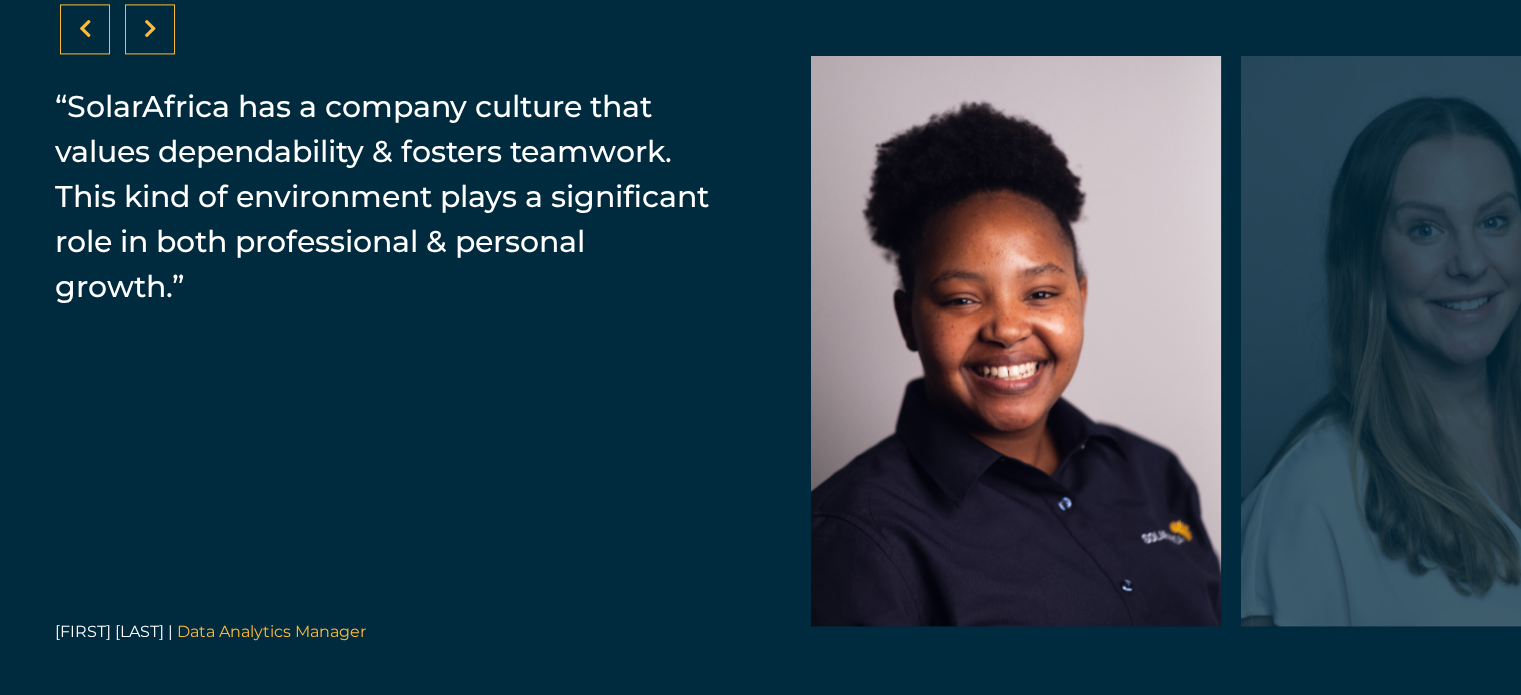 click at bounding box center [150, 29] 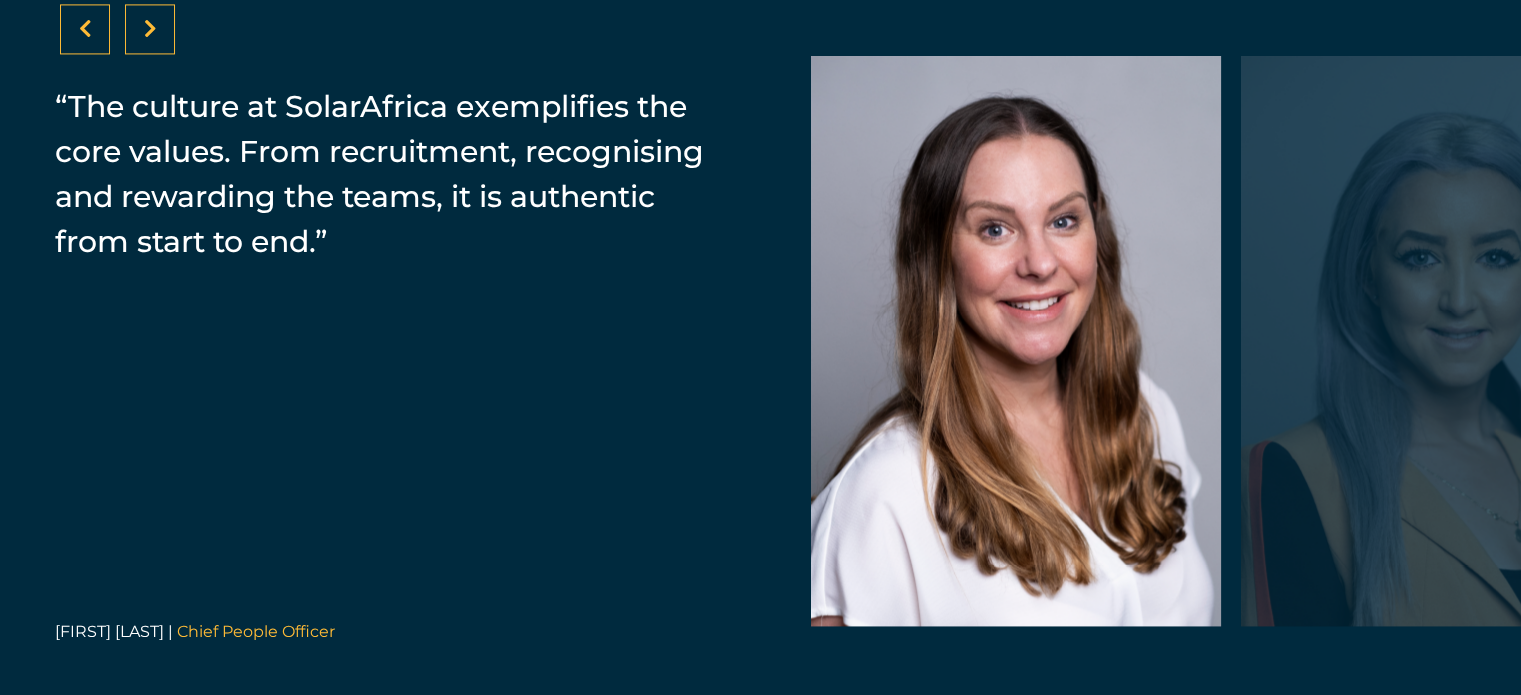 click at bounding box center [150, 29] 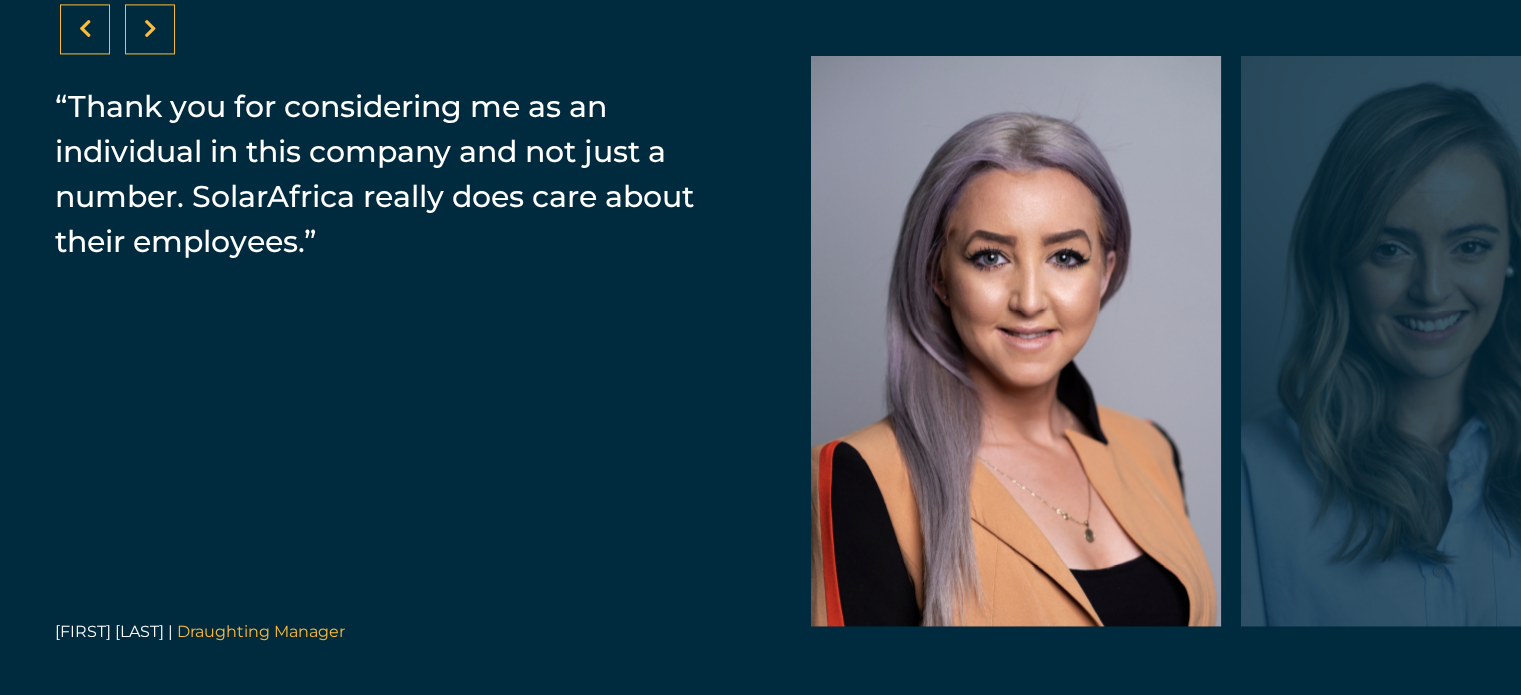 click at bounding box center (150, 29) 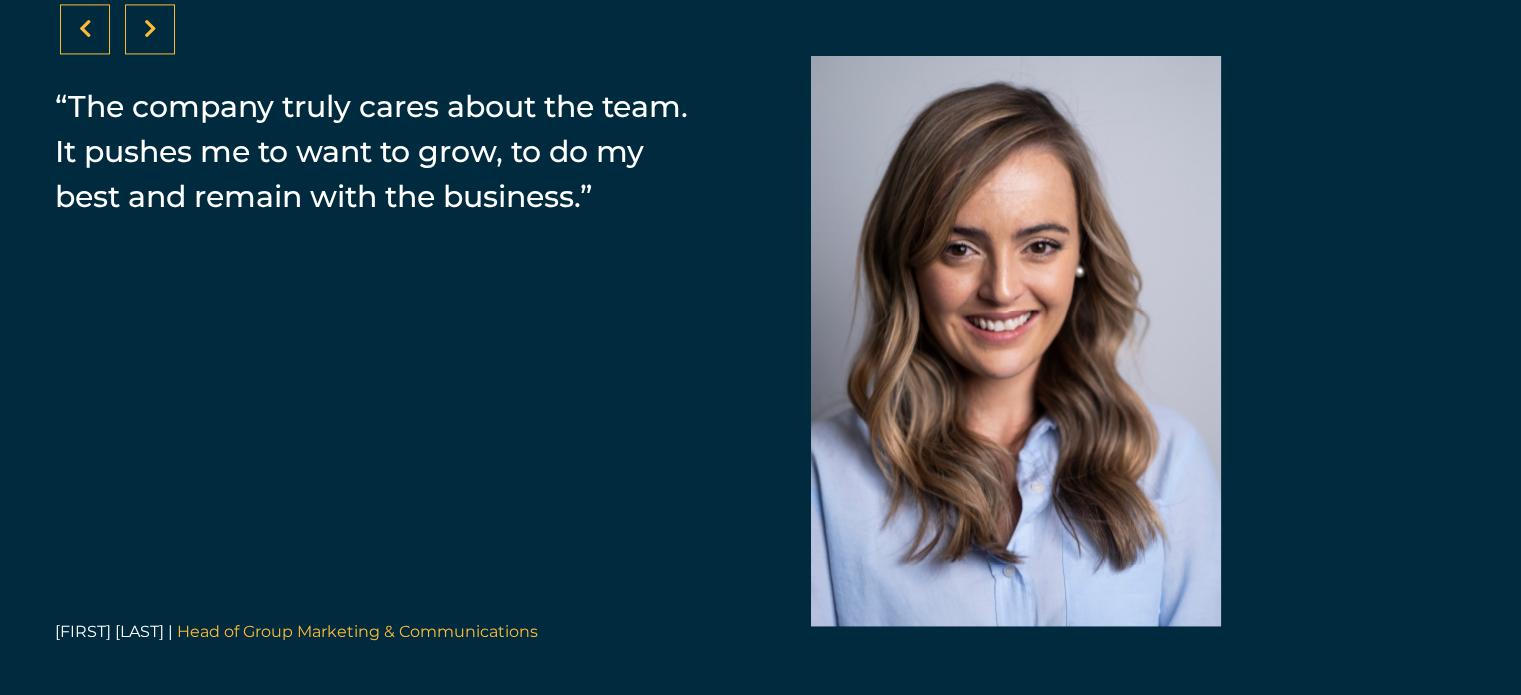 click at bounding box center (150, 29) 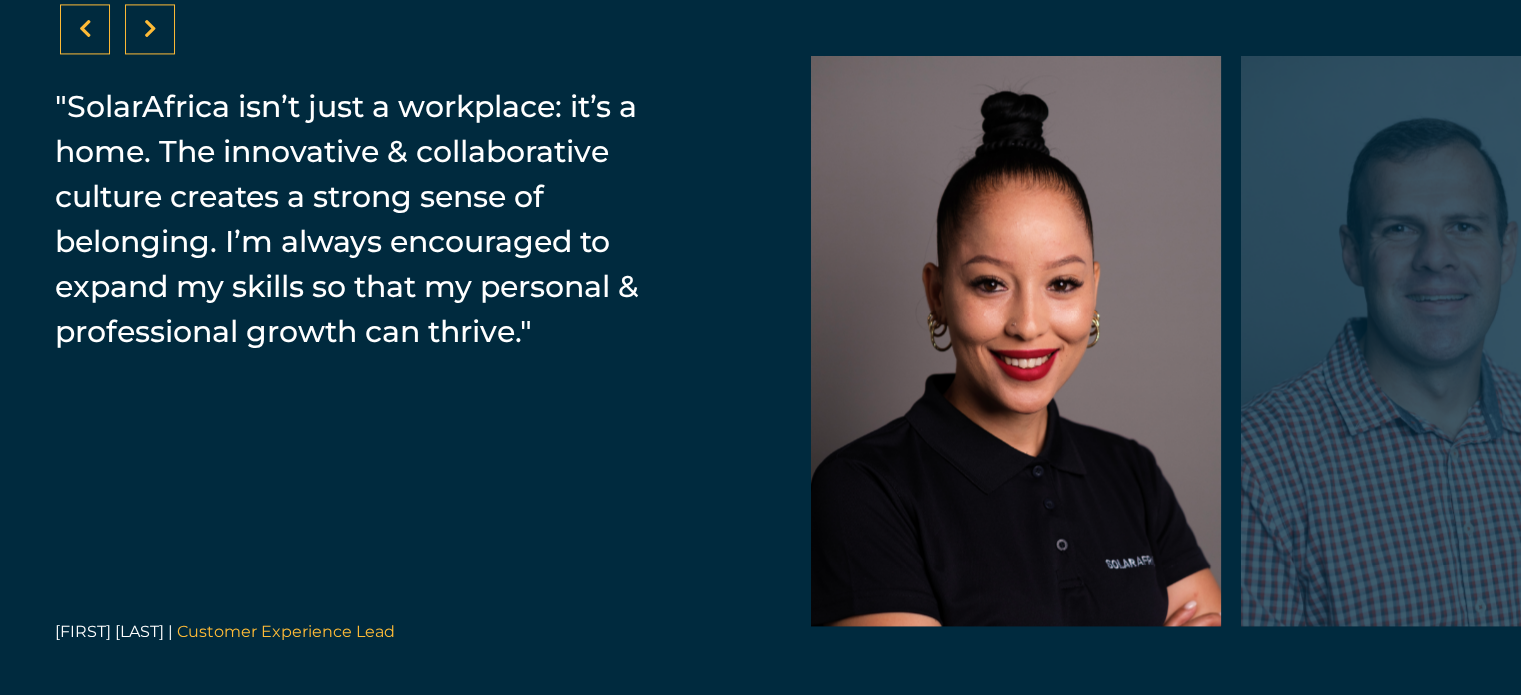 click at bounding box center [150, 29] 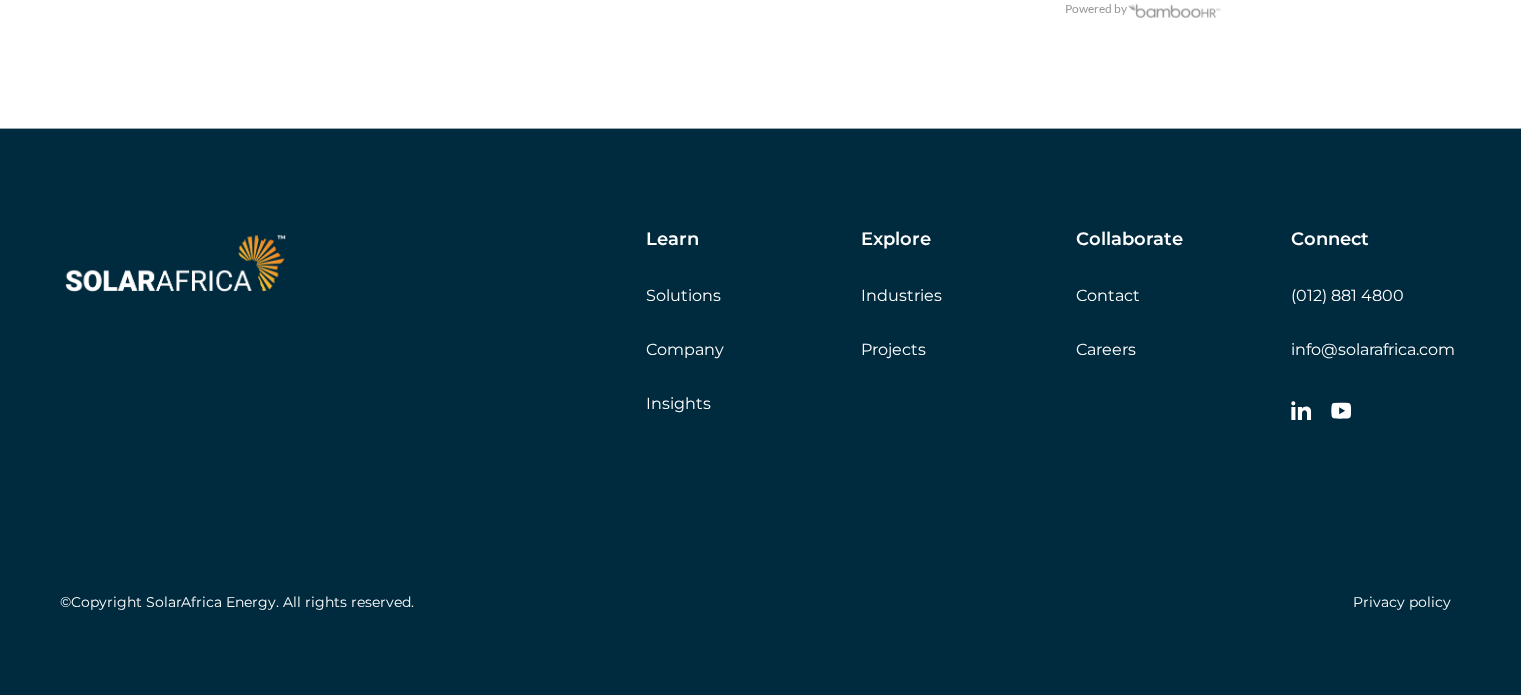 scroll, scrollTop: 4429, scrollLeft: 0, axis: vertical 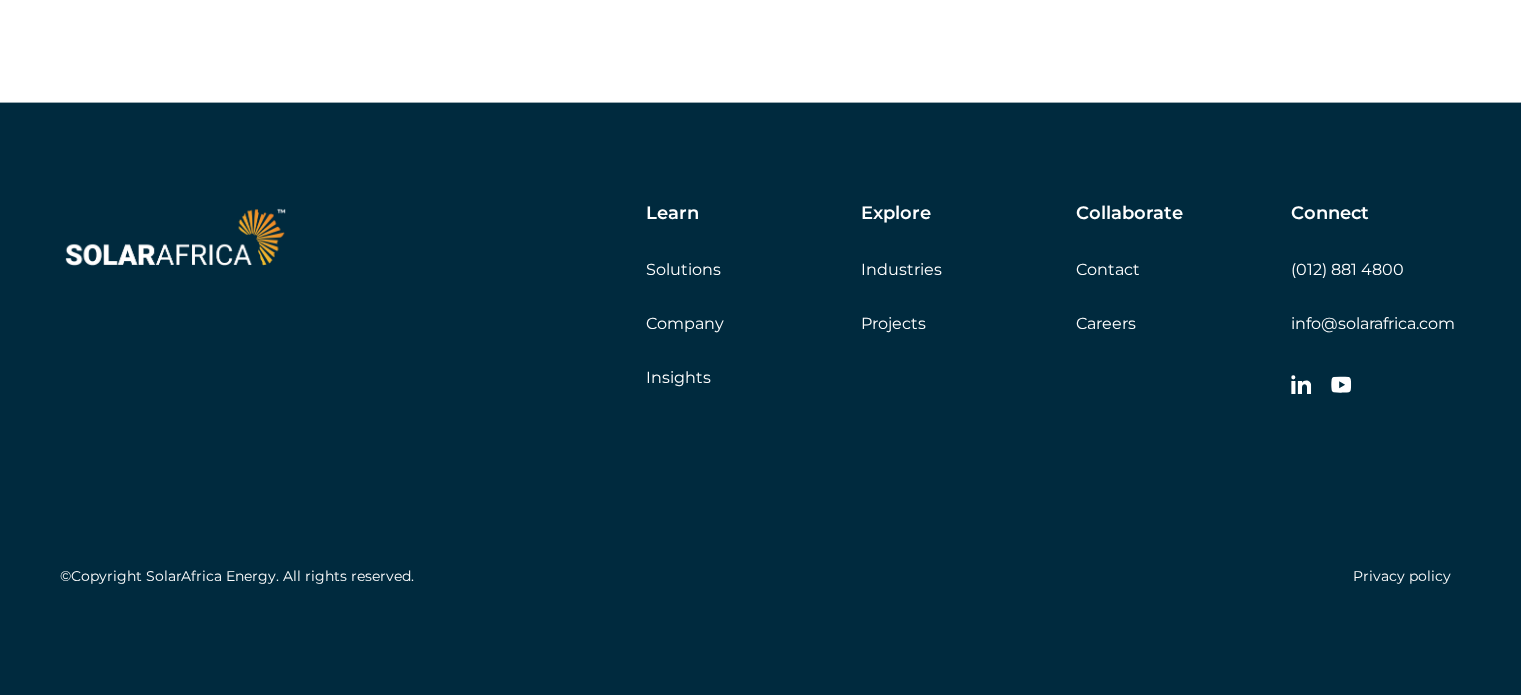 click on "Company" at bounding box center [685, 323] 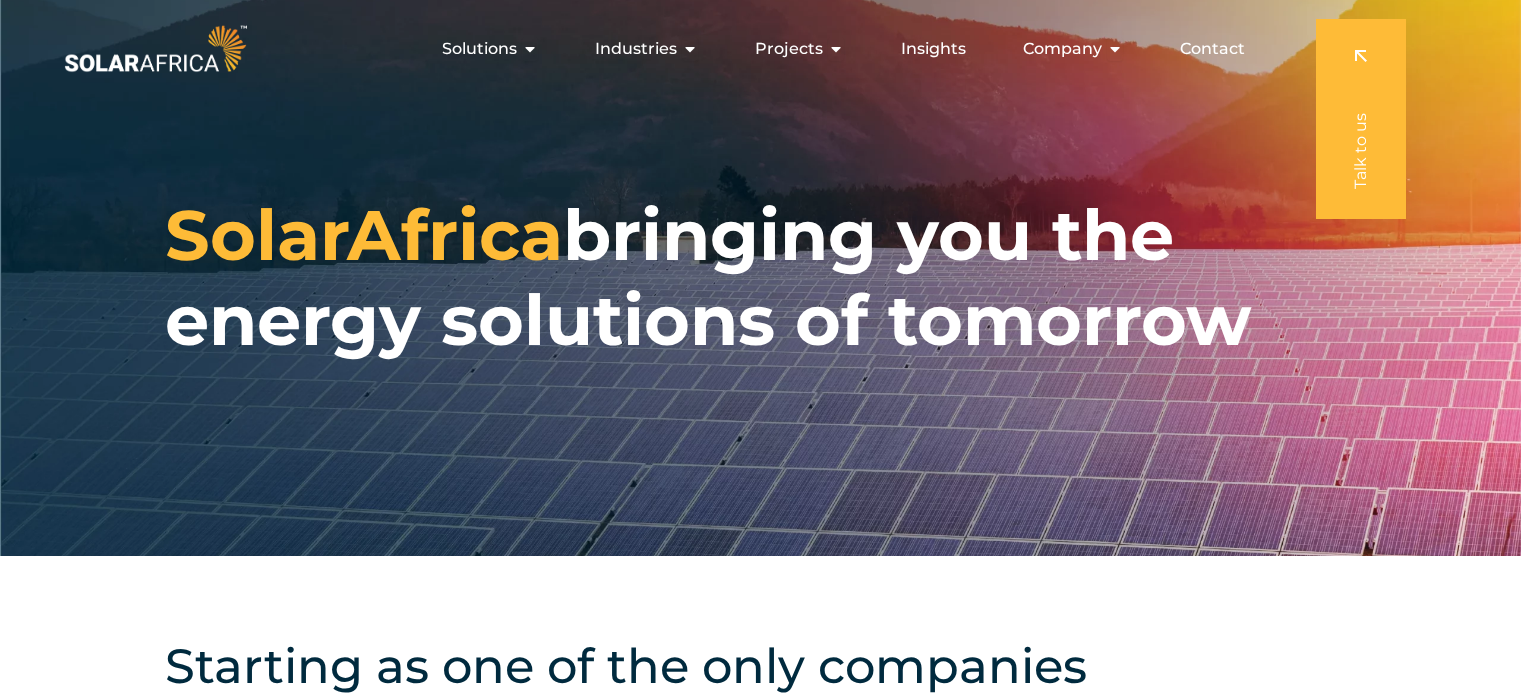 scroll, scrollTop: 0, scrollLeft: 0, axis: both 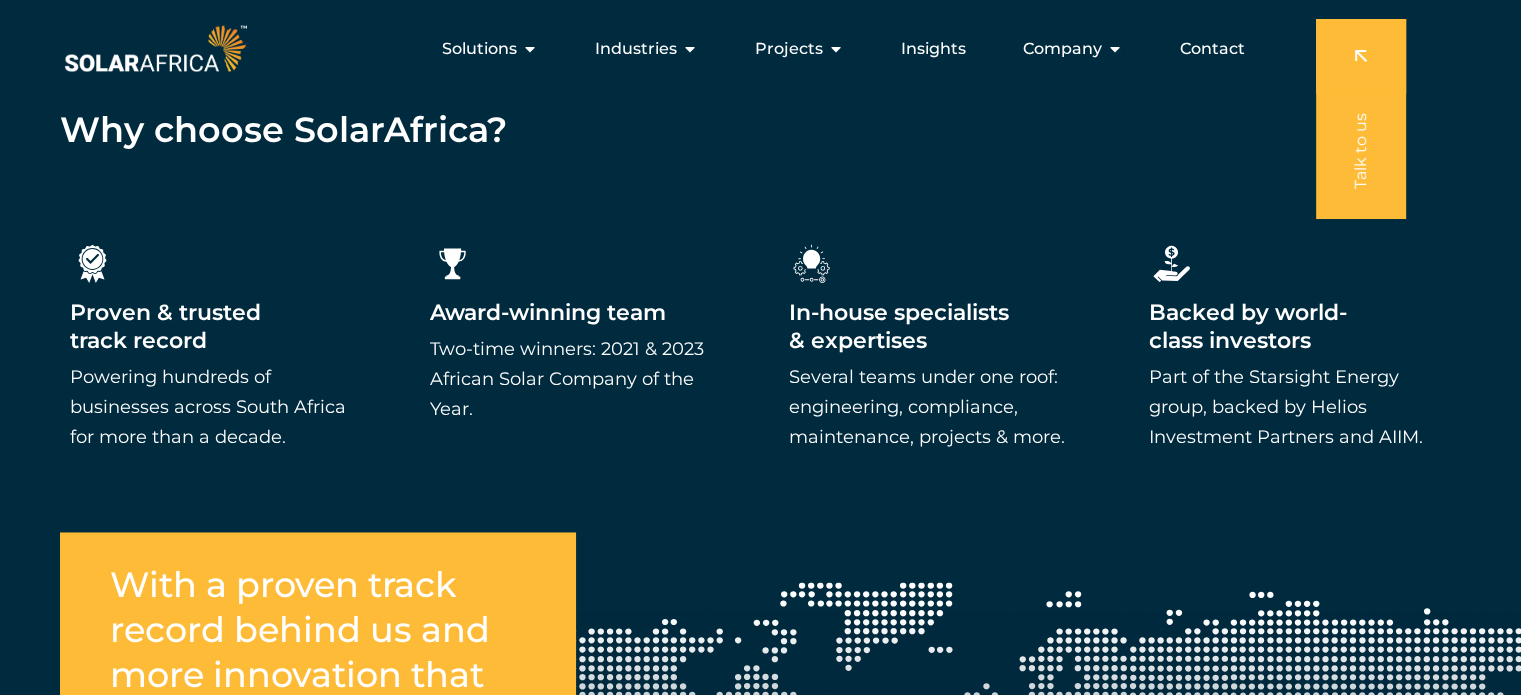 drag, startPoint x: 1240, startPoint y: 345, endPoint x: 1267, endPoint y: 383, distance: 46.615448 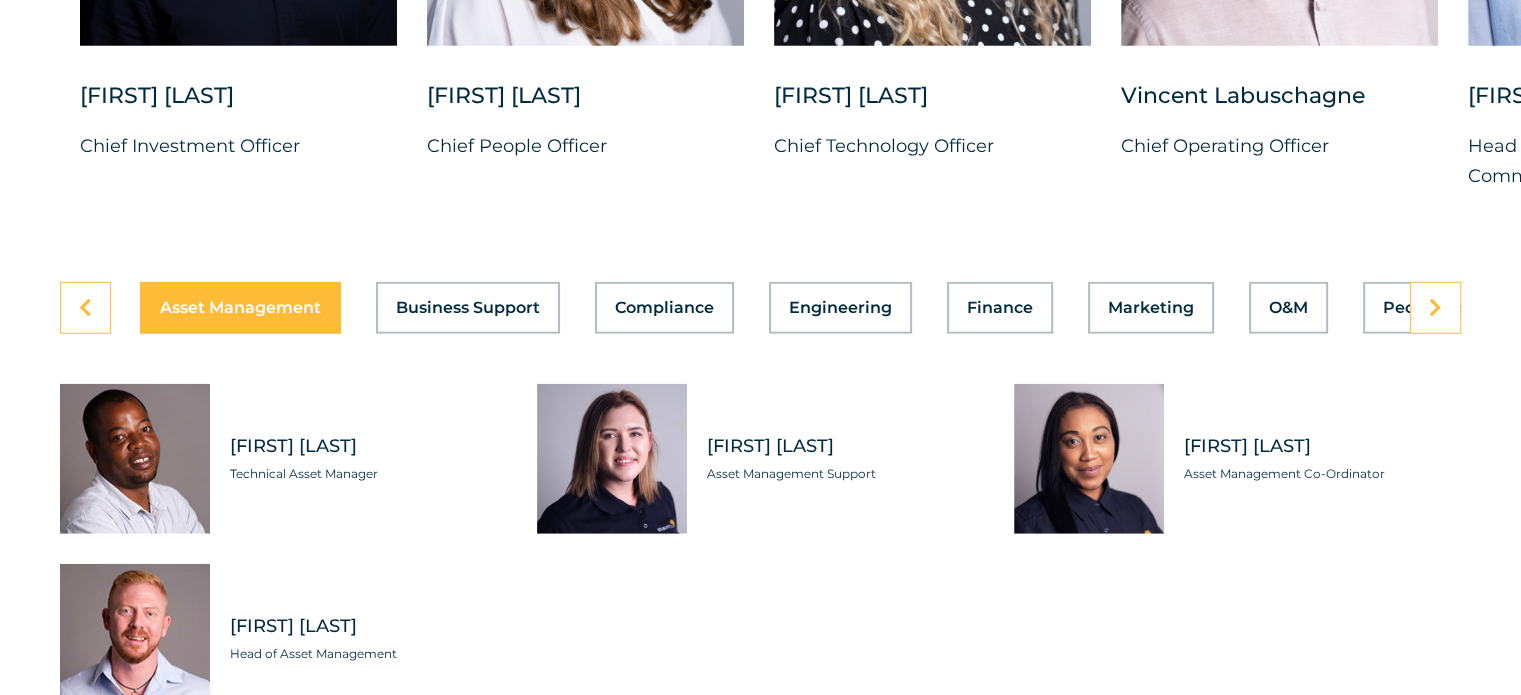 scroll, scrollTop: 5600, scrollLeft: 0, axis: vertical 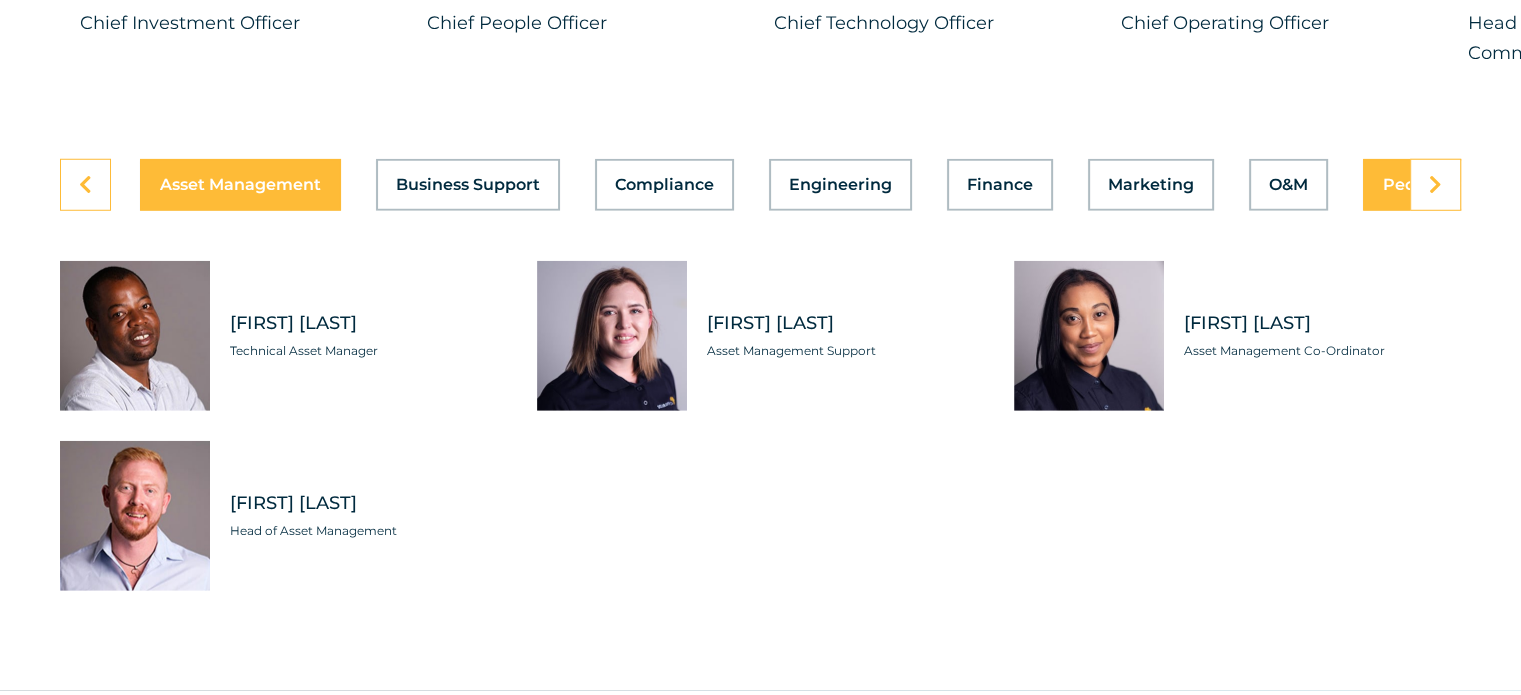 click on "People Operations" at bounding box center (1459, 185) 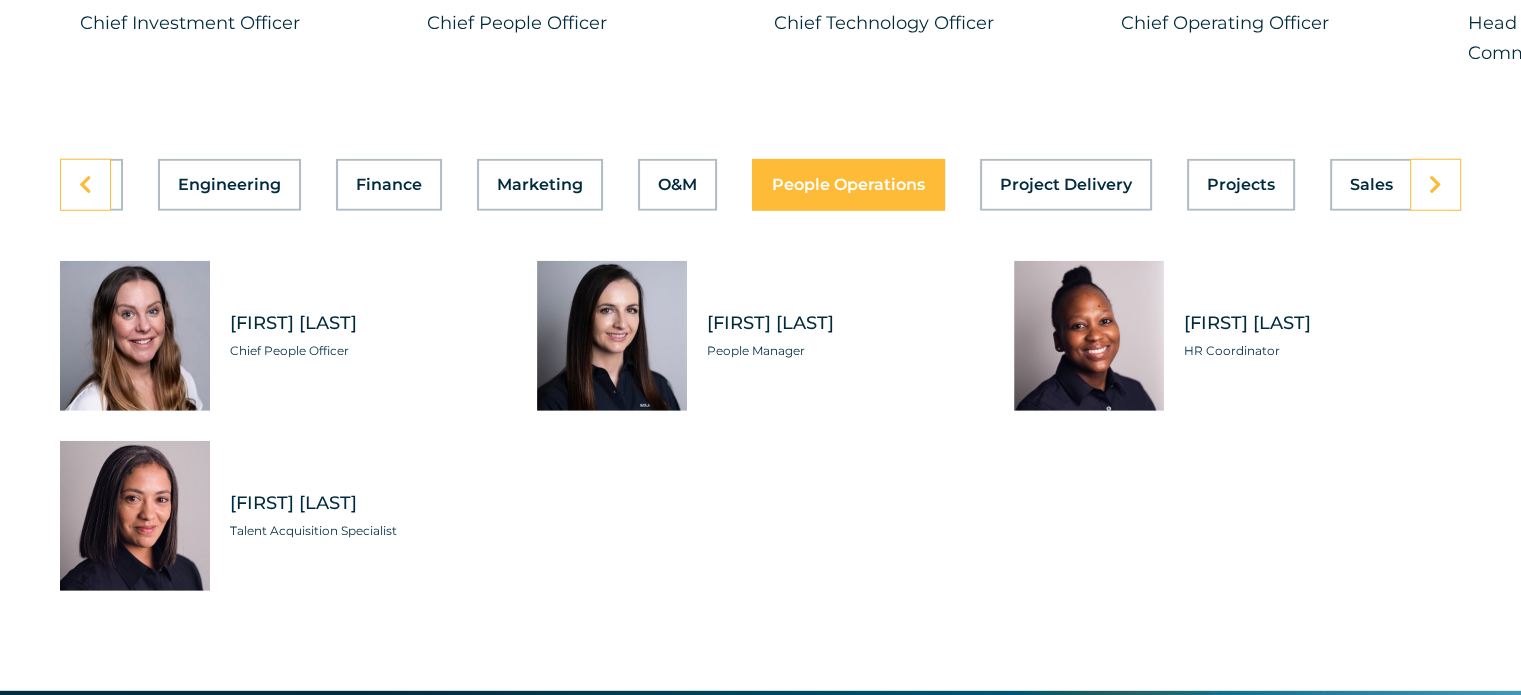 scroll, scrollTop: 0, scrollLeft: 799, axis: horizontal 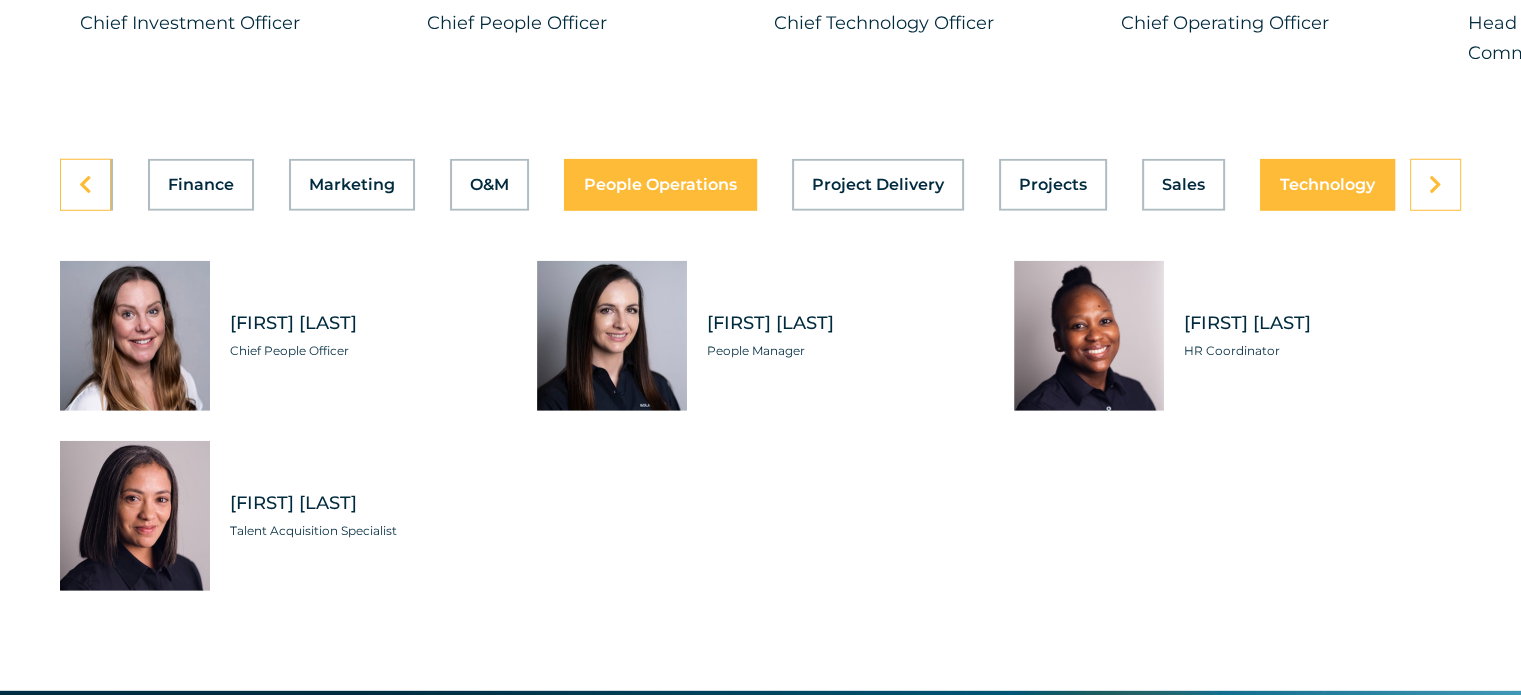 click on "Technology" at bounding box center (1327, 185) 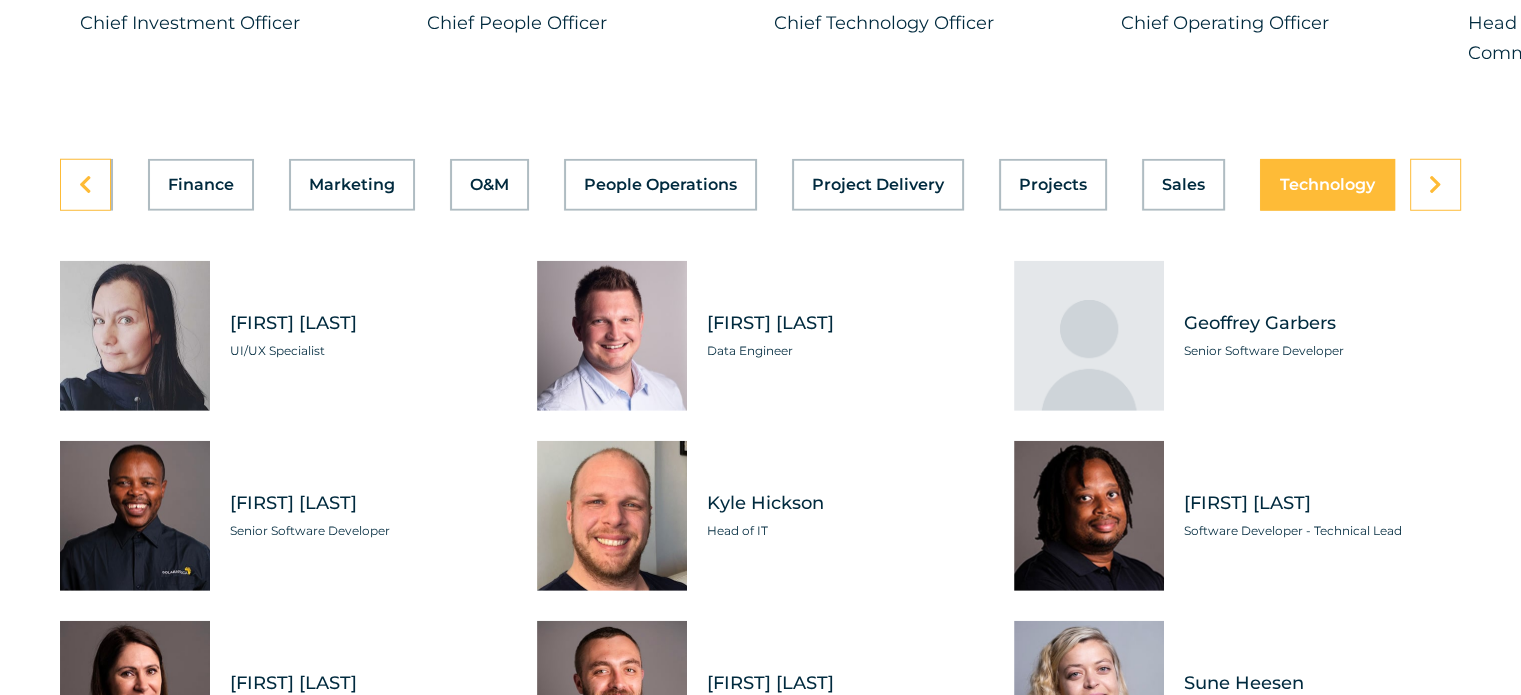 scroll, scrollTop: 0, scrollLeft: 799, axis: horizontal 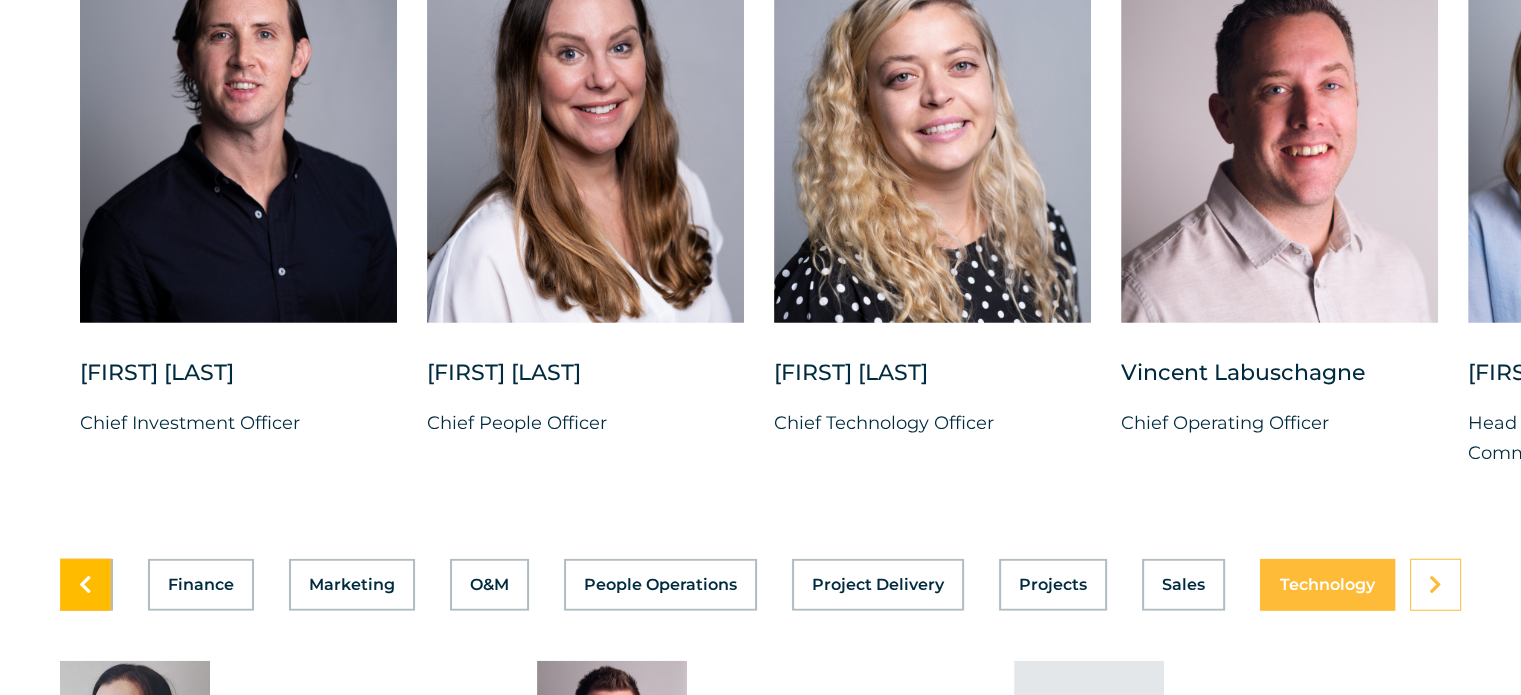 click at bounding box center [85, 585] 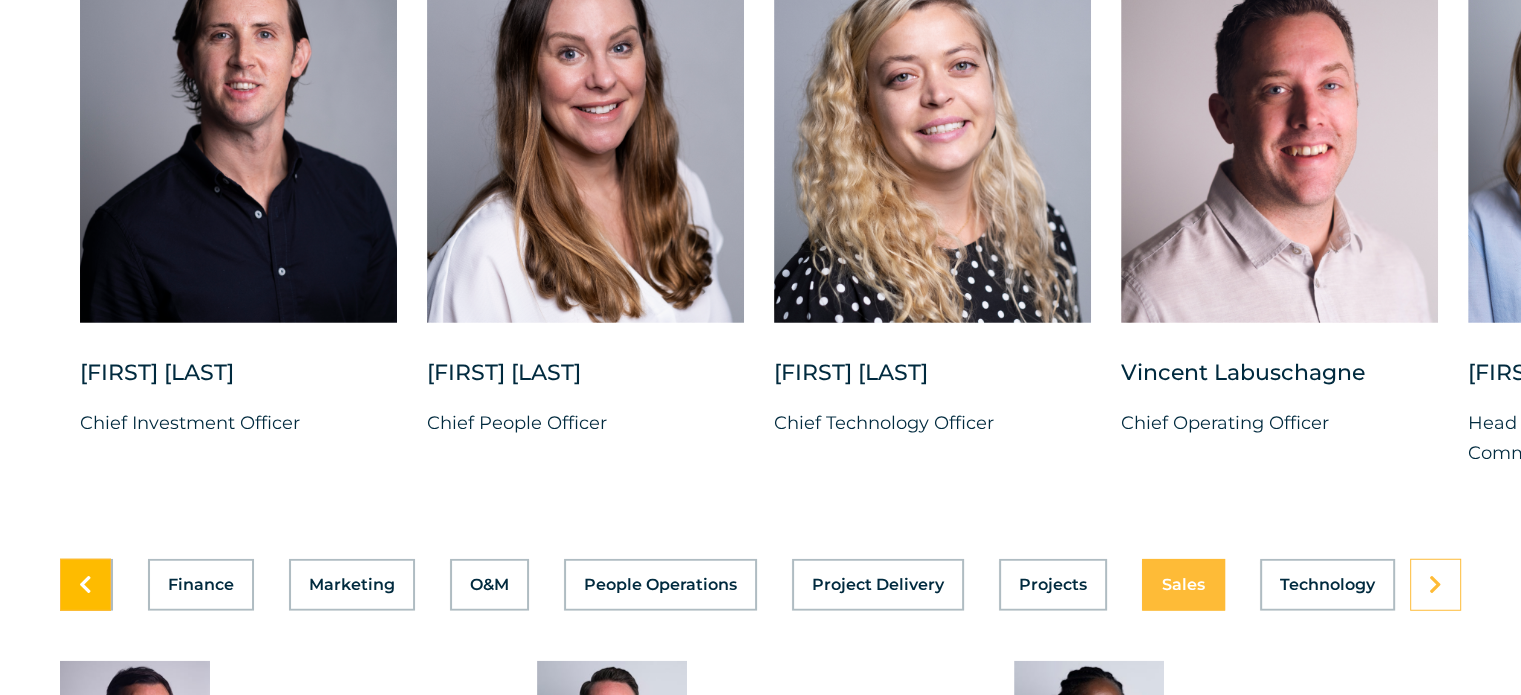 click at bounding box center [85, 585] 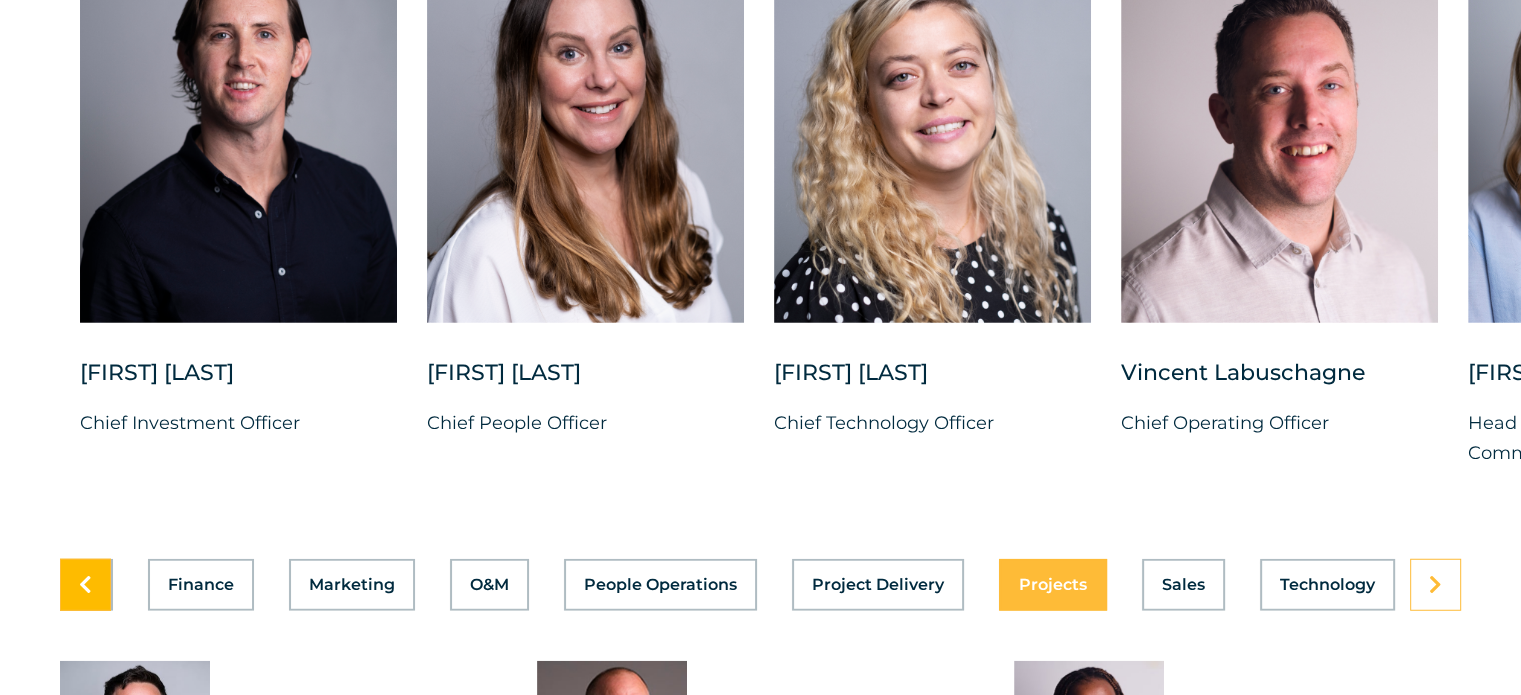 click at bounding box center (85, 585) 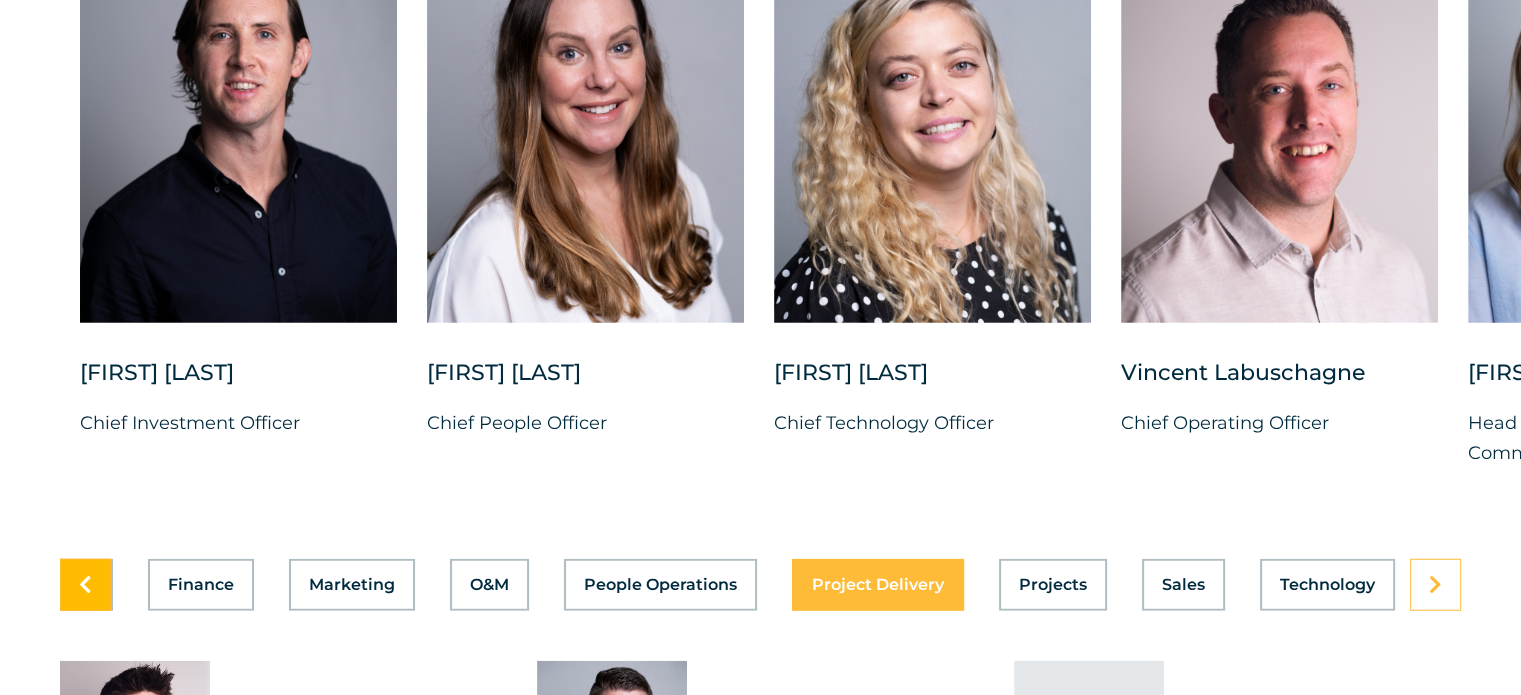 click at bounding box center [85, 585] 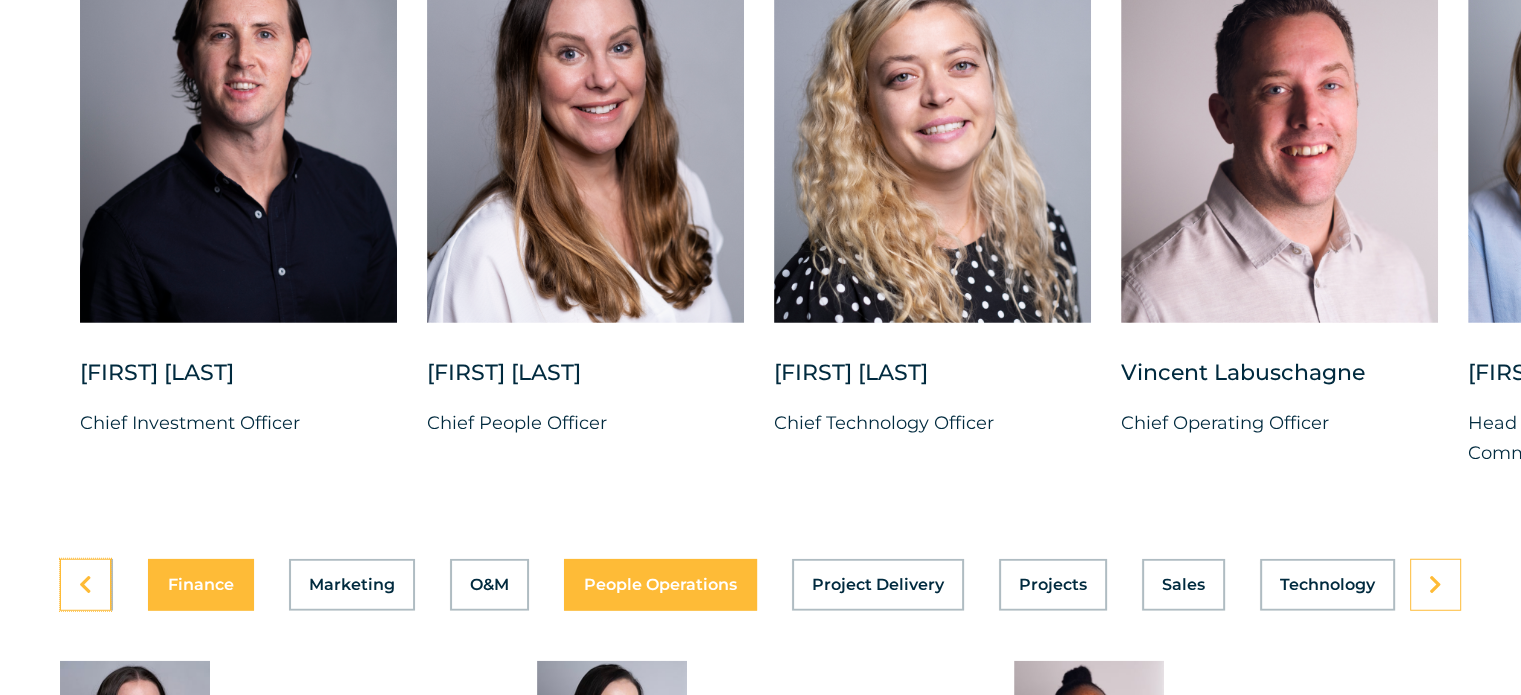 scroll, scrollTop: 0, scrollLeft: 799, axis: horizontal 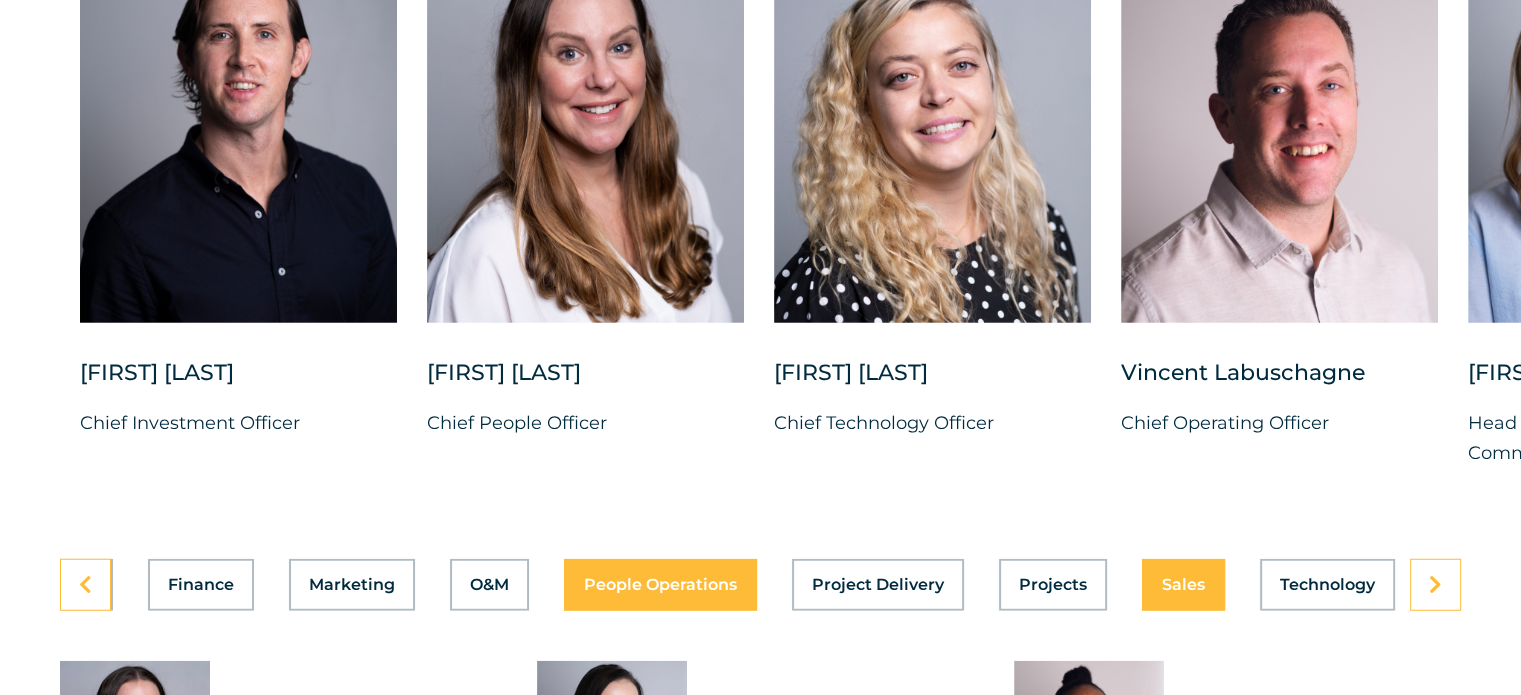 click on "Asset Management
Business Support
Compliance
Engineering
Finance
Marketing
O&M
People Operations
Project Delivery
Projects
Sales
Technology" at bounding box center (760, 585) 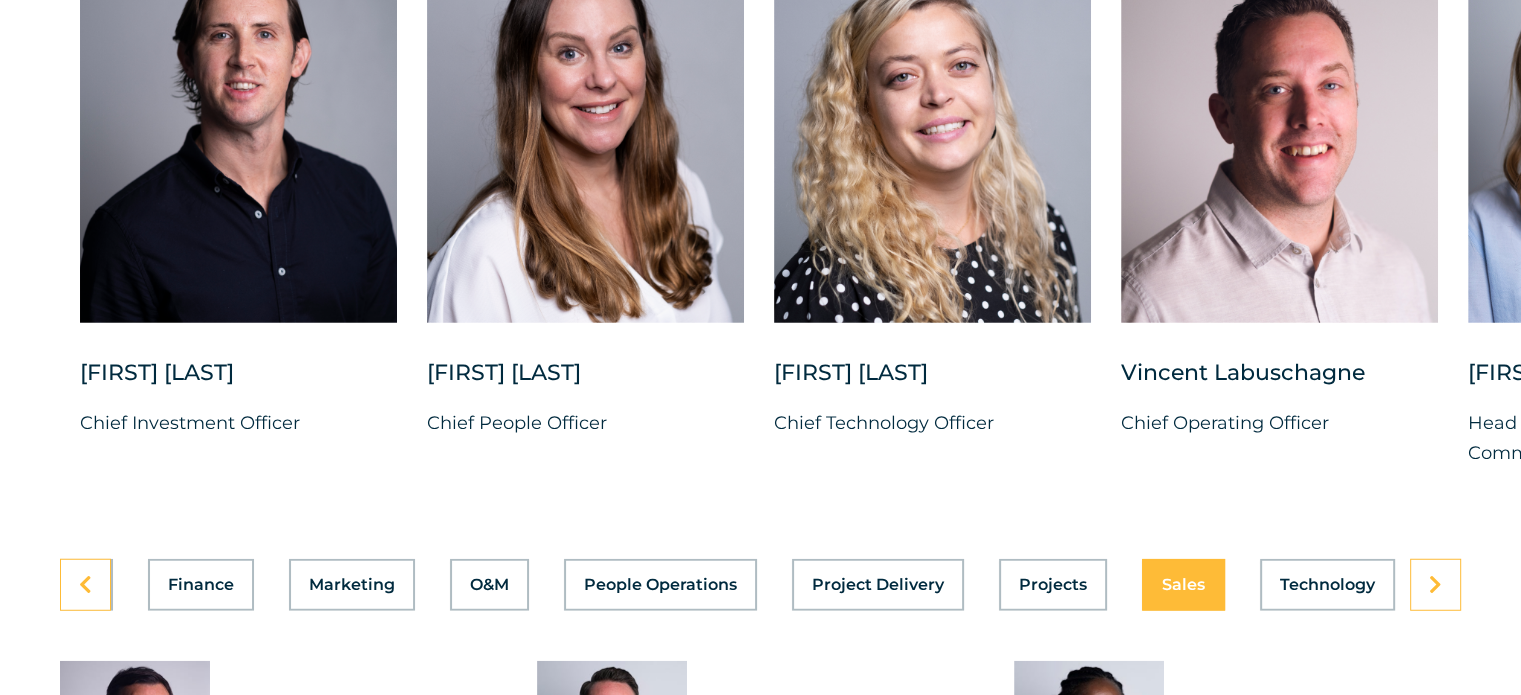 scroll, scrollTop: 0, scrollLeft: 799, axis: horizontal 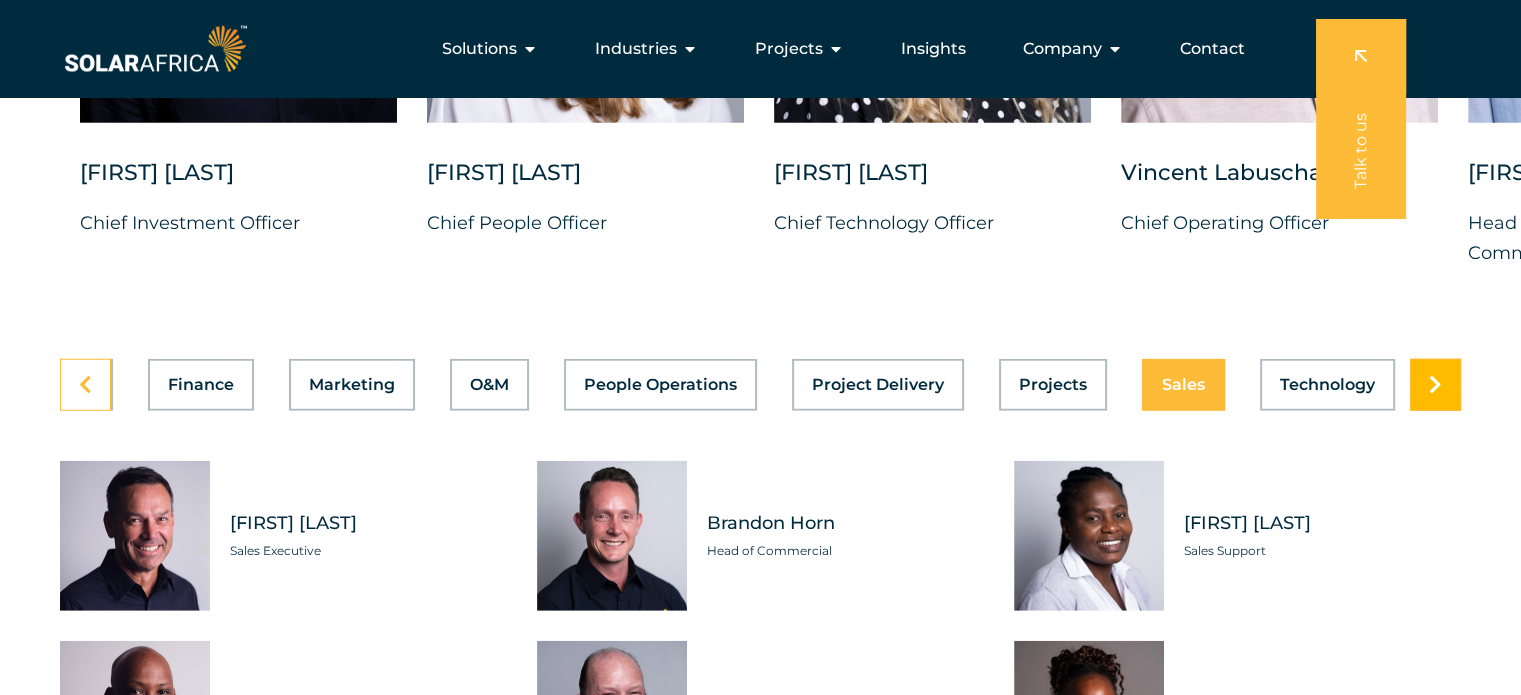 click at bounding box center (1435, 385) 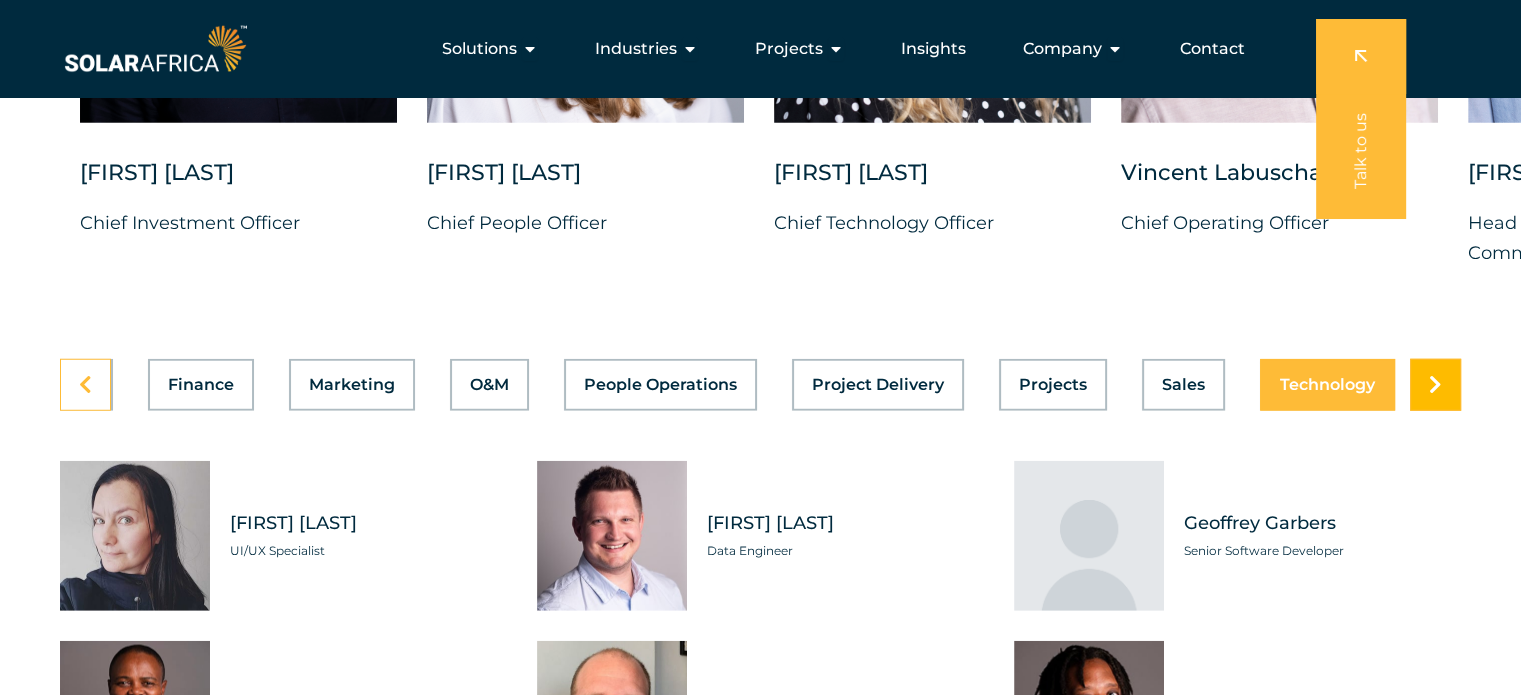 scroll, scrollTop: 0, scrollLeft: 799, axis: horizontal 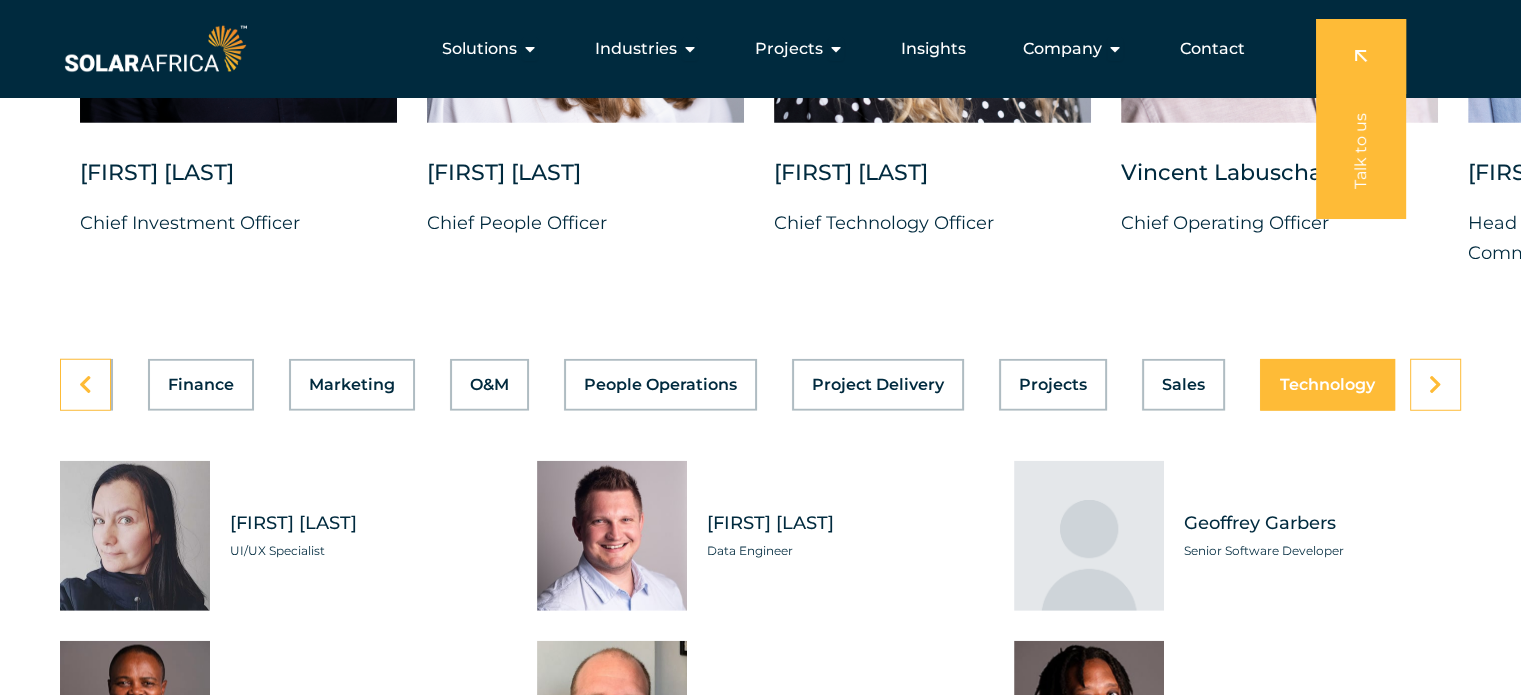 click on "Asset Management
Business Support
Compliance
Engineering
Finance
Marketing
O&M
People Operations
Project Delivery
Projects
Sales
Technology" at bounding box center [760, 385] 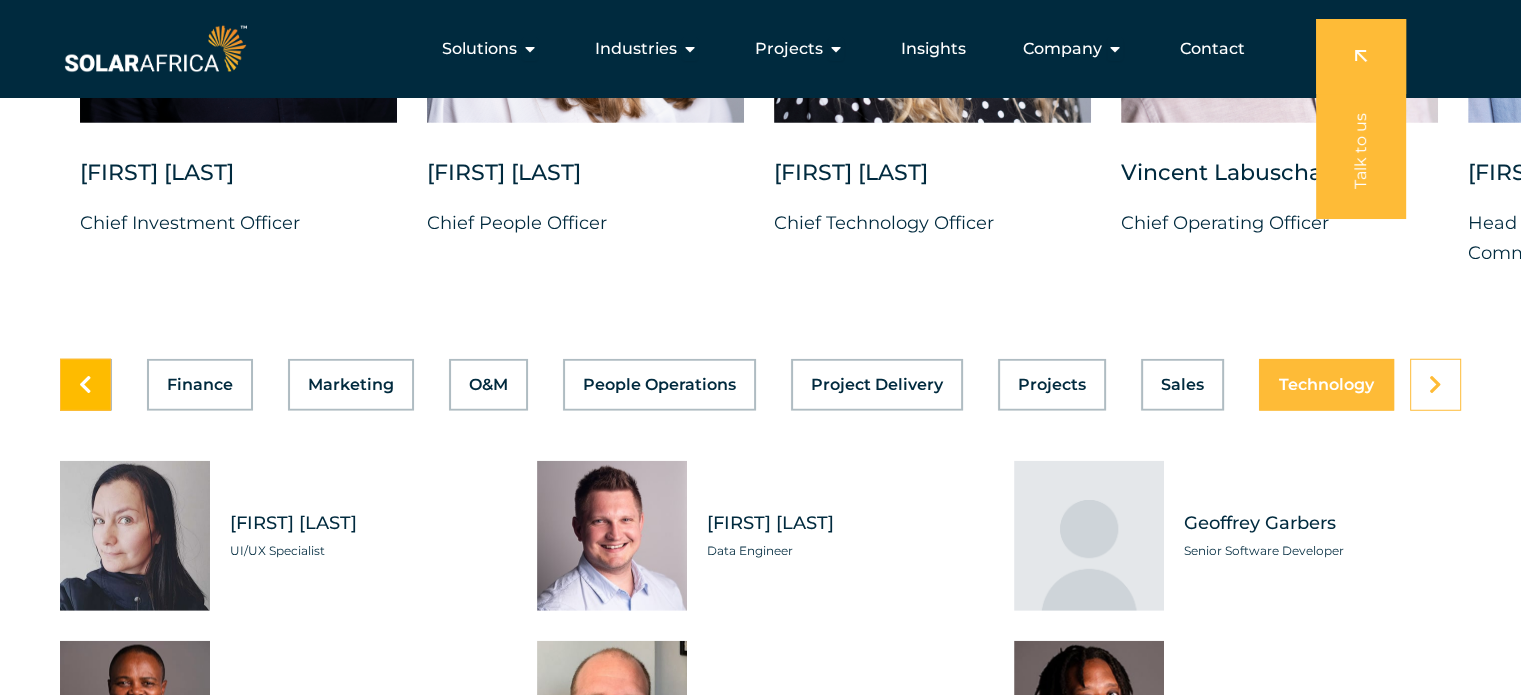 click at bounding box center [85, 385] 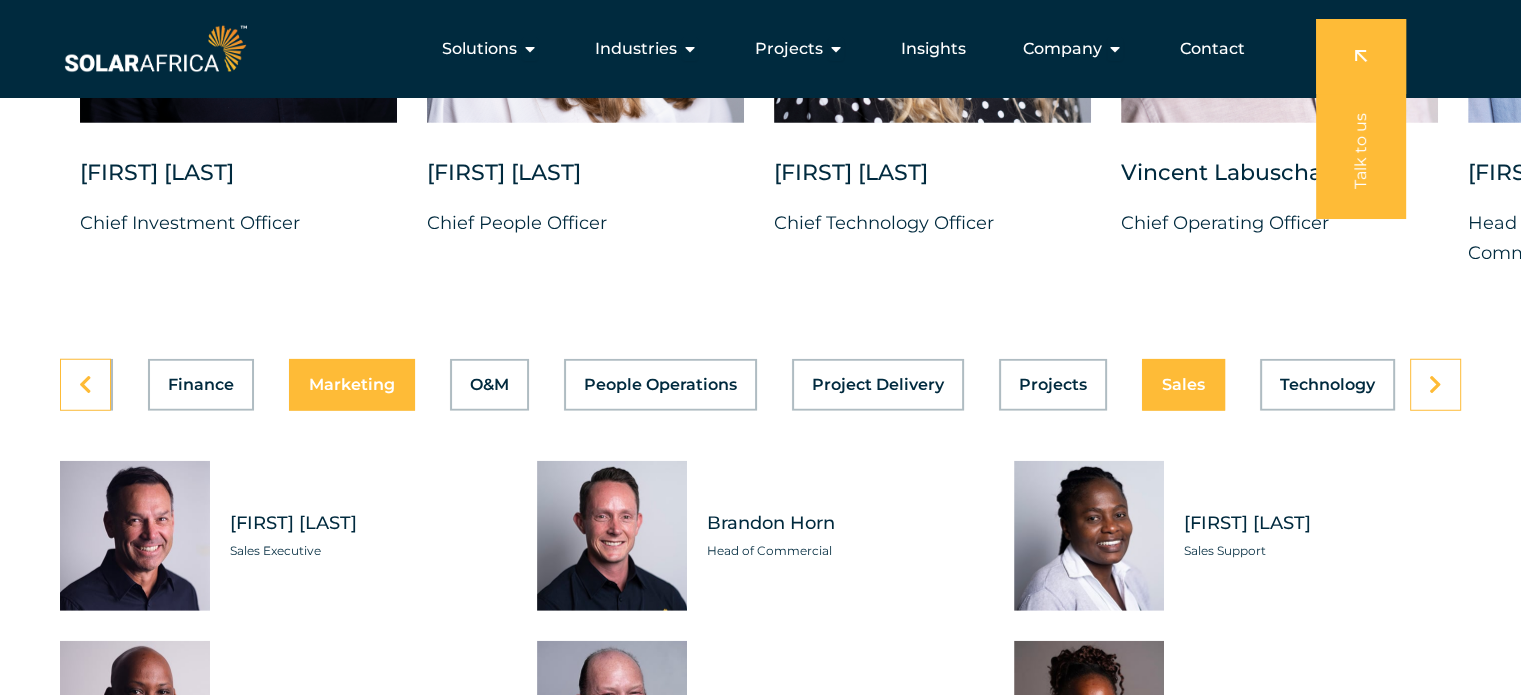 click on "Marketing" at bounding box center (352, 385) 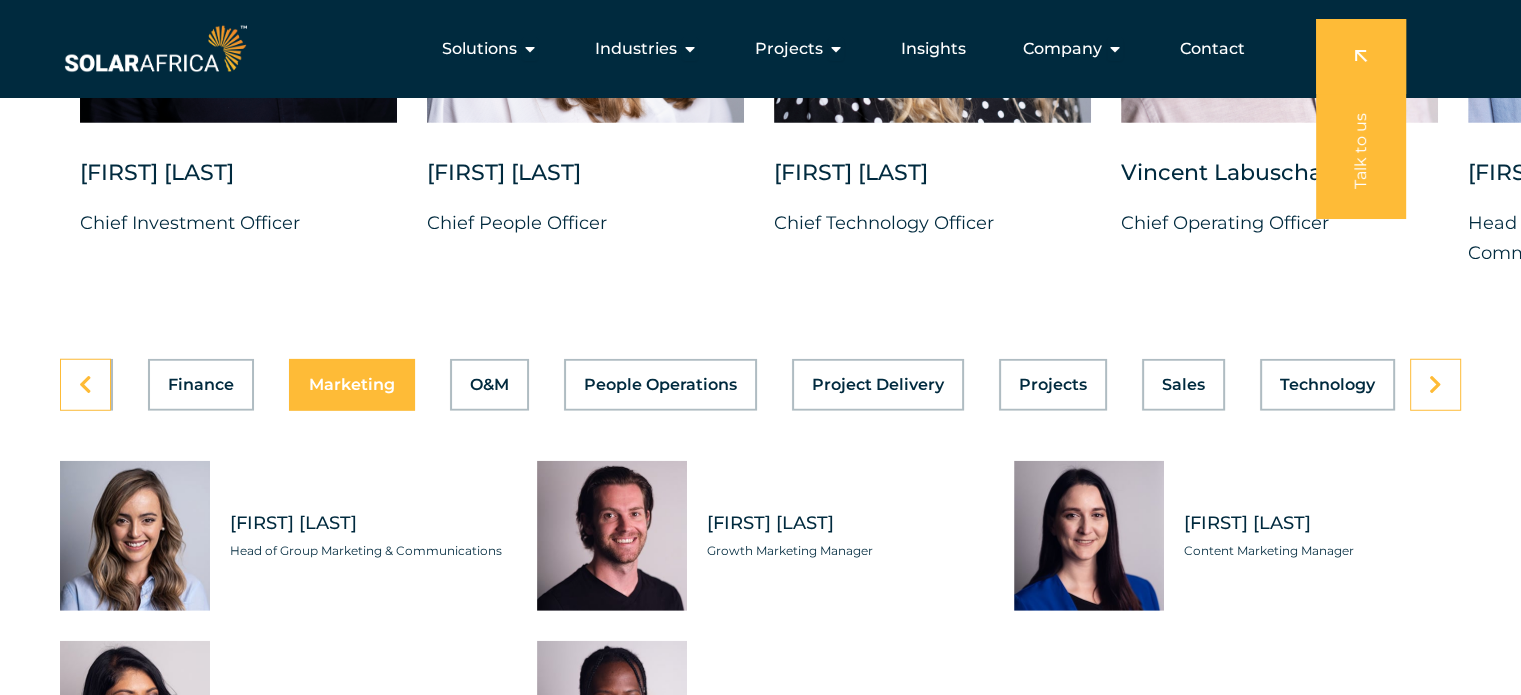 scroll, scrollTop: 0, scrollLeft: 799, axis: horizontal 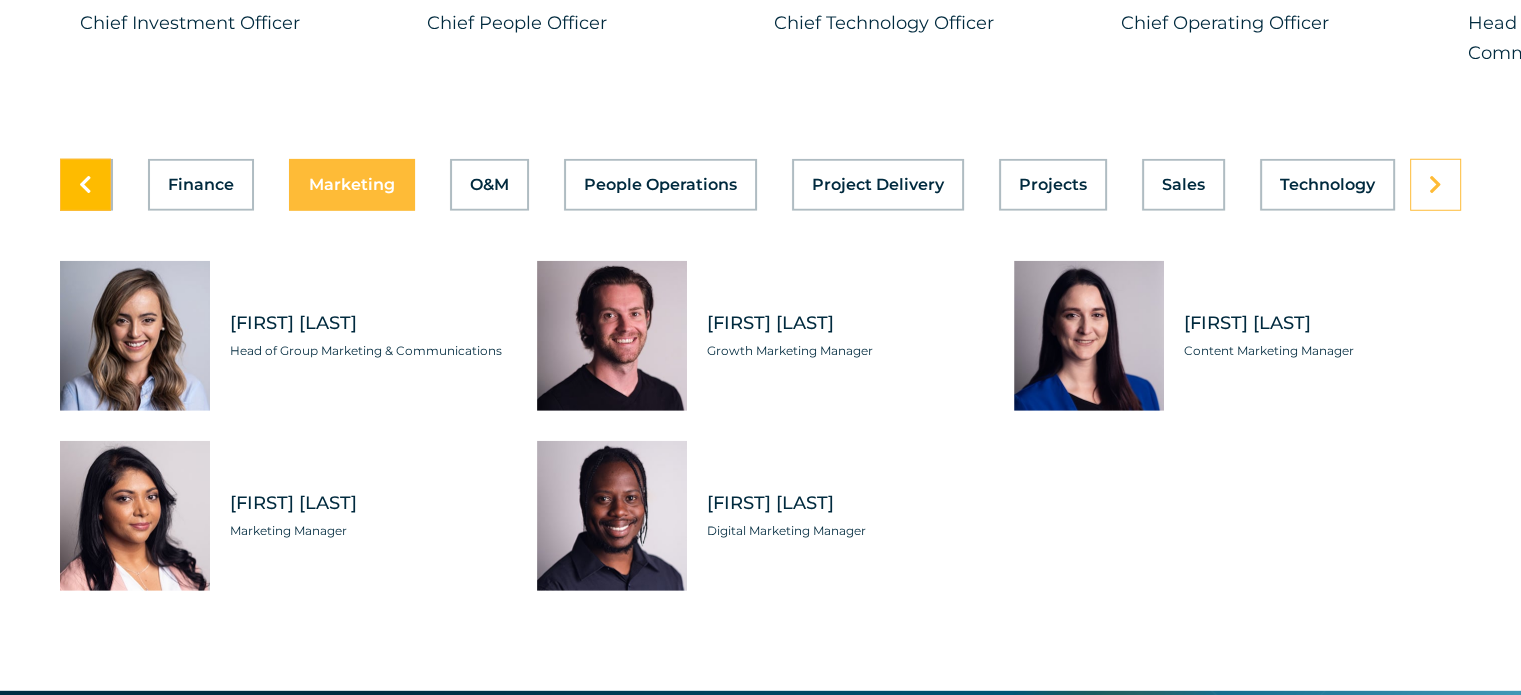 click at bounding box center [85, 185] 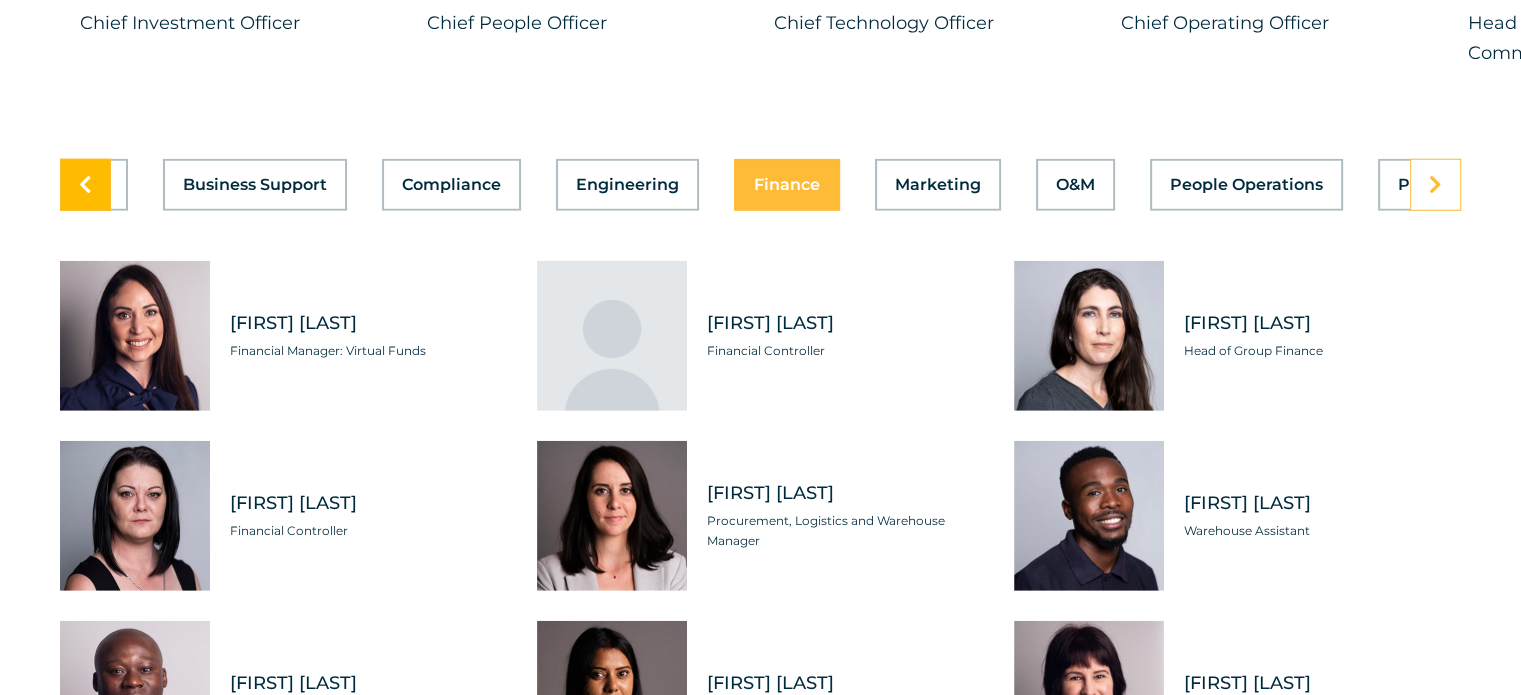 scroll, scrollTop: 0, scrollLeft: 29, axis: horizontal 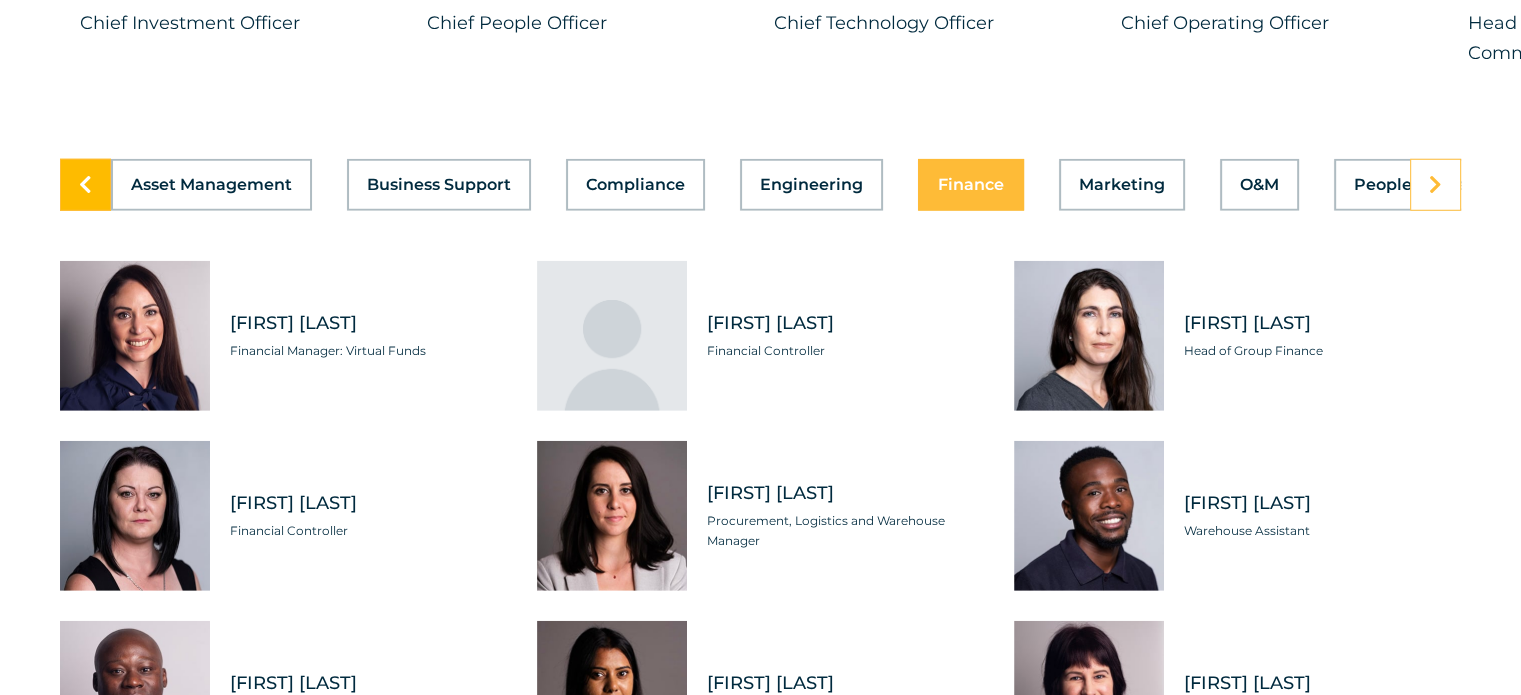 click at bounding box center [85, 185] 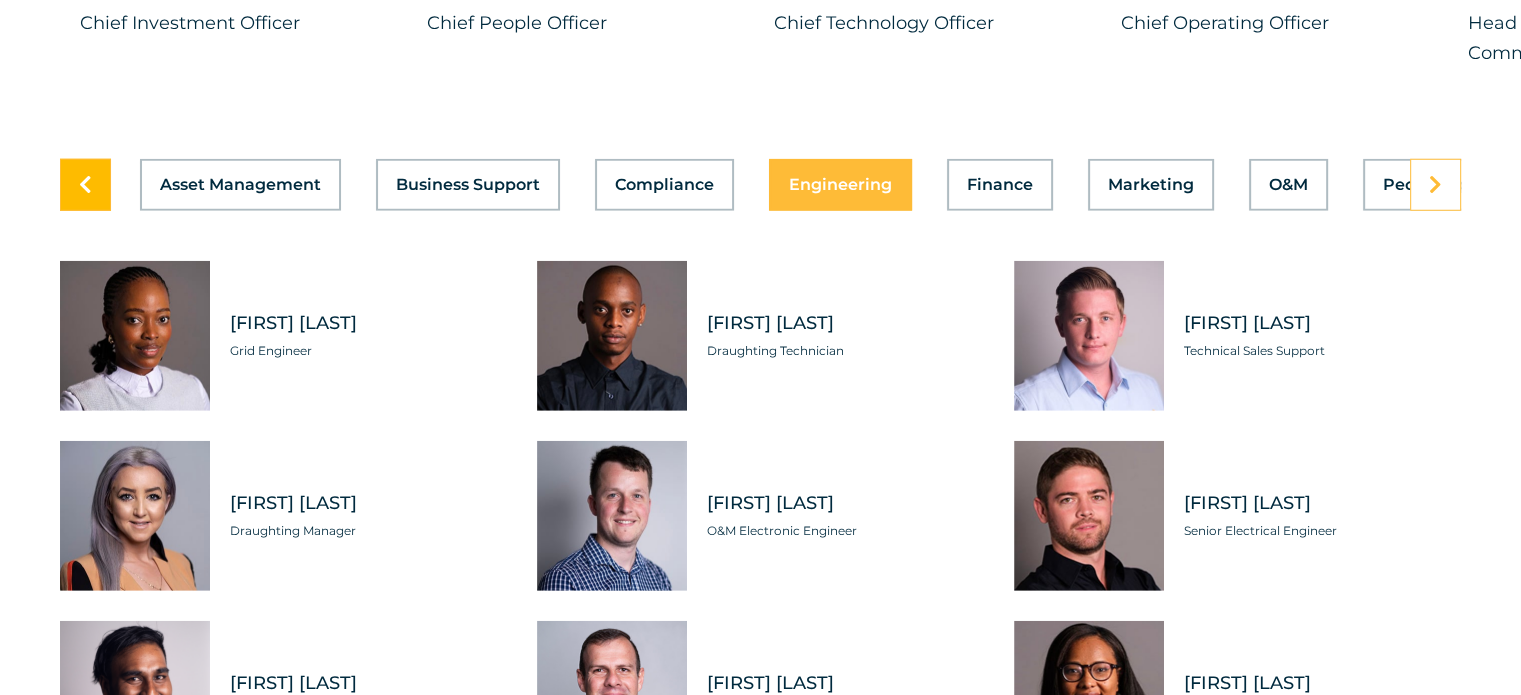 click at bounding box center [85, 185] 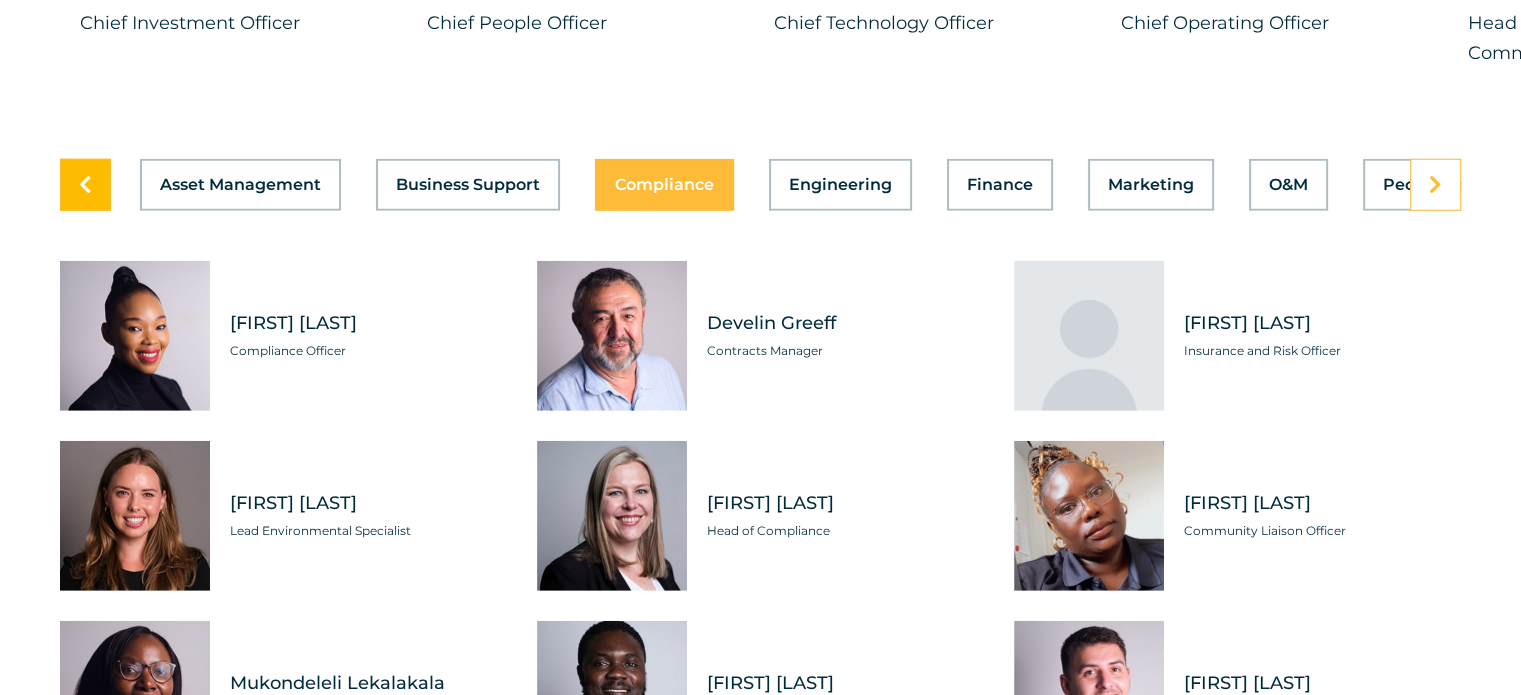 click at bounding box center (85, 185) 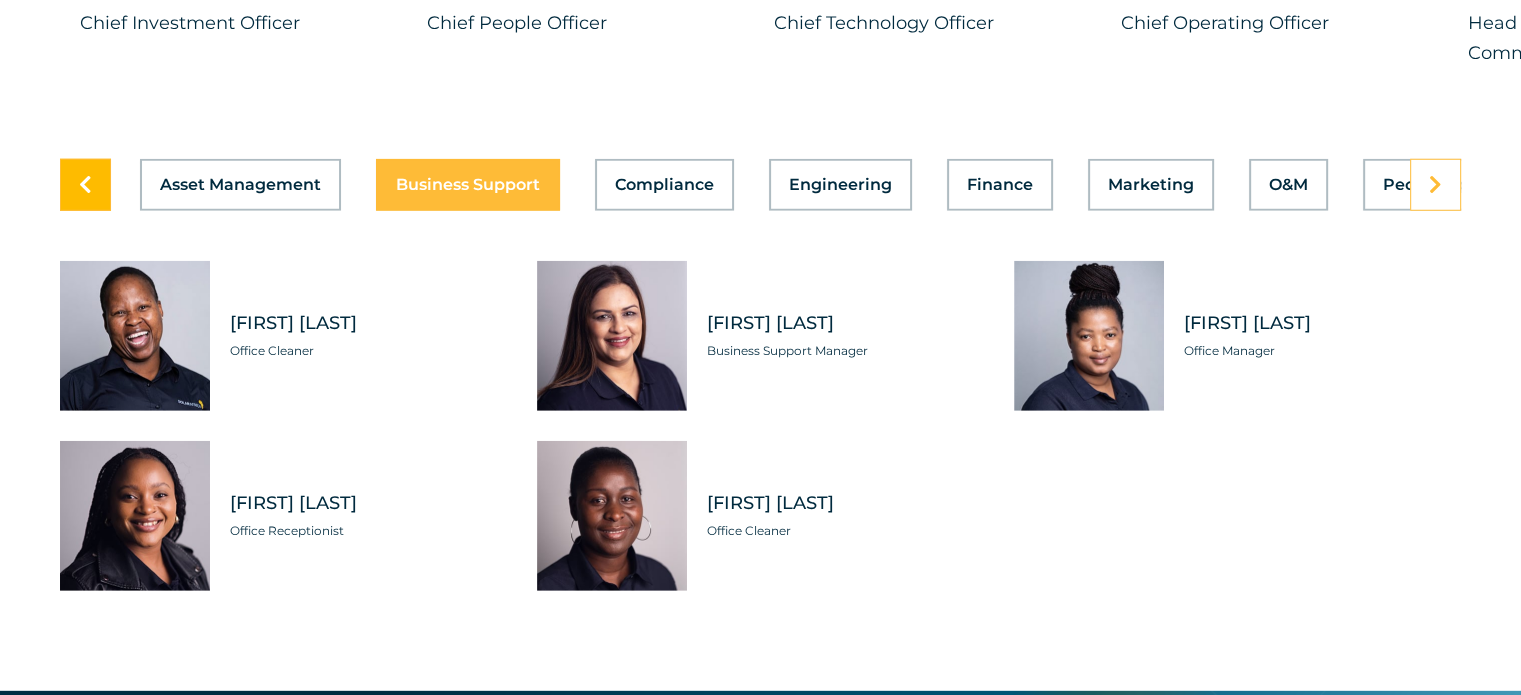 click at bounding box center (85, 185) 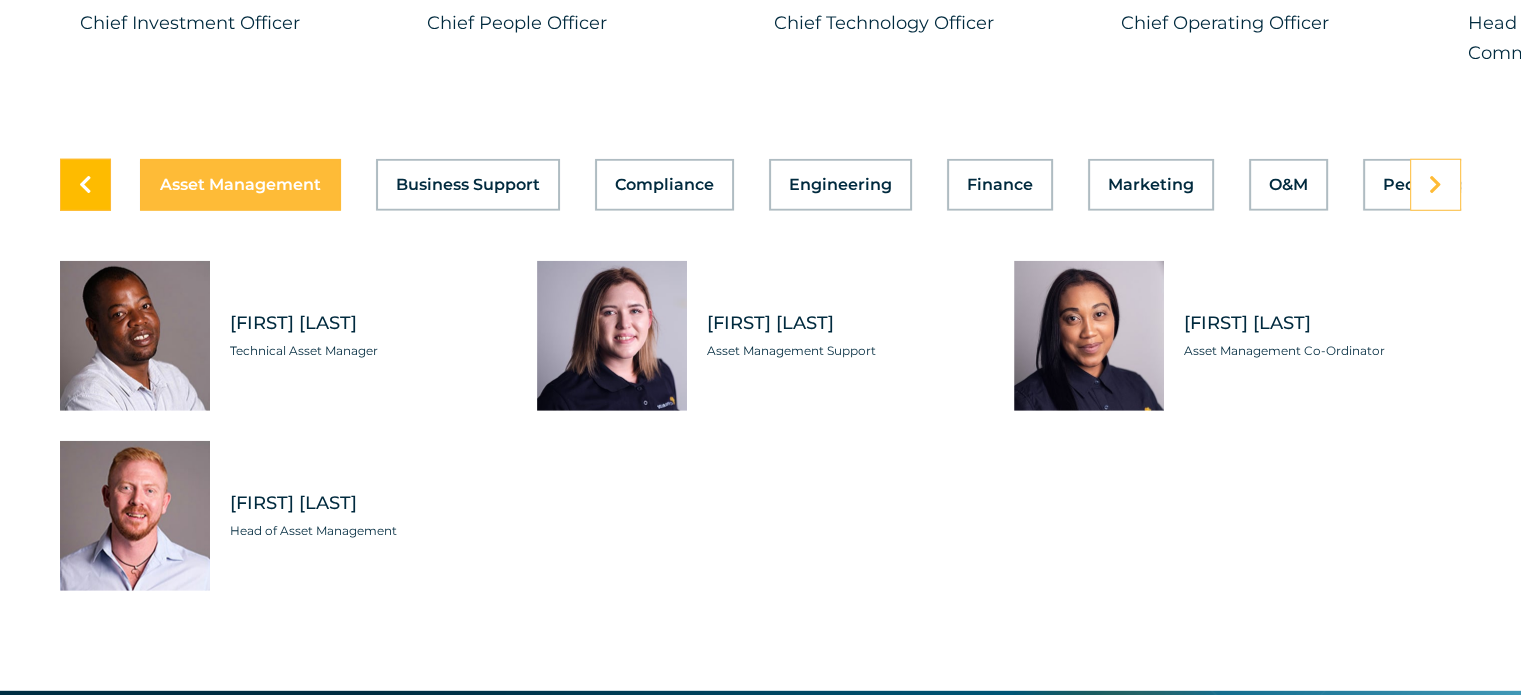 click at bounding box center (85, 185) 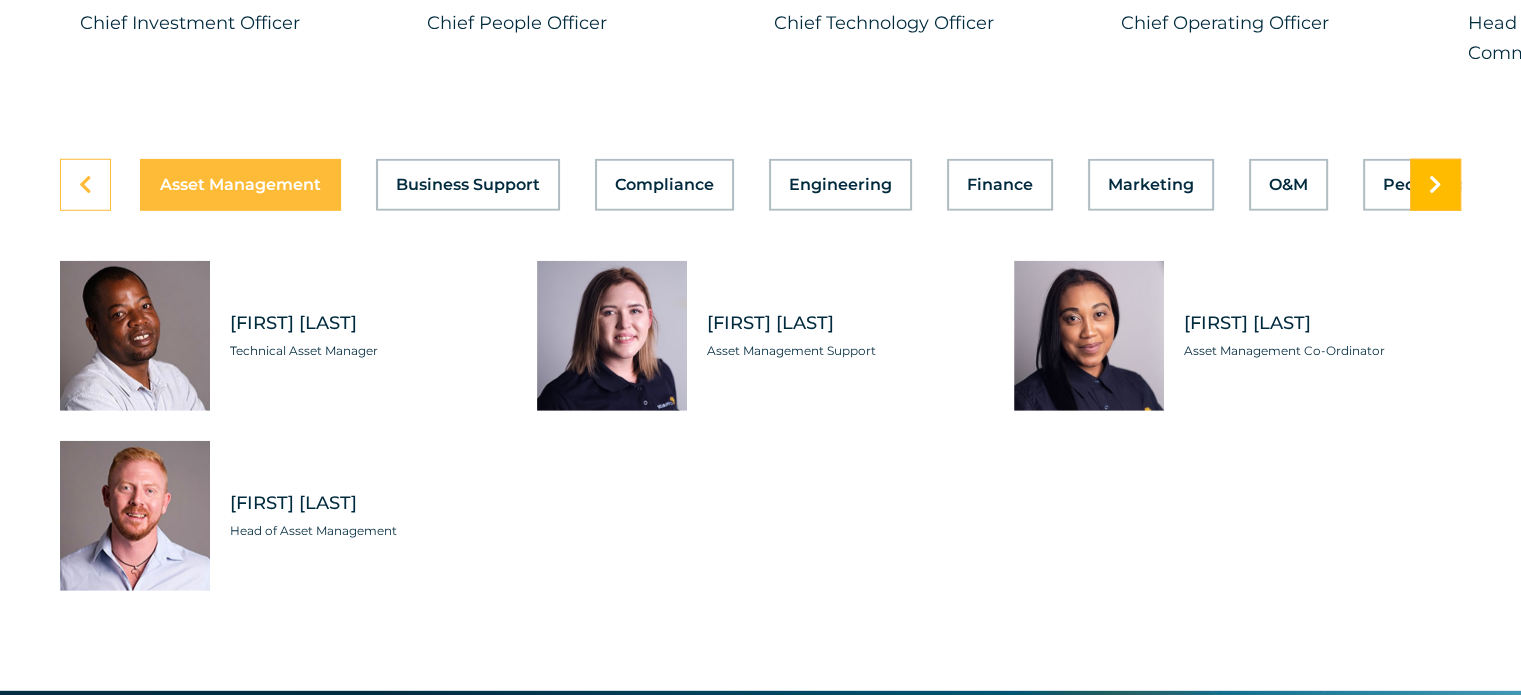 click at bounding box center (1435, 185) 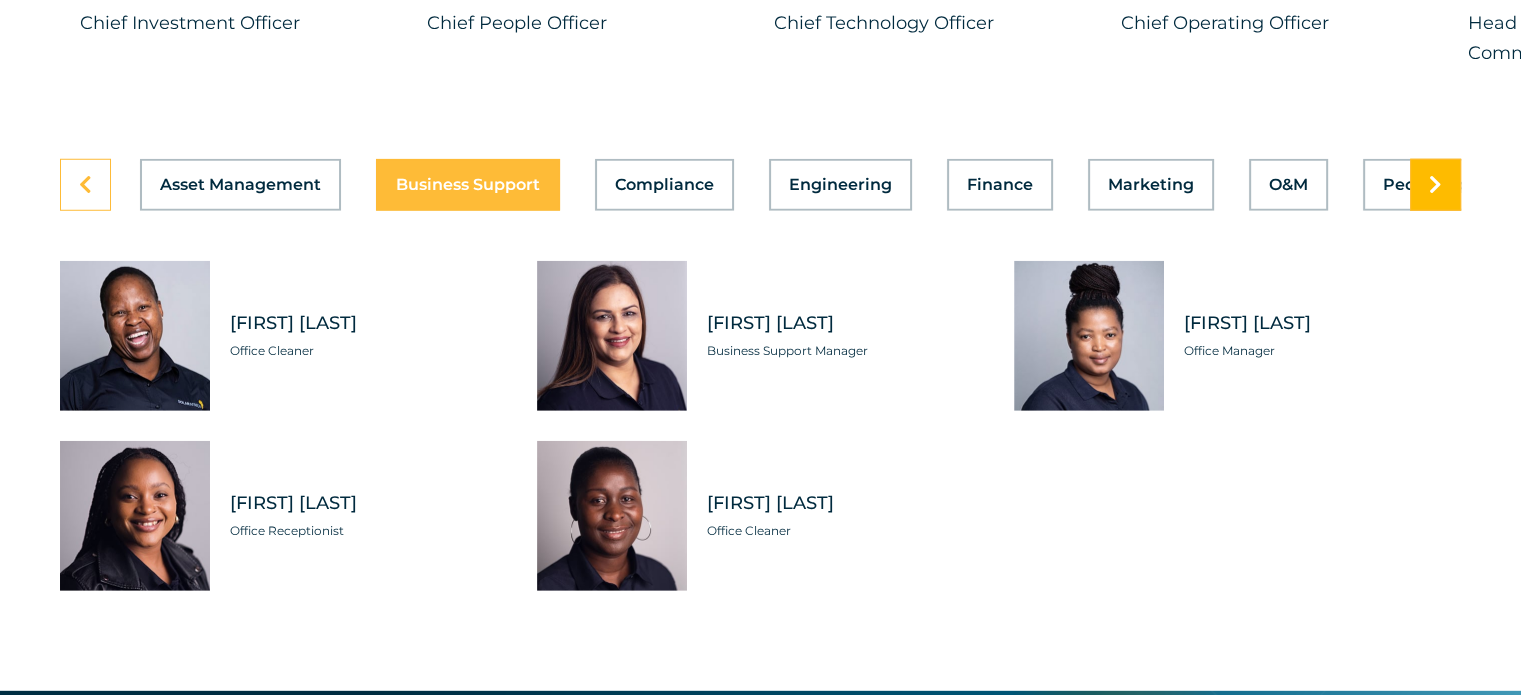 click at bounding box center (1435, 185) 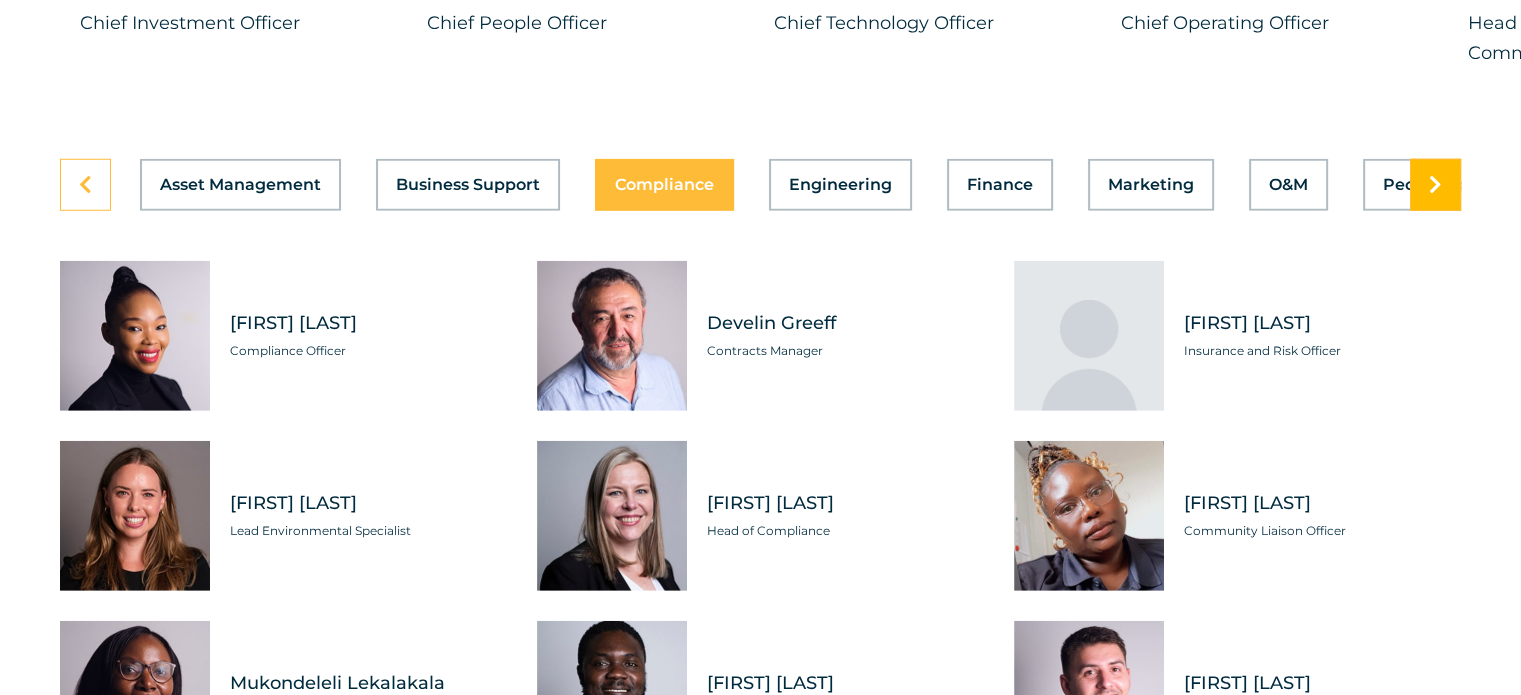 click at bounding box center (1435, 185) 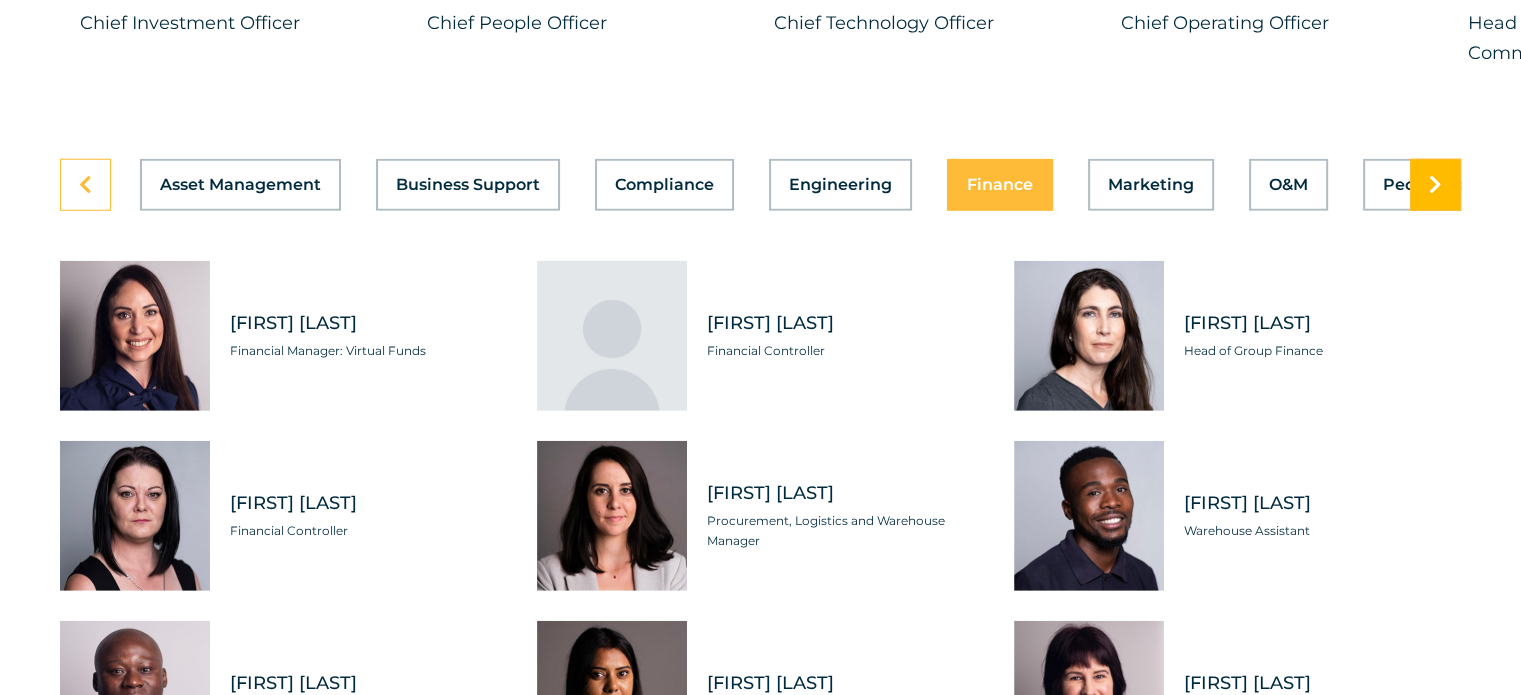 click at bounding box center (1435, 185) 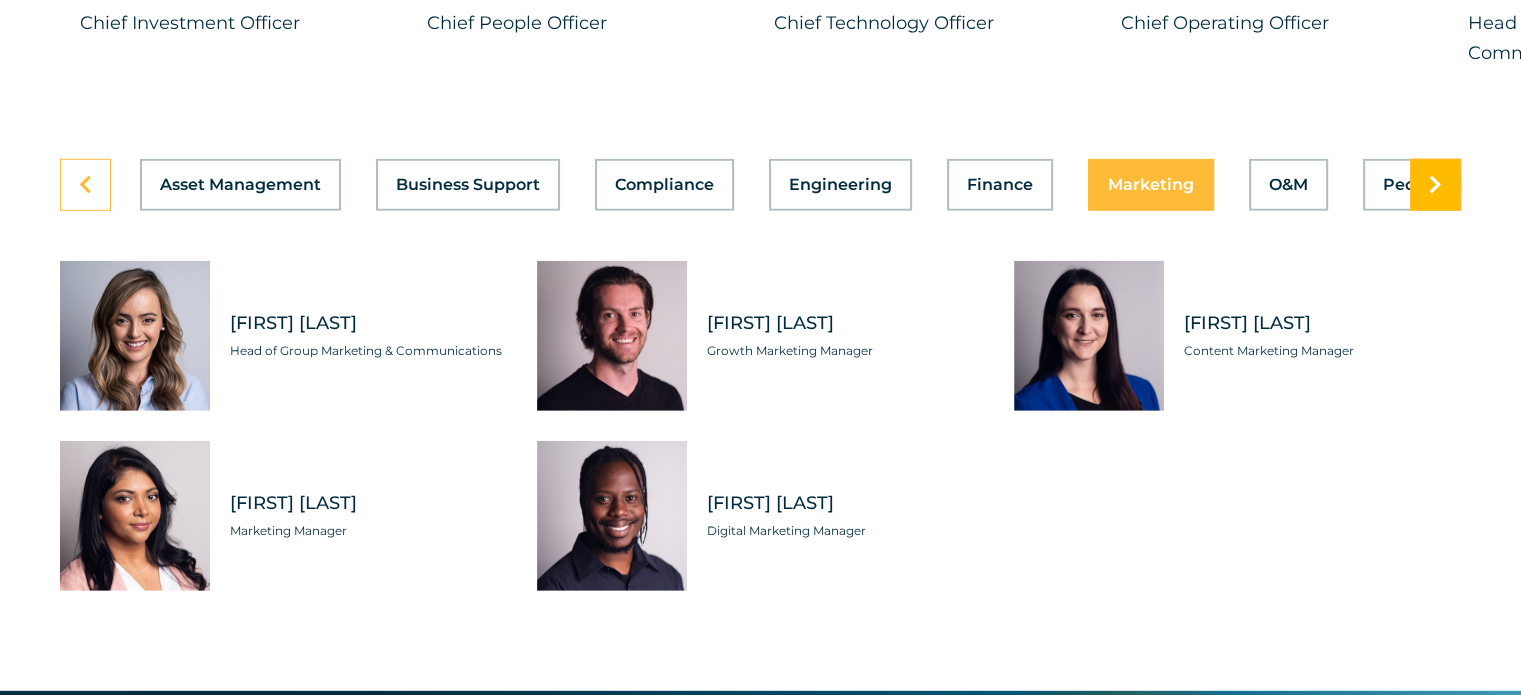 click at bounding box center [1435, 185] 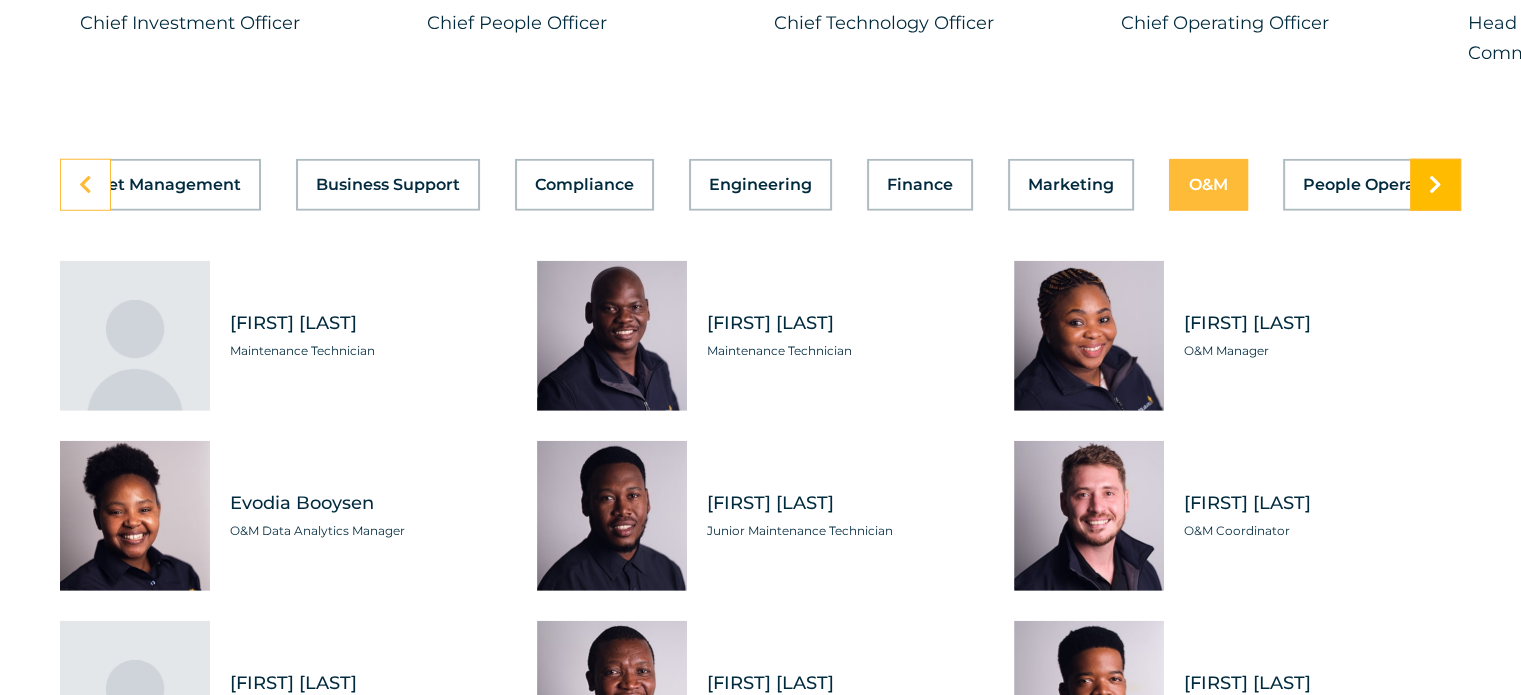 click at bounding box center [1435, 185] 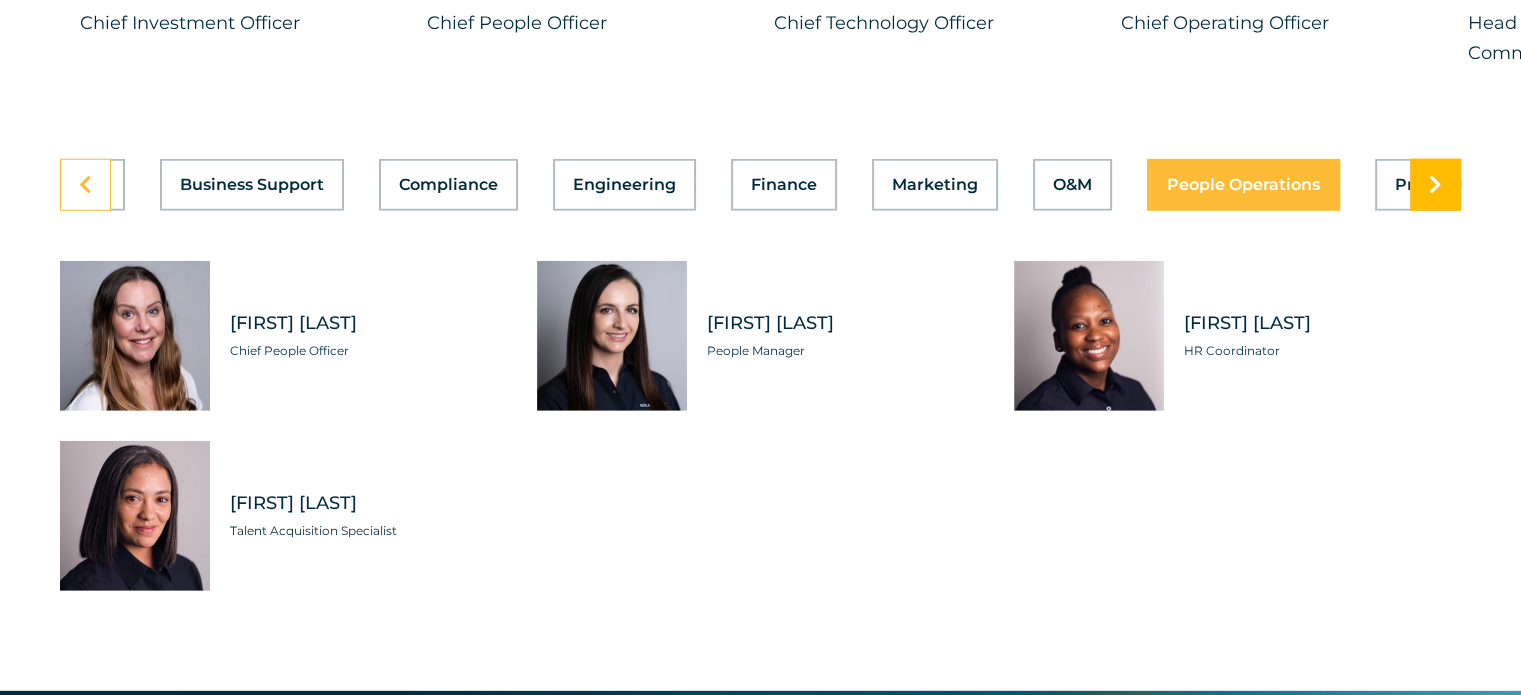 click at bounding box center [1435, 185] 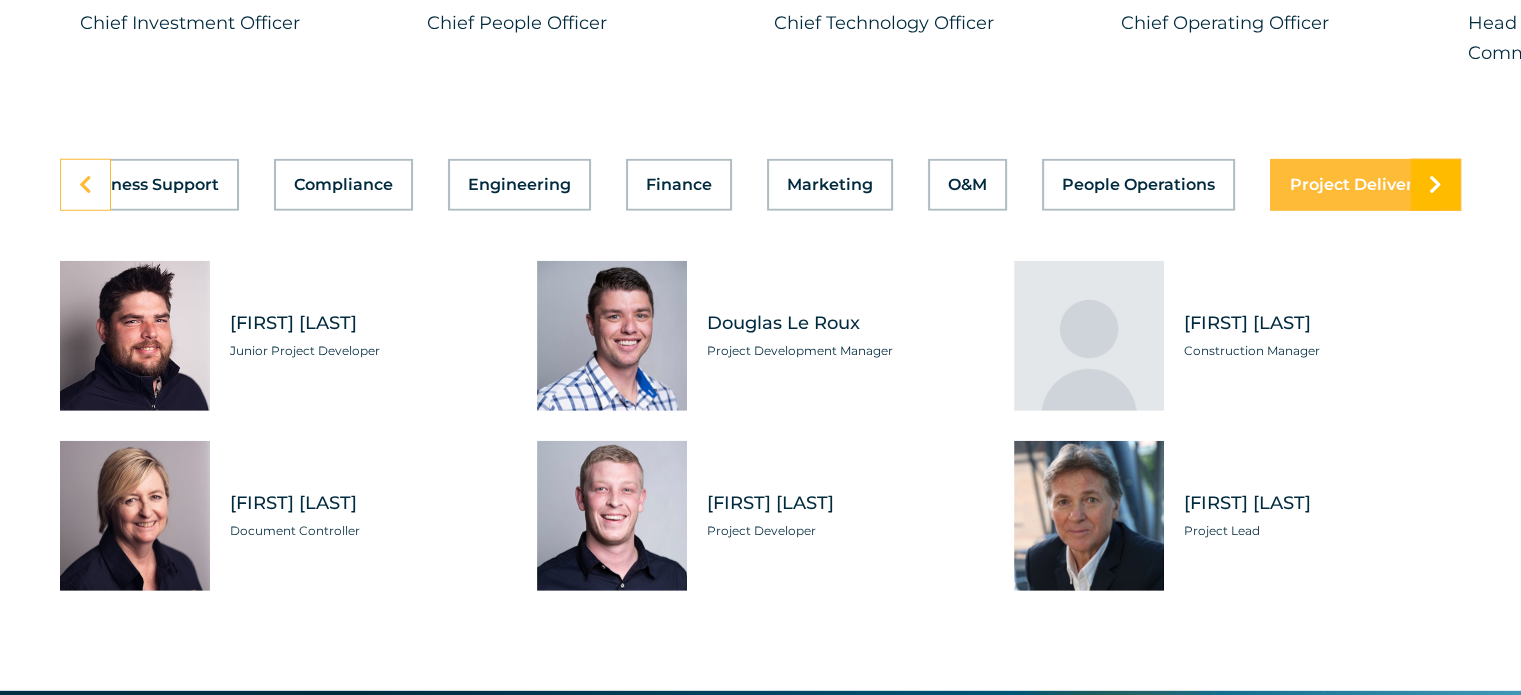 click at bounding box center [1435, 185] 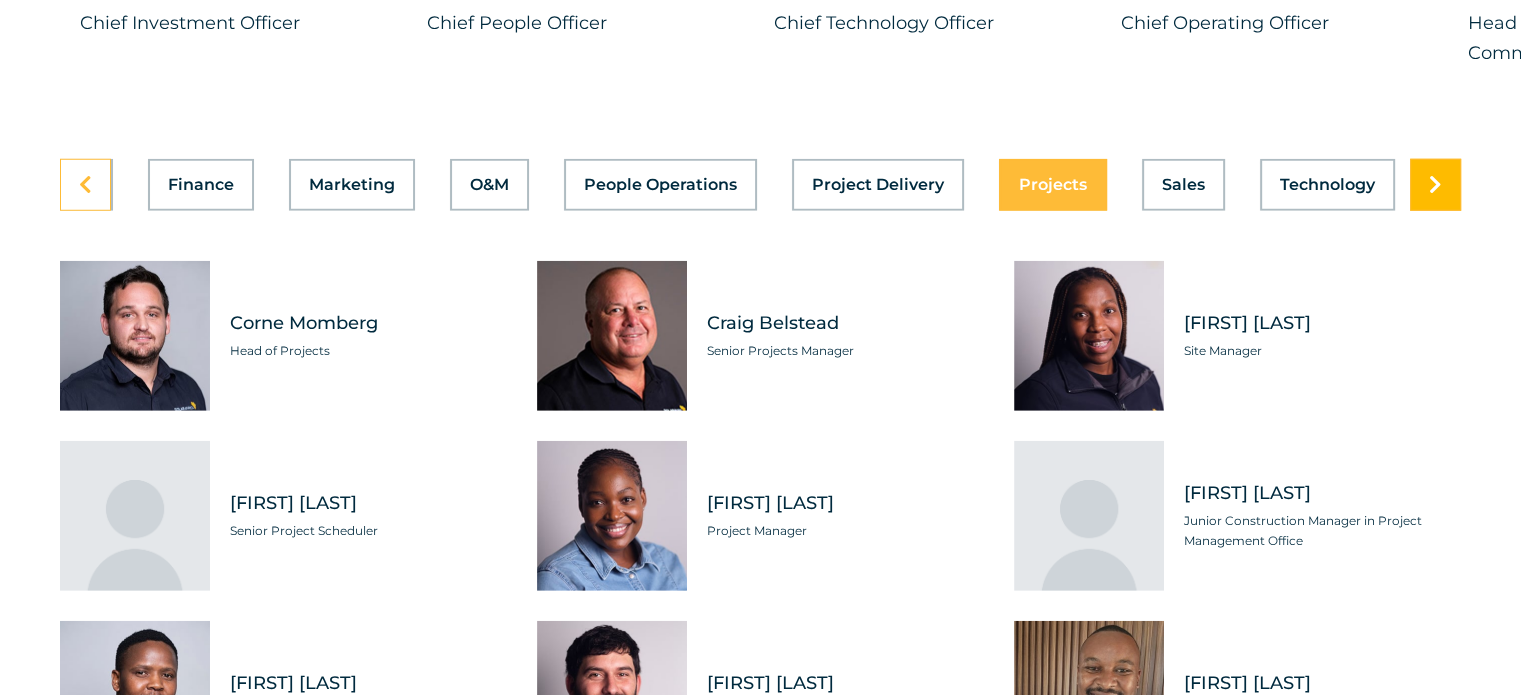 click at bounding box center [1435, 185] 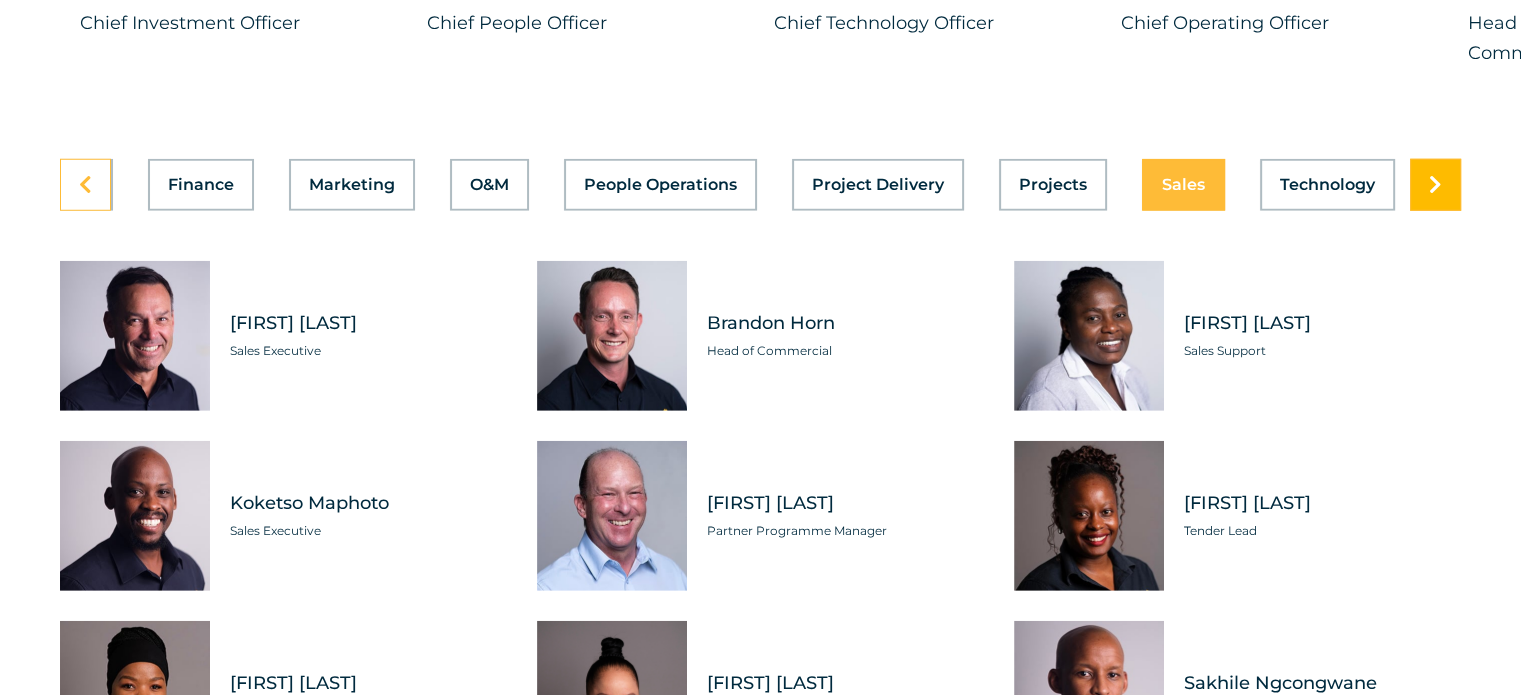 click at bounding box center [1435, 185] 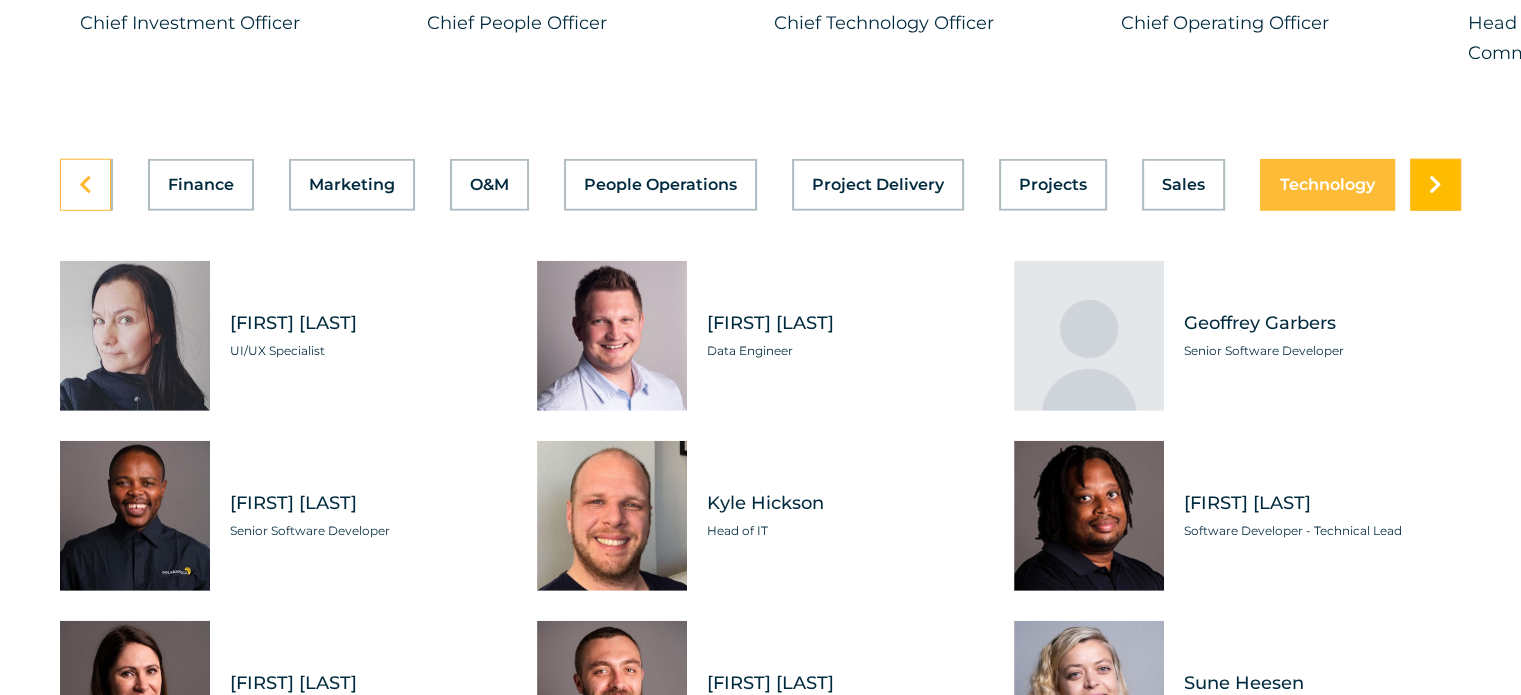 scroll, scrollTop: 0, scrollLeft: 799, axis: horizontal 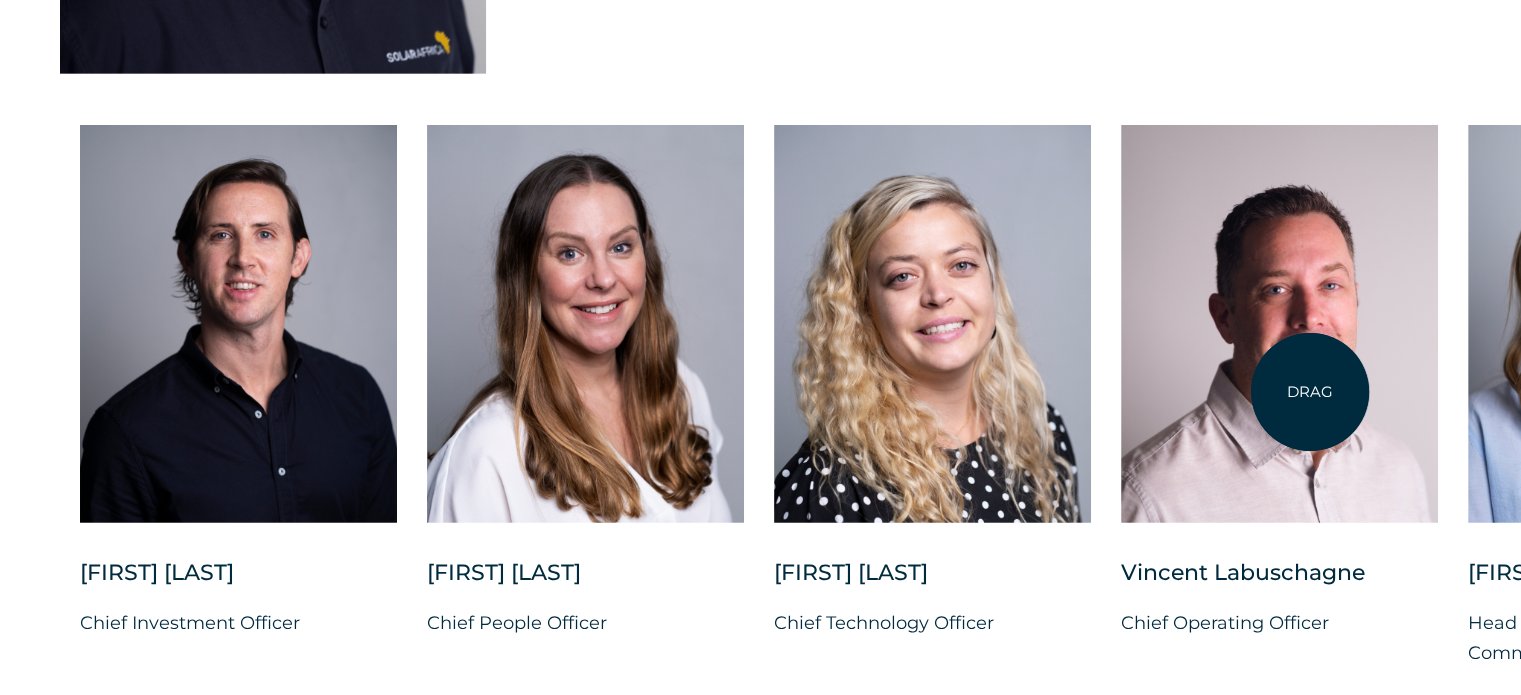 click at bounding box center [1279, 324] 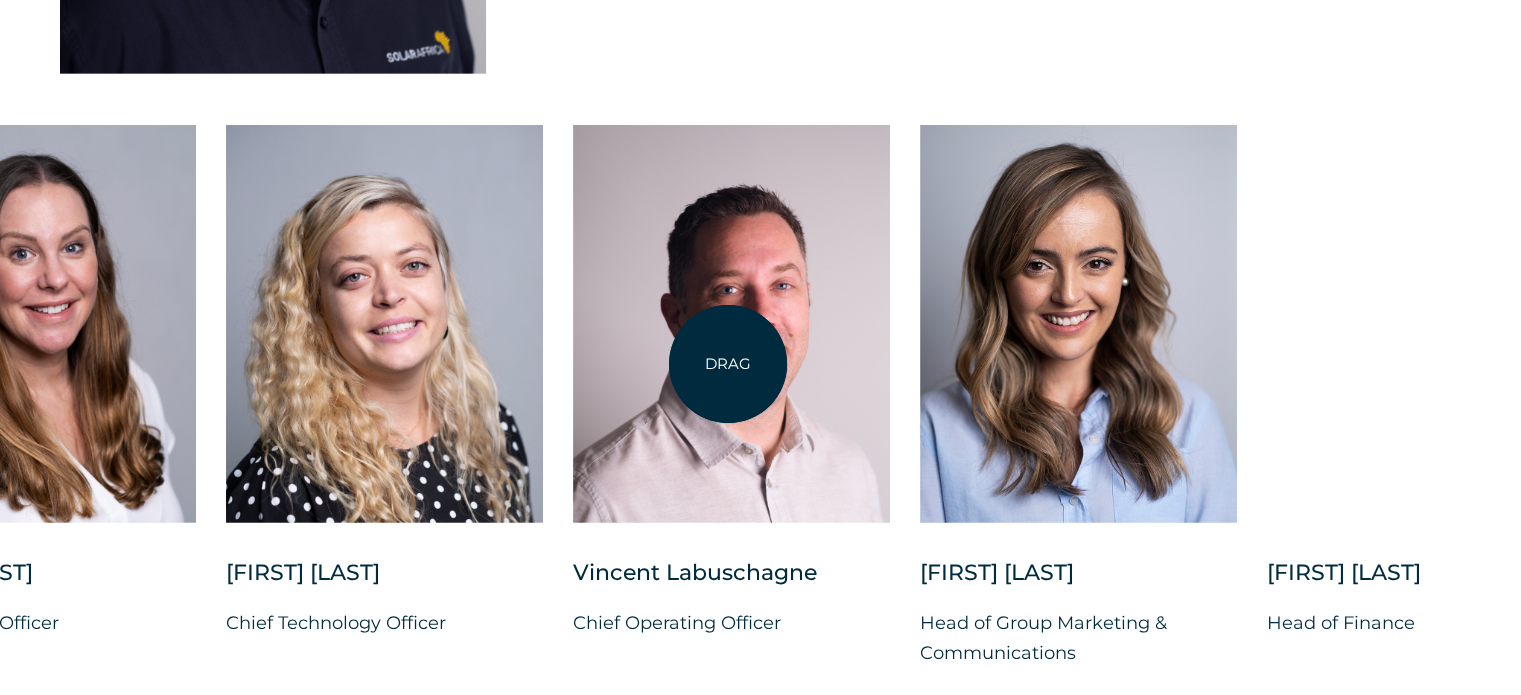 drag, startPoint x: 1276, startPoint y: 337, endPoint x: 382, endPoint y: 366, distance: 894.4702 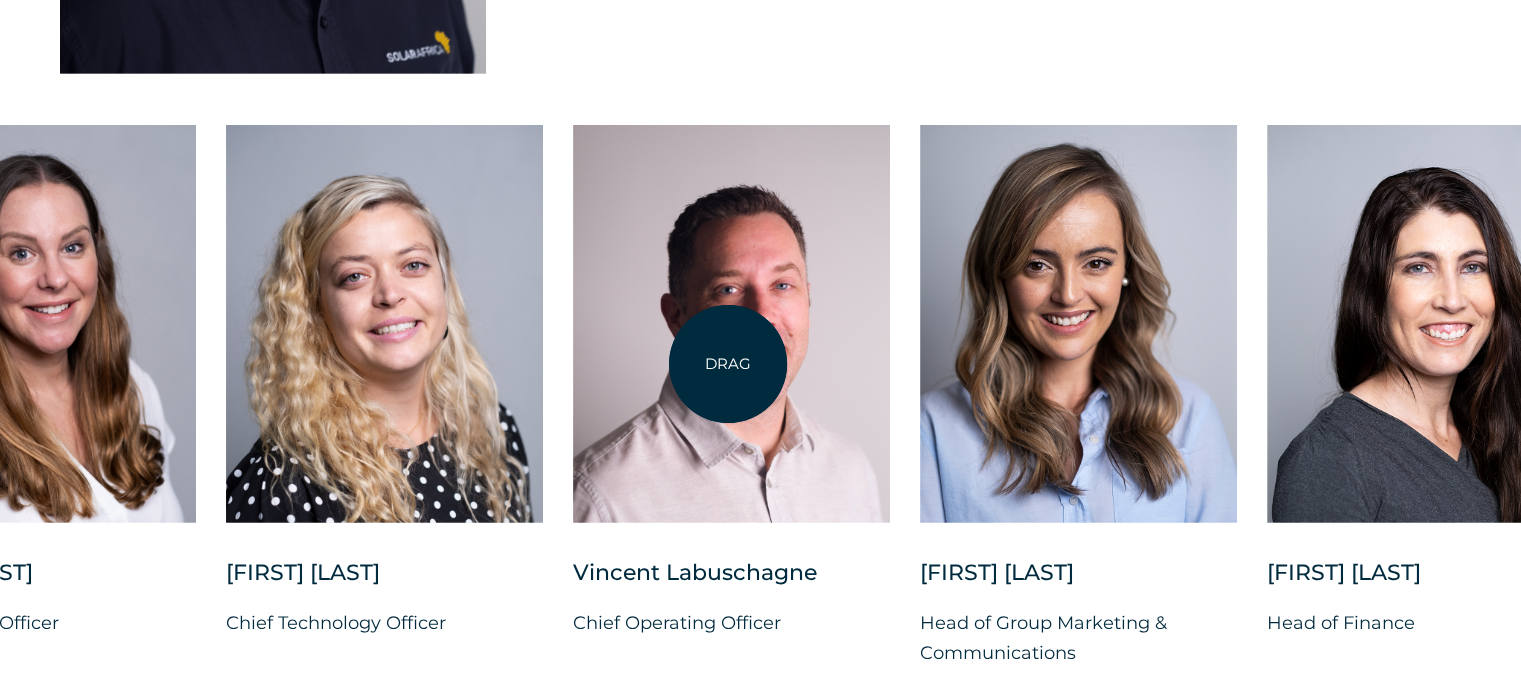 click at bounding box center [731, 324] 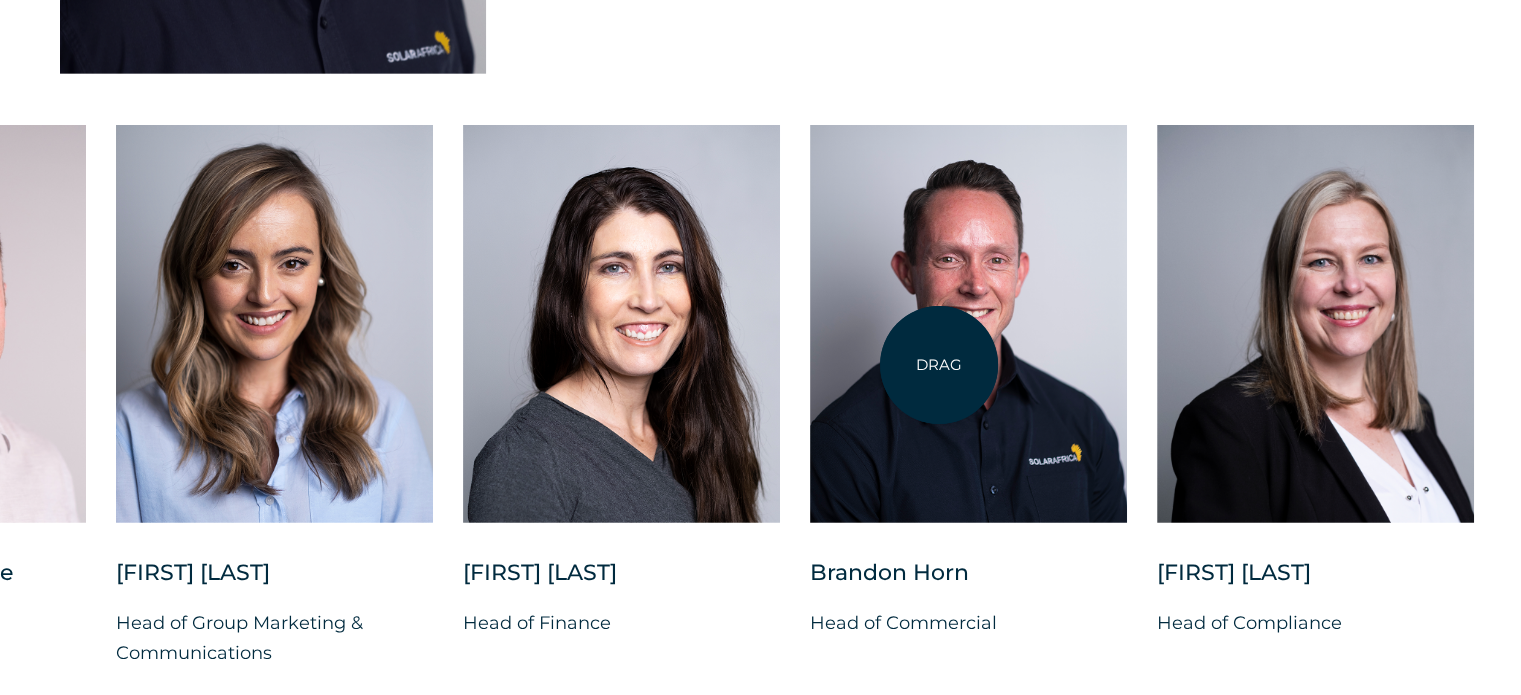drag, startPoint x: 939, startPoint y: 365, endPoint x: 0, endPoint y: 363, distance: 939.00214 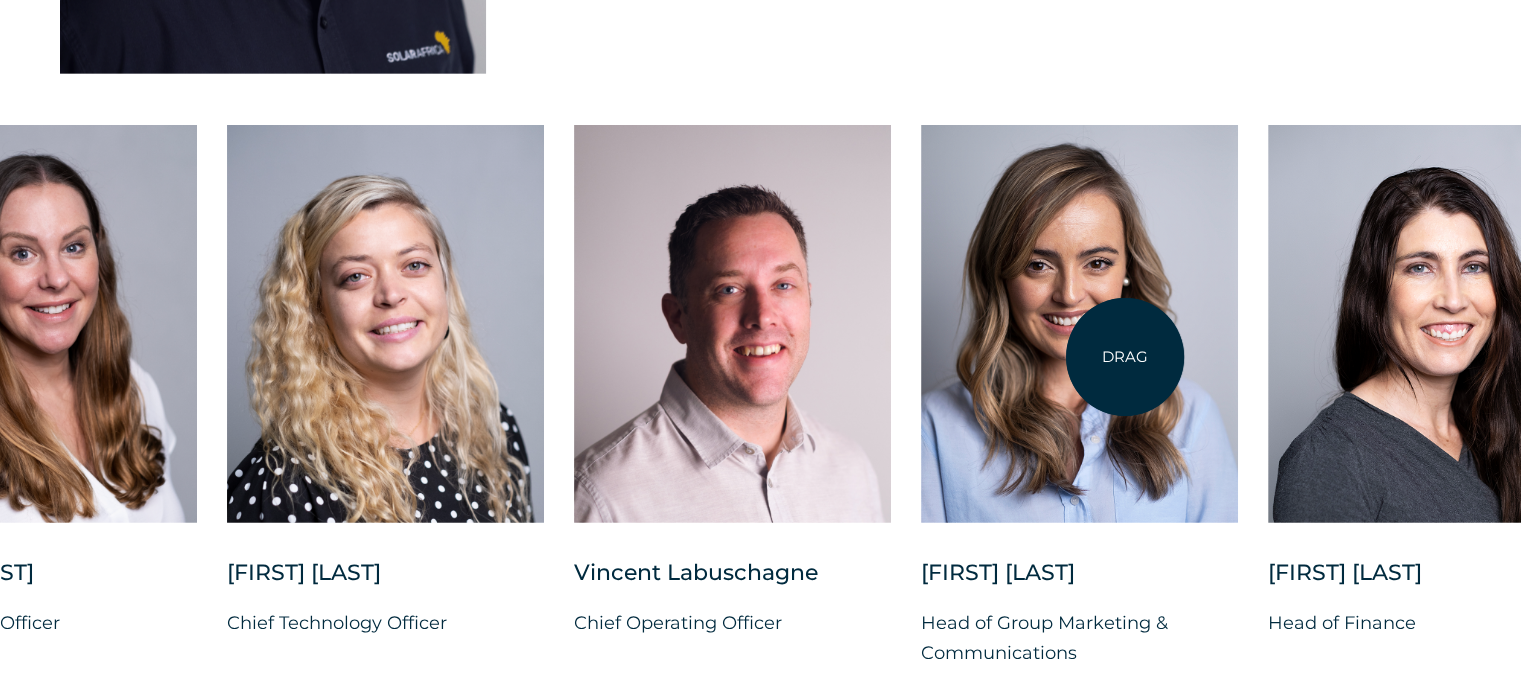 drag, startPoint x: 327, startPoint y: 371, endPoint x: 1125, endPoint y: 357, distance: 798.1228 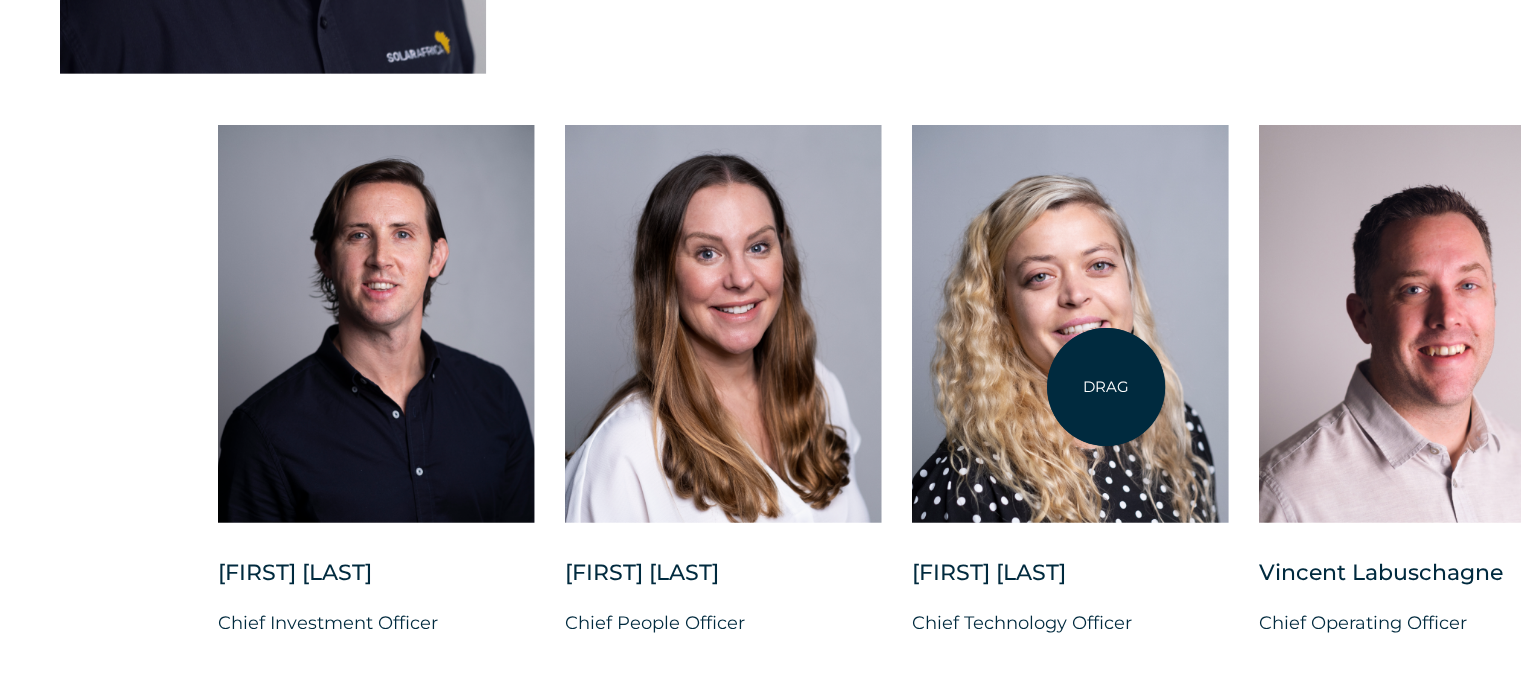 drag, startPoint x: 418, startPoint y: 392, endPoint x: 1320, endPoint y: 385, distance: 902.02716 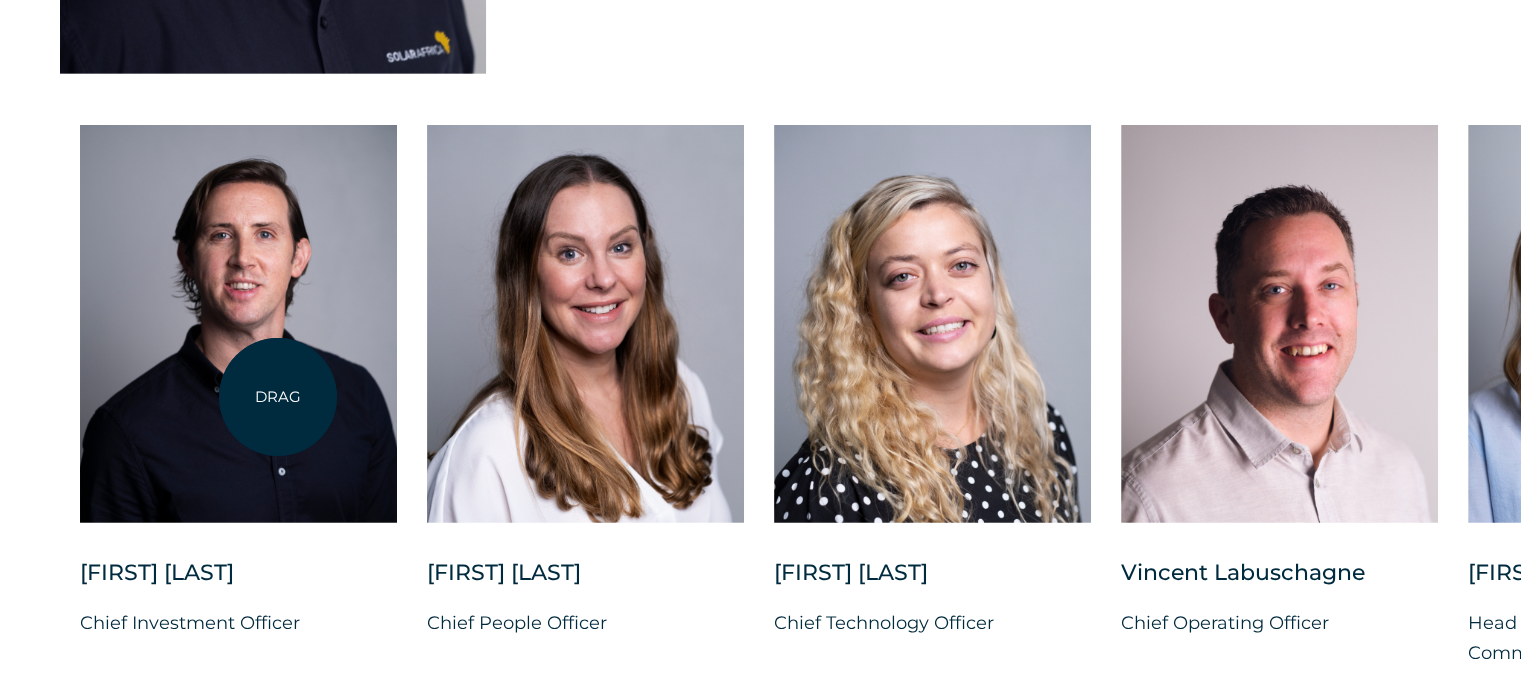 click at bounding box center (238, 324) 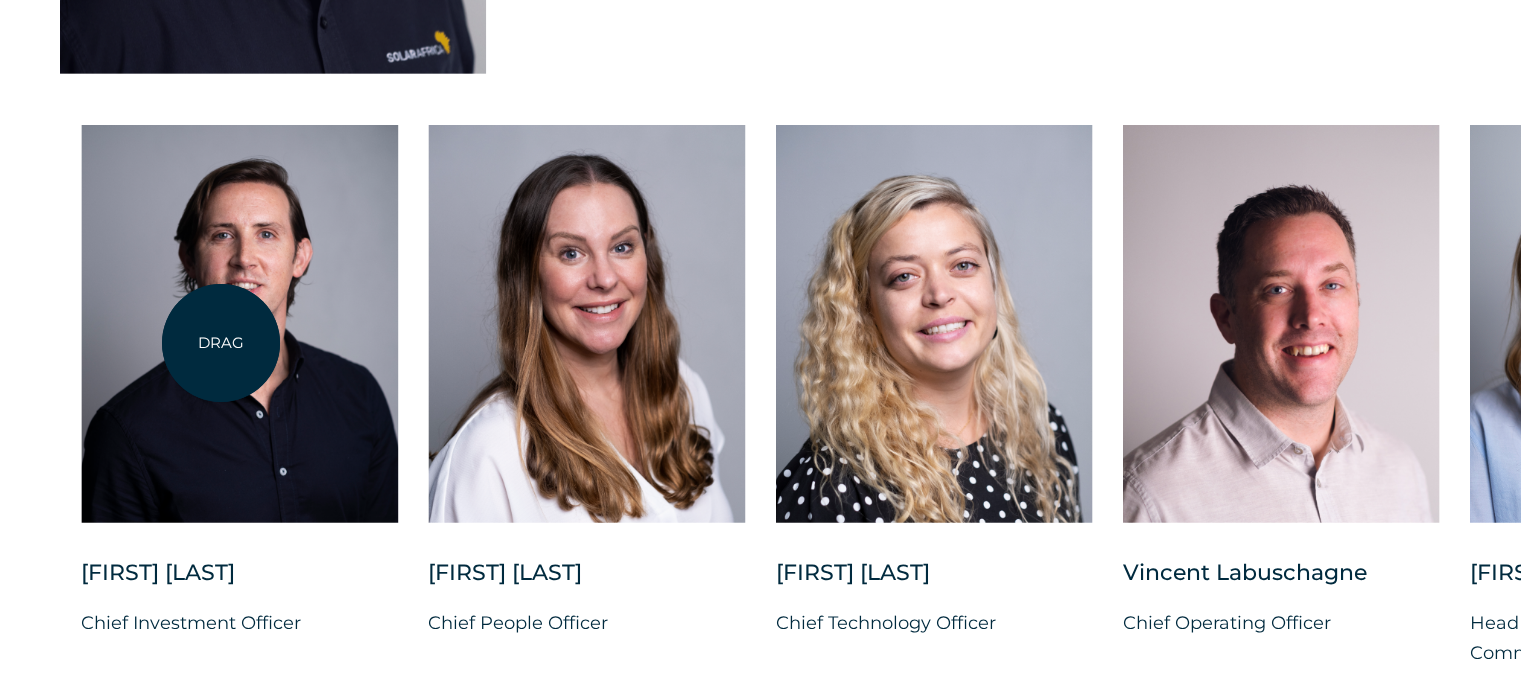 drag, startPoint x: 214, startPoint y: 337, endPoint x: 301, endPoint y: 363, distance: 90.80198 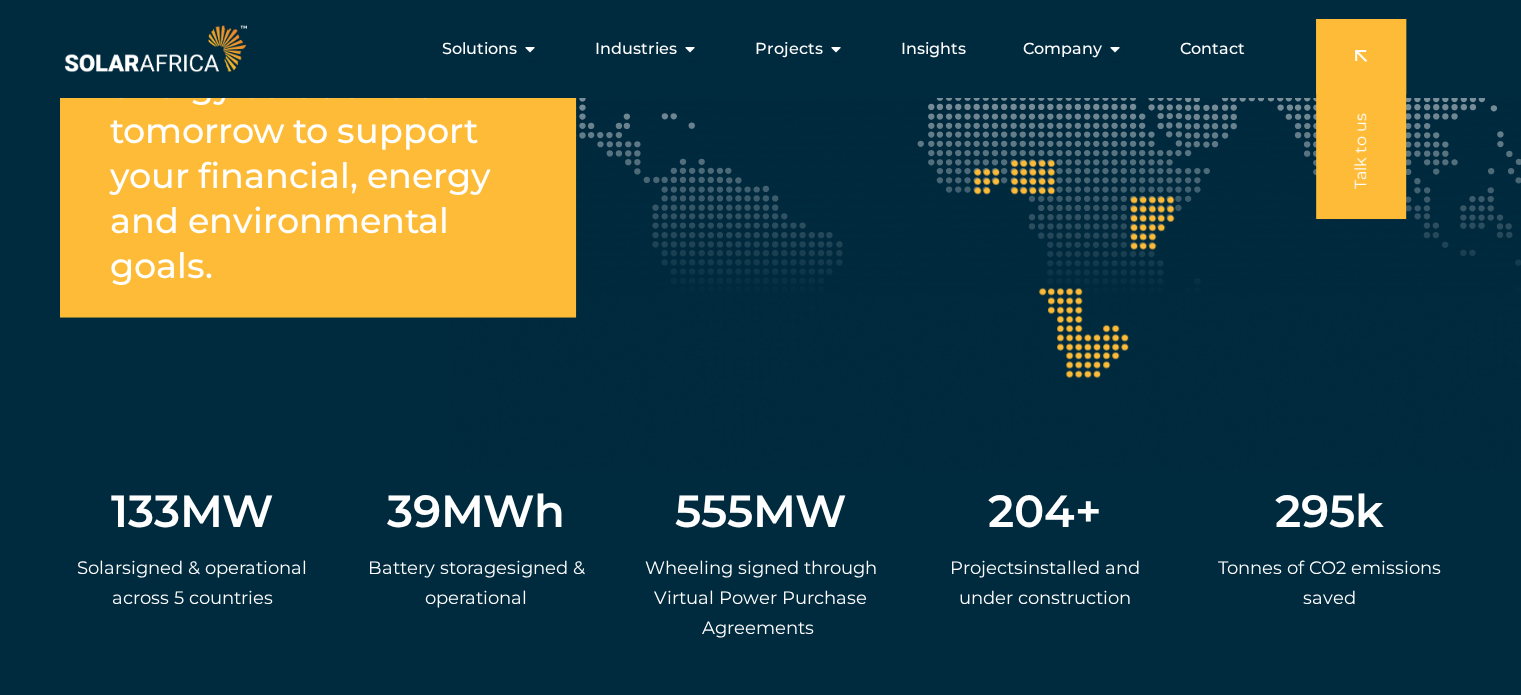 scroll, scrollTop: 3700, scrollLeft: 0, axis: vertical 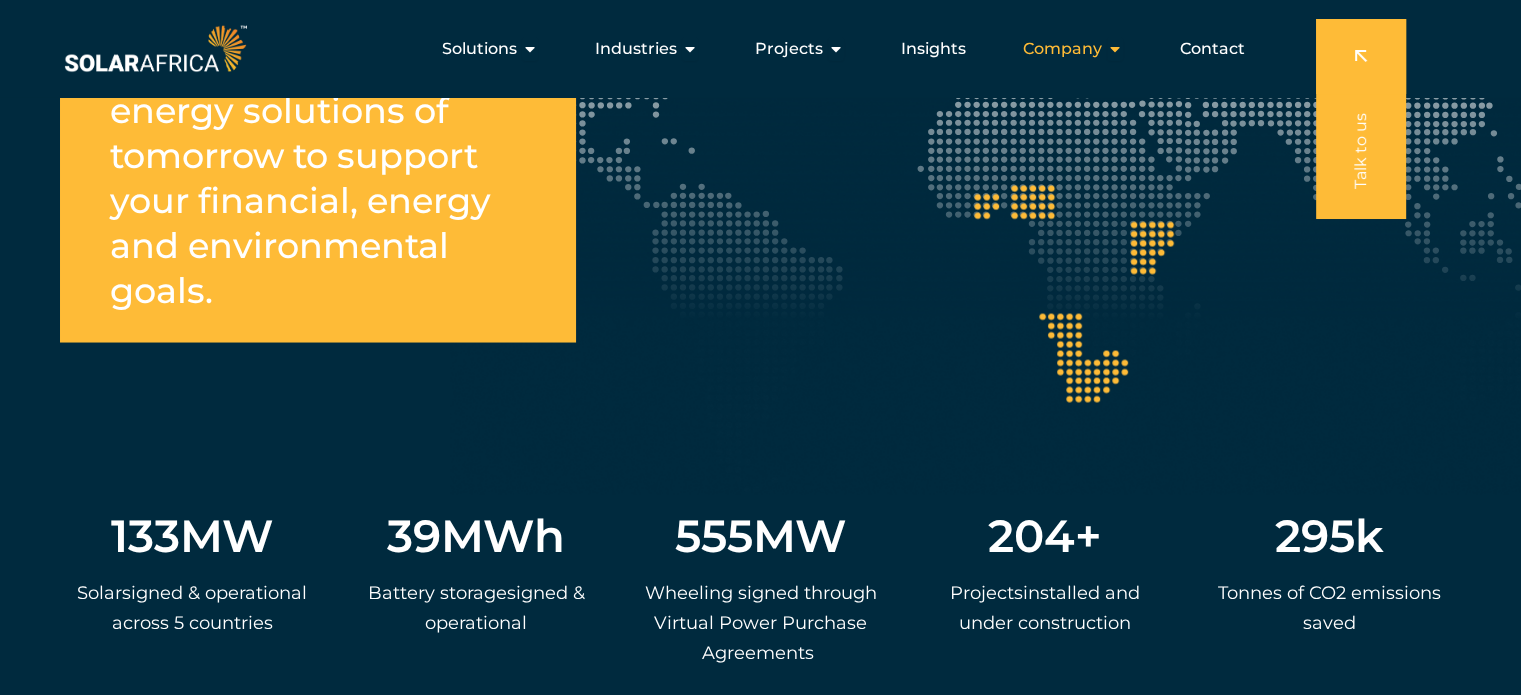 click at bounding box center (1115, 49) 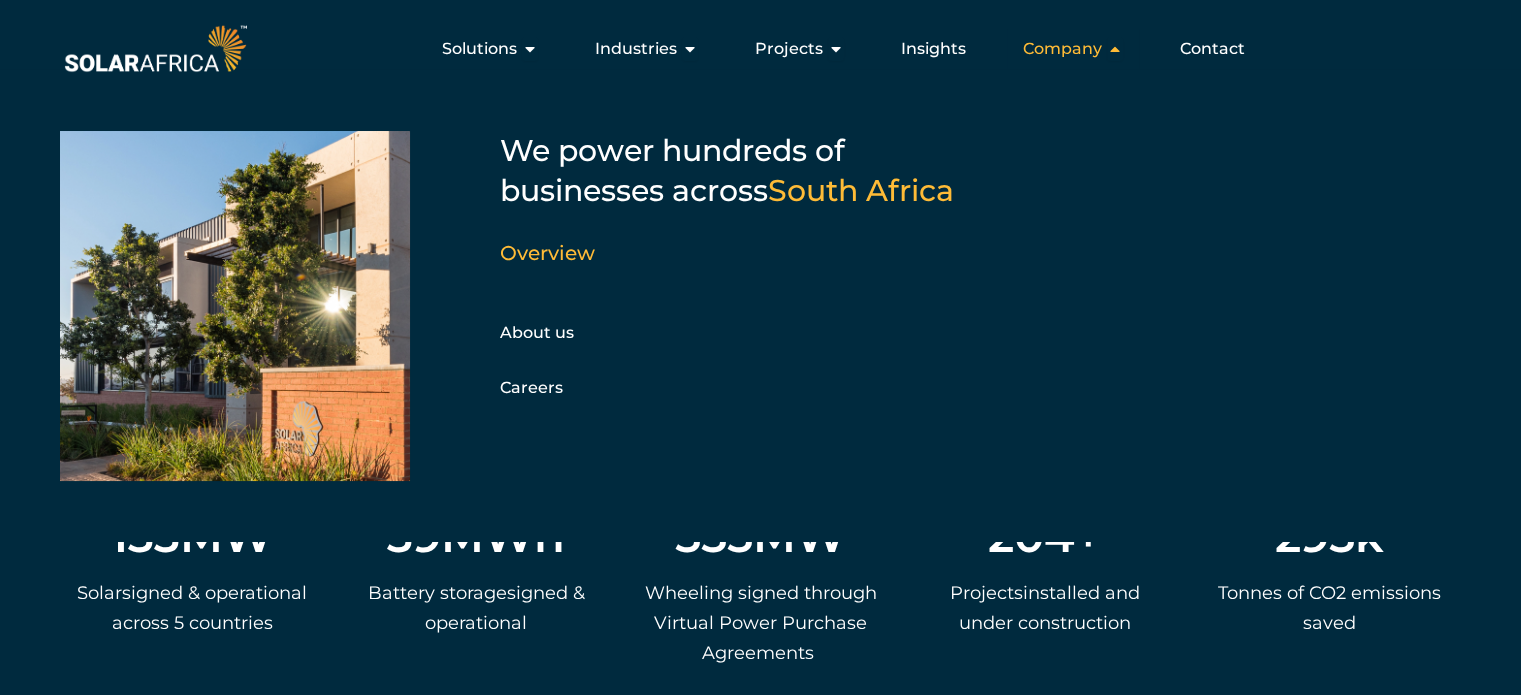 click at bounding box center [1115, 49] 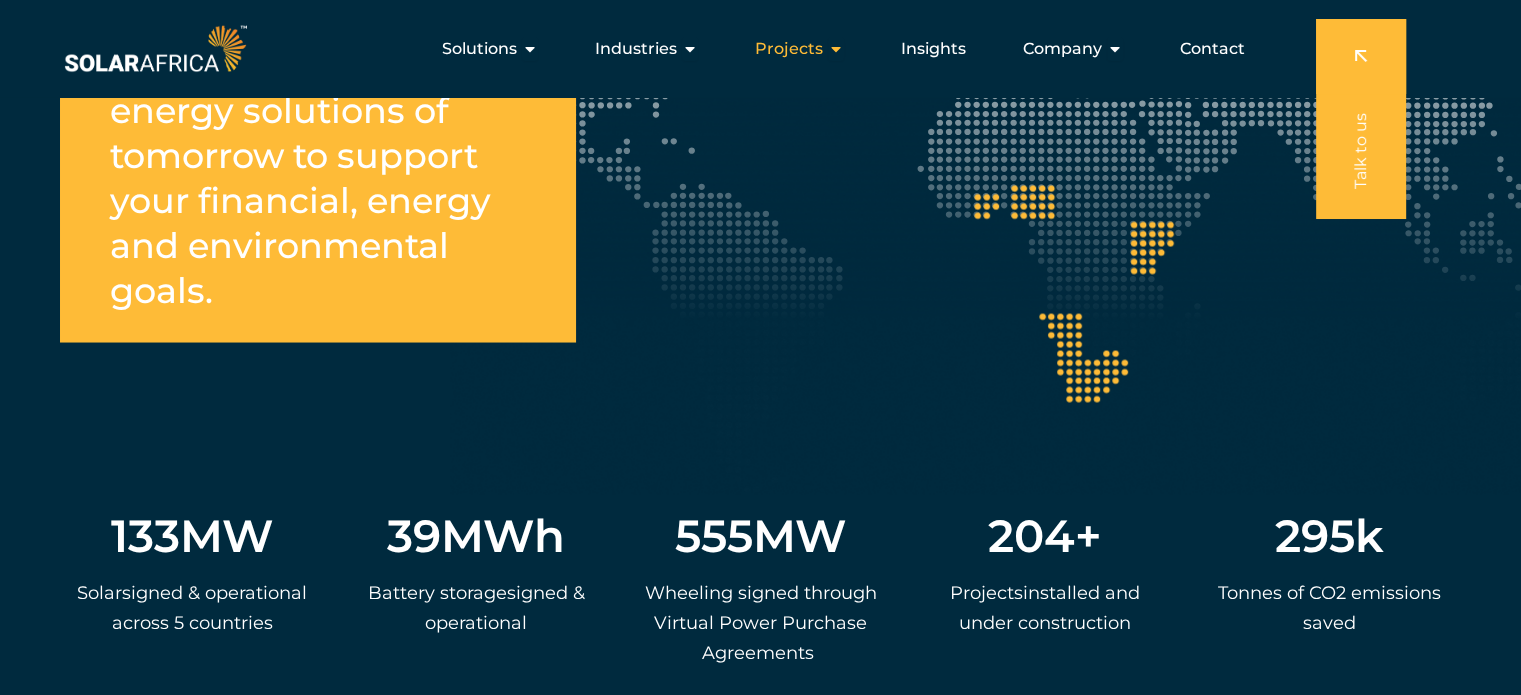 click at bounding box center [836, 49] 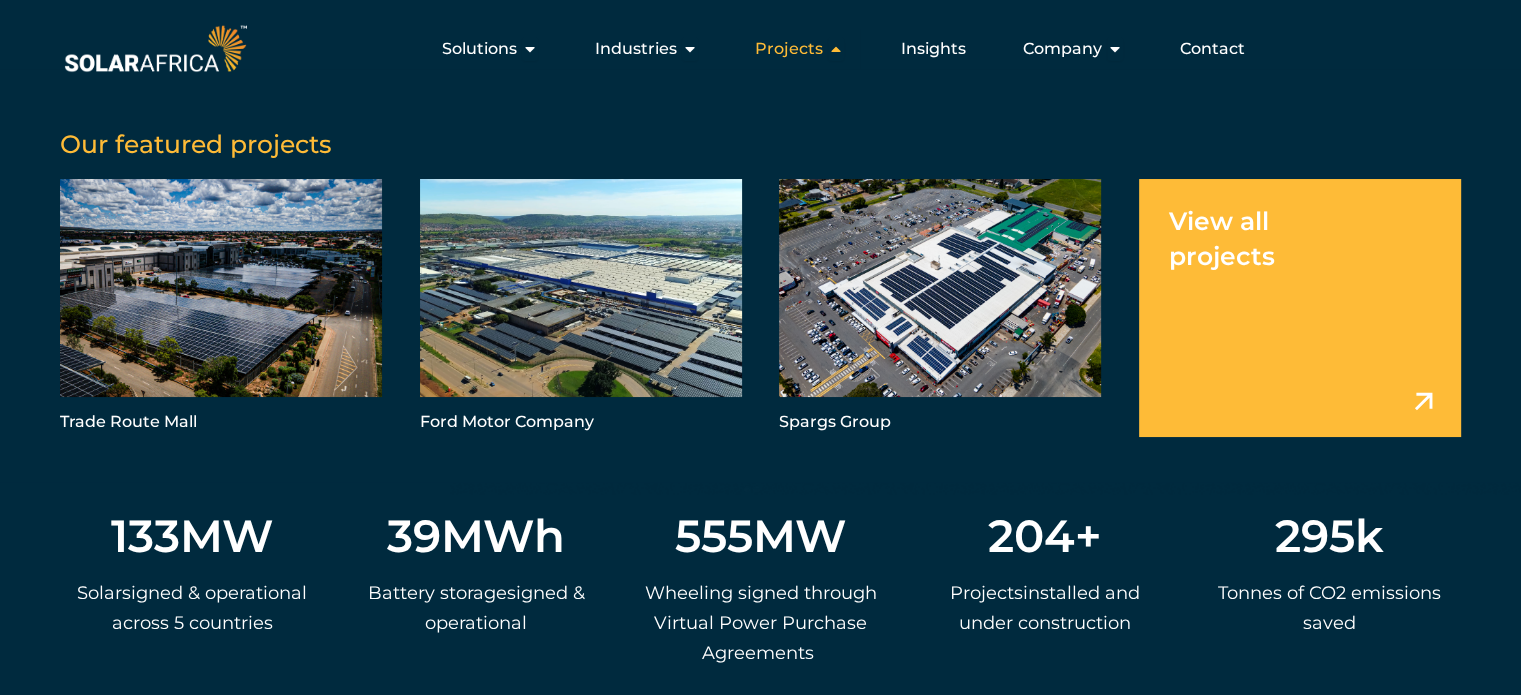 click at bounding box center [836, 49] 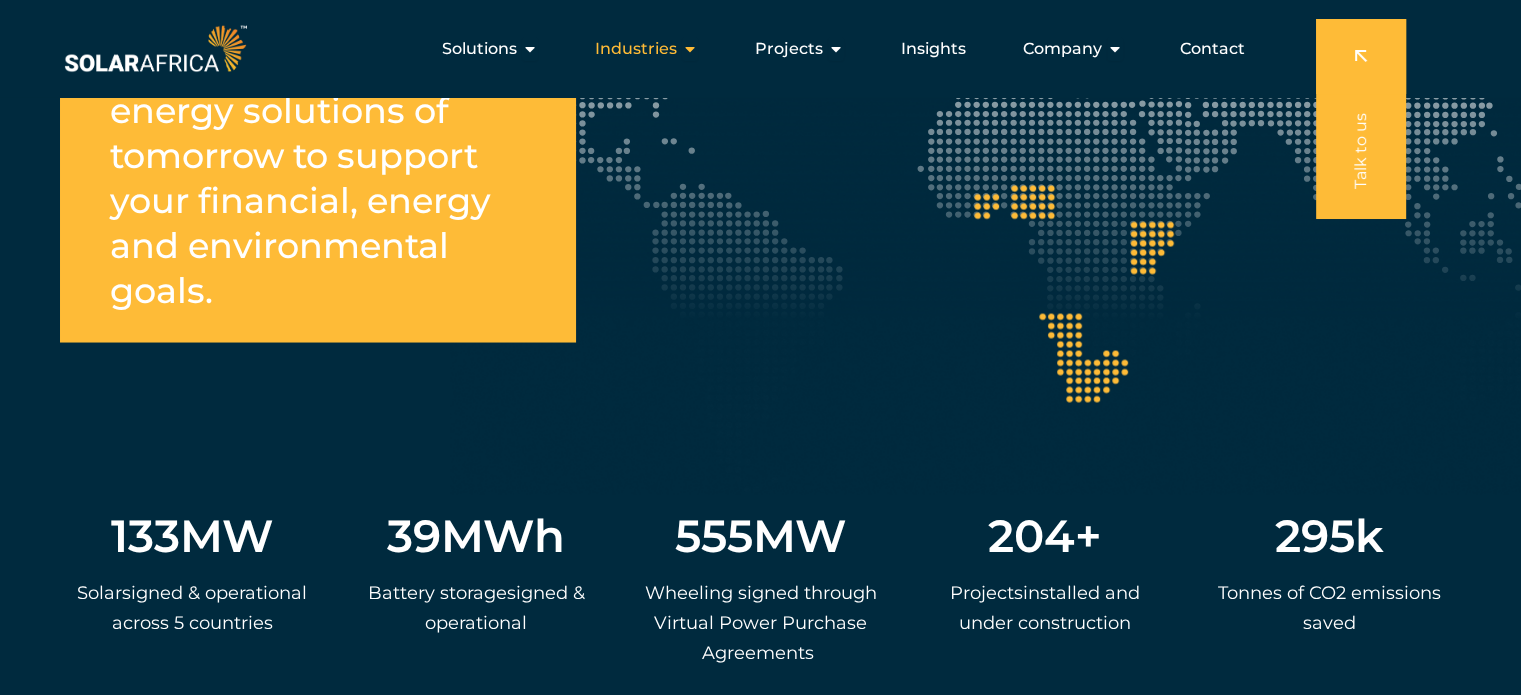click on "Industries" at bounding box center (636, 49) 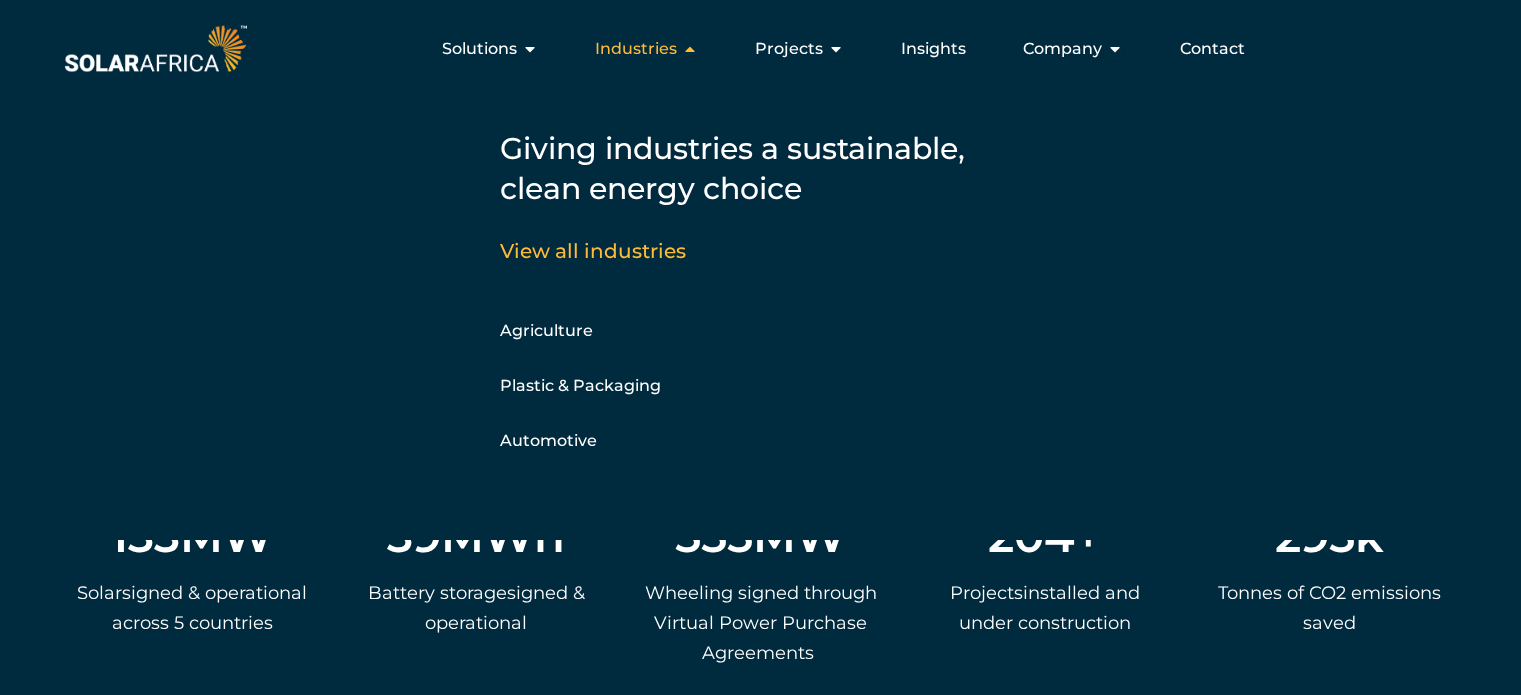 click on "Industries" at bounding box center [636, 49] 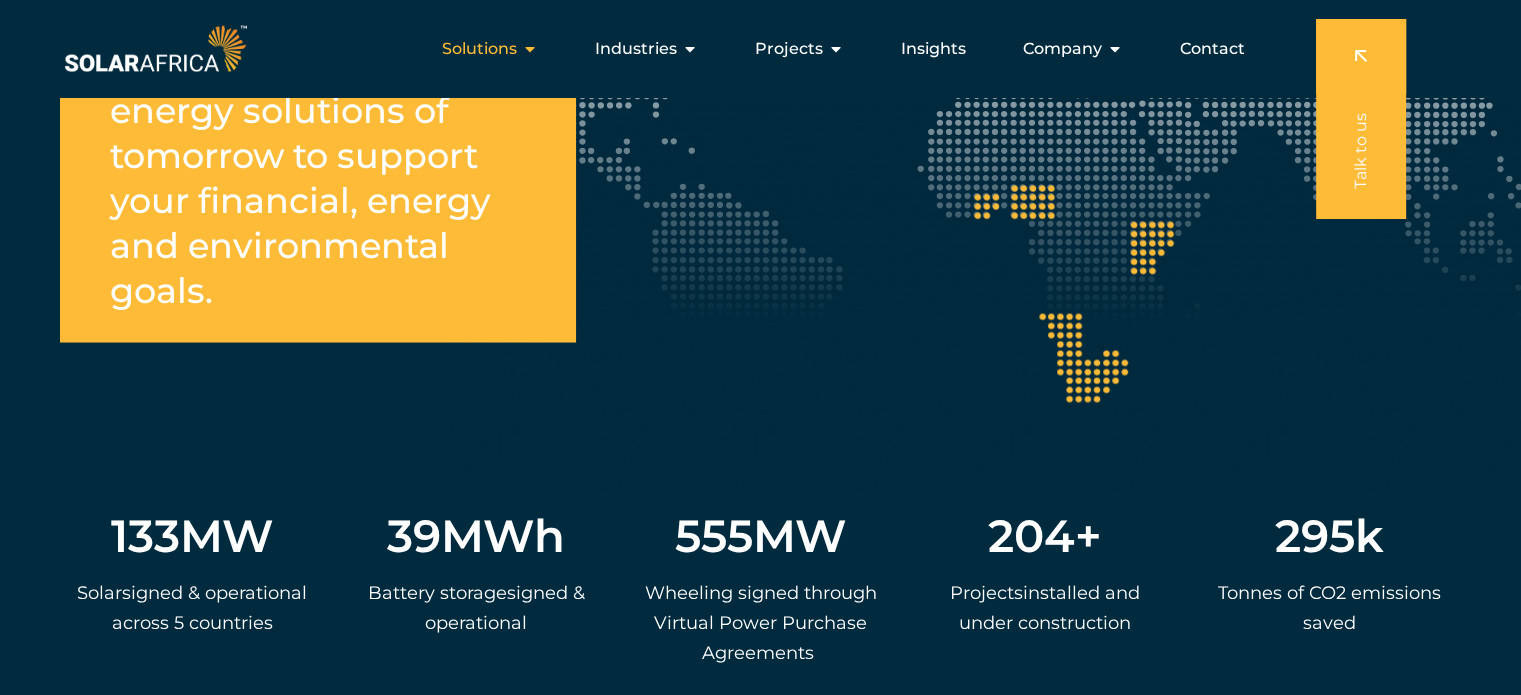 click on "Solutions" at bounding box center (479, 49) 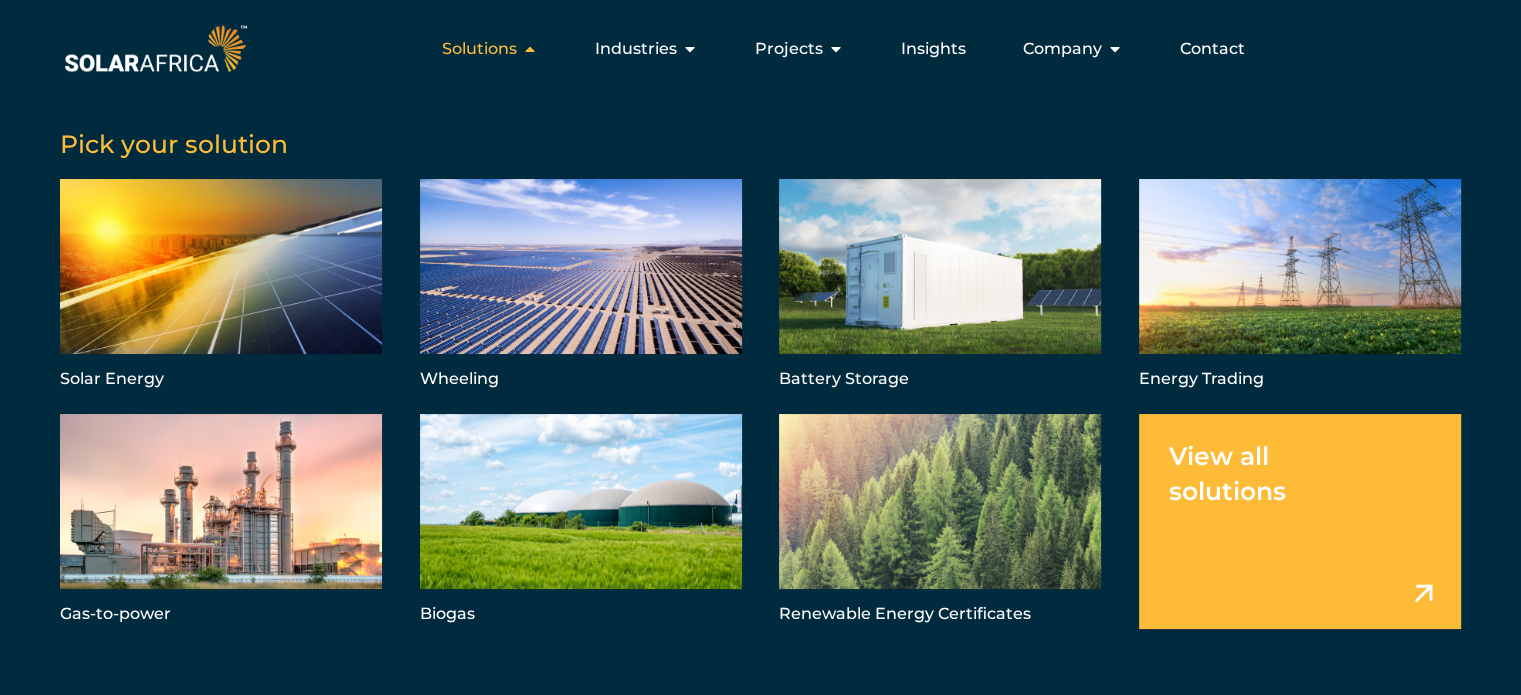 click on "Solutions" at bounding box center [479, 49] 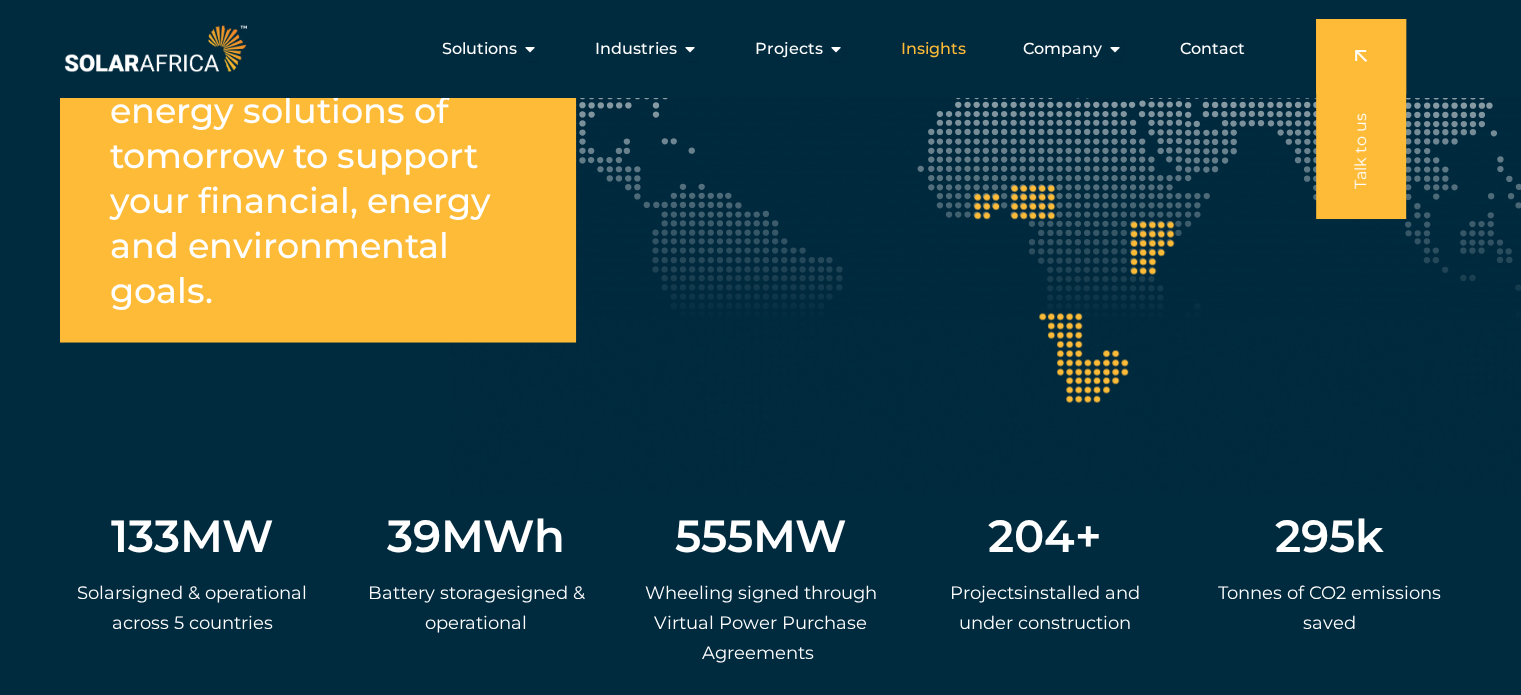 click on "Insights" at bounding box center [933, 49] 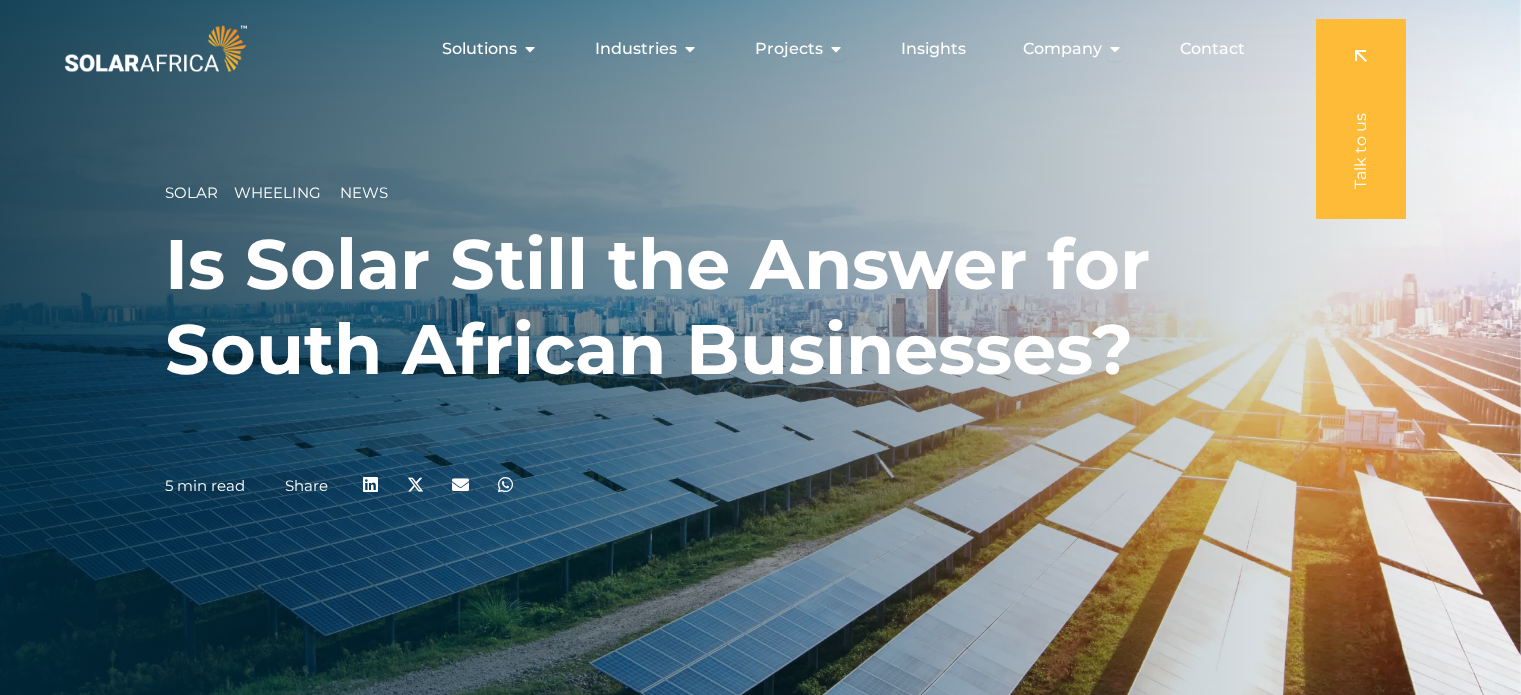 scroll, scrollTop: 0, scrollLeft: 0, axis: both 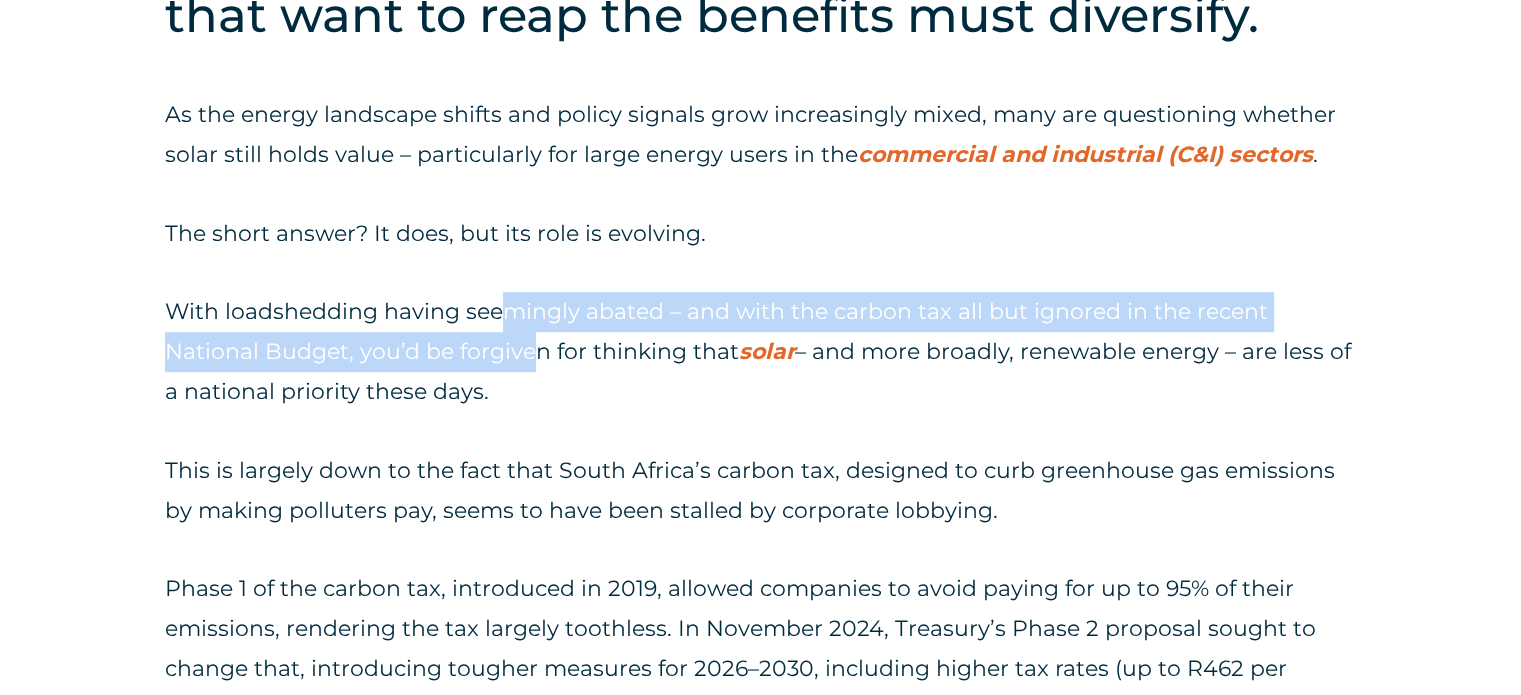 drag, startPoint x: 503, startPoint y: 384, endPoint x: 546, endPoint y: 451, distance: 79.61156 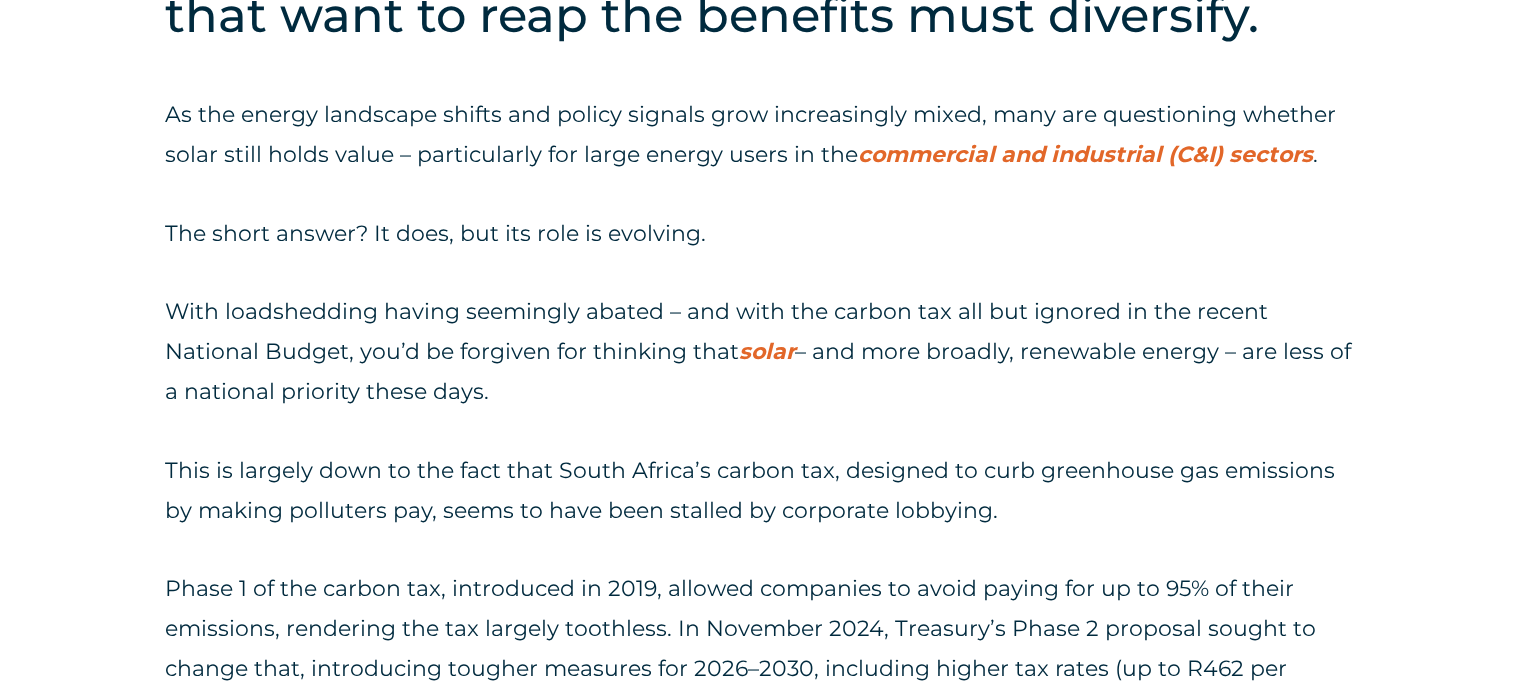 click on "This is largely down to the fact that South Africa’s carbon tax, designed to curb greenhouse gas emissions by making polluters pay, seems to have been stalled by corporate lobbying." at bounding box center [760, 491] 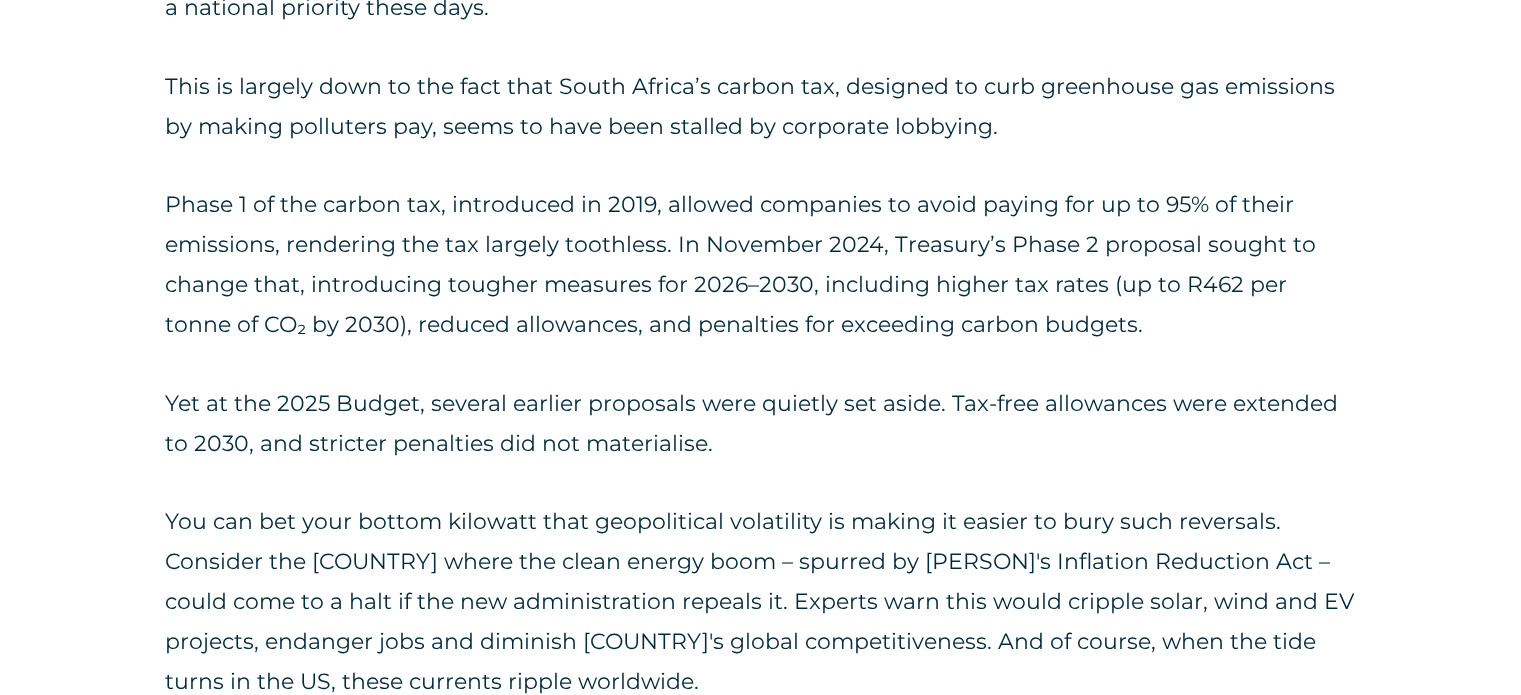 scroll, scrollTop: 1500, scrollLeft: 0, axis: vertical 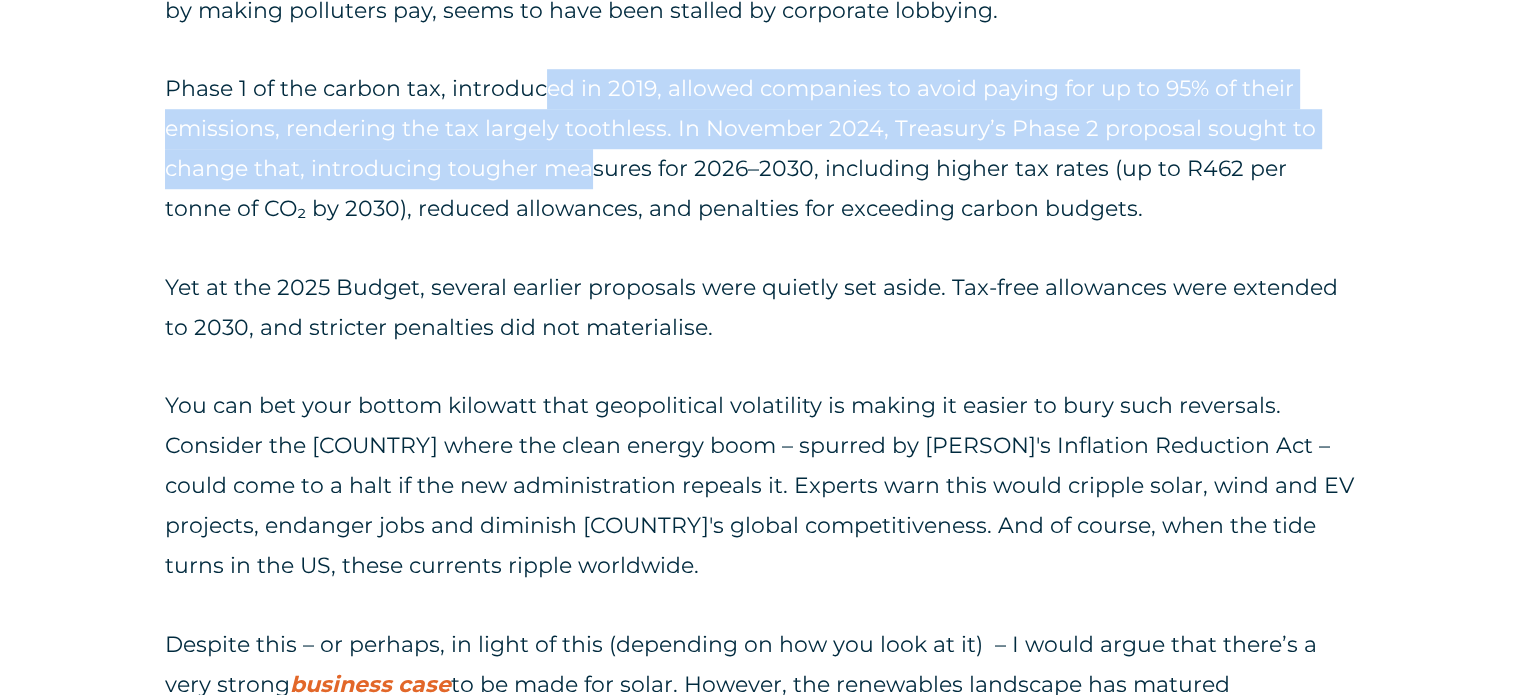 drag, startPoint x: 549, startPoint y: 173, endPoint x: 592, endPoint y: 243, distance: 82.1523 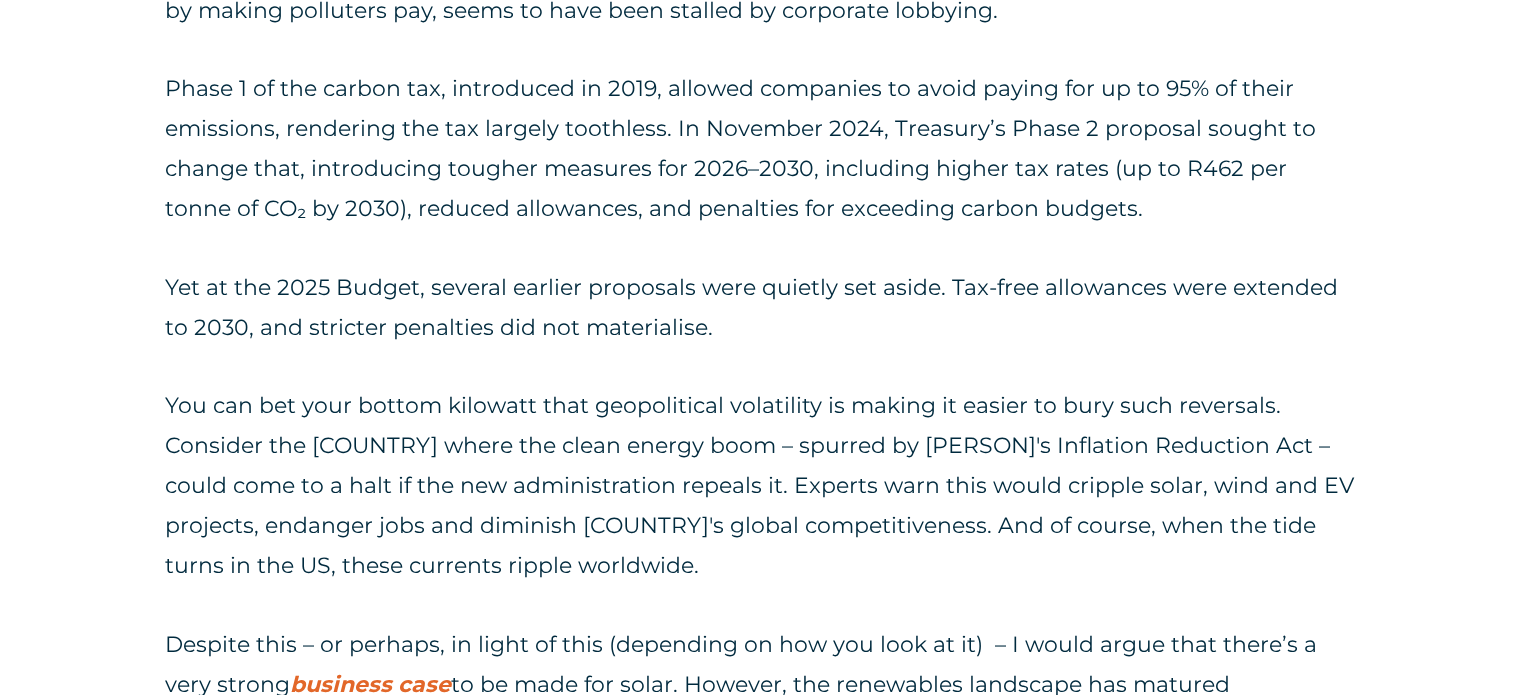 click on "Yet at the 2025 Budget, several earlier proposals were quietly set aside. Tax-free allowances were extended to 2030, and stricter penalties did not materialise." at bounding box center [760, 308] 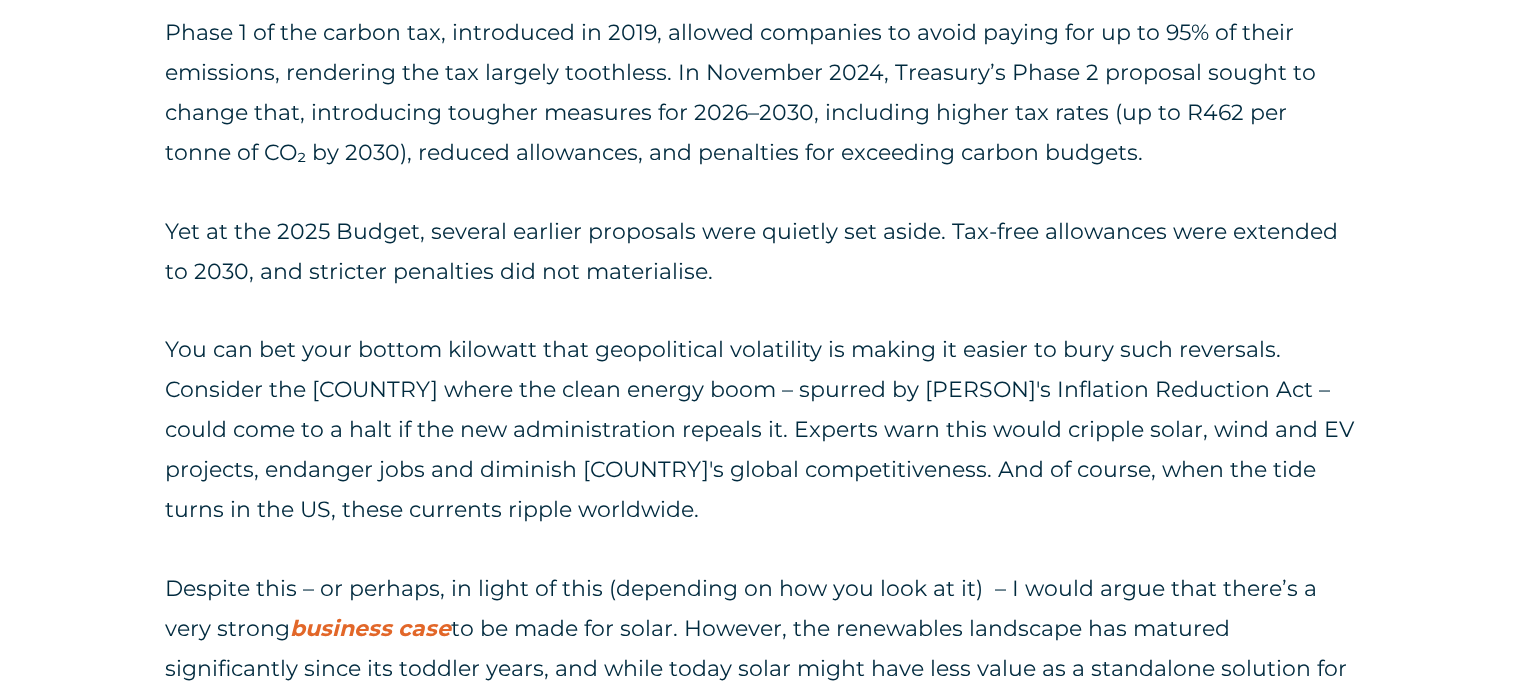 scroll, scrollTop: 1700, scrollLeft: 0, axis: vertical 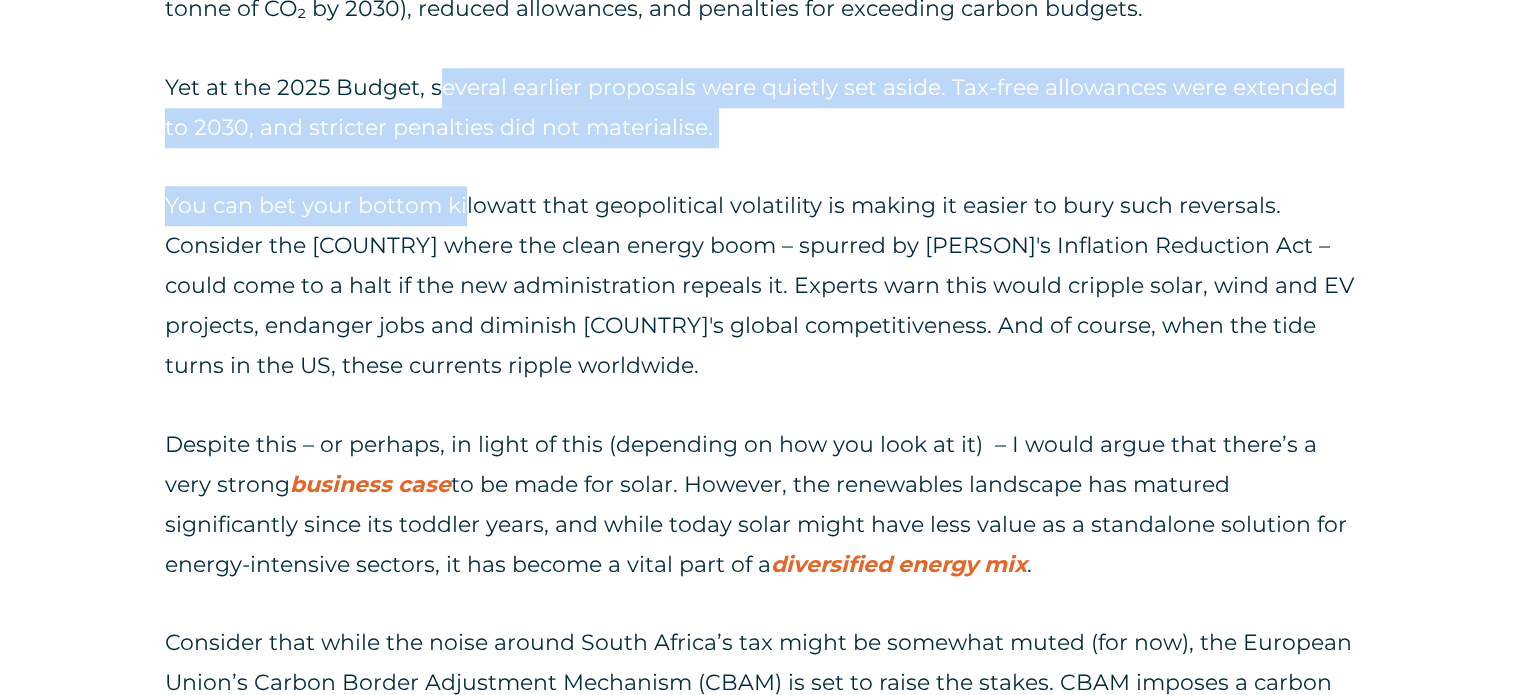 drag, startPoint x: 434, startPoint y: 169, endPoint x: 473, endPoint y: 270, distance: 108.26819 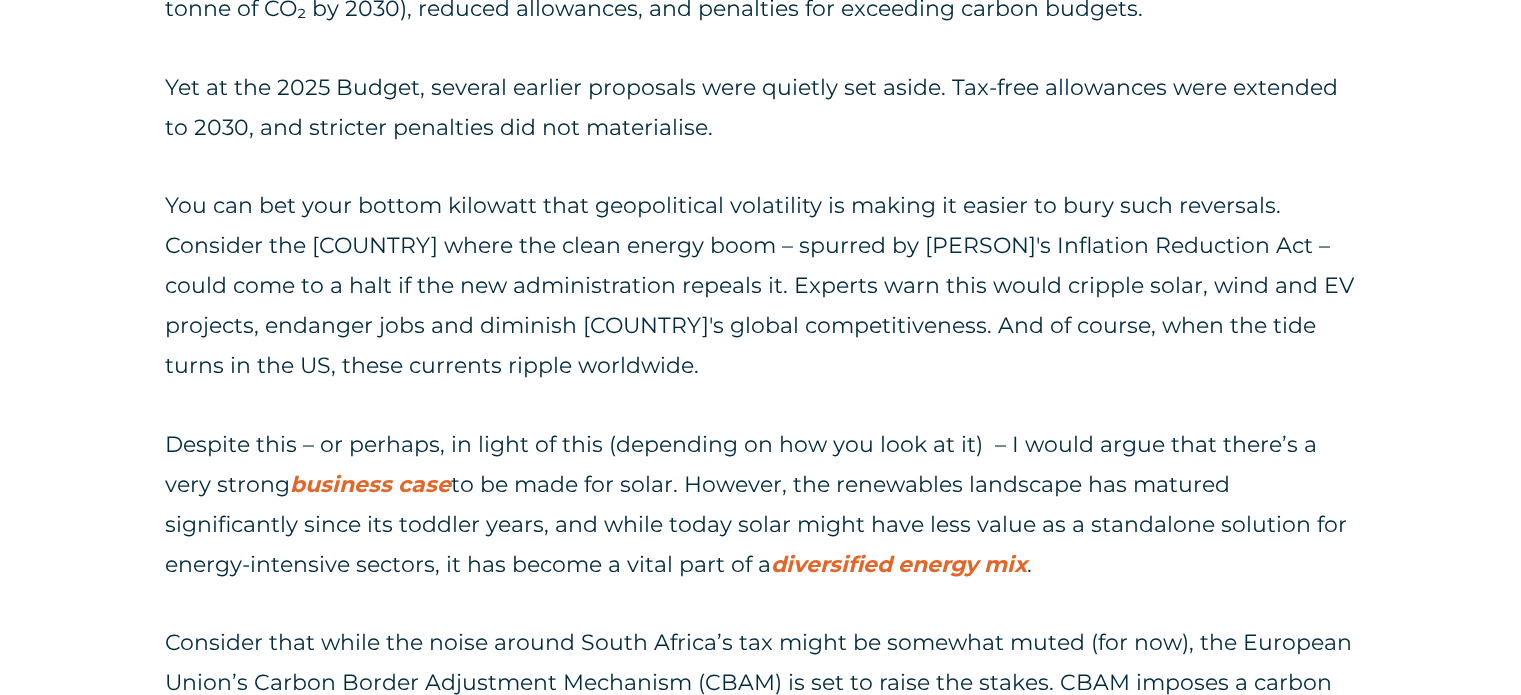 click on "You can bet your bottom kilowatt that geopolitical volatility is making it easier to bury such reversals. Consider the United States  where the clean energy boom – spurred by Biden’s Inflation Reduction Act – could come to a halt if the new administration repeals it. Experts warn this would cripple solar, wind and EV projects, endanger jobs and diminish America’s global competitiveness. And of course, when the tide turns in the US, these currents ripple worldwide." at bounding box center (760, 286) 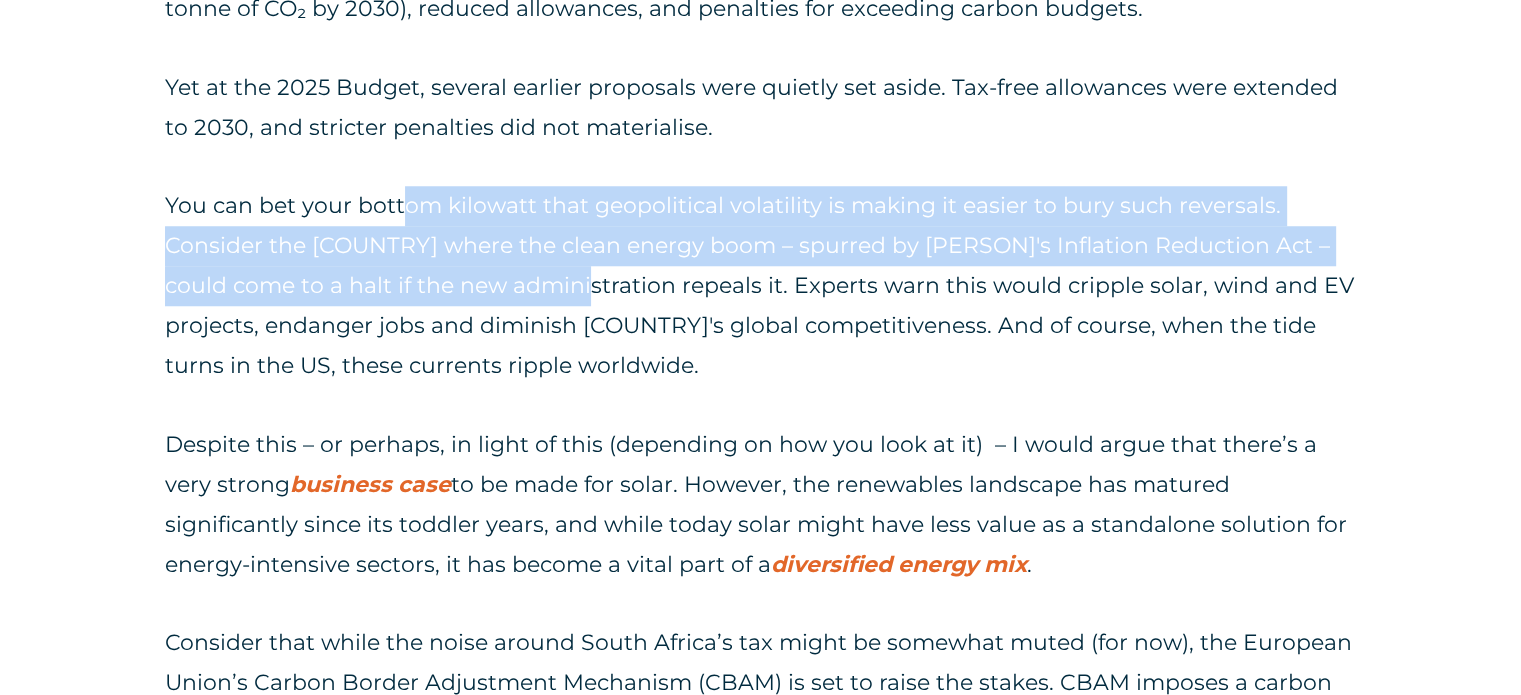 drag, startPoint x: 399, startPoint y: 276, endPoint x: 611, endPoint y: 371, distance: 232.31229 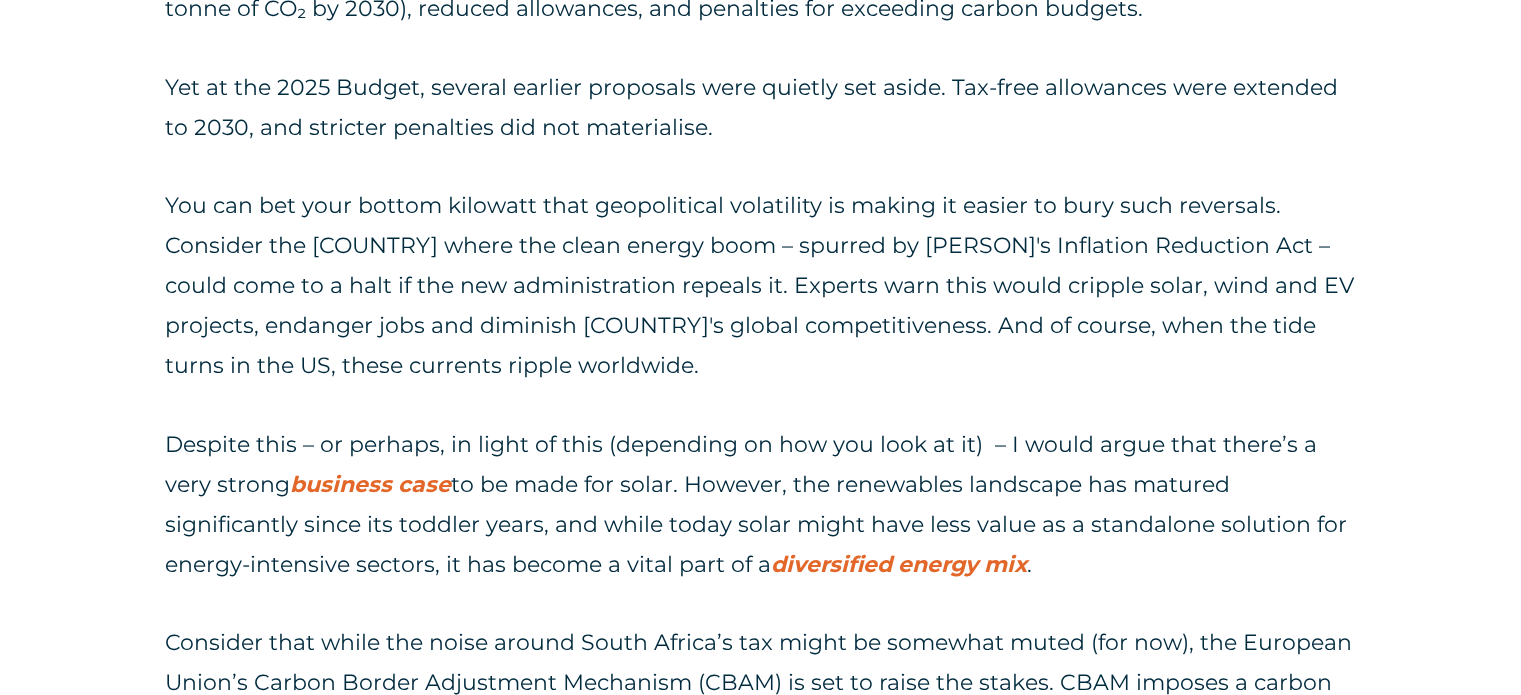 click on "You can bet your bottom kilowatt that geopolitical volatility is making it easier to bury such reversals. Consider the United States  where the clean energy boom – spurred by Biden’s Inflation Reduction Act – could come to a halt if the new administration repeals it. Experts warn this would cripple solar, wind and EV projects, endanger jobs and diminish America’s global competitiveness. And of course, when the tide turns in the US, these currents ripple worldwide." at bounding box center (760, 286) 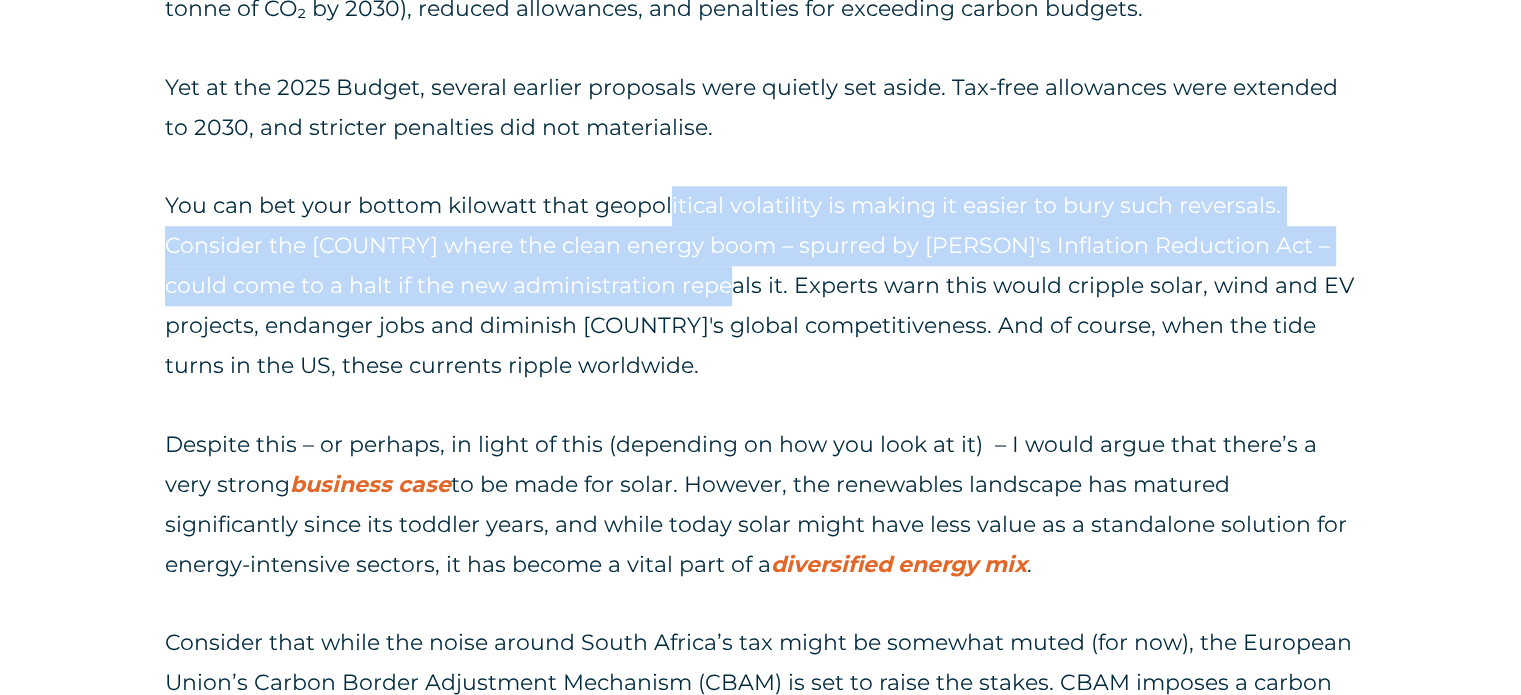 drag, startPoint x: 679, startPoint y: 295, endPoint x: 699, endPoint y: 393, distance: 100.02 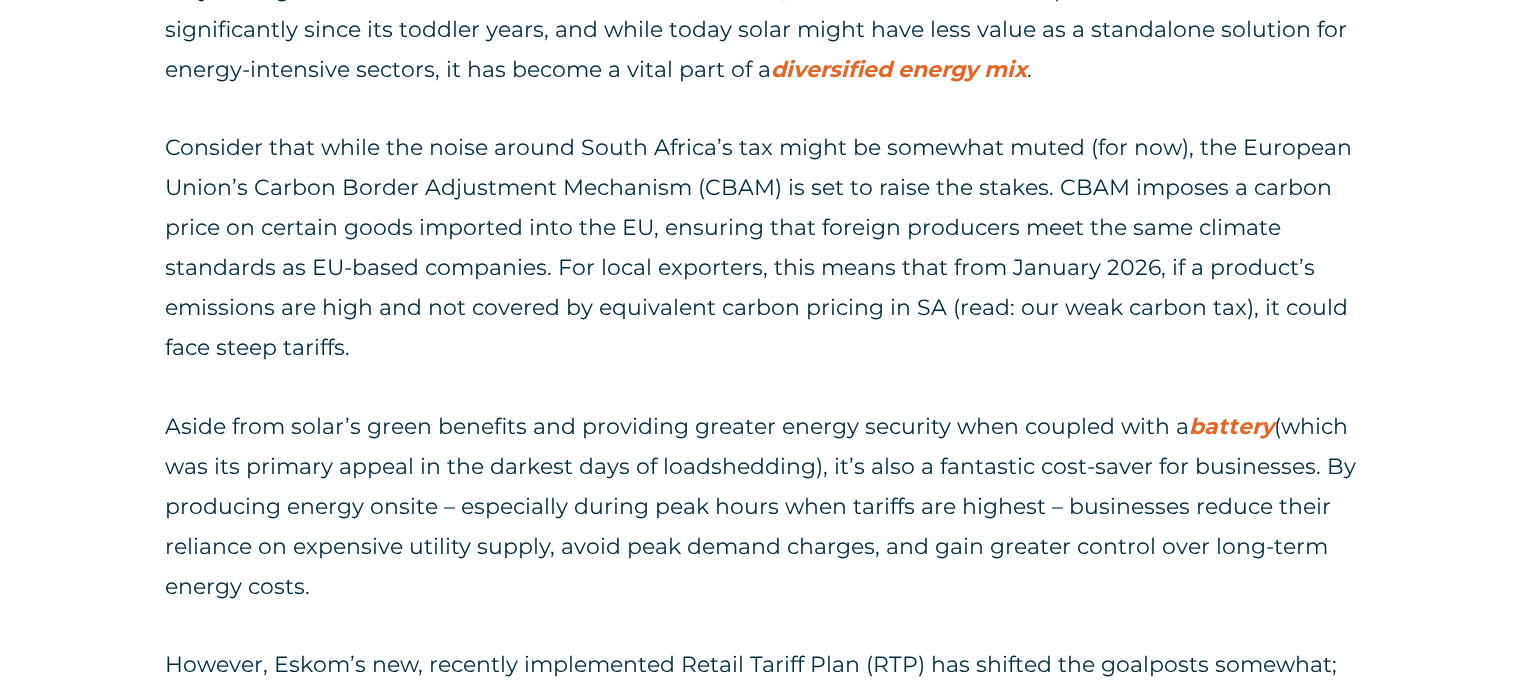 scroll, scrollTop: 2200, scrollLeft: 0, axis: vertical 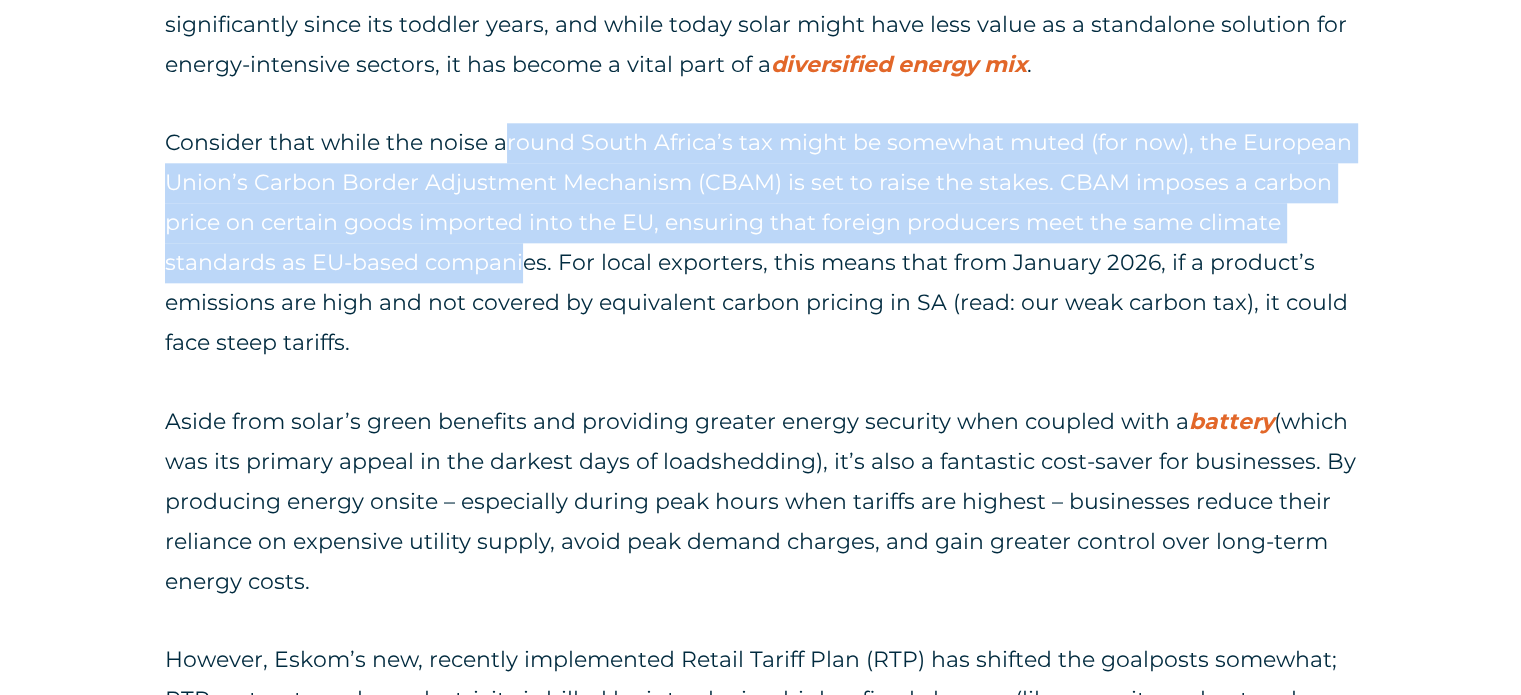 drag, startPoint x: 520, startPoint y: 250, endPoint x: 522, endPoint y: 355, distance: 105.01904 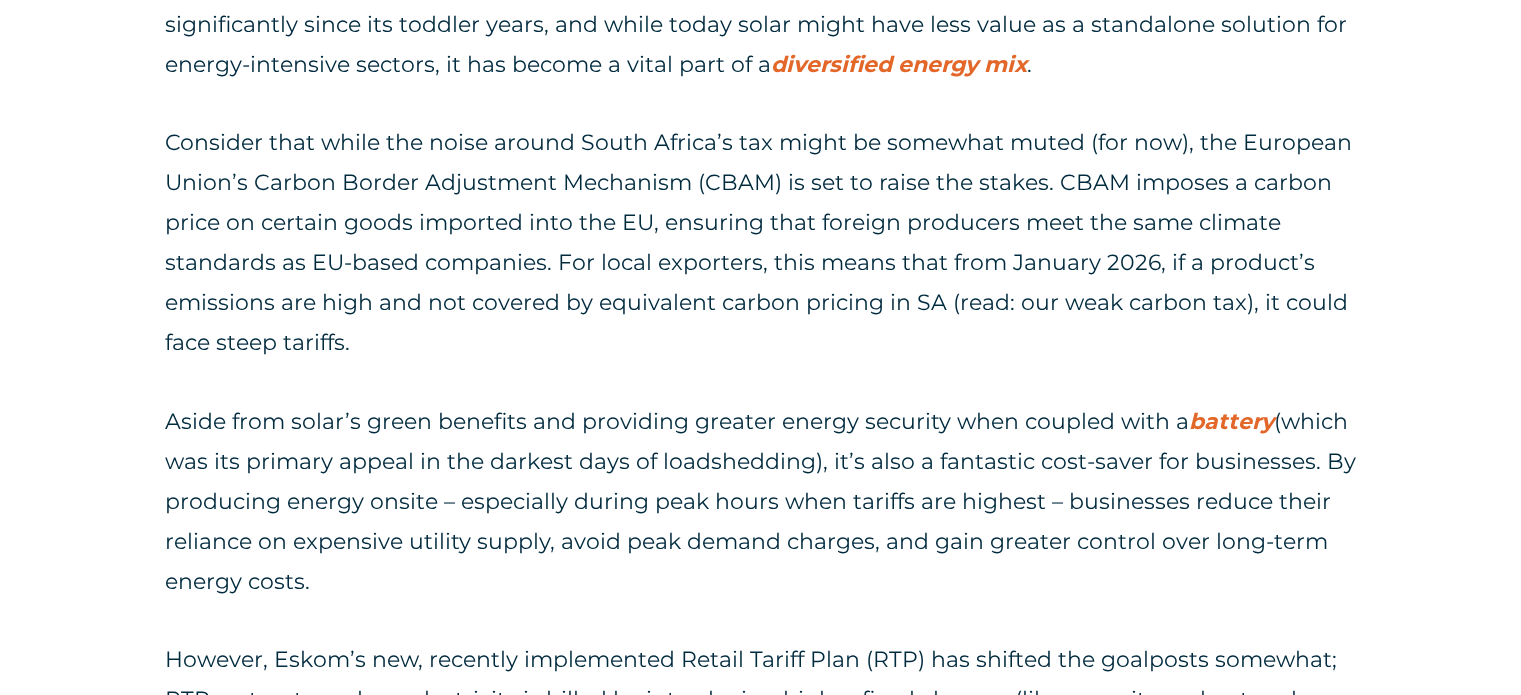 click on "Consider that while the noise around South Africa’s tax might be somewhat muted (for now), the European Union’s Carbon Border Adjustment Mechanism (CBAM) is set to raise the stakes. CBAM imposes a carbon price on certain goods imported into the EU, ensuring that foreign producers meet the same climate standards as EU-based companies. For local exporters, this means that from January 2026, if a product’s emissions are high and not covered by equivalent carbon pricing in SA (read: our weak carbon tax), it could face steep tariffs." at bounding box center (760, 243) 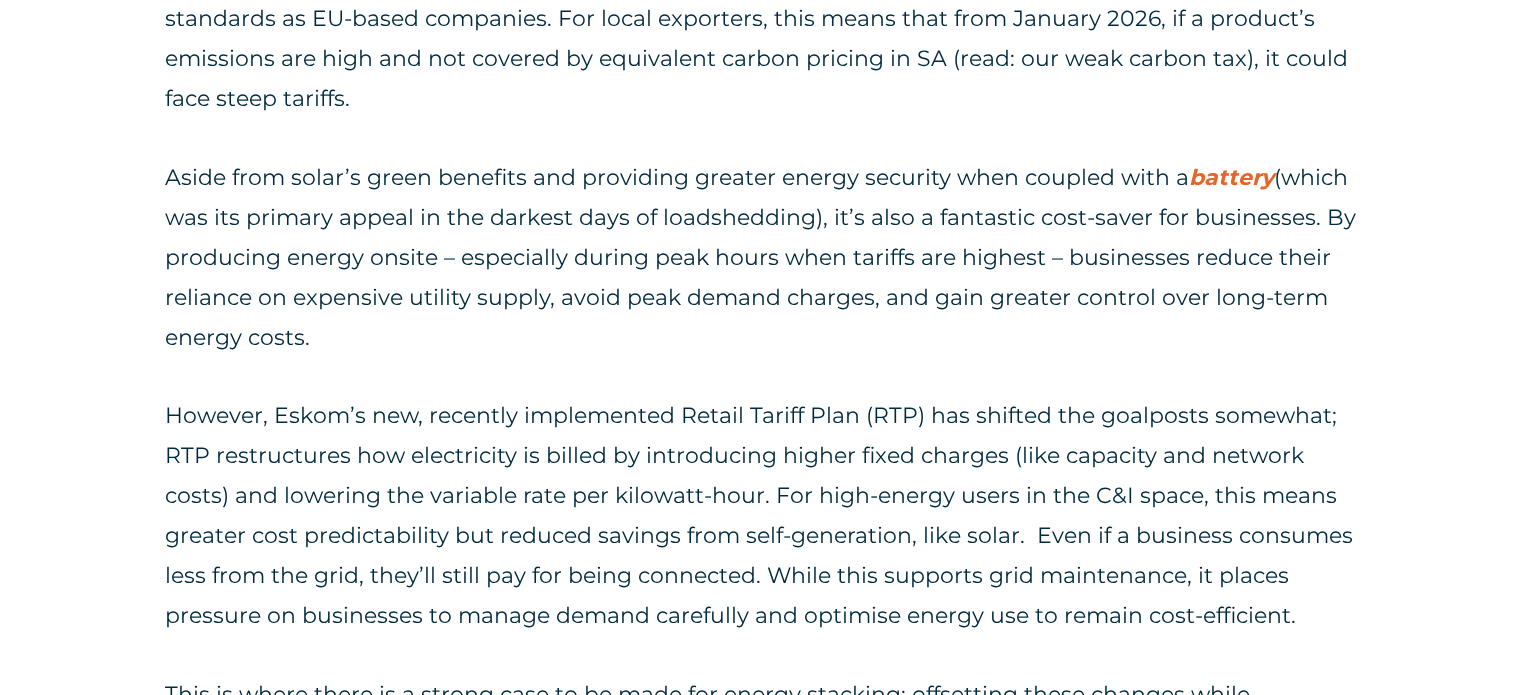 scroll, scrollTop: 2500, scrollLeft: 0, axis: vertical 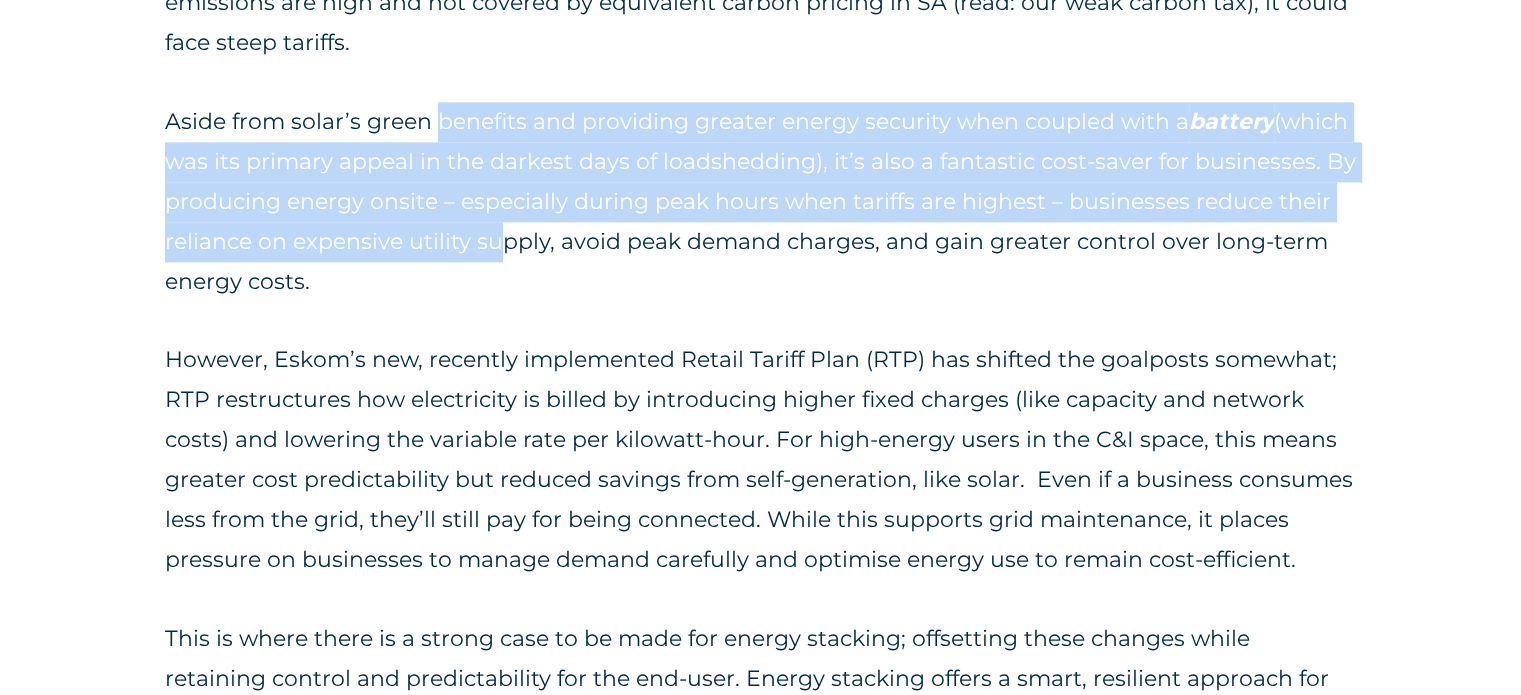 drag, startPoint x: 438, startPoint y: 201, endPoint x: 479, endPoint y: 341, distance: 145.88008 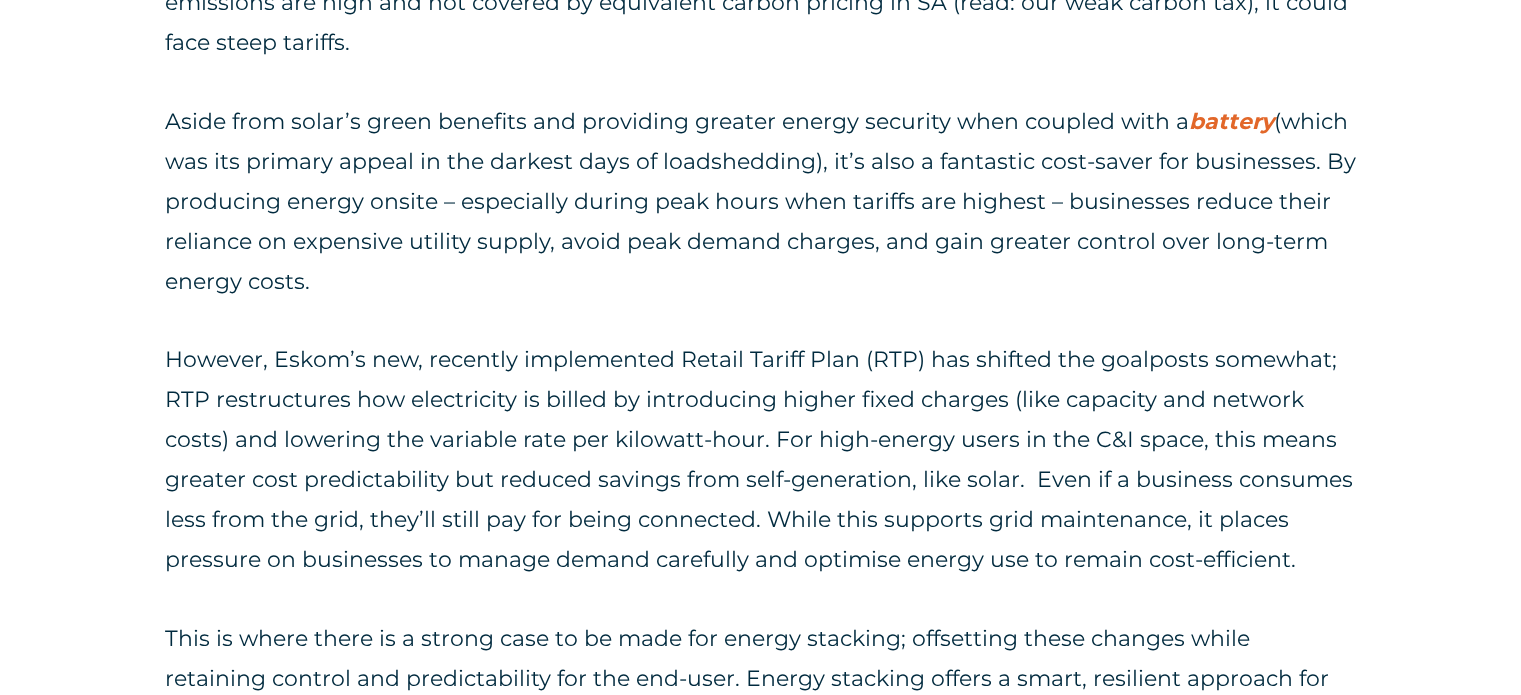 click on "As the energy landscape shifts and policy signals grow increasingly mixed, many are questioning whether solar still holds value – particularly for large energy users in the  commercial and industrial (C&I) sectors . The short answer? It does, but its role is evolving. With loadshedding having seemingly abated – and with the carbon tax all but ignored in the recent National Budget, you’d be forgiven for thinking that  solar  – and more broadly, renewable energy – are less of a national priority these days. This is largely down to the fact that South Africa’s carbon tax, designed to curb greenhouse gas emissions by making polluters pay, seems to have been stalled by corporate lobbying. Yet at the 2025 Budget, several earlier proposals were quietly set aside. Tax-free allowances were extended to 2030, and stricter penalties did not materialise. Despite this – or perhaps, in light of this (depending on how you look at it)  – I would argue that there’s a very strong  business case . ." at bounding box center [760, -75] 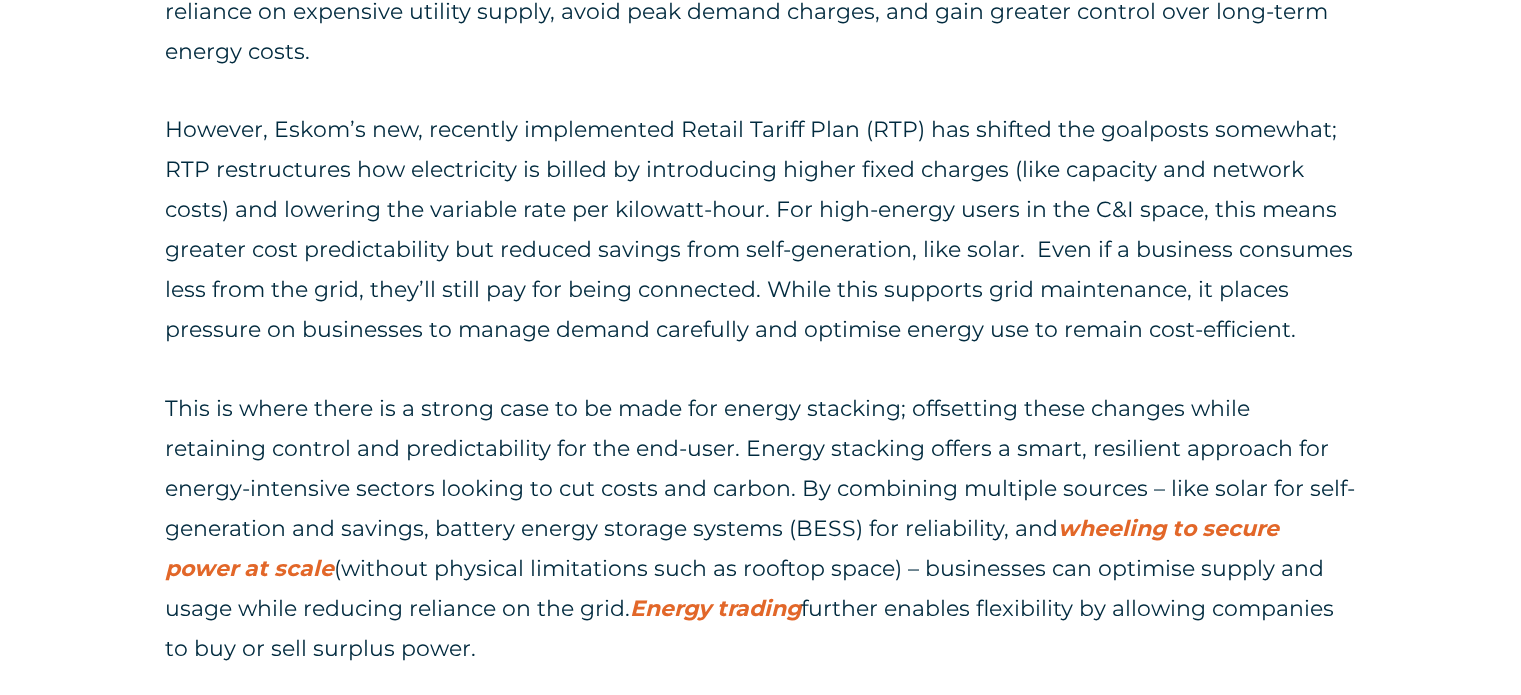 scroll, scrollTop: 2800, scrollLeft: 0, axis: vertical 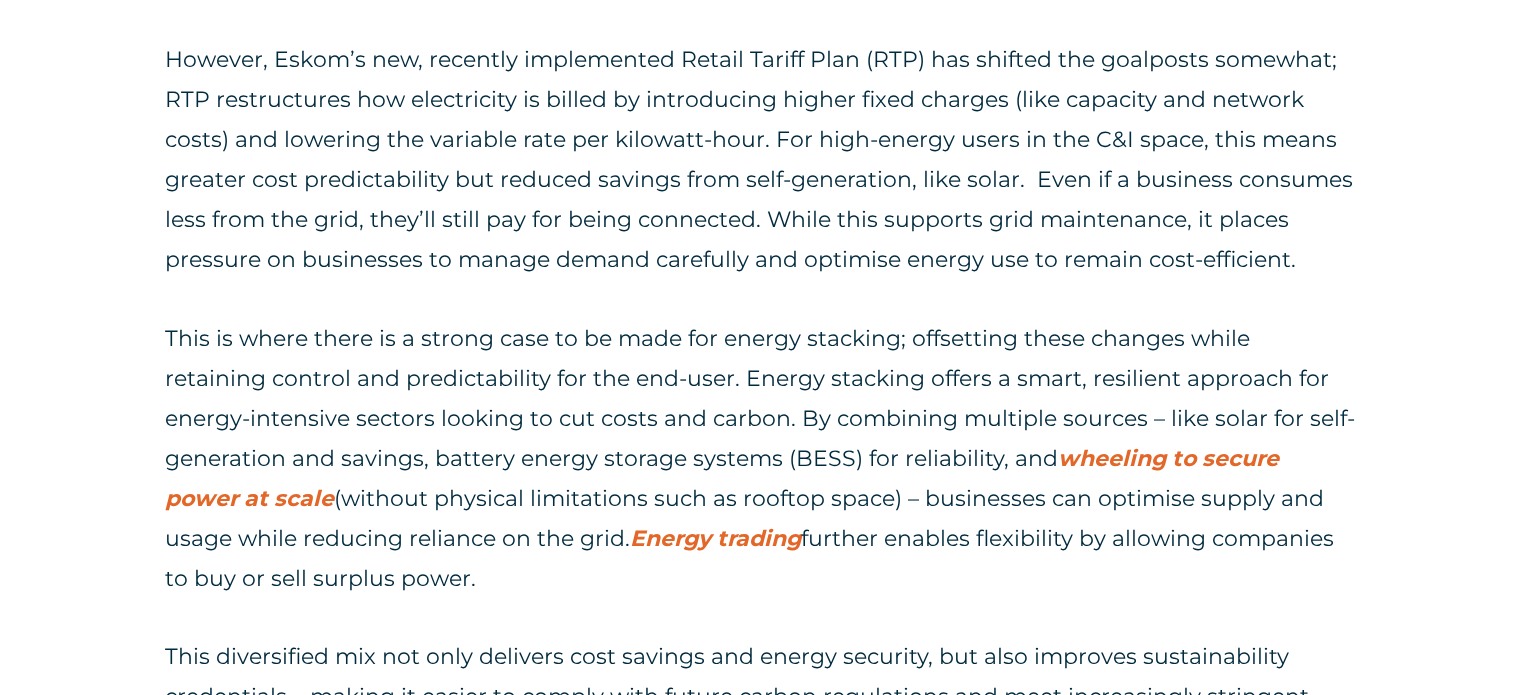 drag, startPoint x: 657, startPoint y: 267, endPoint x: 655, endPoint y: 252, distance: 15.132746 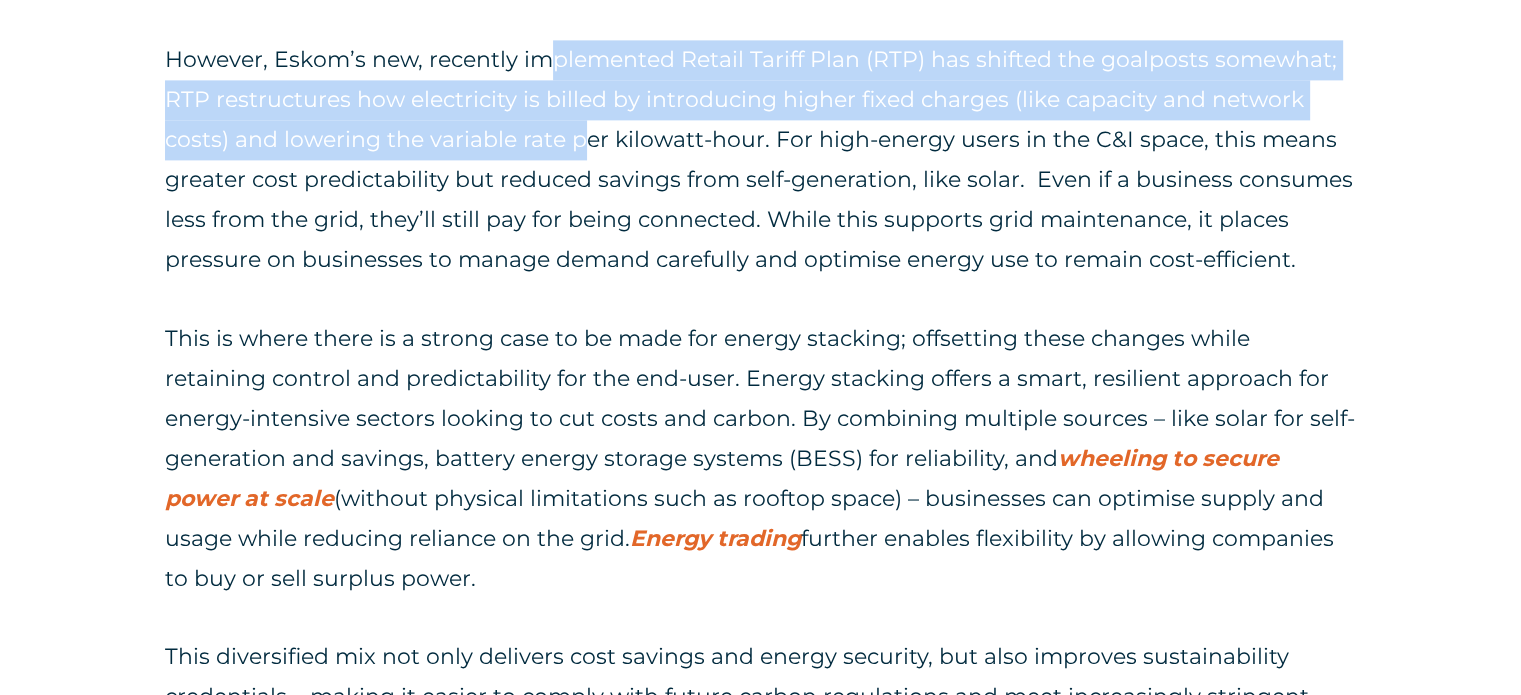 drag, startPoint x: 548, startPoint y: 127, endPoint x: 595, endPoint y: 243, distance: 125.1599 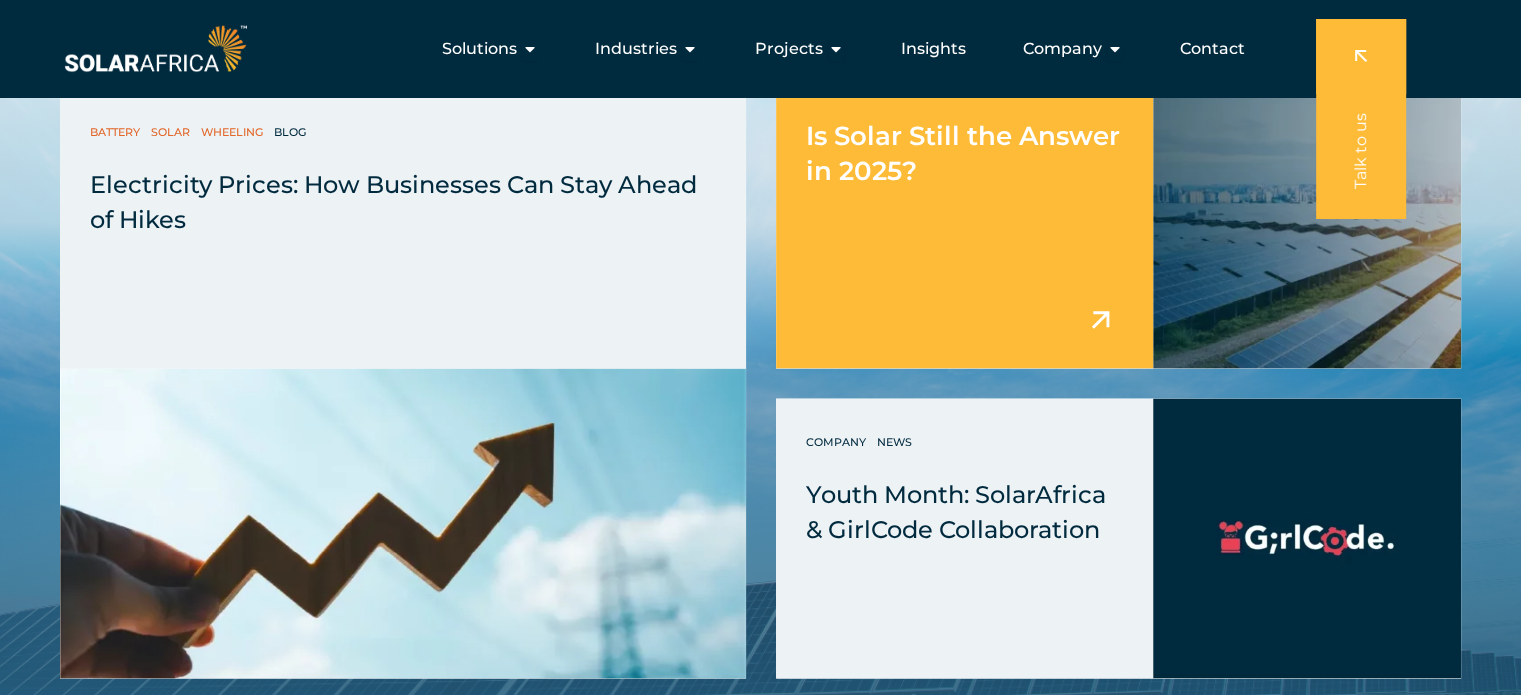 scroll, scrollTop: 3800, scrollLeft: 0, axis: vertical 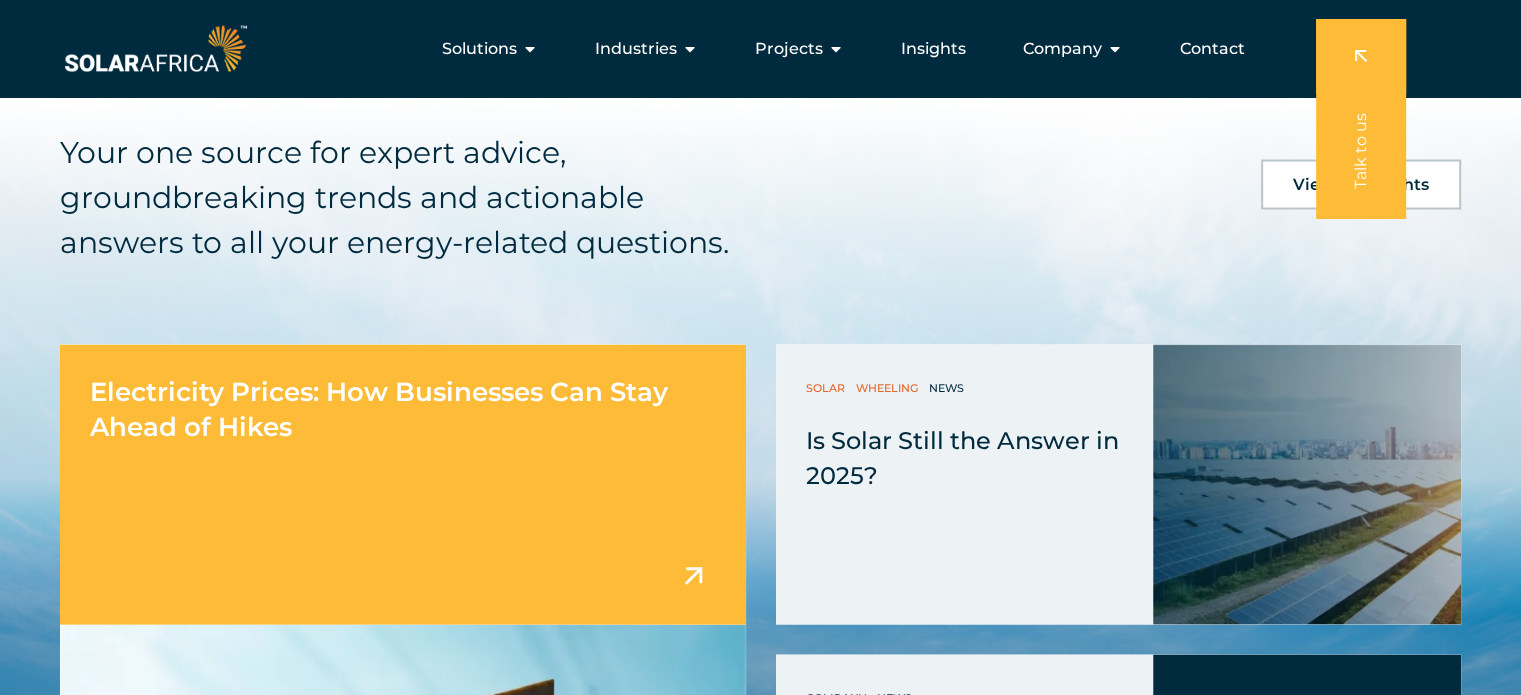 click on "Electricity Prices: How Businesses Can Stay Ahead of Hikes" at bounding box center (379, 408) 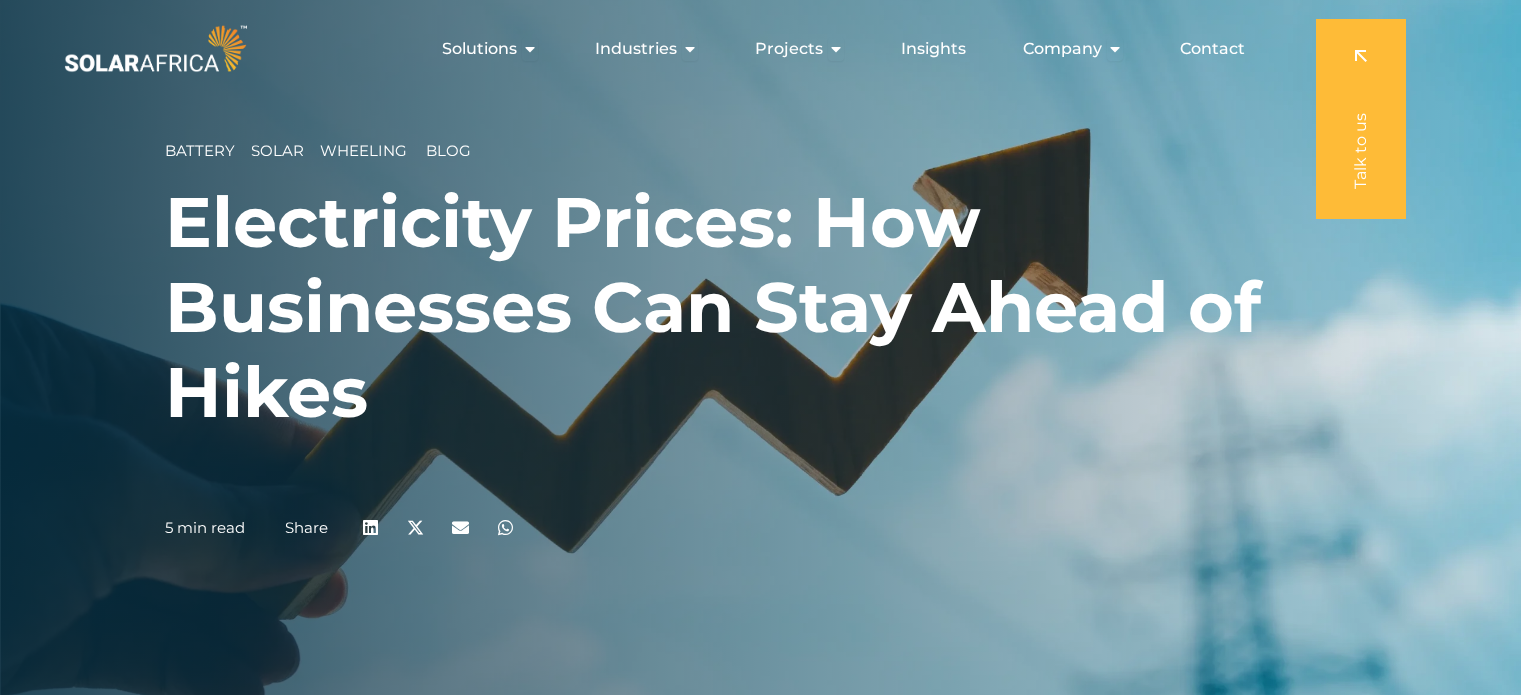 scroll, scrollTop: 0, scrollLeft: 0, axis: both 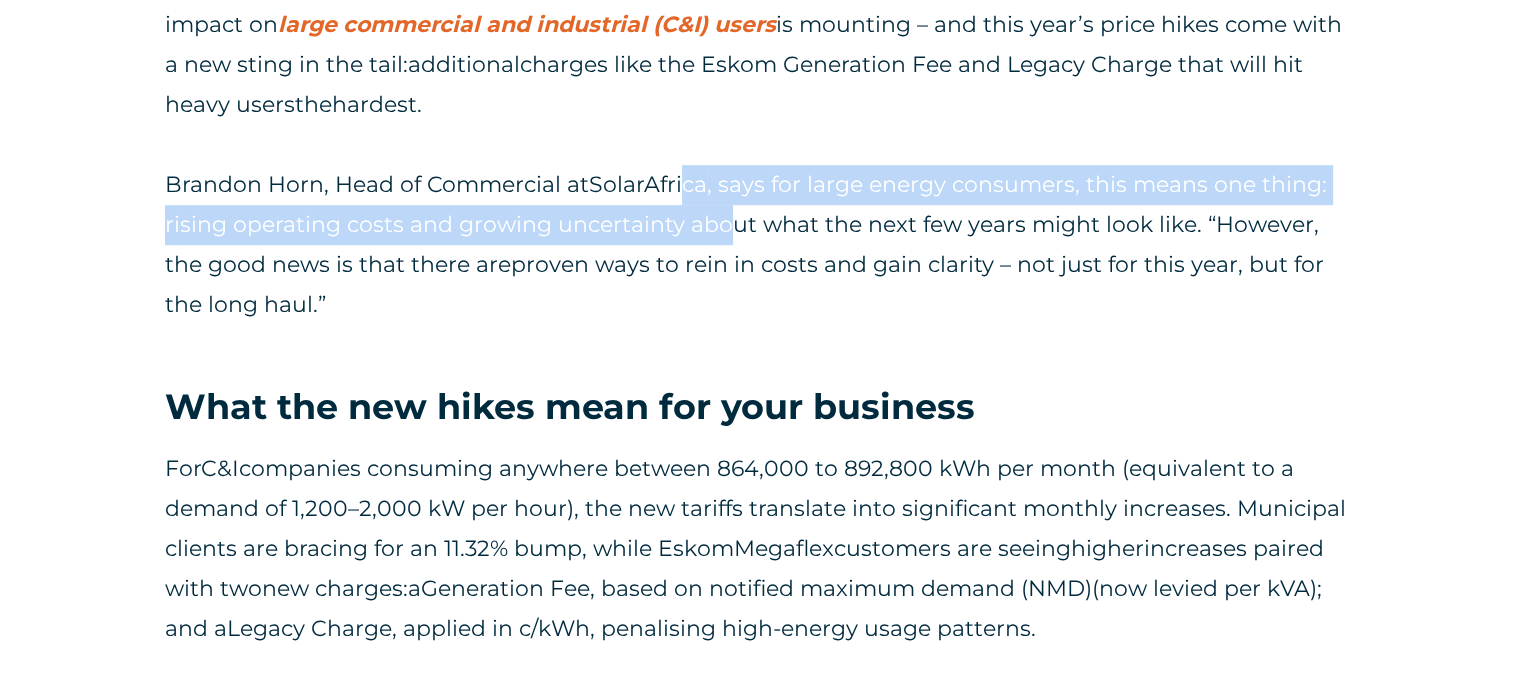 drag, startPoint x: 683, startPoint y: 193, endPoint x: 739, endPoint y: 262, distance: 88.86507 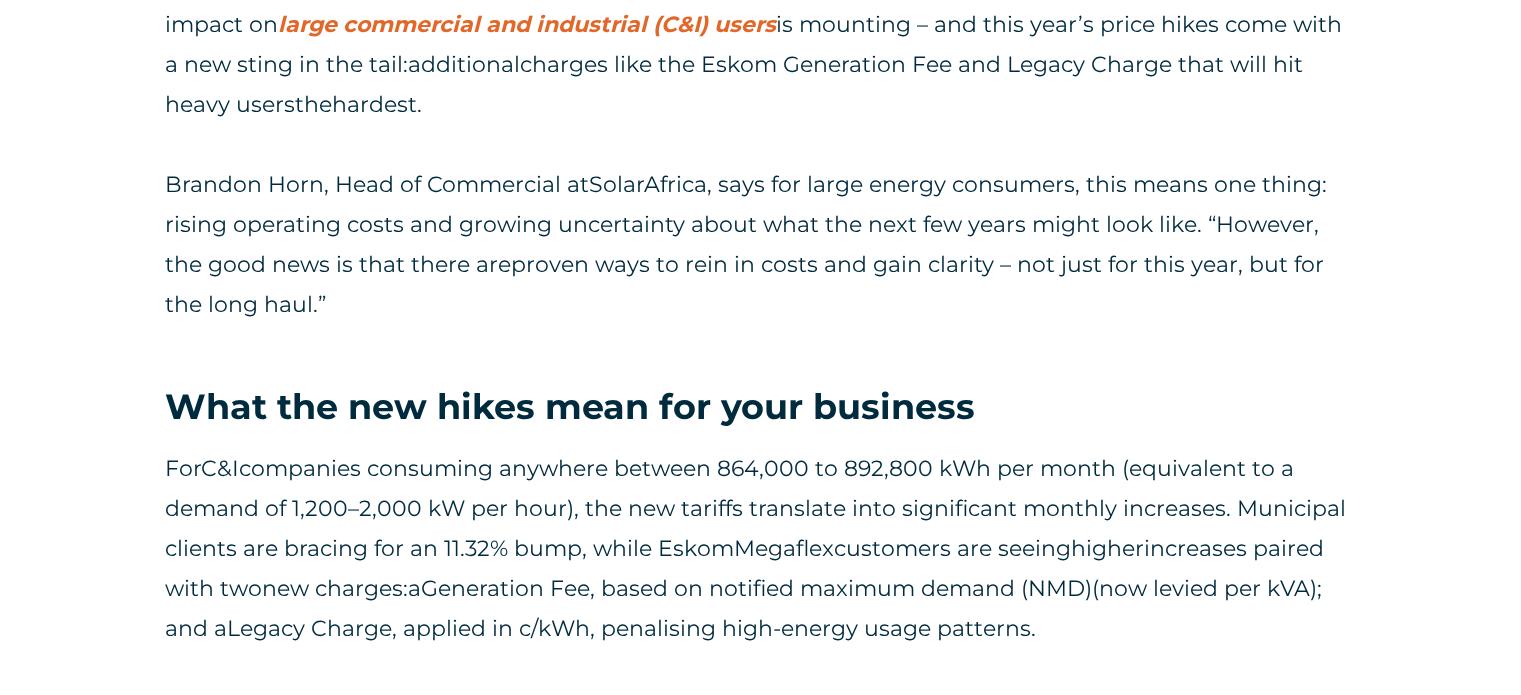 click on "proven ways to rein in costs and gain clarity – not just for this year, but for the long haul." at bounding box center (744, 284) 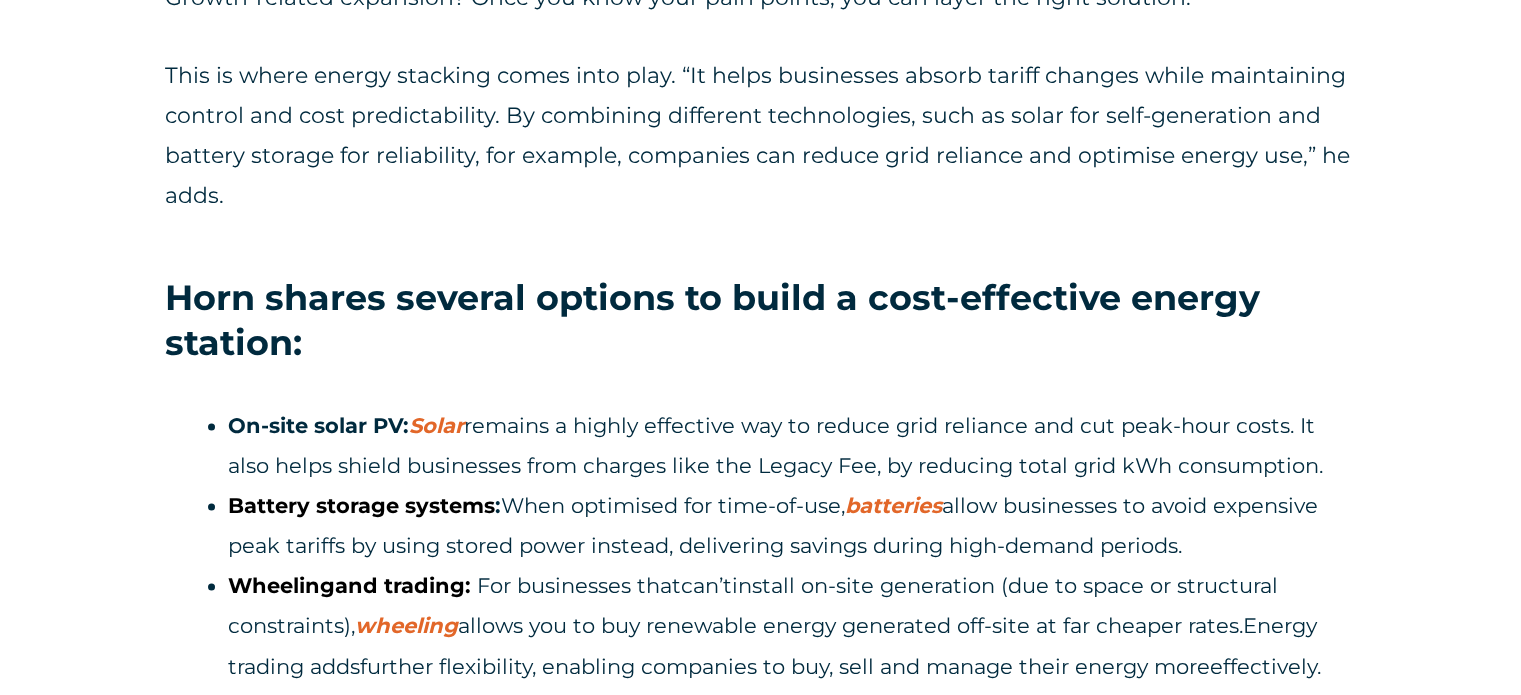 scroll, scrollTop: 3300, scrollLeft: 0, axis: vertical 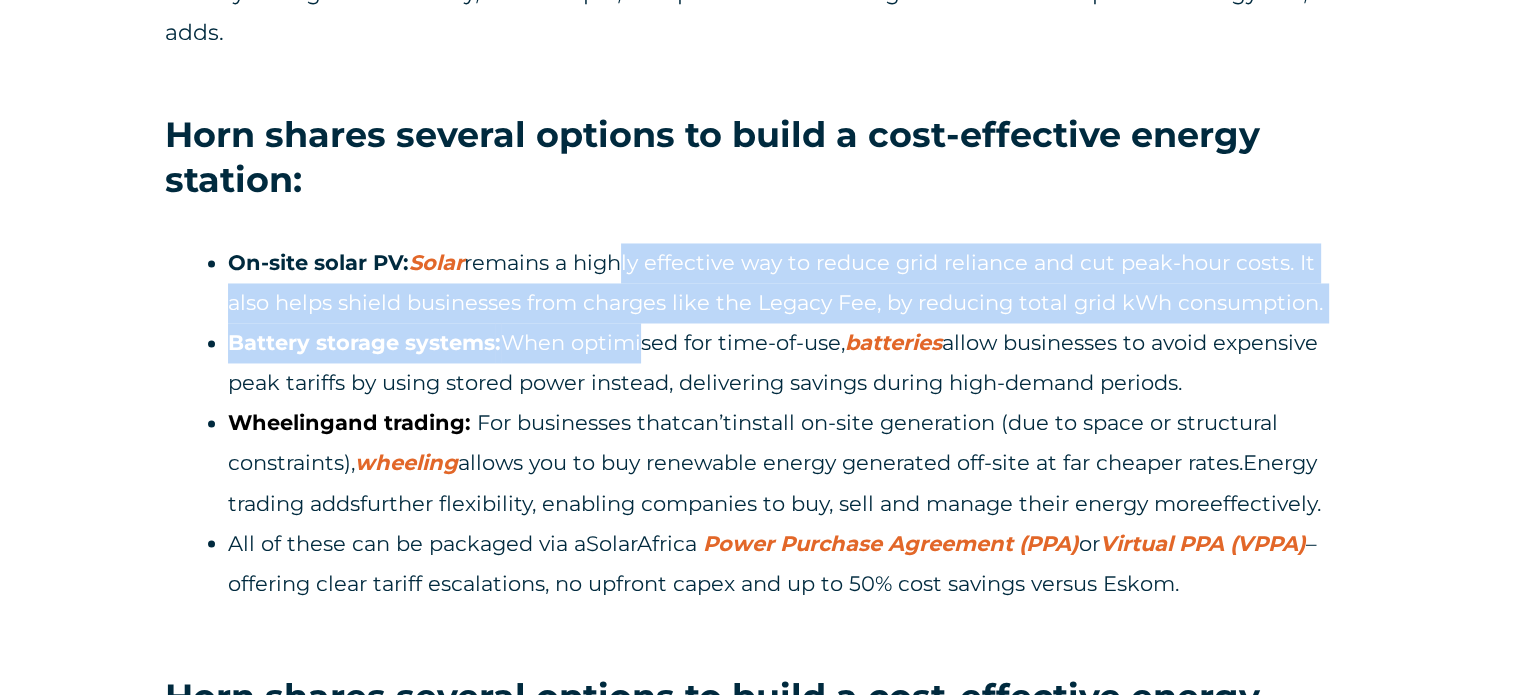 drag, startPoint x: 622, startPoint y: 275, endPoint x: 666, endPoint y: 410, distance: 141.98944 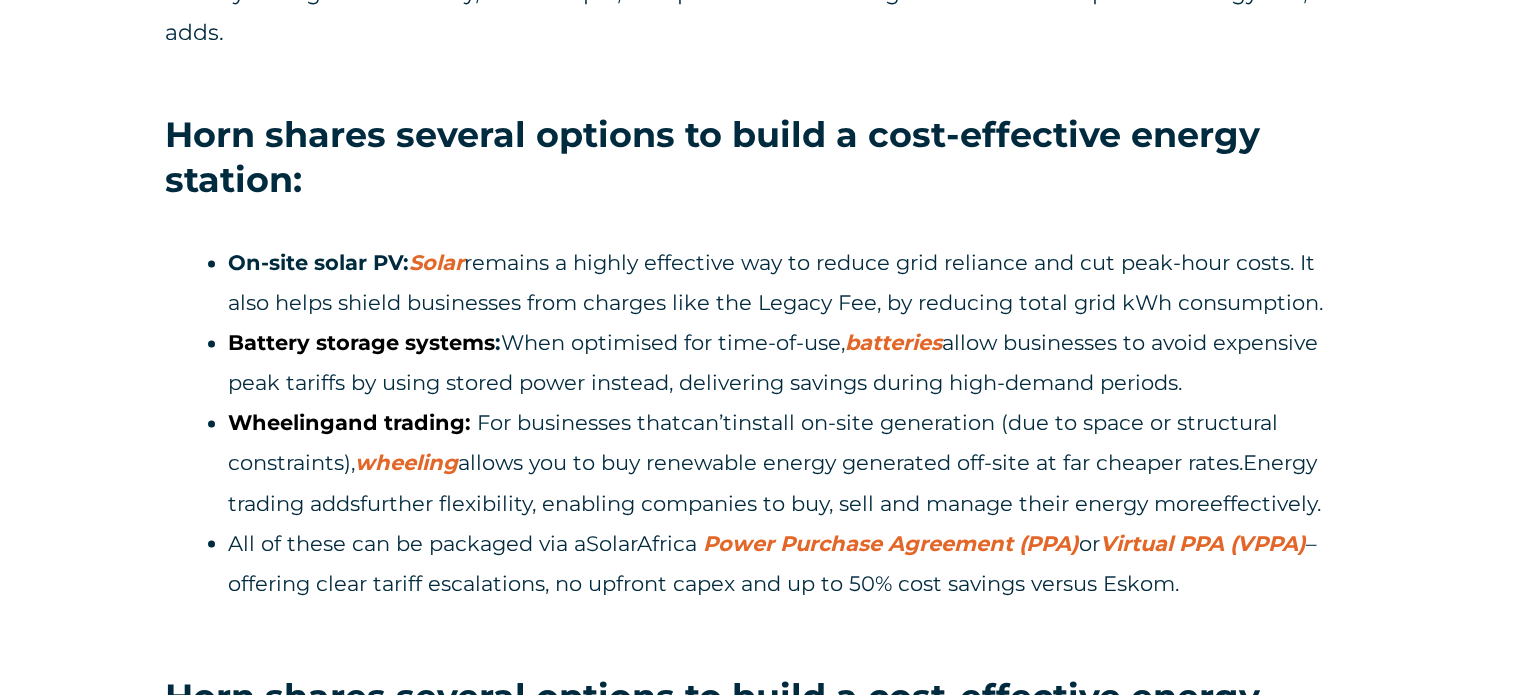 click on "Wheeling  and trading:   For businesses that  can’t  install on-site generation (due to space or structural constraints),  wheeling  allows you to buy renewable energy generated off-site at far cheaper rates.  Energy t rading add s  further flexibility, enabling companies to buy, sell   and manage their energy more  effectively." at bounding box center (792, 463) 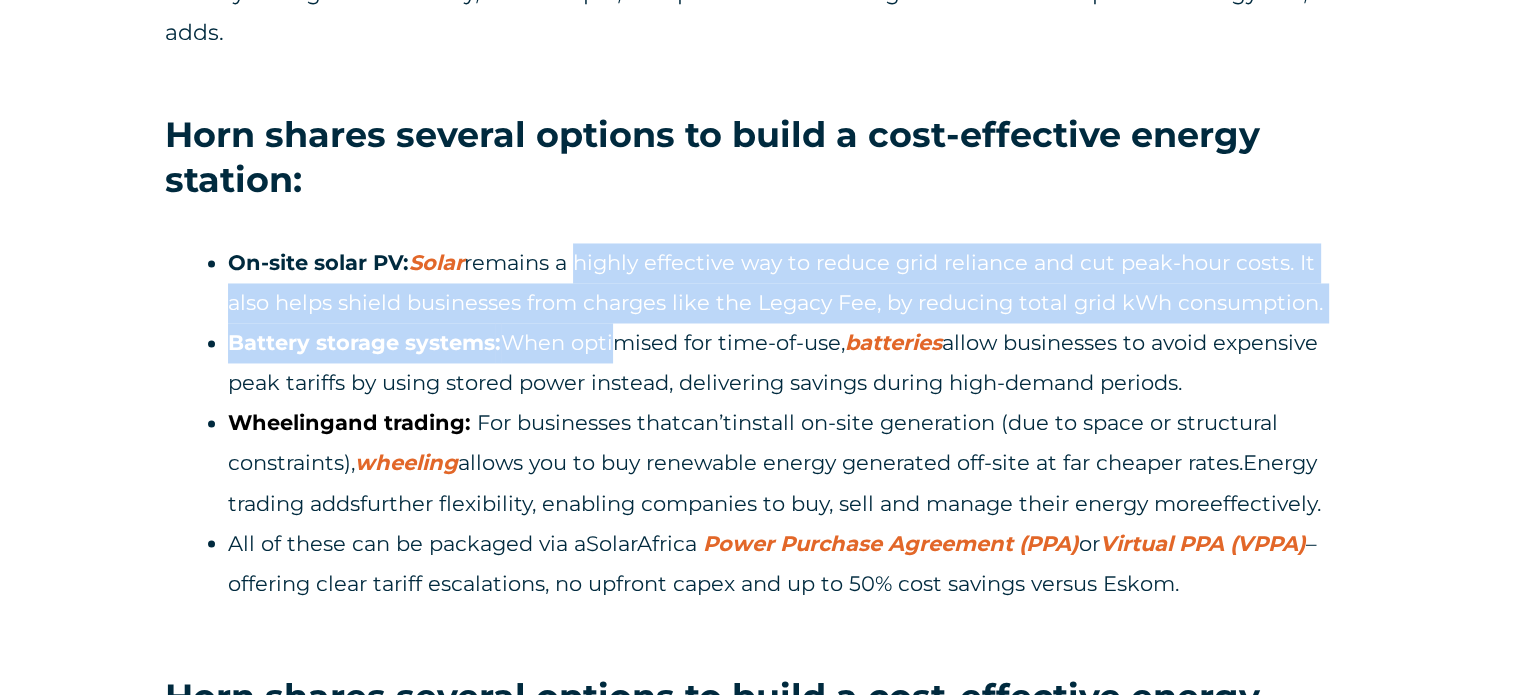 drag, startPoint x: 592, startPoint y: 291, endPoint x: 610, endPoint y: 357, distance: 68.41052 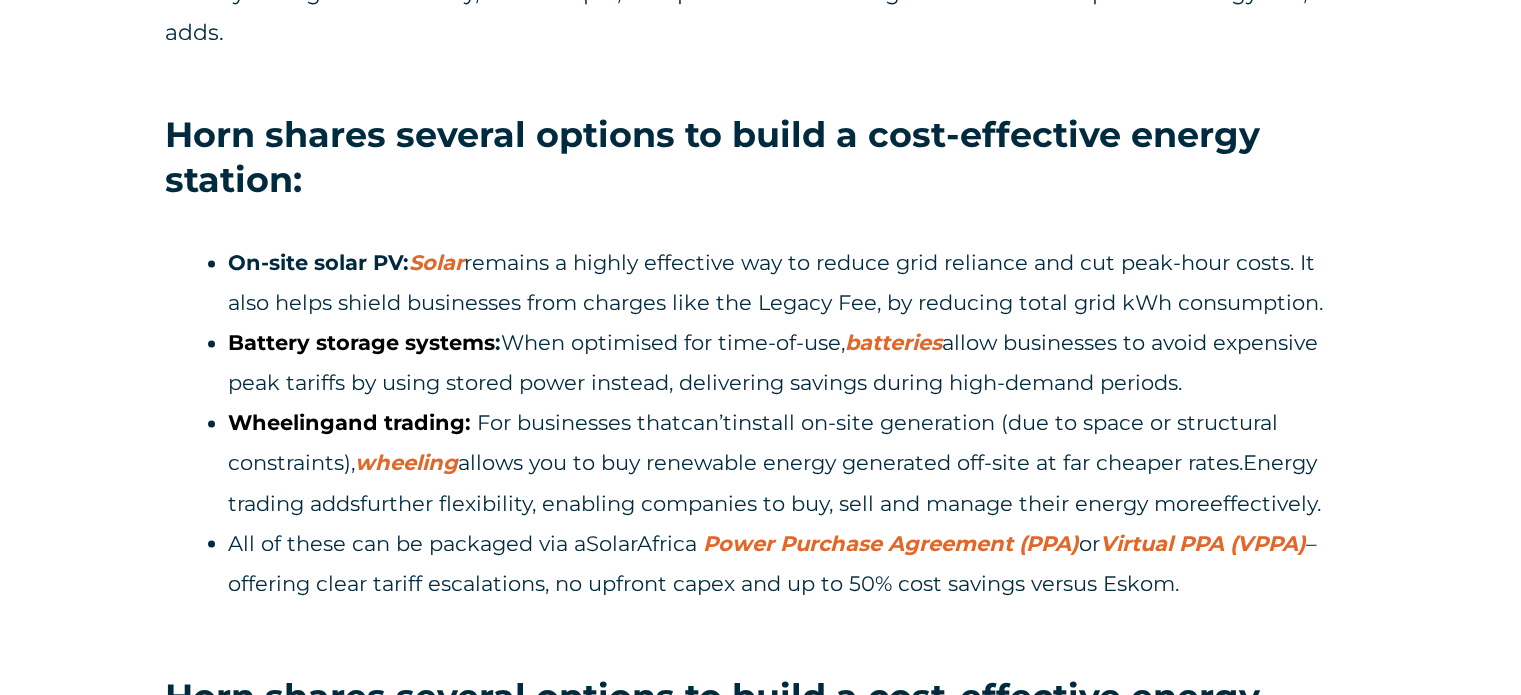 click on "Battery storage systems :  When optimised for time-of-use,  batteries  allow businesses to avoid expensive peak tariffs by using stored power instead, delivering savings during high-demand periods." at bounding box center [792, 363] 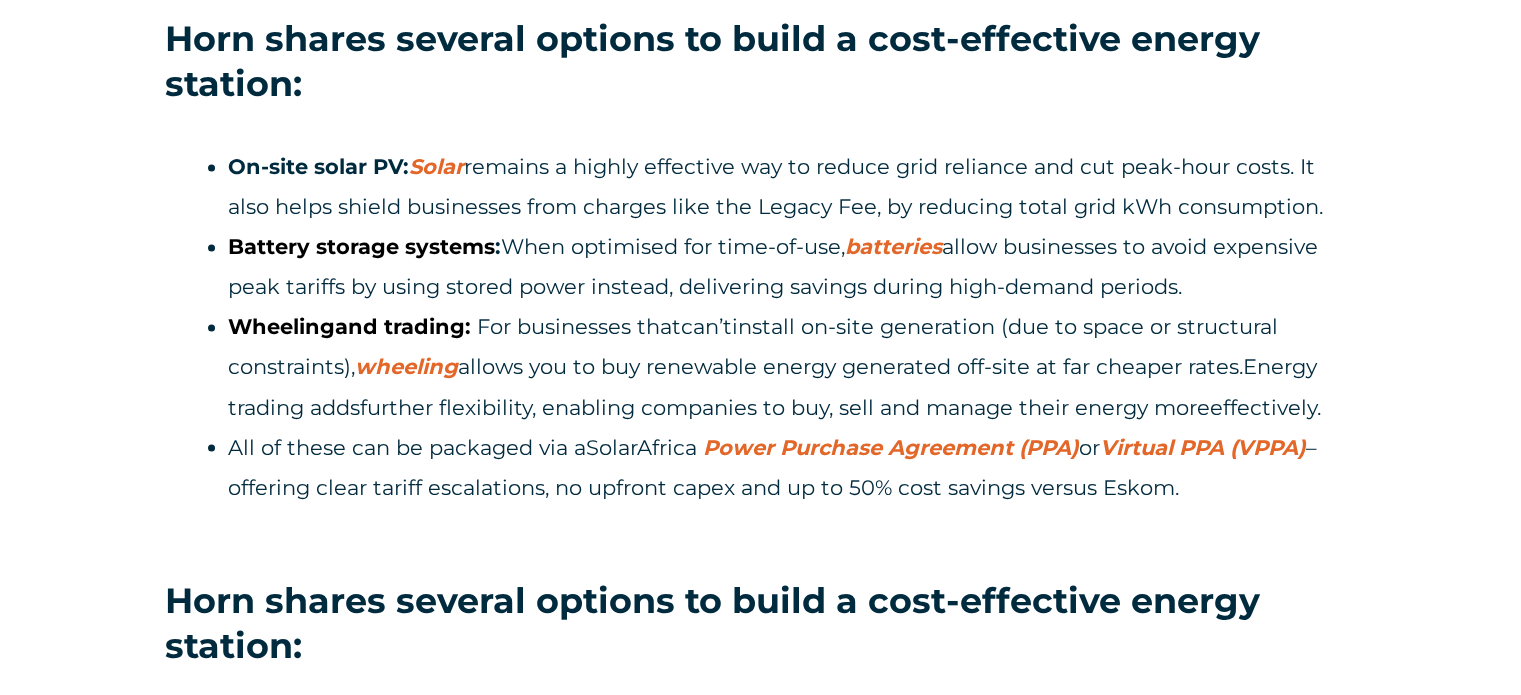 scroll, scrollTop: 3400, scrollLeft: 0, axis: vertical 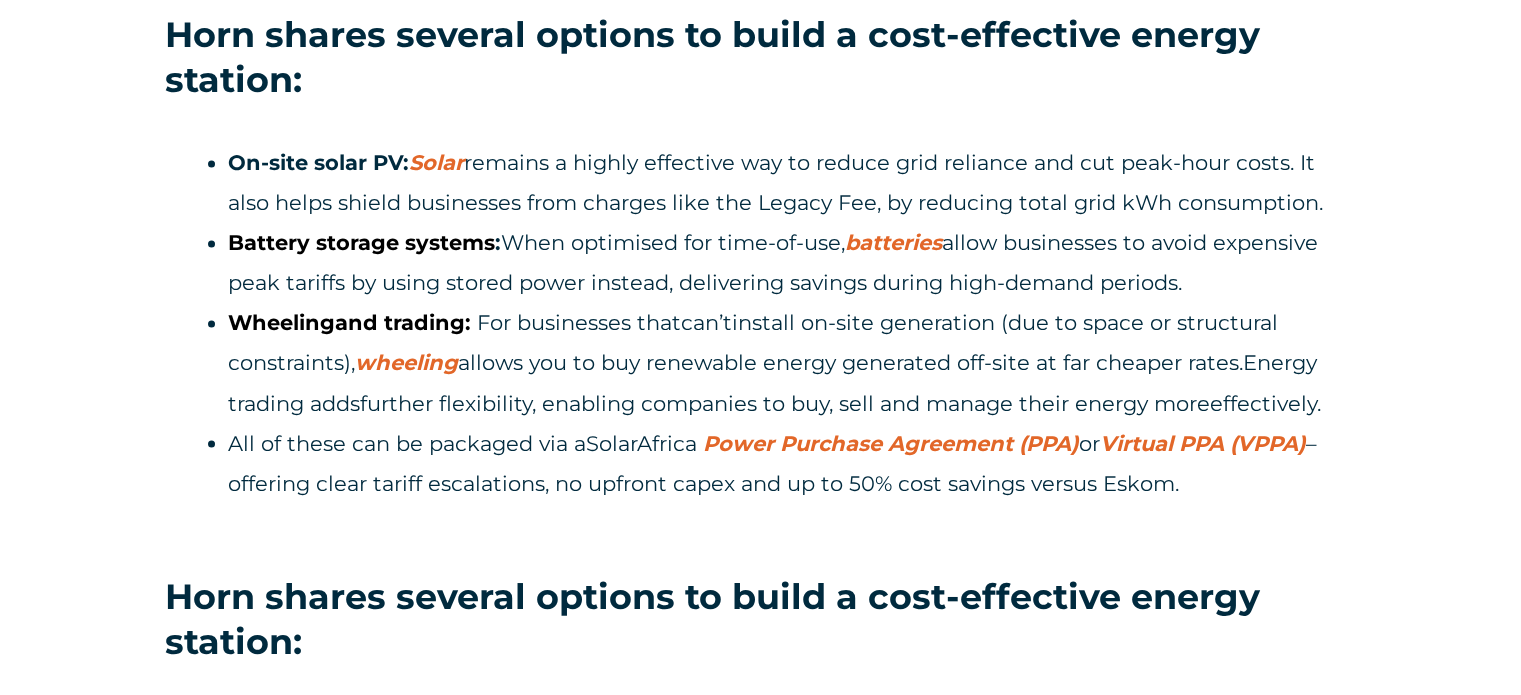 drag, startPoint x: 756, startPoint y: 326, endPoint x: 750, endPoint y: 380, distance: 54.33231 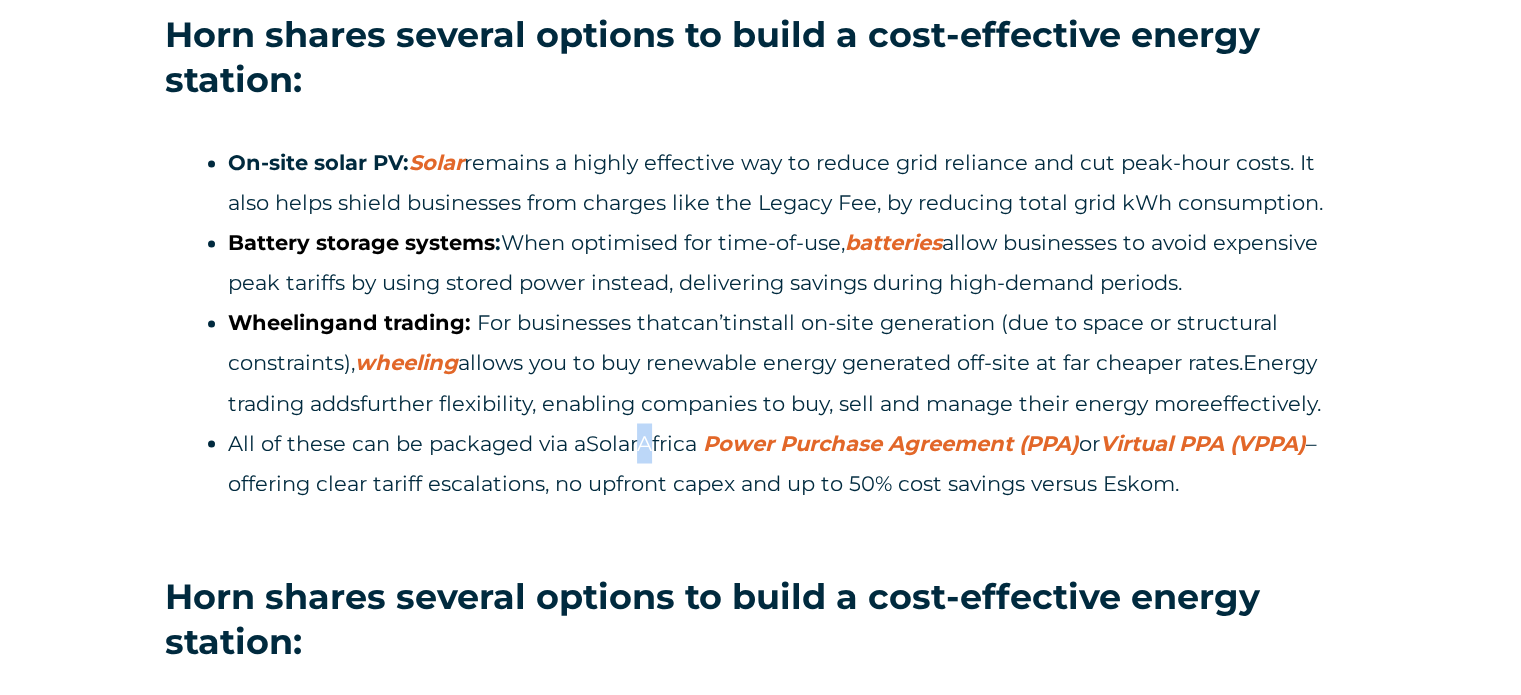drag, startPoint x: 642, startPoint y: 433, endPoint x: 692, endPoint y: 471, distance: 62.801273 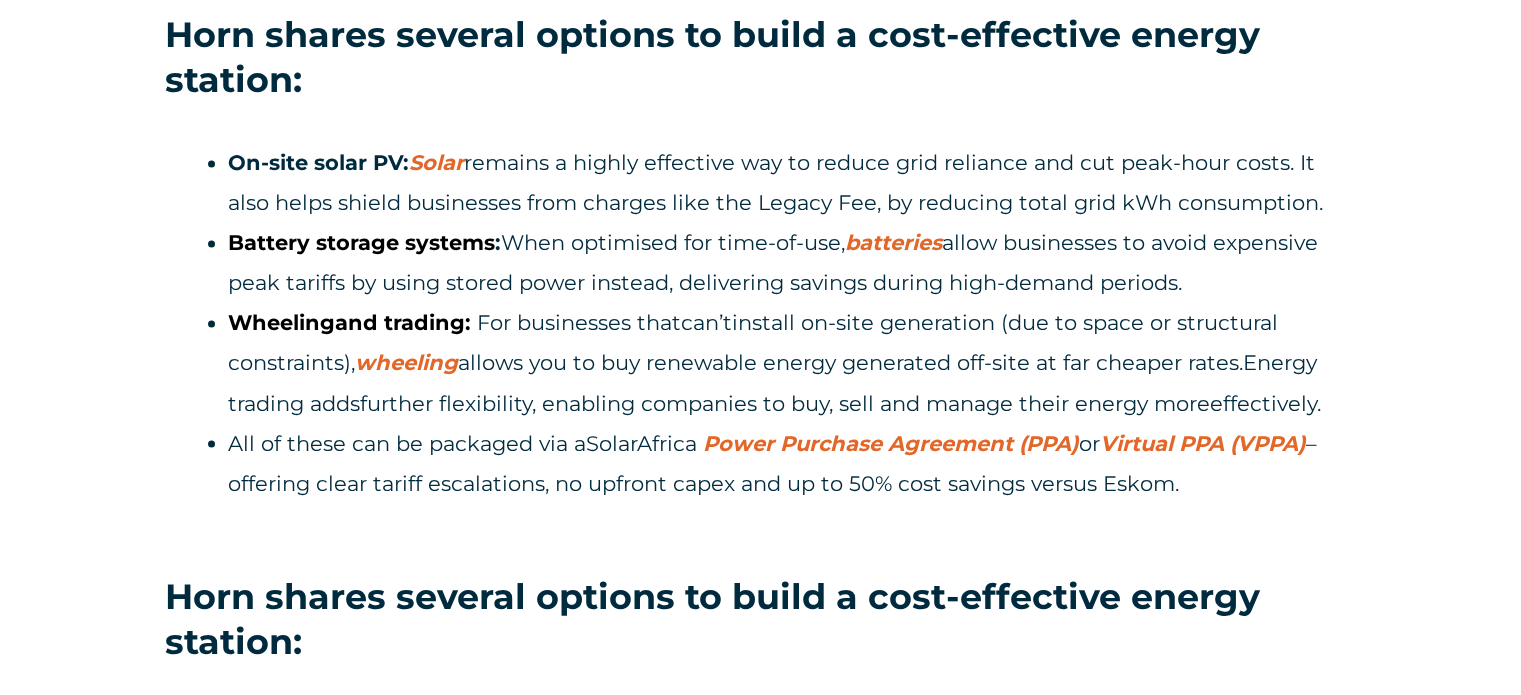 click on "install on-site generation (due to space or structural constraints)," at bounding box center (753, 342) 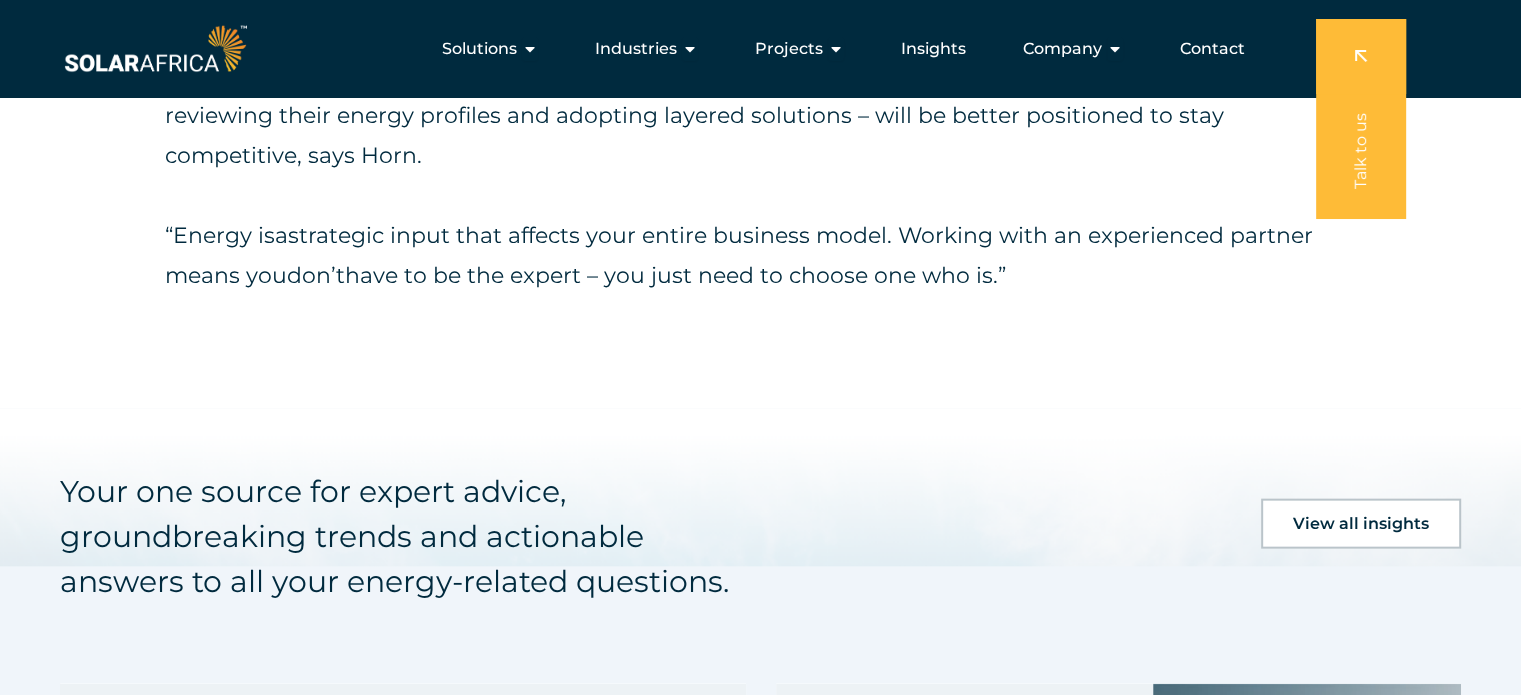 scroll, scrollTop: 4163, scrollLeft: 0, axis: vertical 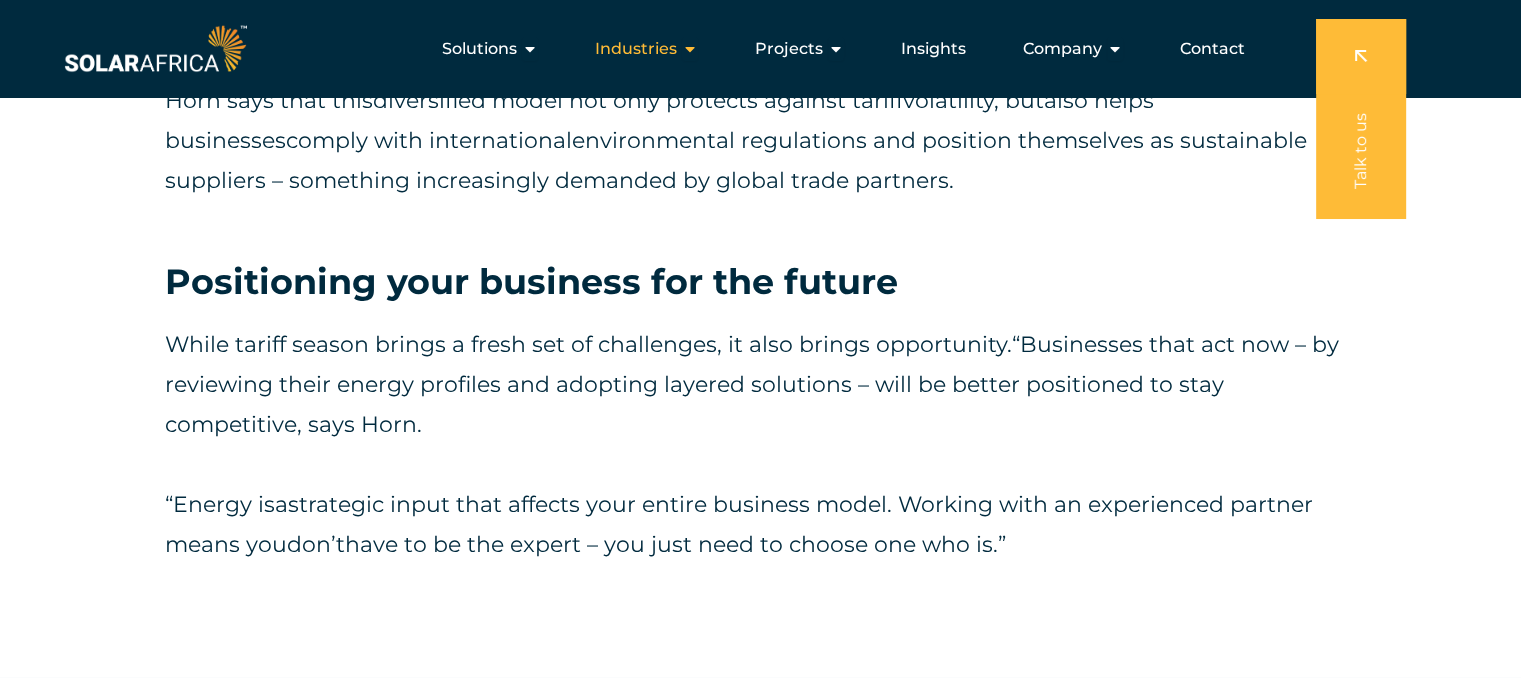 click at bounding box center (690, 49) 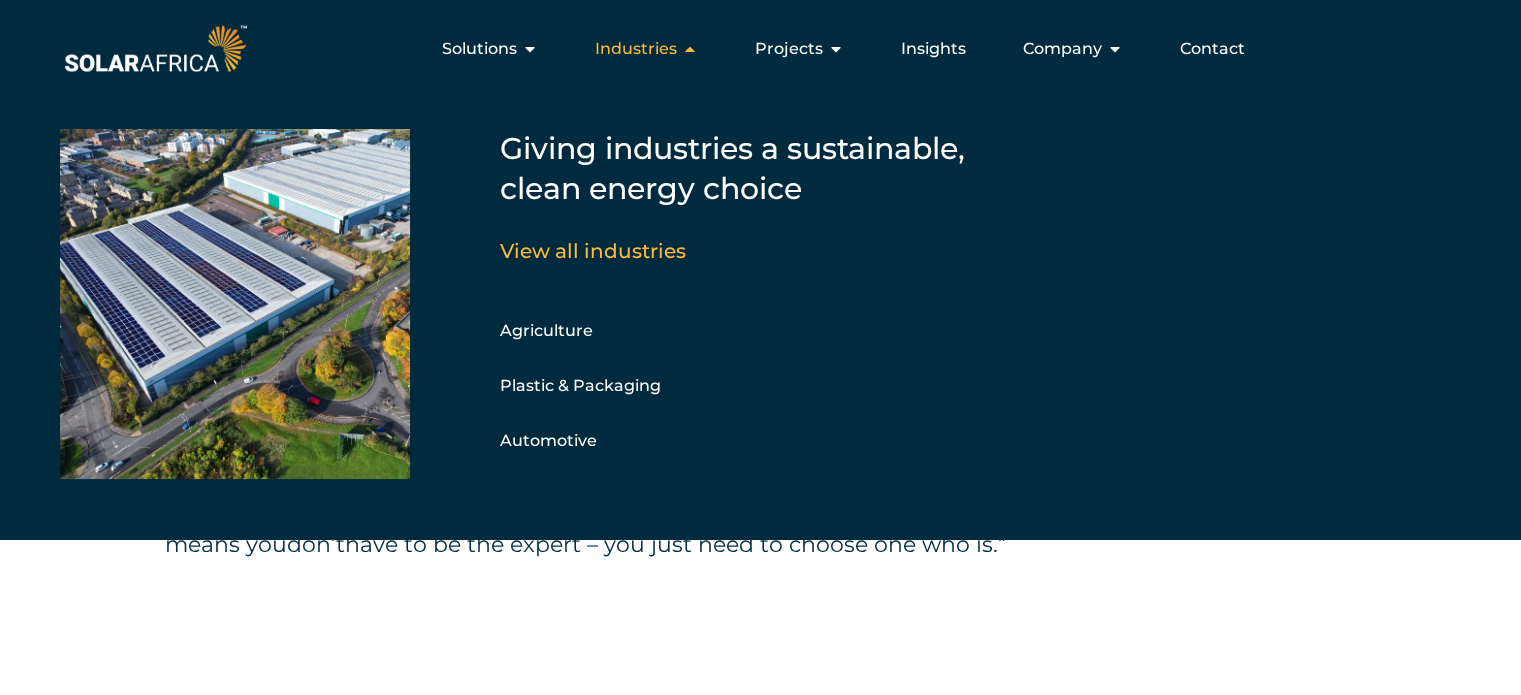 click on "Industries
Close Industries
Open Industries" at bounding box center [646, 49] 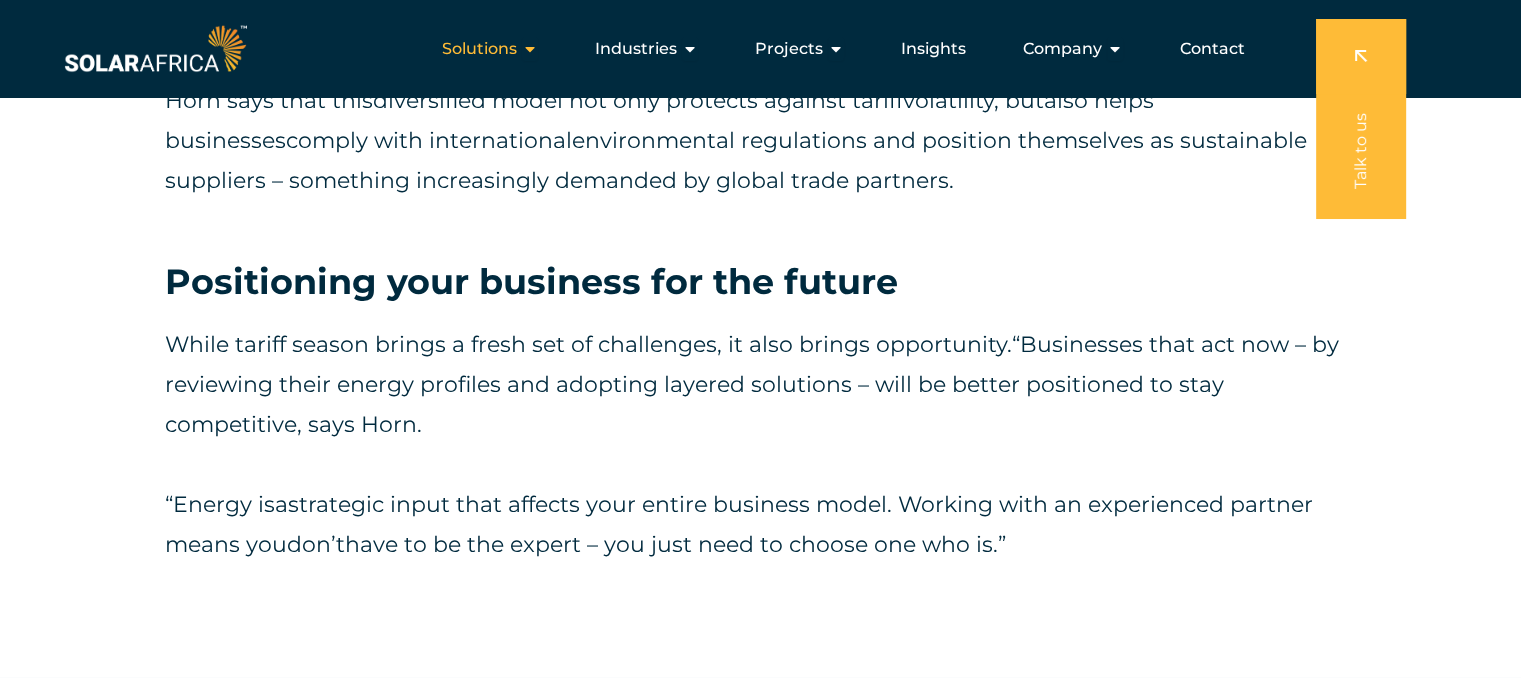 click at bounding box center [530, 49] 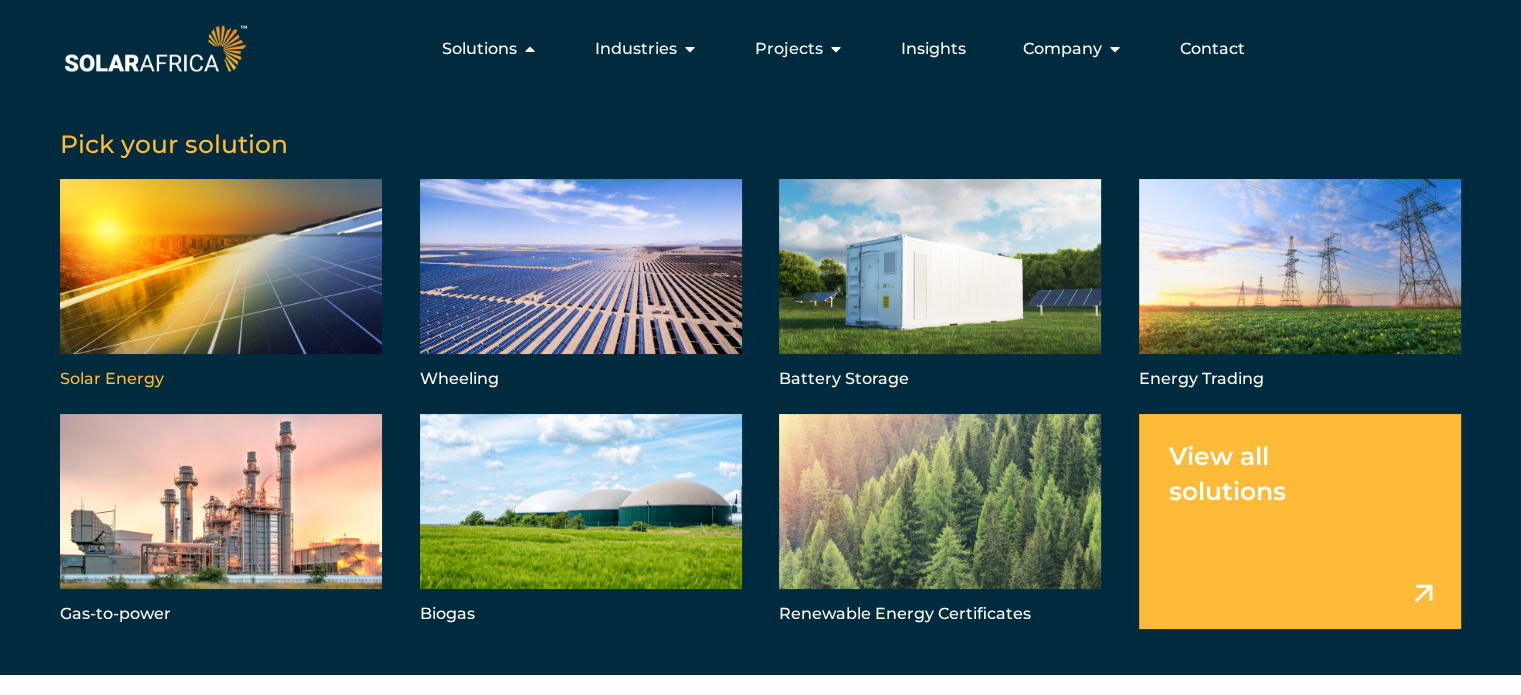 click at bounding box center (221, 286) 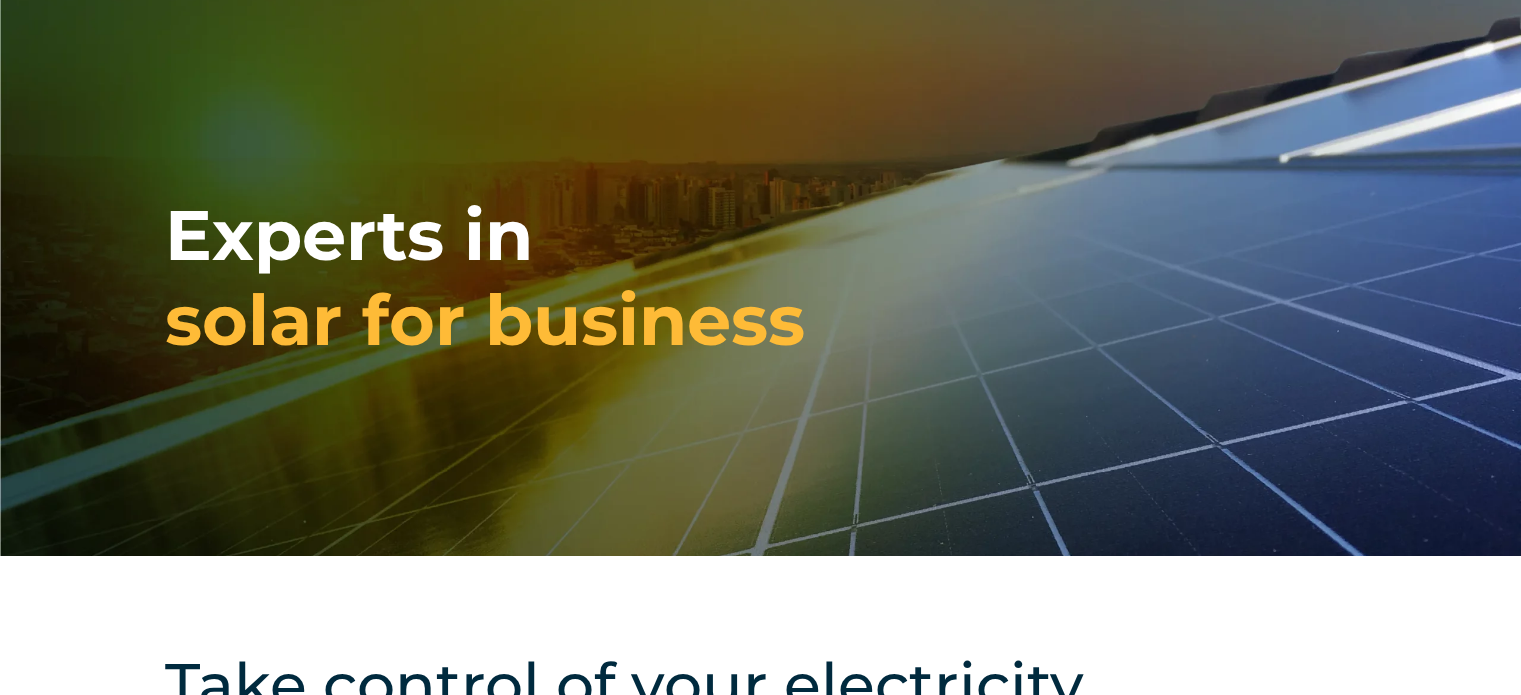 scroll, scrollTop: 600, scrollLeft: 0, axis: vertical 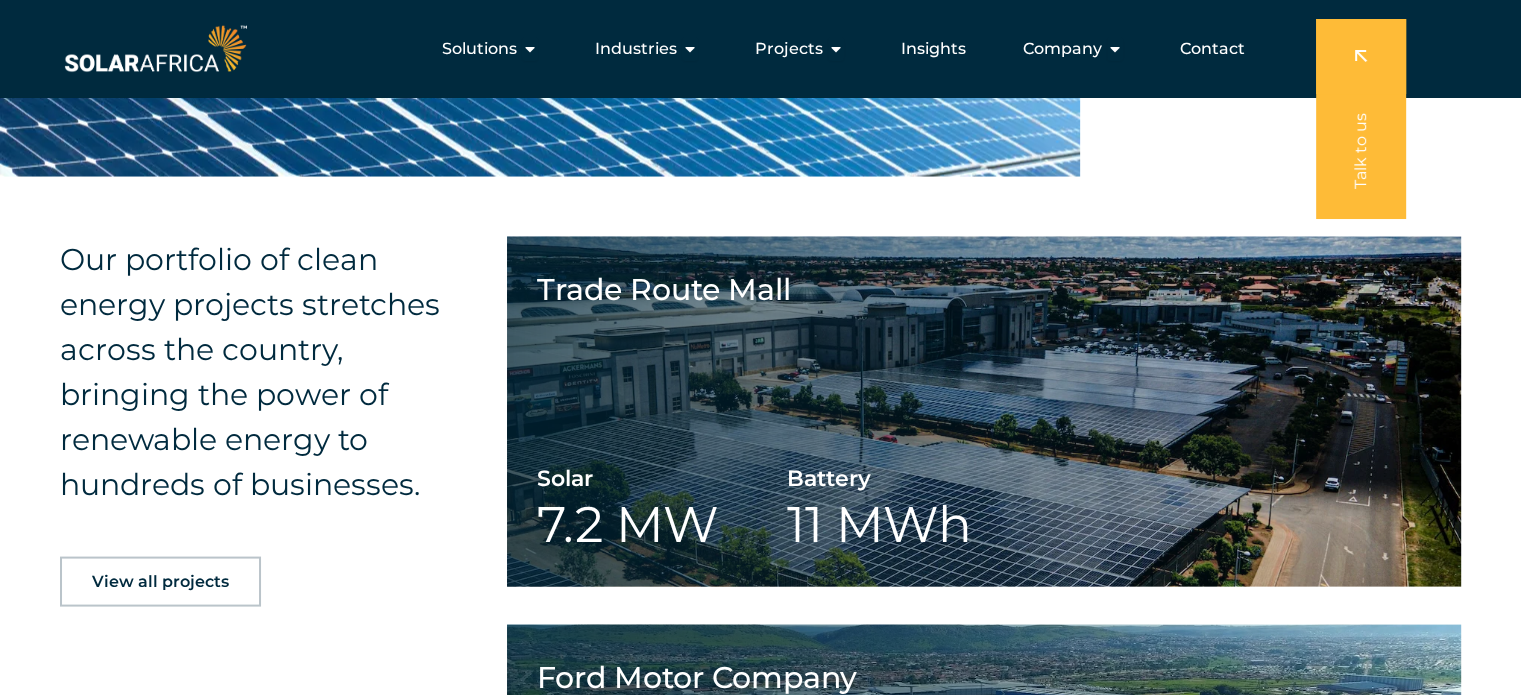 click on "View all projects" at bounding box center [160, 582] 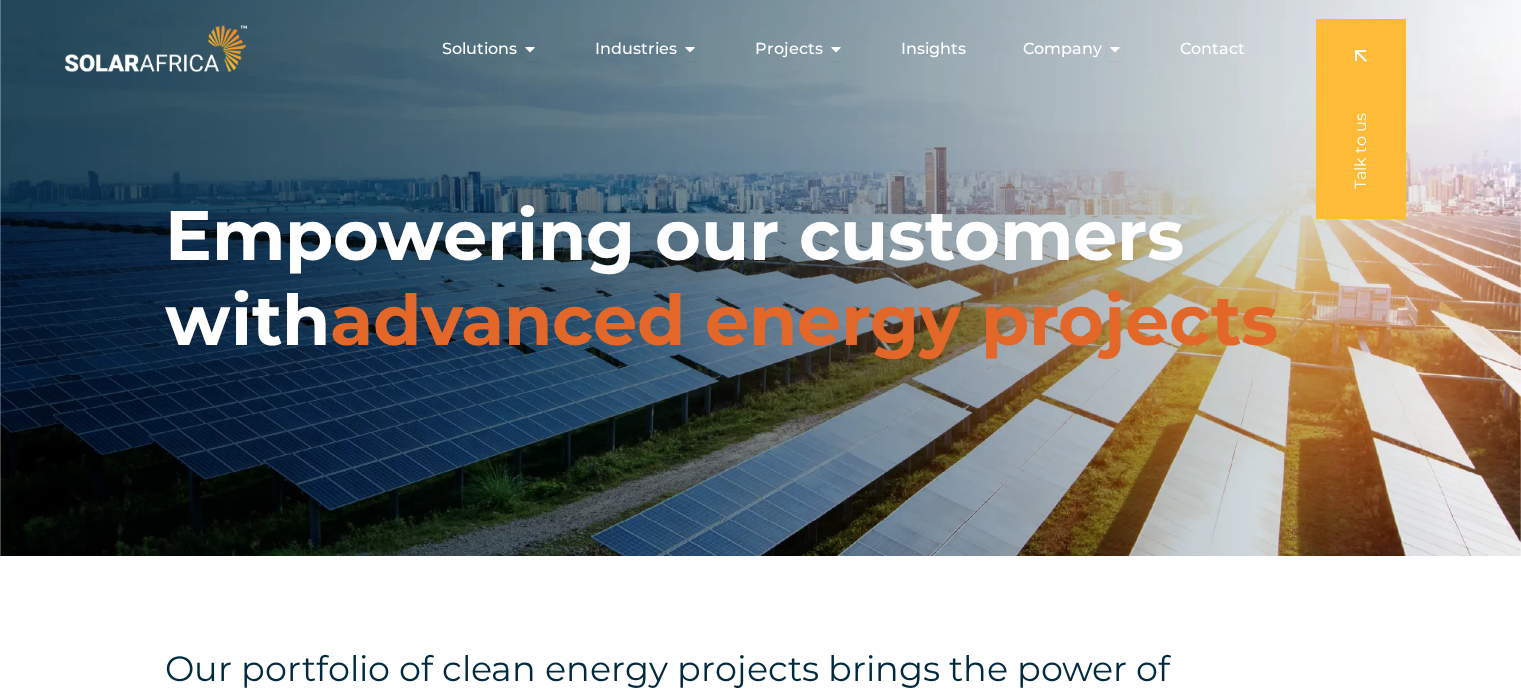 scroll, scrollTop: 0, scrollLeft: 0, axis: both 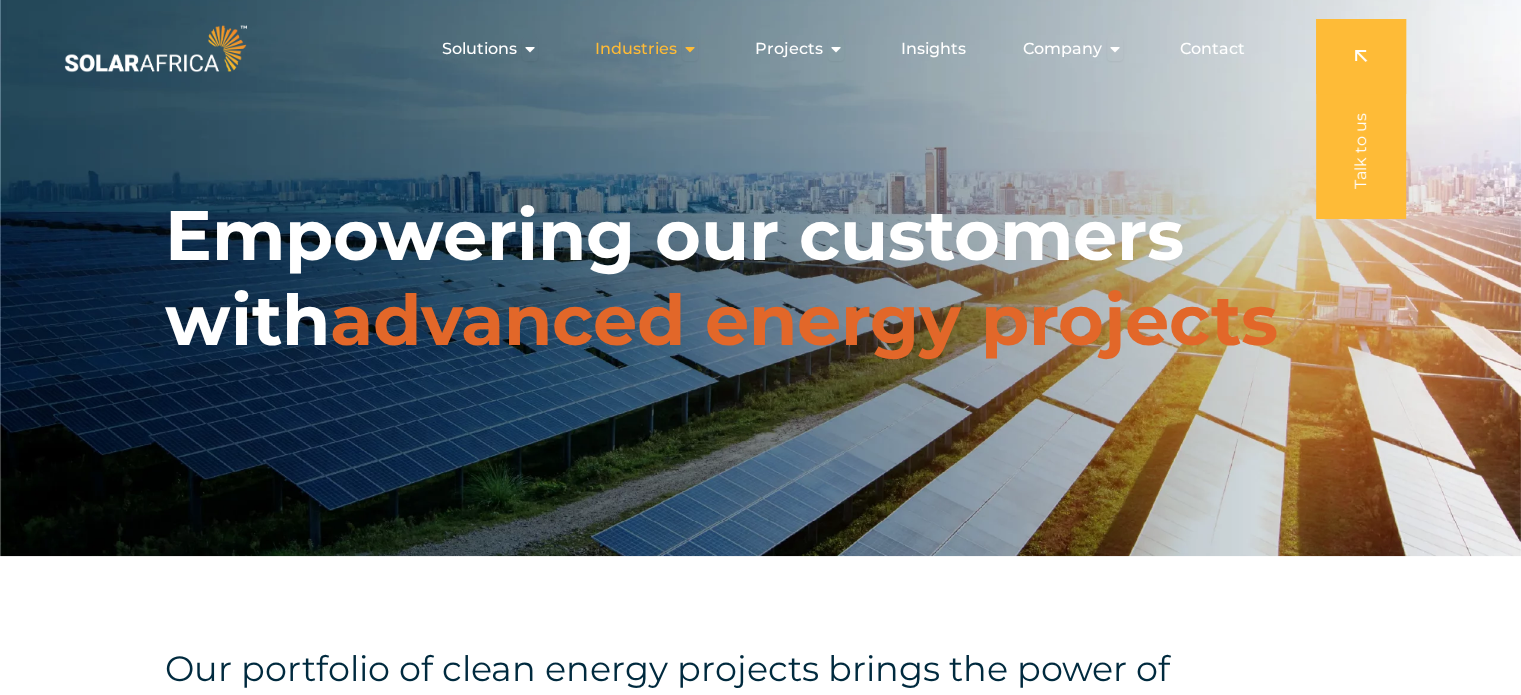 click on "Industries" at bounding box center [636, 49] 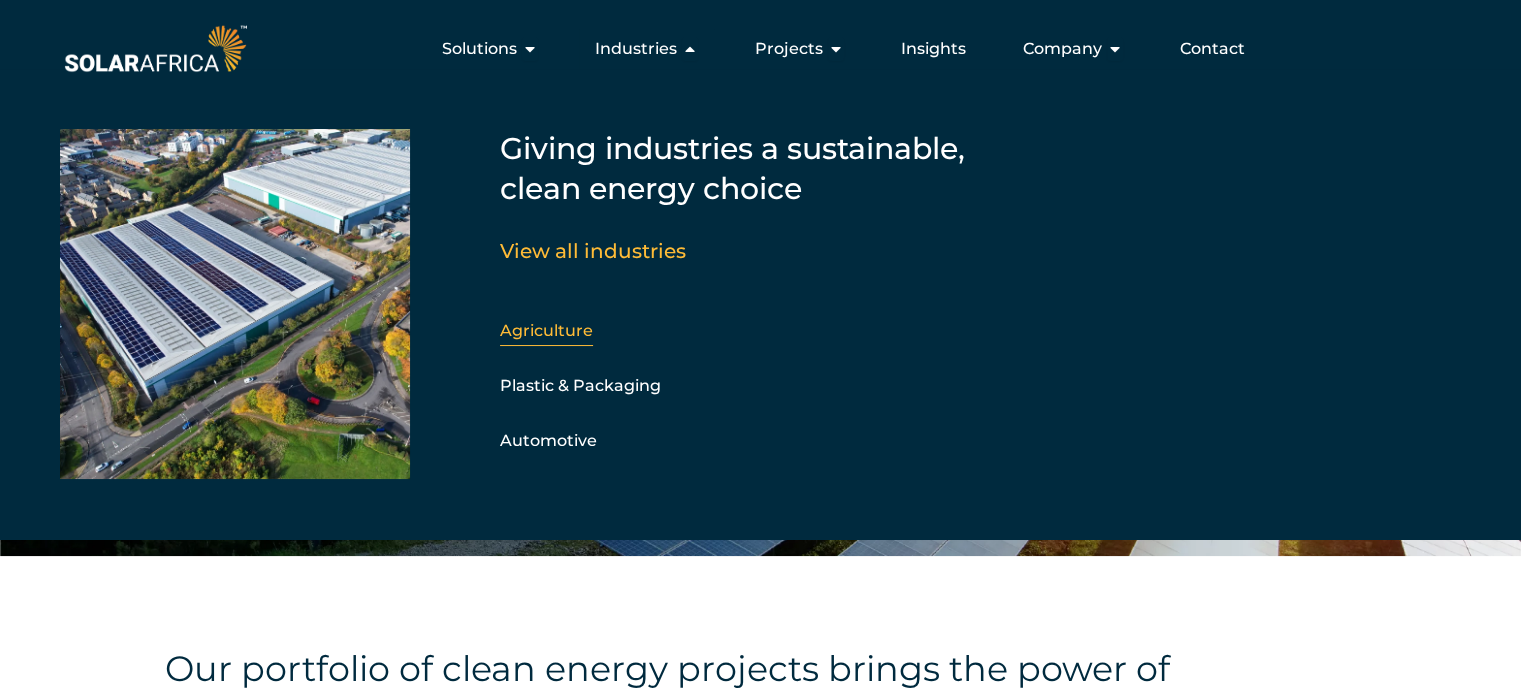 click on "Agriculture" at bounding box center (546, 330) 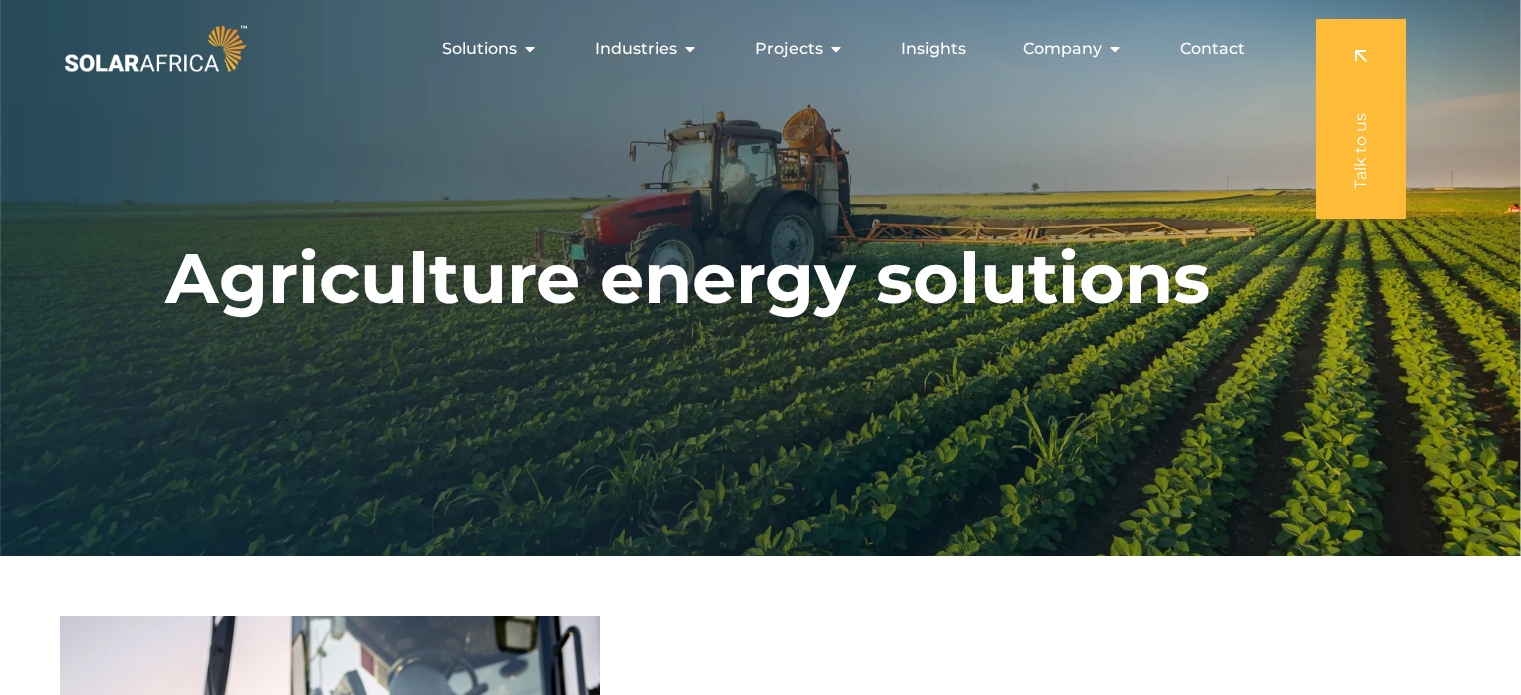 scroll, scrollTop: 0, scrollLeft: 0, axis: both 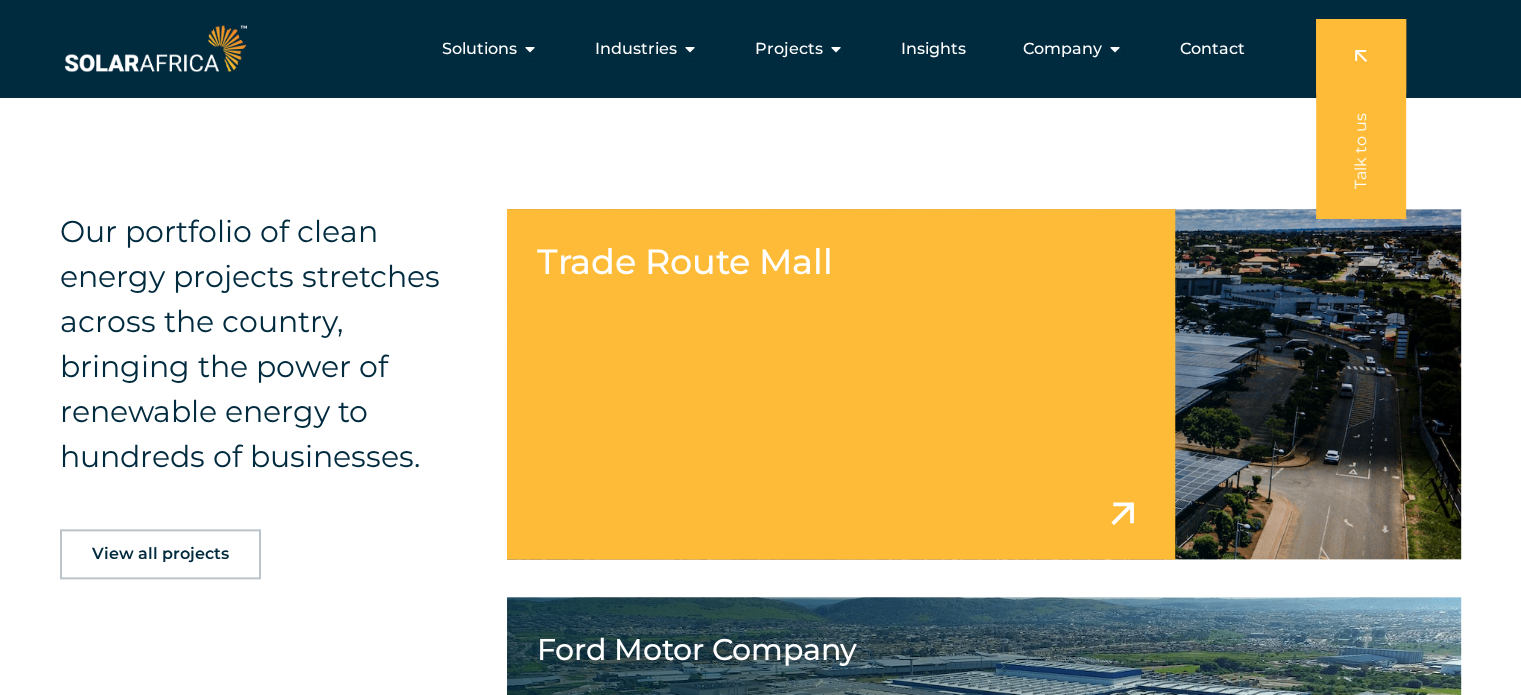 click at bounding box center [984, 384] 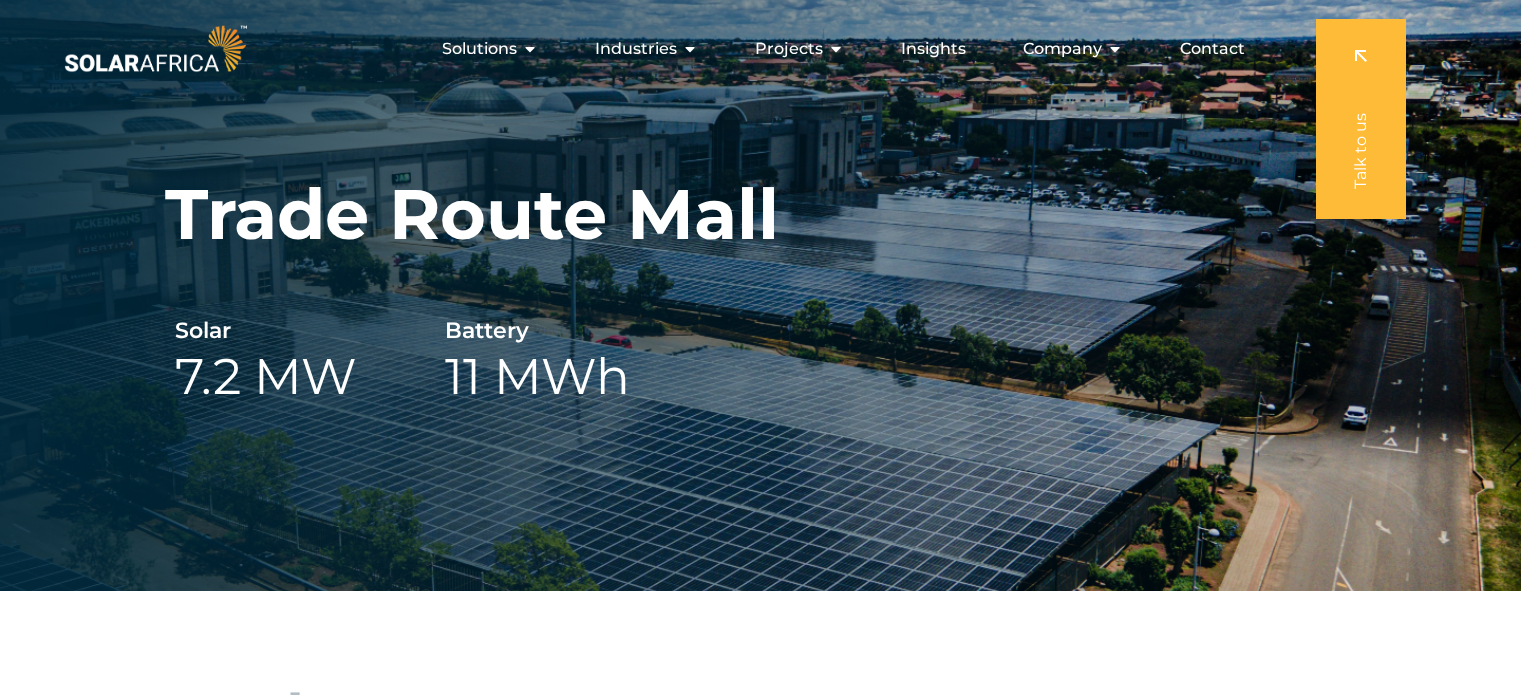 scroll, scrollTop: 0, scrollLeft: 0, axis: both 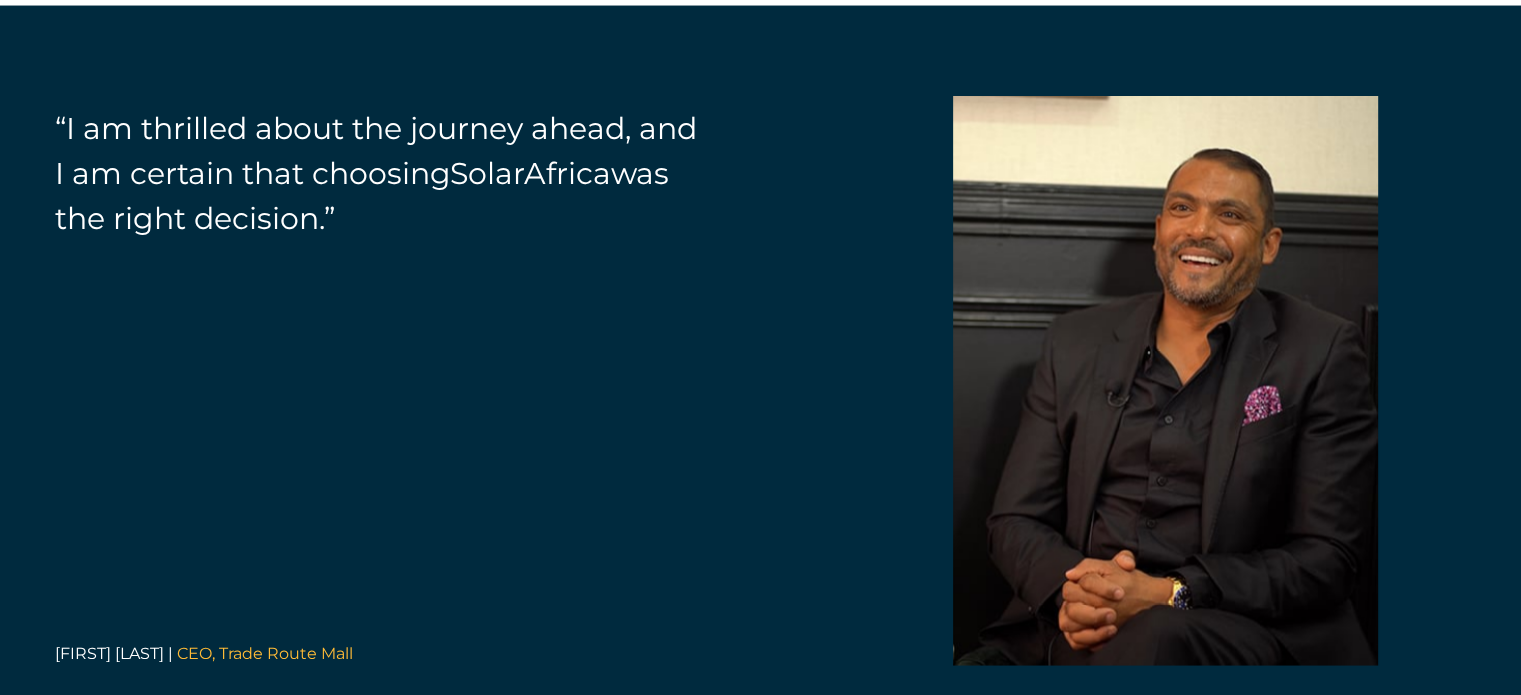 drag, startPoint x: 1411, startPoint y: 375, endPoint x: 1432, endPoint y: 429, distance: 57.939625 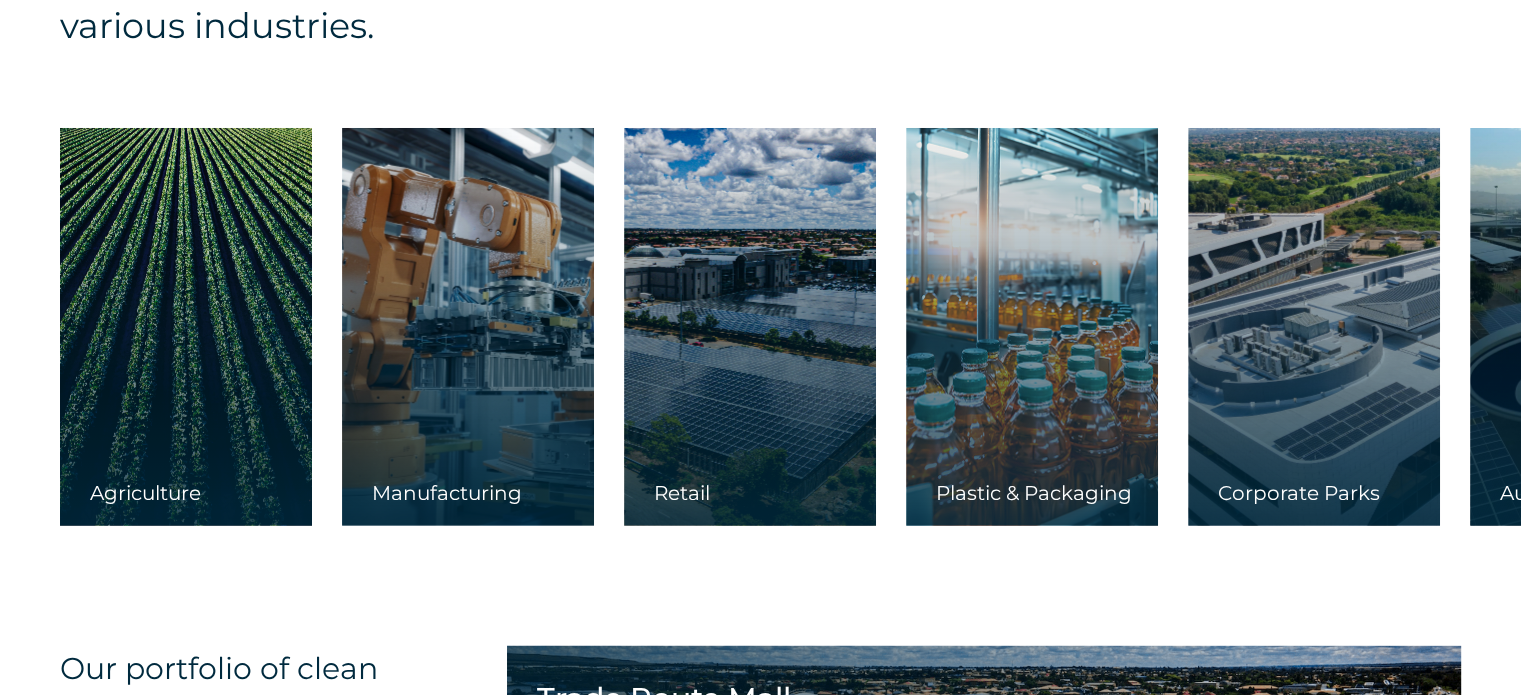scroll, scrollTop: 6000, scrollLeft: 0, axis: vertical 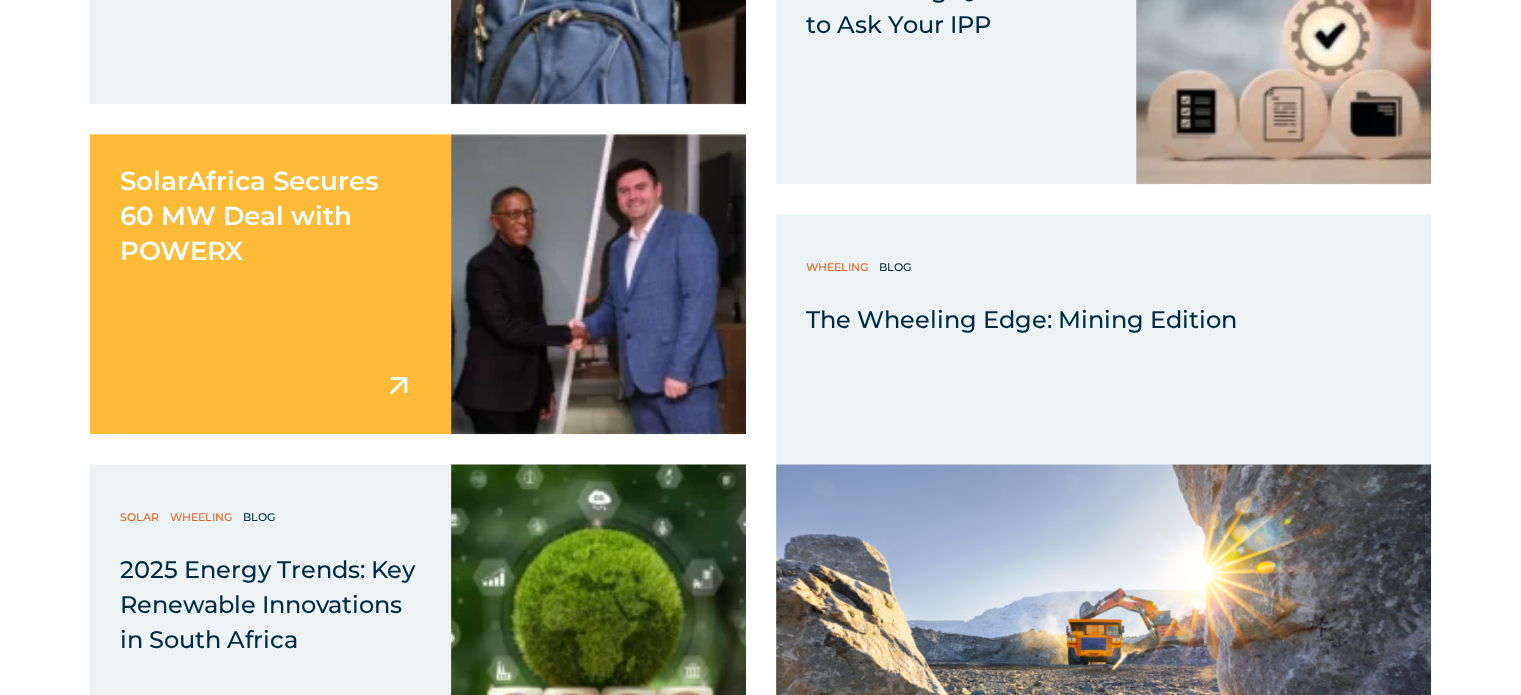 click on "SolarAfrica Secures 60 MW Deal with POWERX" at bounding box center [249, 216] 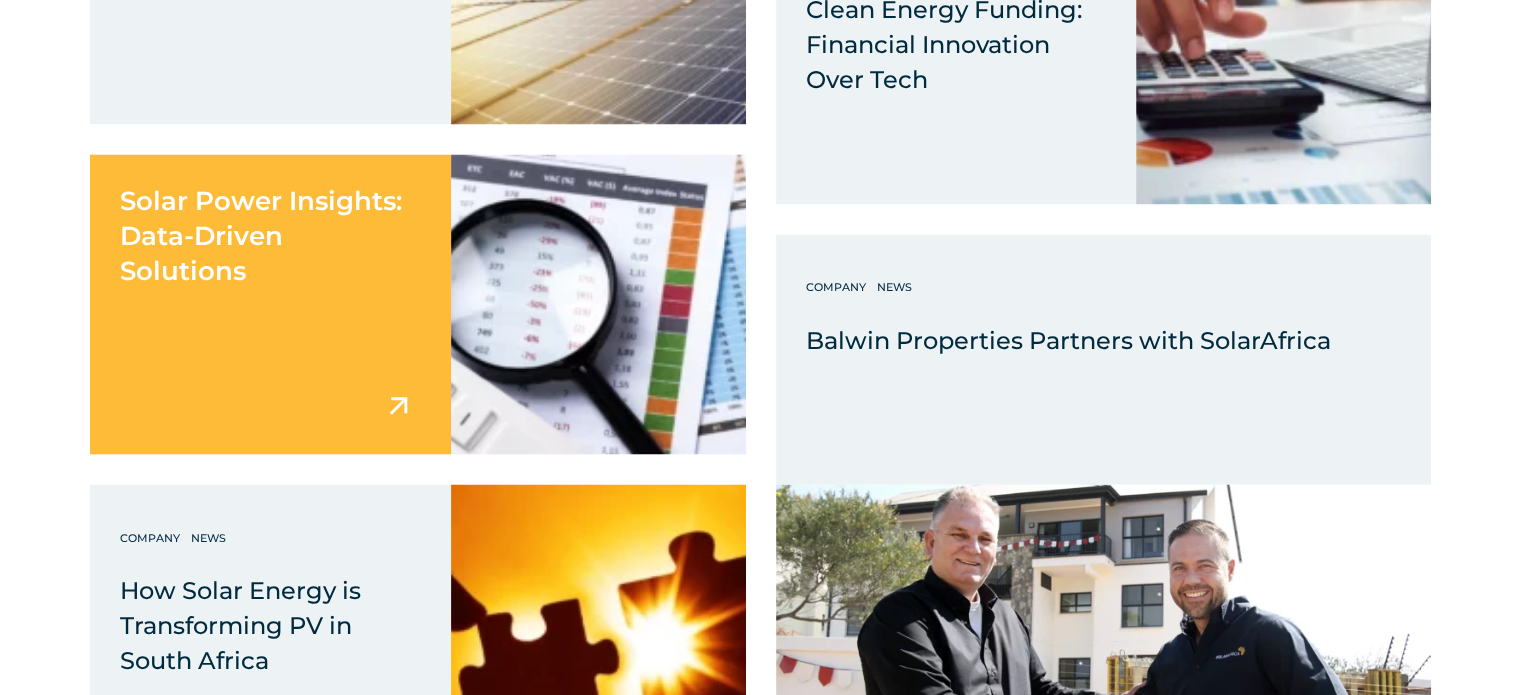 scroll, scrollTop: 11300, scrollLeft: 0, axis: vertical 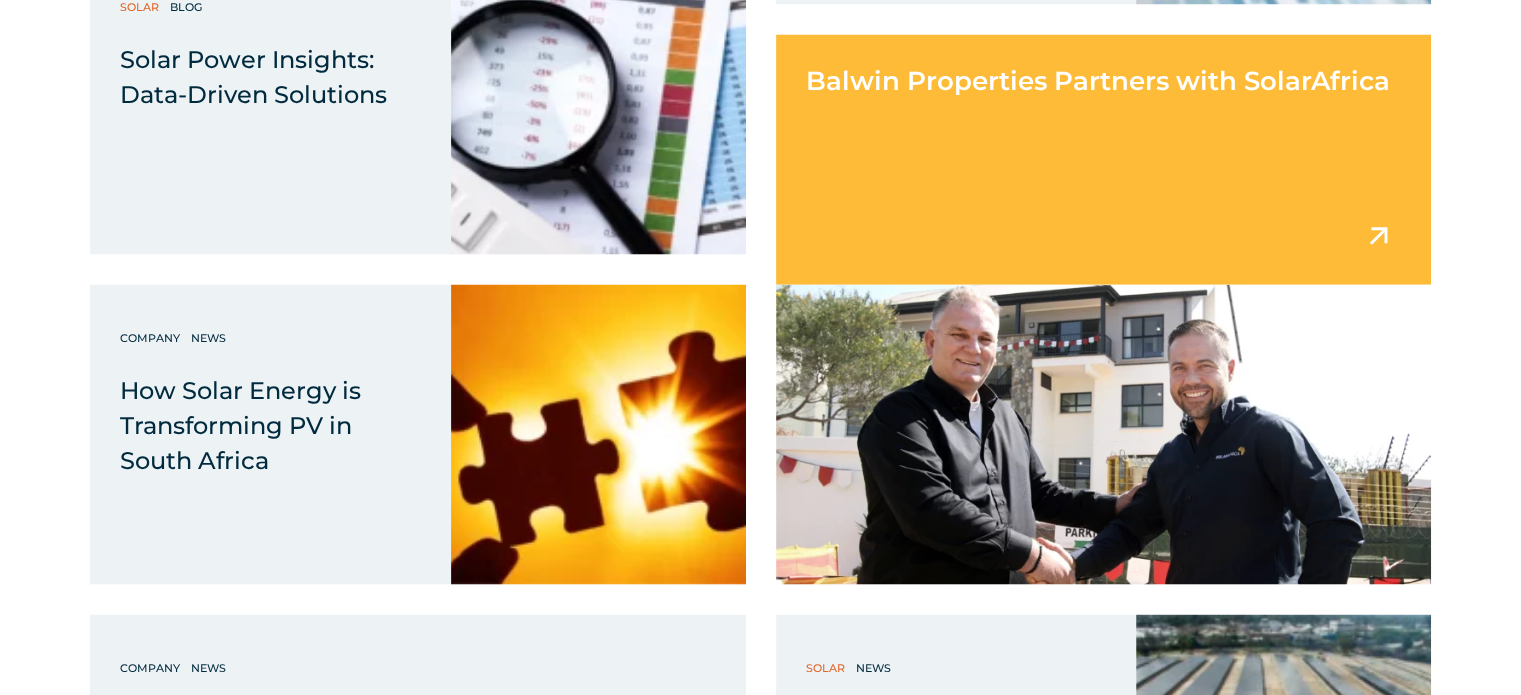 click at bounding box center (1378, 235) 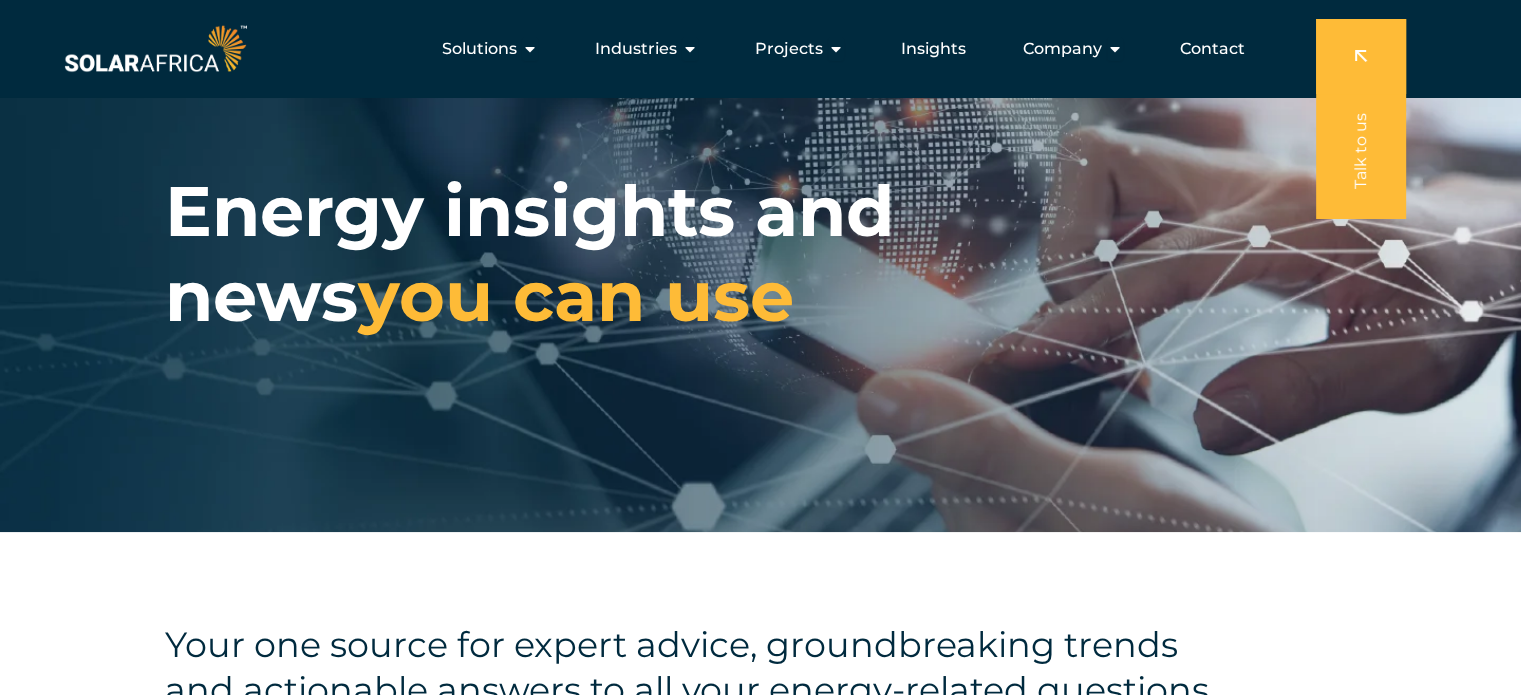 scroll, scrollTop: 0, scrollLeft: 0, axis: both 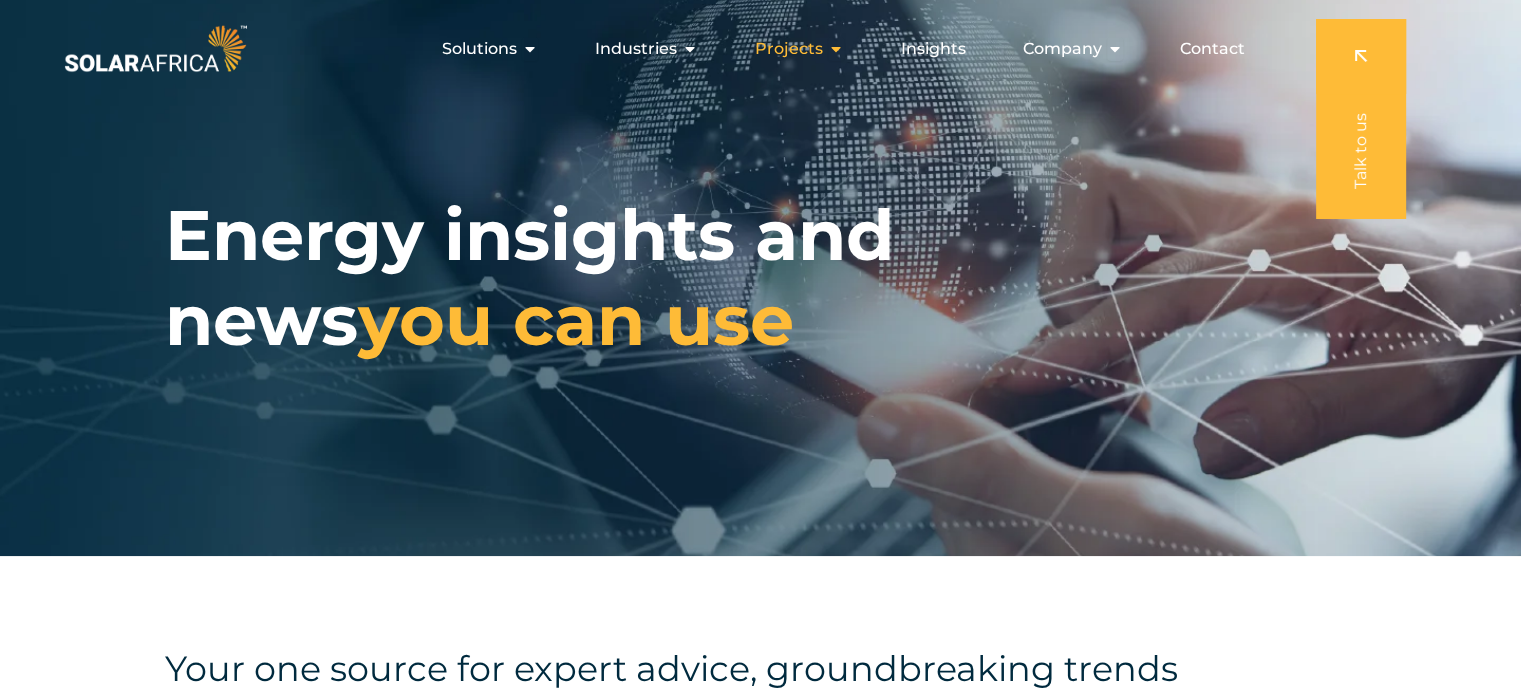 click at bounding box center (836, 49) 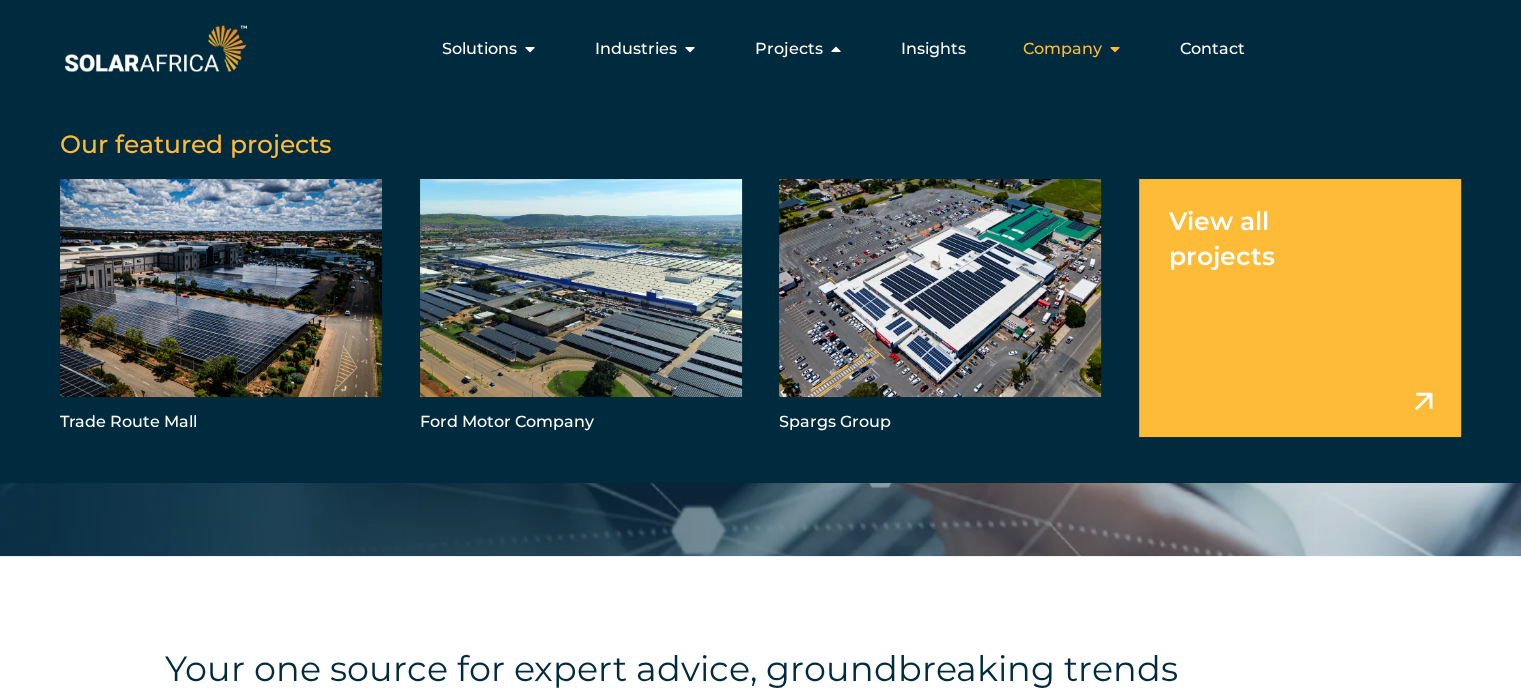 click at bounding box center [1115, 49] 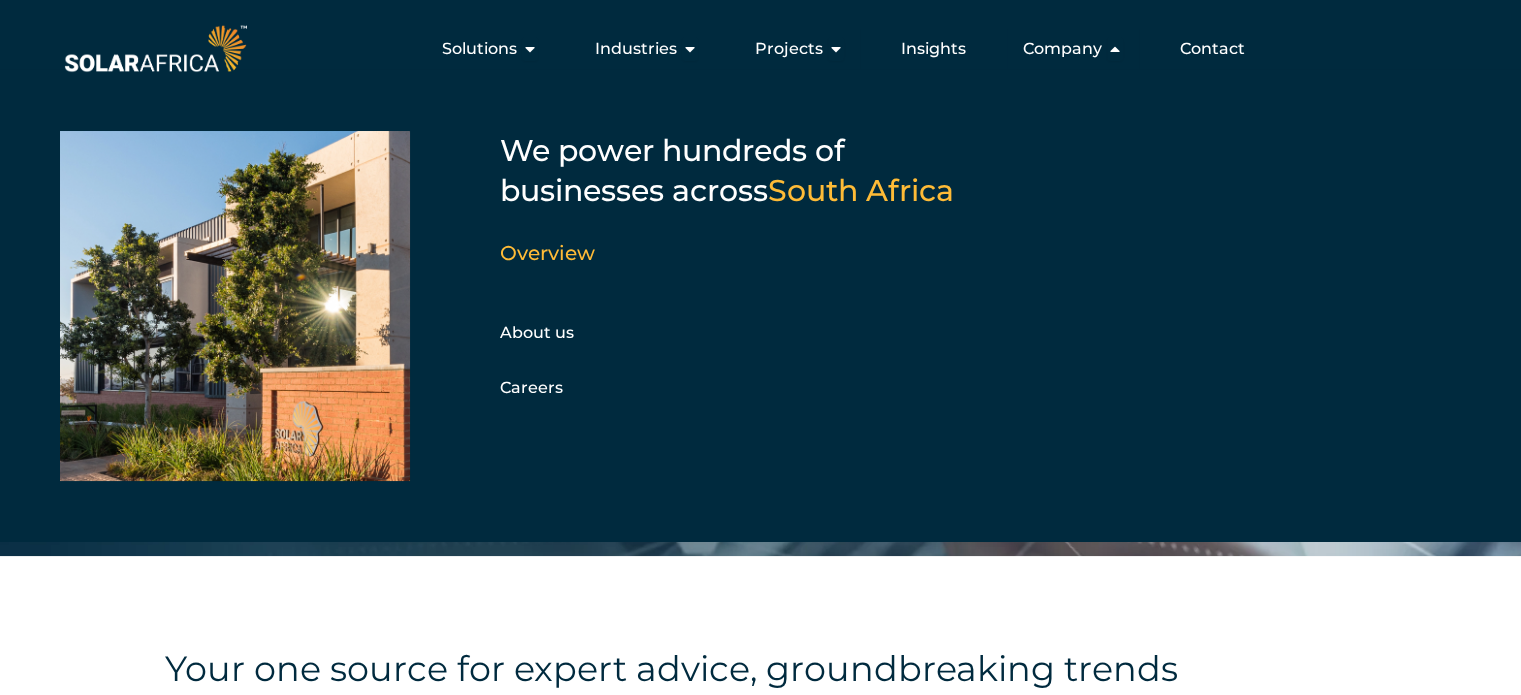 drag, startPoint x: 980, startPoint y: 47, endPoint x: 964, endPoint y: 48, distance: 16.03122 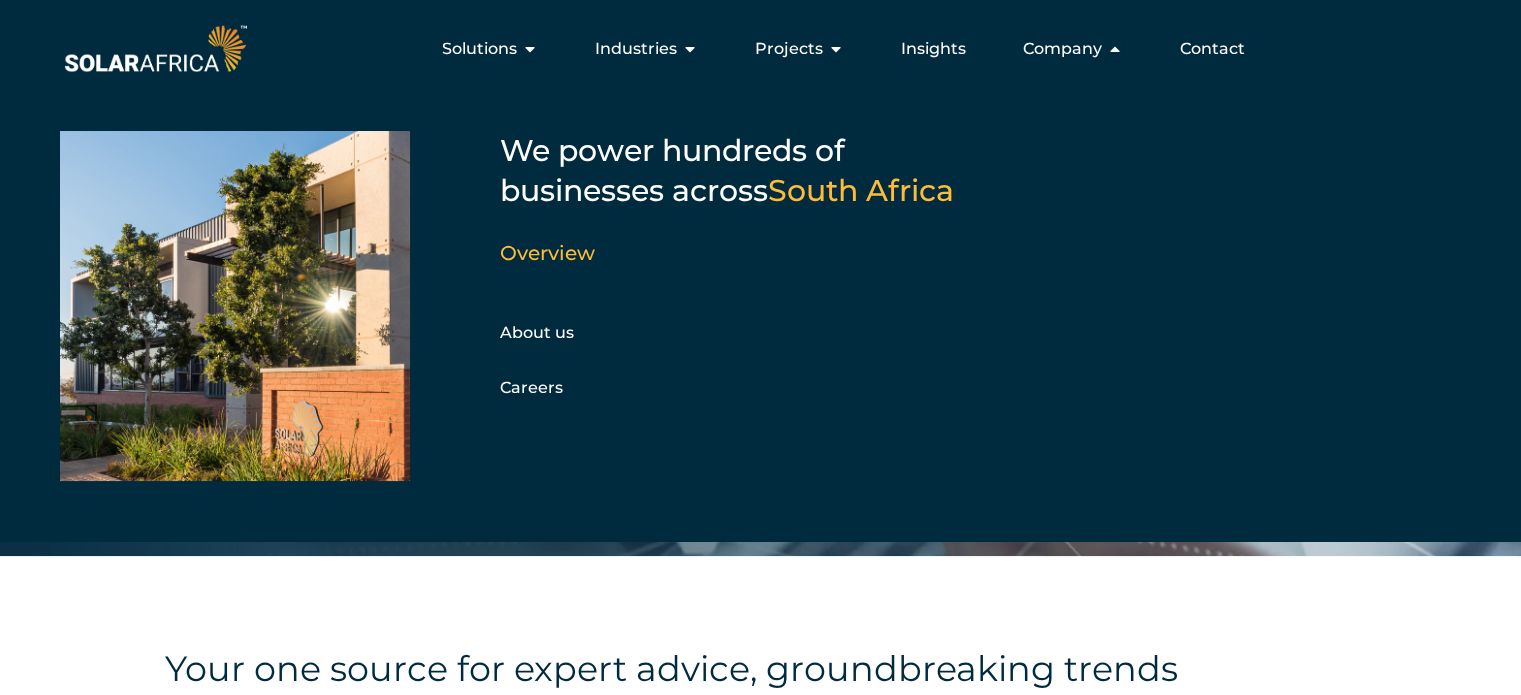 click on "Insights" at bounding box center [933, 49] 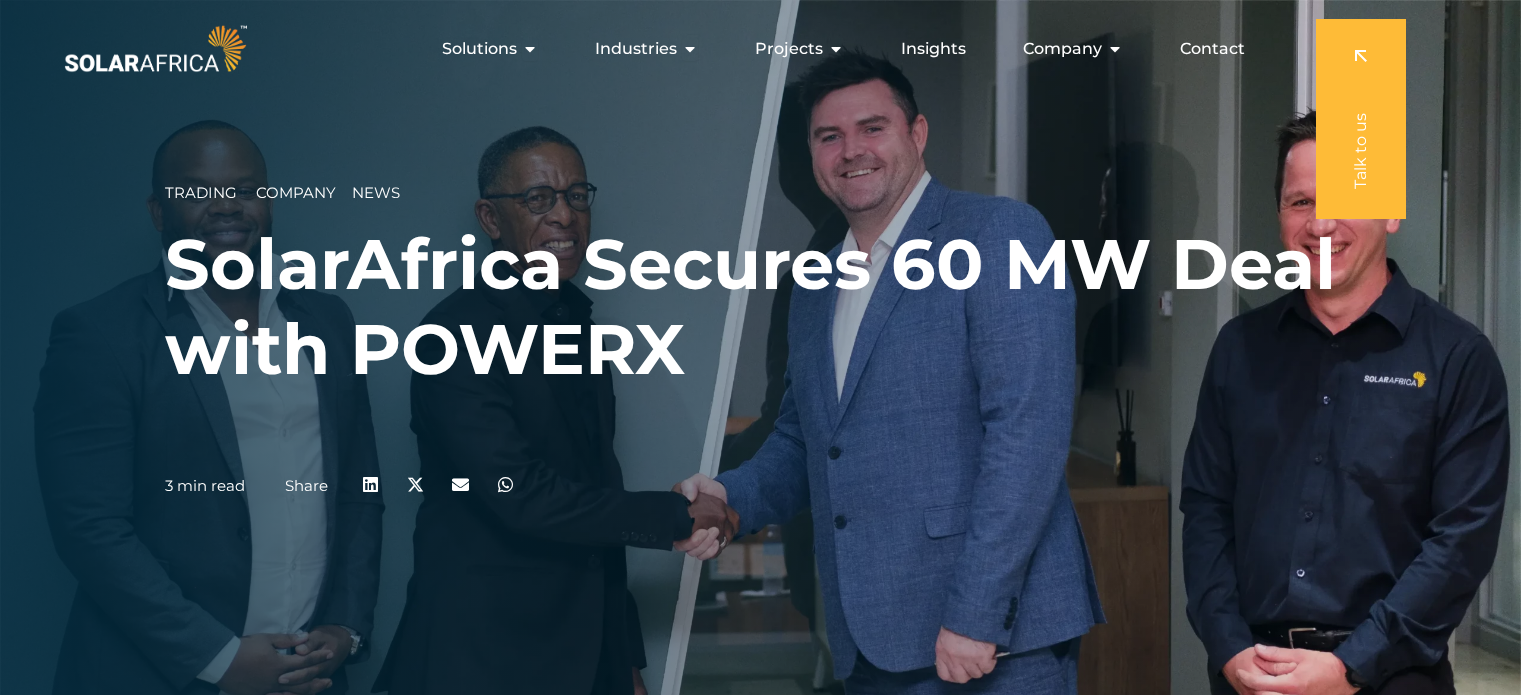 scroll, scrollTop: 0, scrollLeft: 0, axis: both 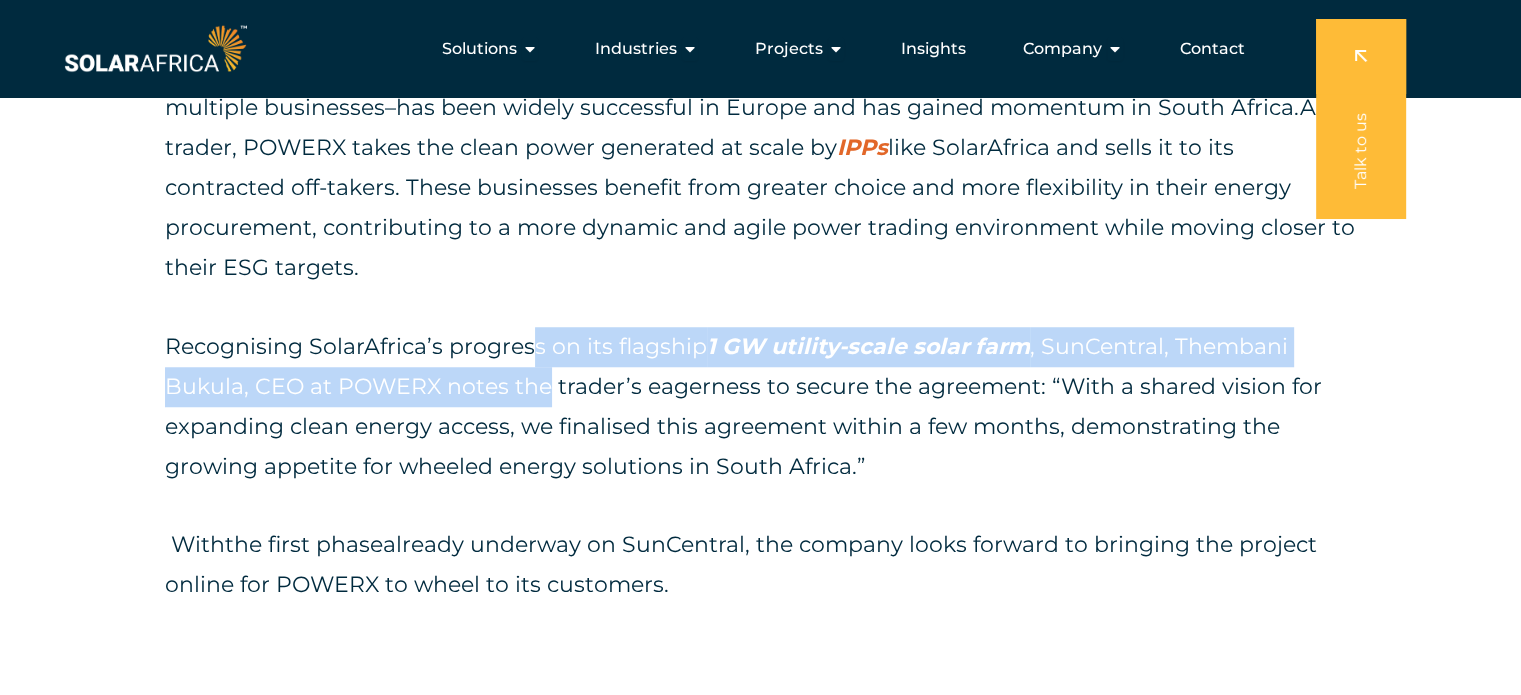 drag, startPoint x: 528, startPoint y: 308, endPoint x: 586, endPoint y: 399, distance: 107.912 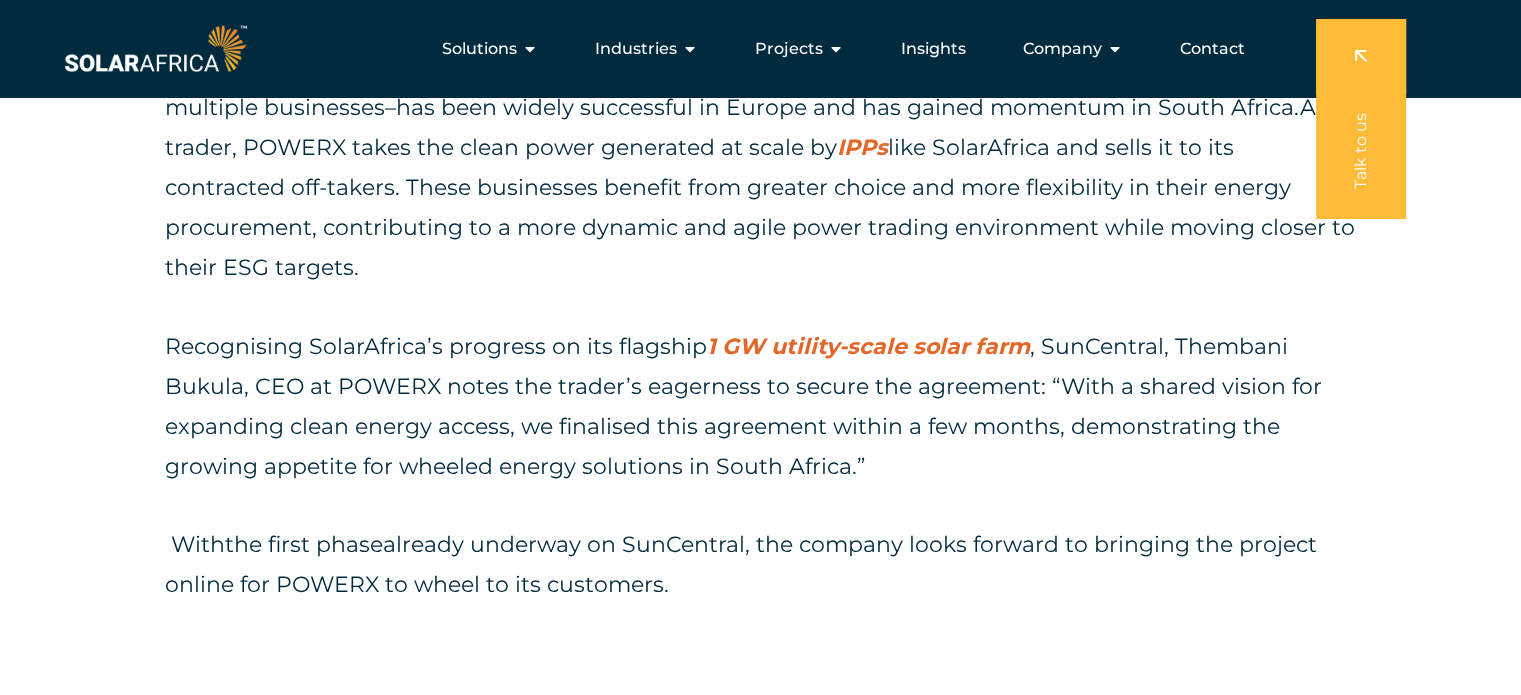 click on "Recognising SolarAfrica’s progress on its flagship  1 GW utility-scale solar farm , SunCentral, Thembani Bukula, CEO at POWERX notes the trader’s eagerness to secure the agreement: “With a shared vision for expanding clean energy access, we finalised this agreement within a few months, demonstrating the growing appetite for wheeled energy solutions in South Africa.”" at bounding box center [743, 406] 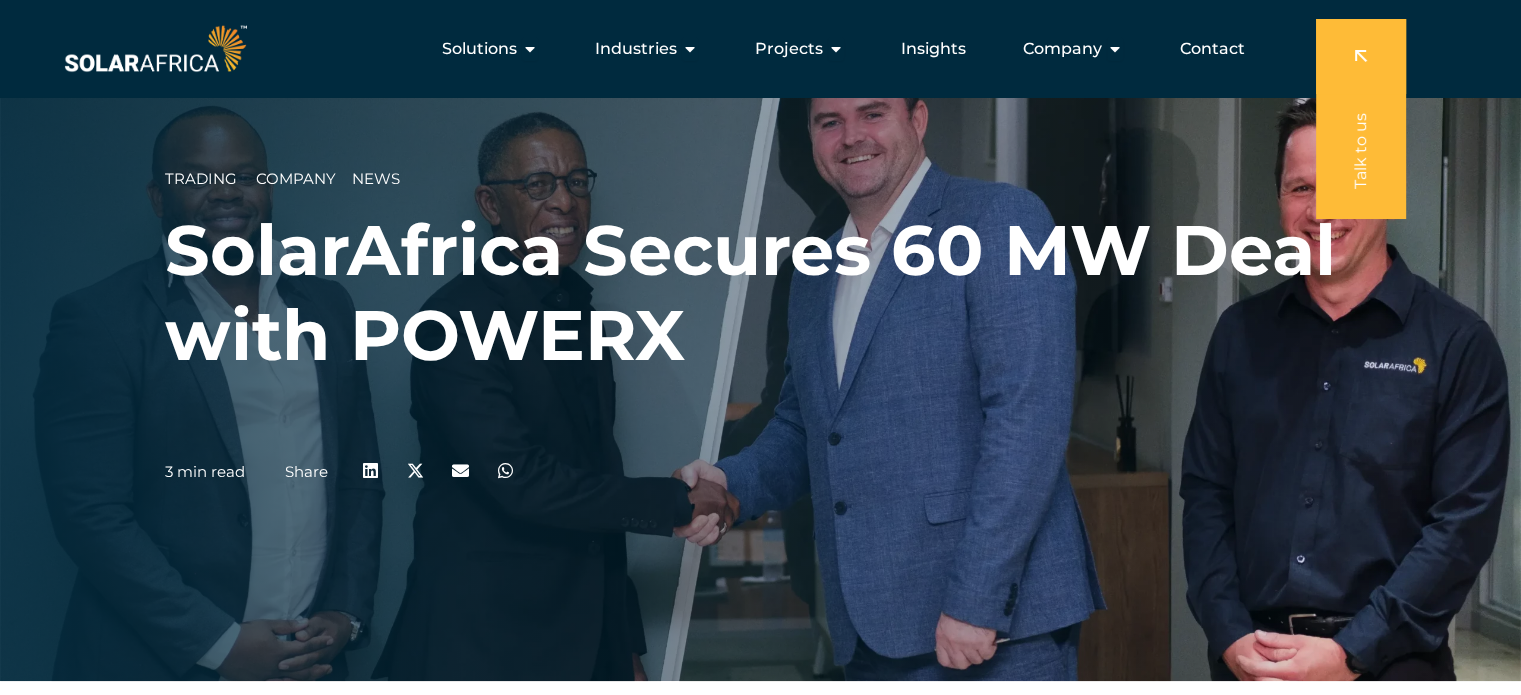 scroll, scrollTop: 0, scrollLeft: 0, axis: both 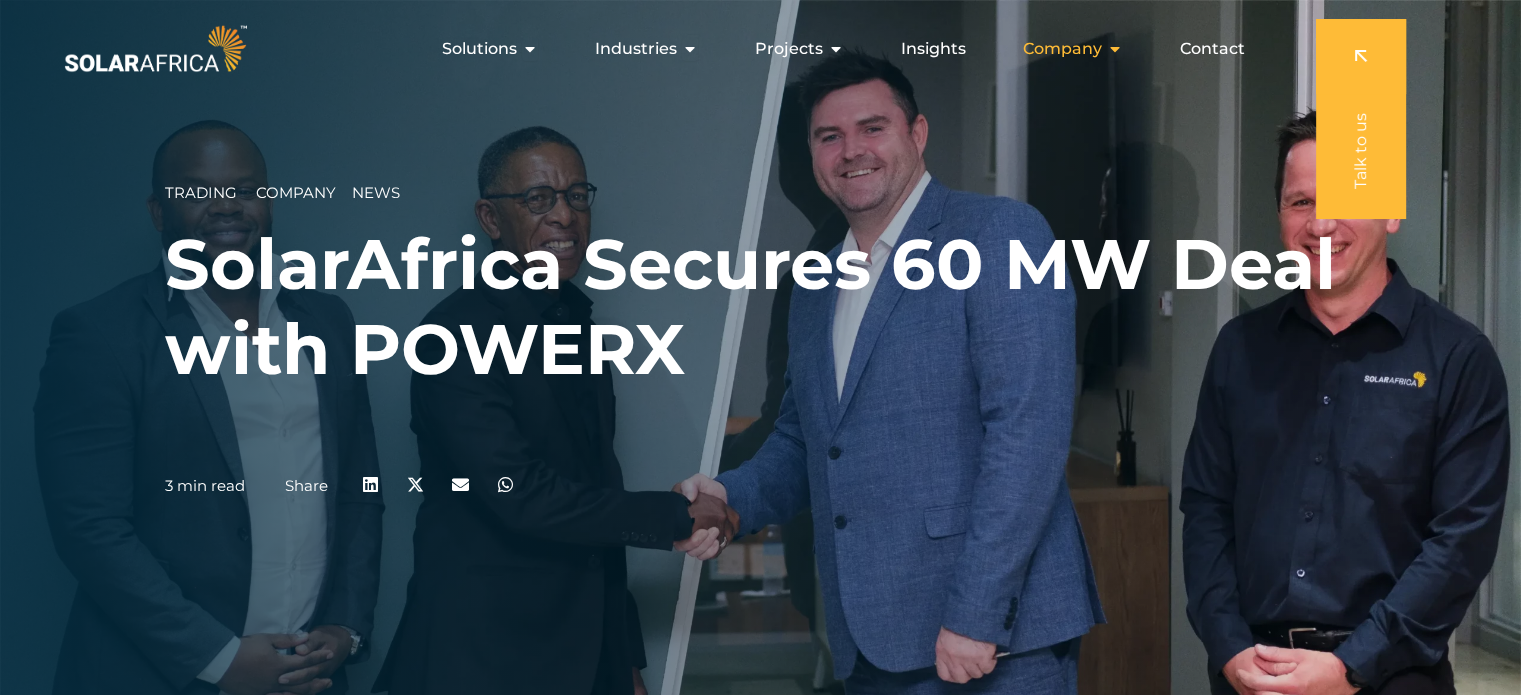 click at bounding box center [1115, 49] 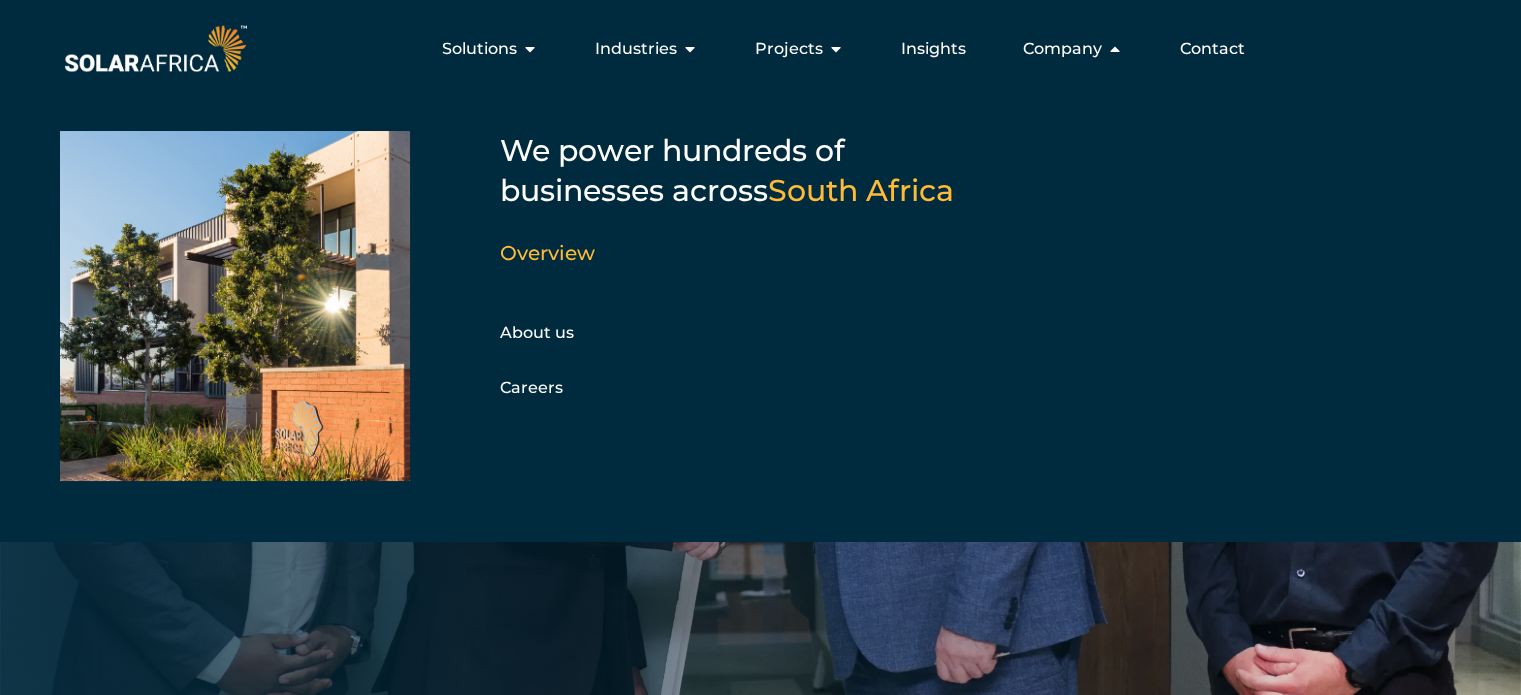 click on "Trading
Company __  News
SolarAfrica Secures 60 MW Deal with POWERX
3 min read
Share" at bounding box center (760, 347) 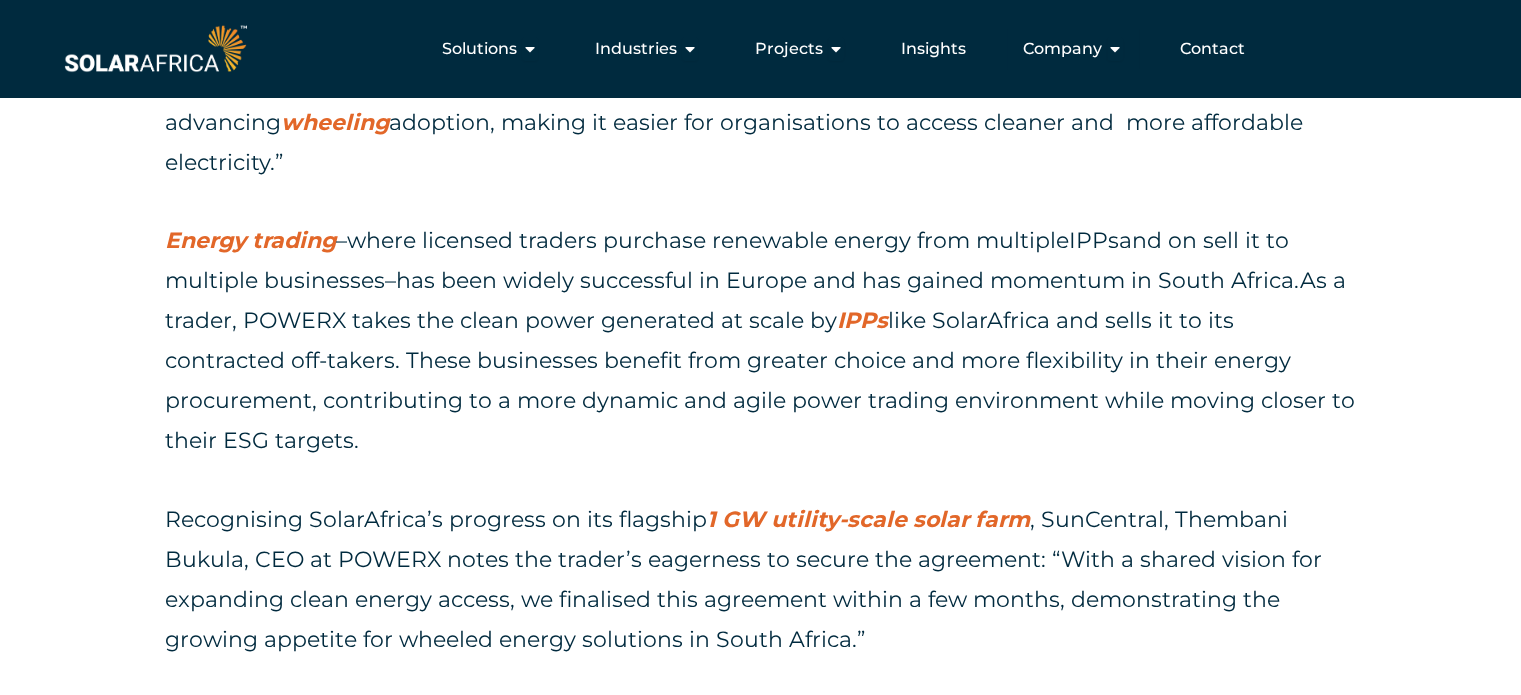 scroll, scrollTop: 1414, scrollLeft: 0, axis: vertical 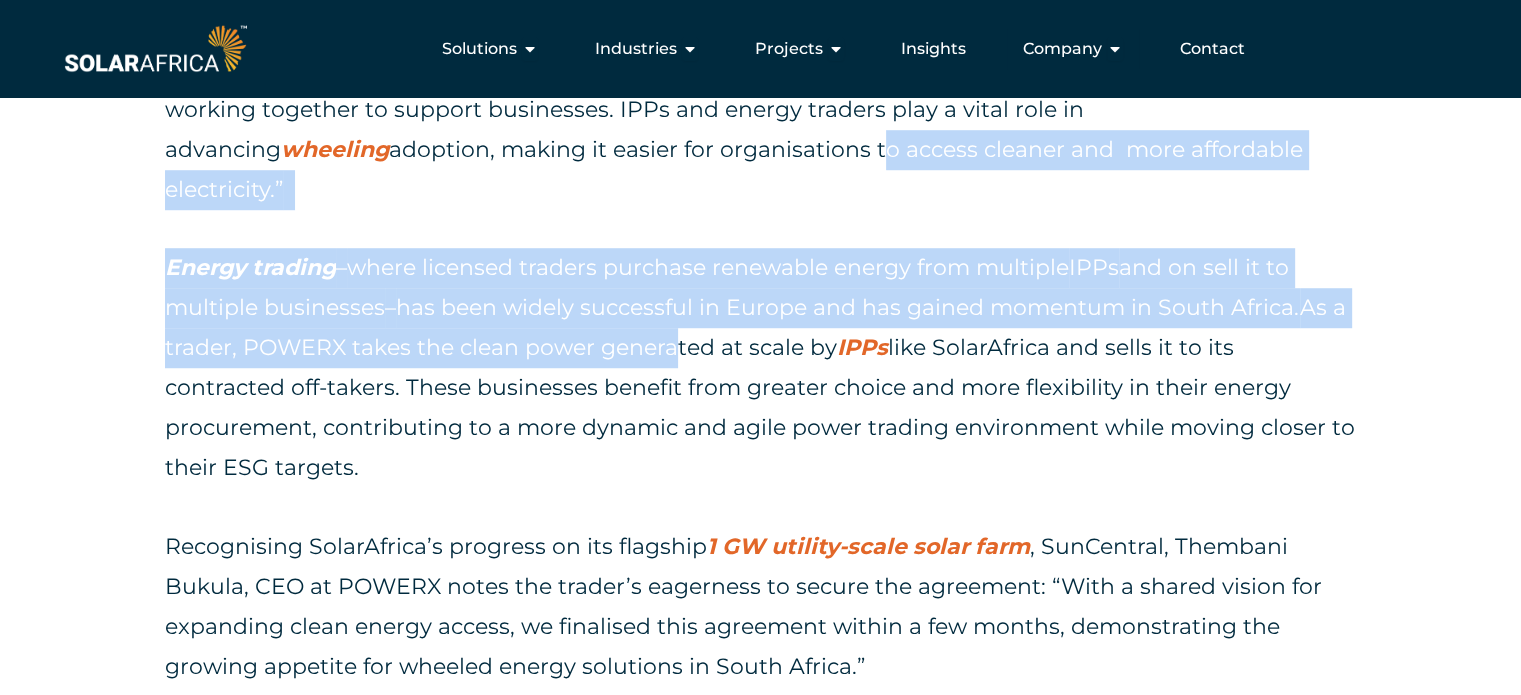 drag, startPoint x: 648, startPoint y: 160, endPoint x: 669, endPoint y: 321, distance: 162.36378 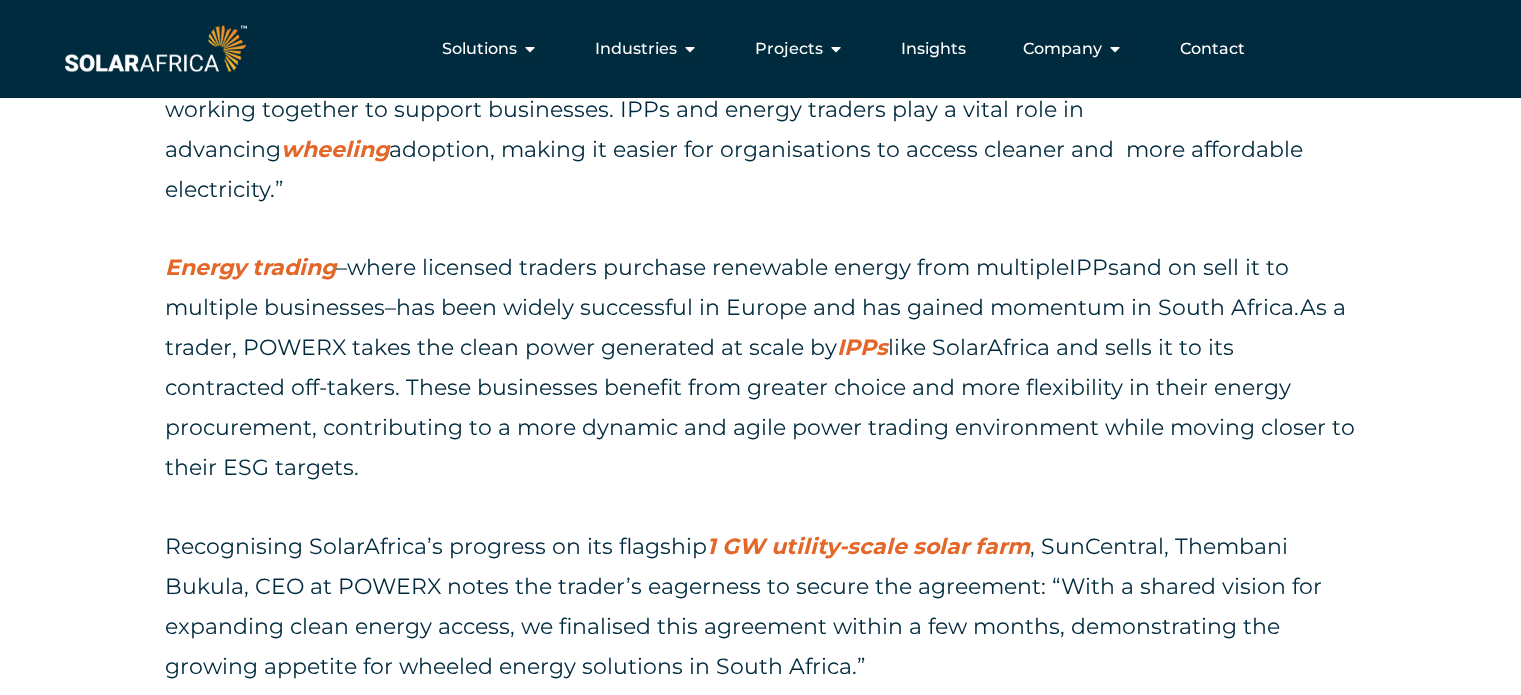 click on "As a trader, POWERX takes the clean power generated at scale by  IPPs  like SolarAfrica and sells it to its contracted off-takers. These businesses benefit from greater choice and more flexibility in their energy procurement, contributing to a more dynamic and agile power trading environment while moving closer to their ESG targets." at bounding box center [760, 387] 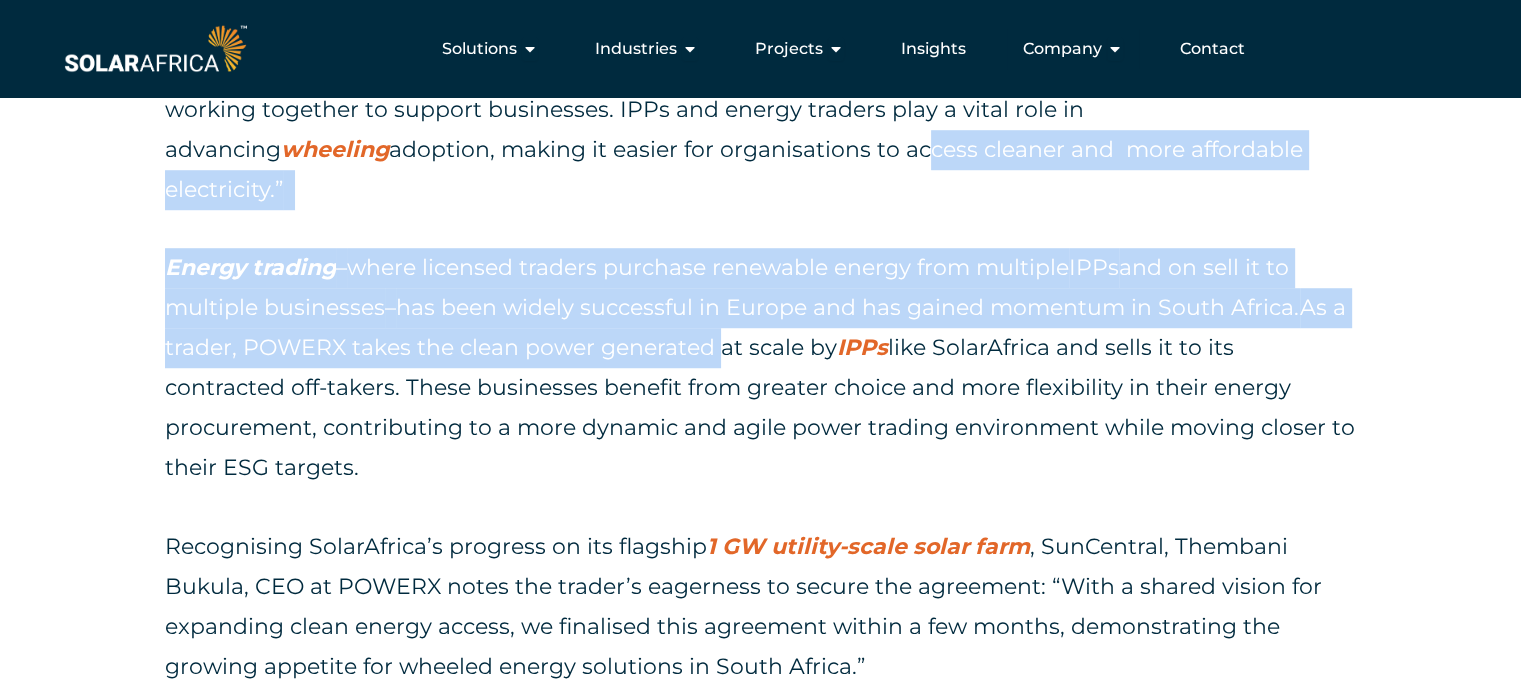 drag, startPoint x: 684, startPoint y: 153, endPoint x: 720, endPoint y: 320, distance: 170.83618 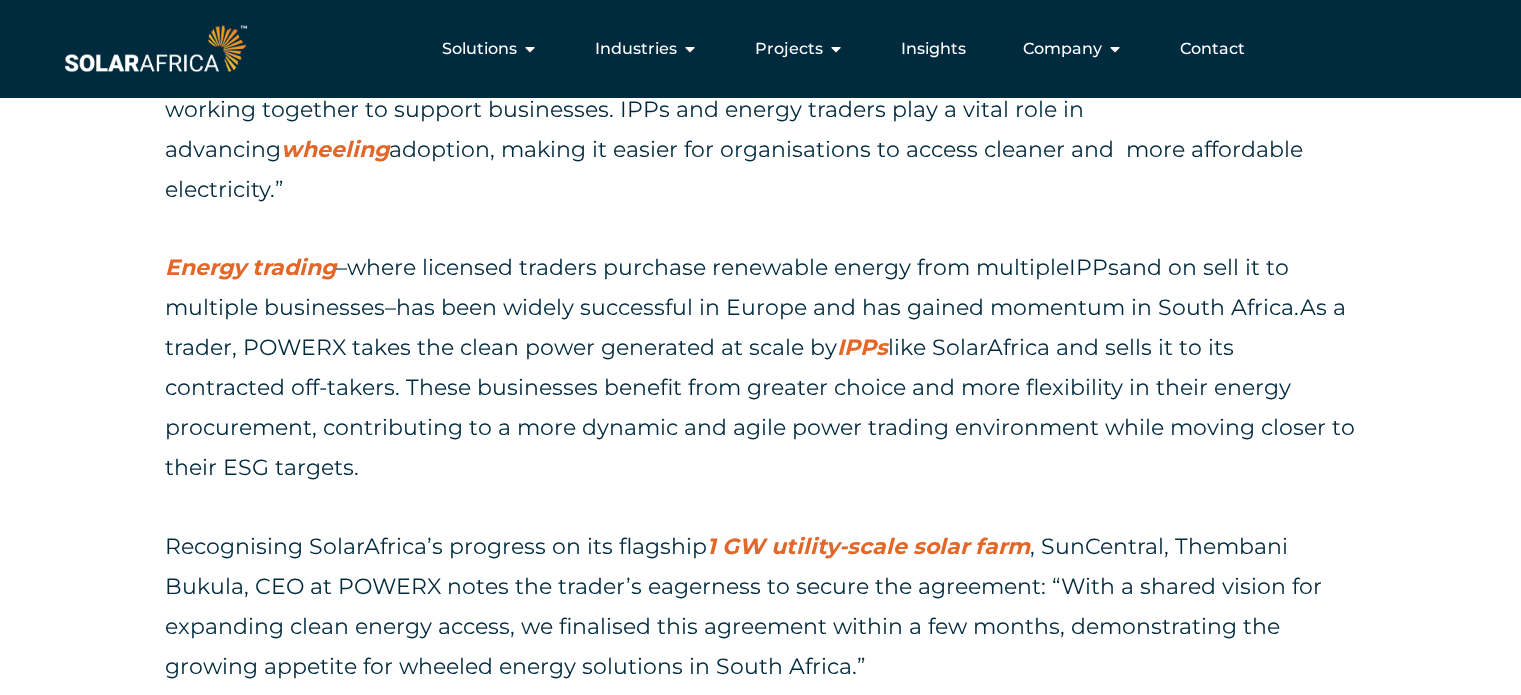 click on "Energy trading  –  where licensed traders purchase renewable energy from multiple  IPPs  and on sell it to multiple businesses  –  has been widely successful in Europe and has gained momentum in South Africa.  As a trader, POWERX takes the clean power generated at scale by  IPPs  like SolarAfrica and sells it to its contracted off-takers. These businesses benefit from greater choice and more flexibility in their energy procurement, contributing to a more dynamic and agile power trading environment while moving closer to their ESG targets." at bounding box center (760, 368) 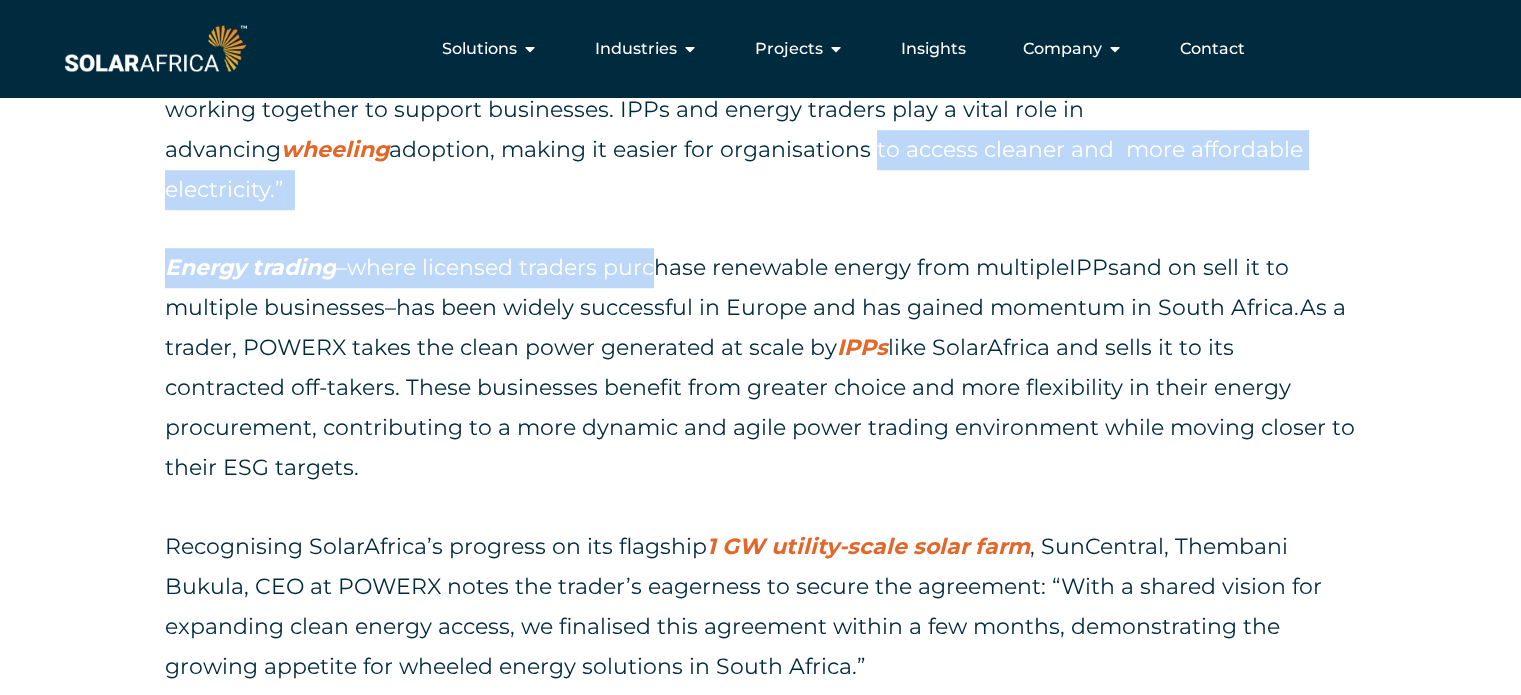 drag, startPoint x: 649, startPoint y: 158, endPoint x: 664, endPoint y: 241, distance: 84.34453 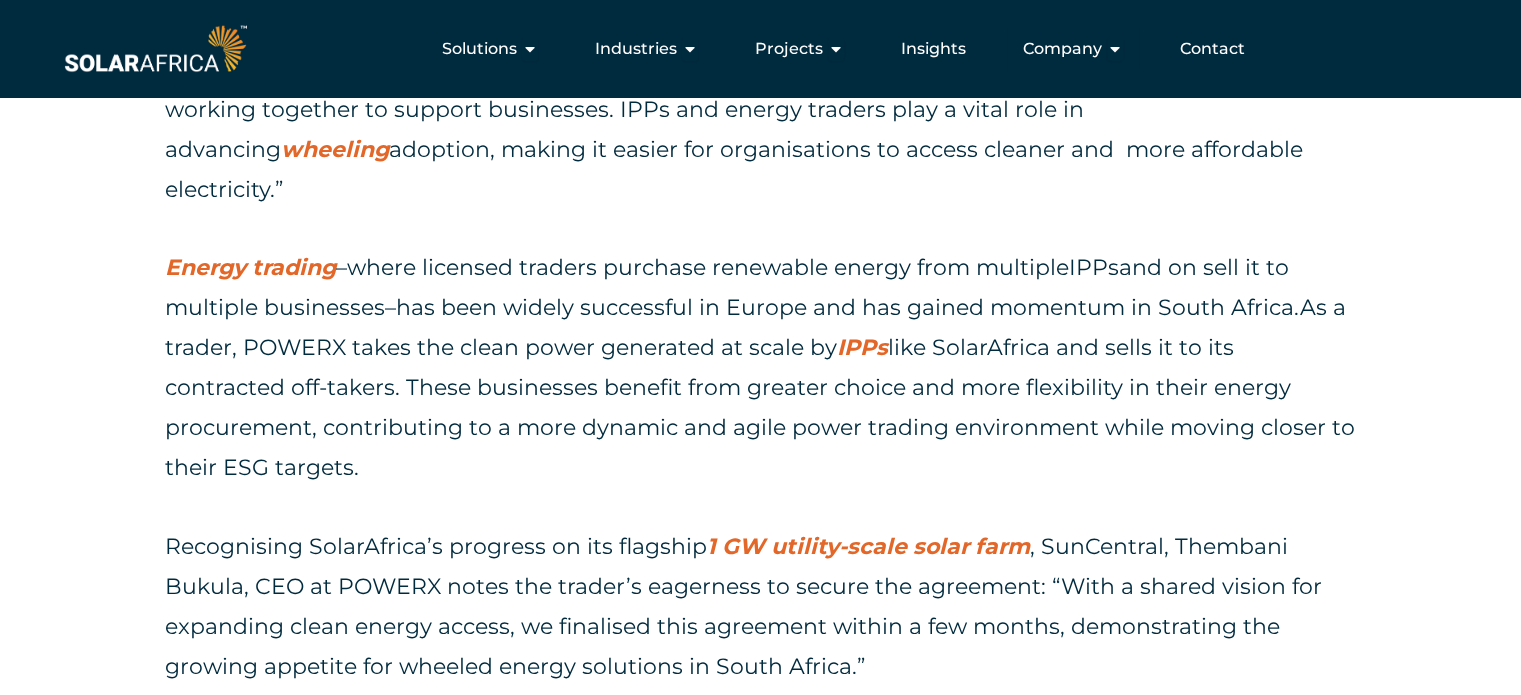 click on "As a trader, POWERX takes the clean power generated at scale by  IPPs  like SolarAfrica and sells it to its contracted off-takers. These businesses benefit from greater choice and more flexibility in their energy procurement, contributing to a more dynamic and agile power trading environment while moving closer to their ESG targets." at bounding box center (760, 387) 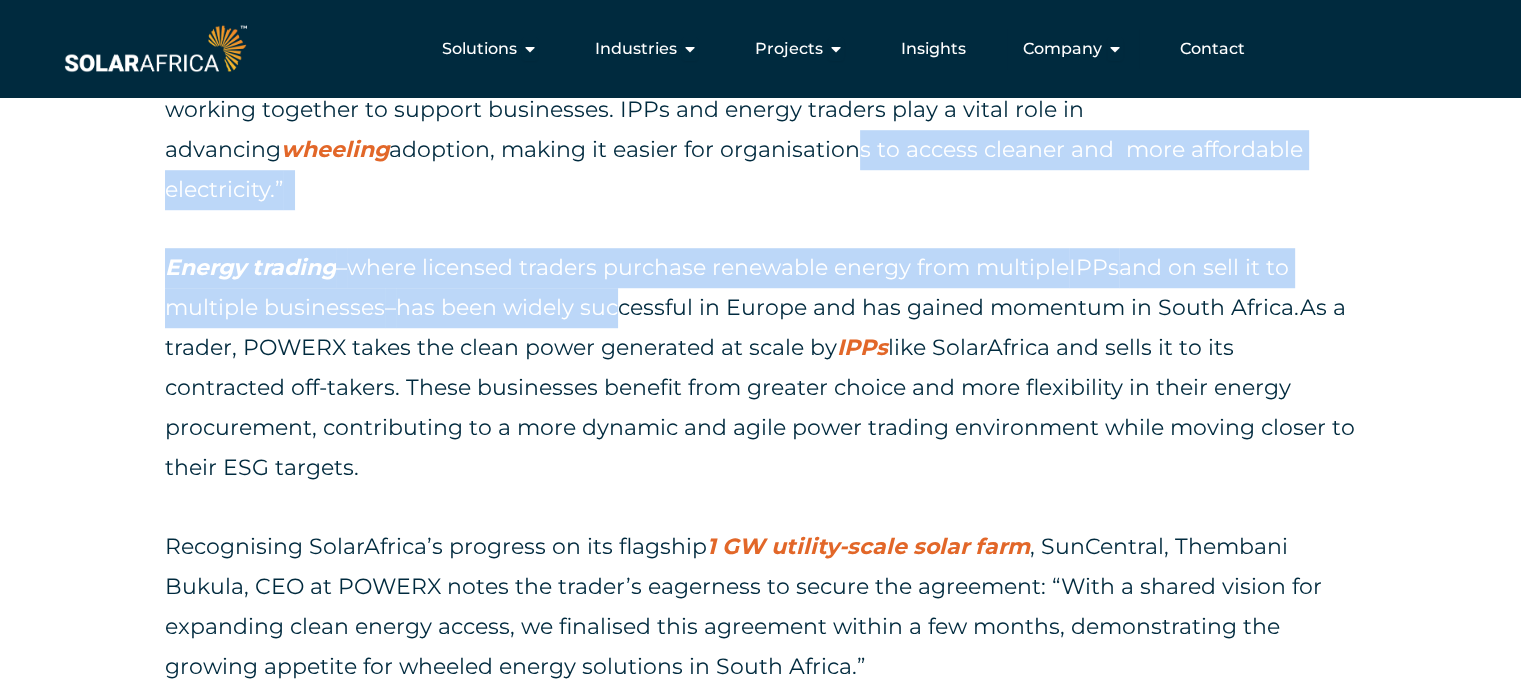 drag, startPoint x: 616, startPoint y: 150, endPoint x: 632, endPoint y: 264, distance: 115.11733 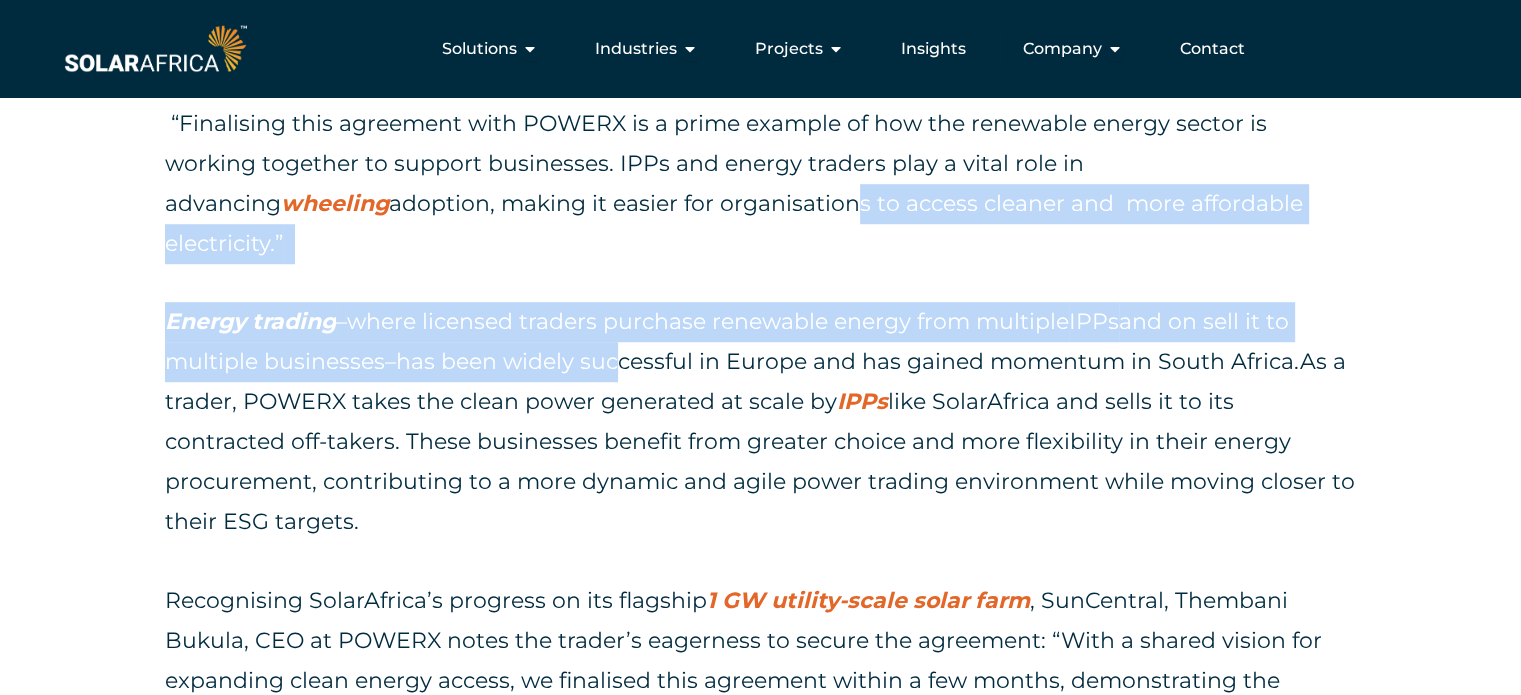 scroll, scrollTop: 1314, scrollLeft: 0, axis: vertical 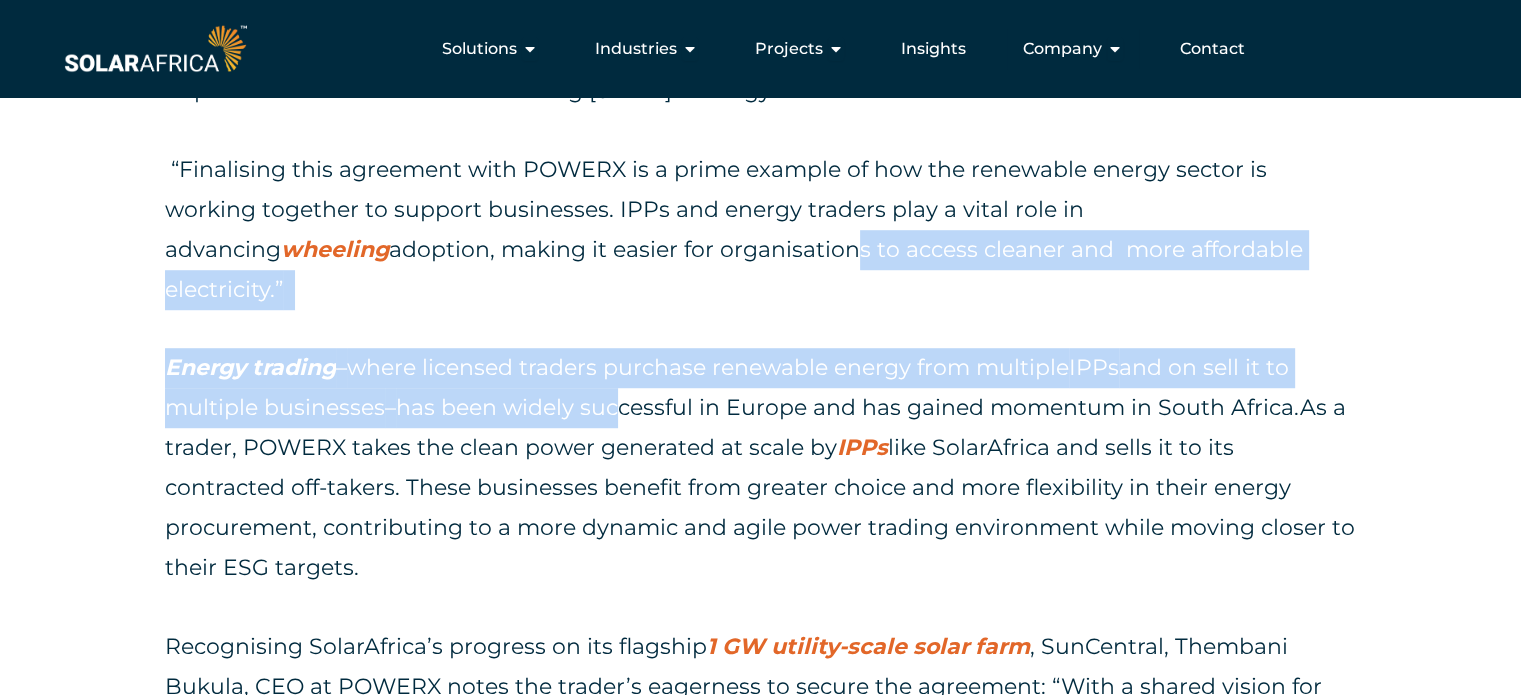 click on "where licensed traders purchase renewable energy from multiple  IPPs  and on sell it to multiple businesses" at bounding box center (727, 387) 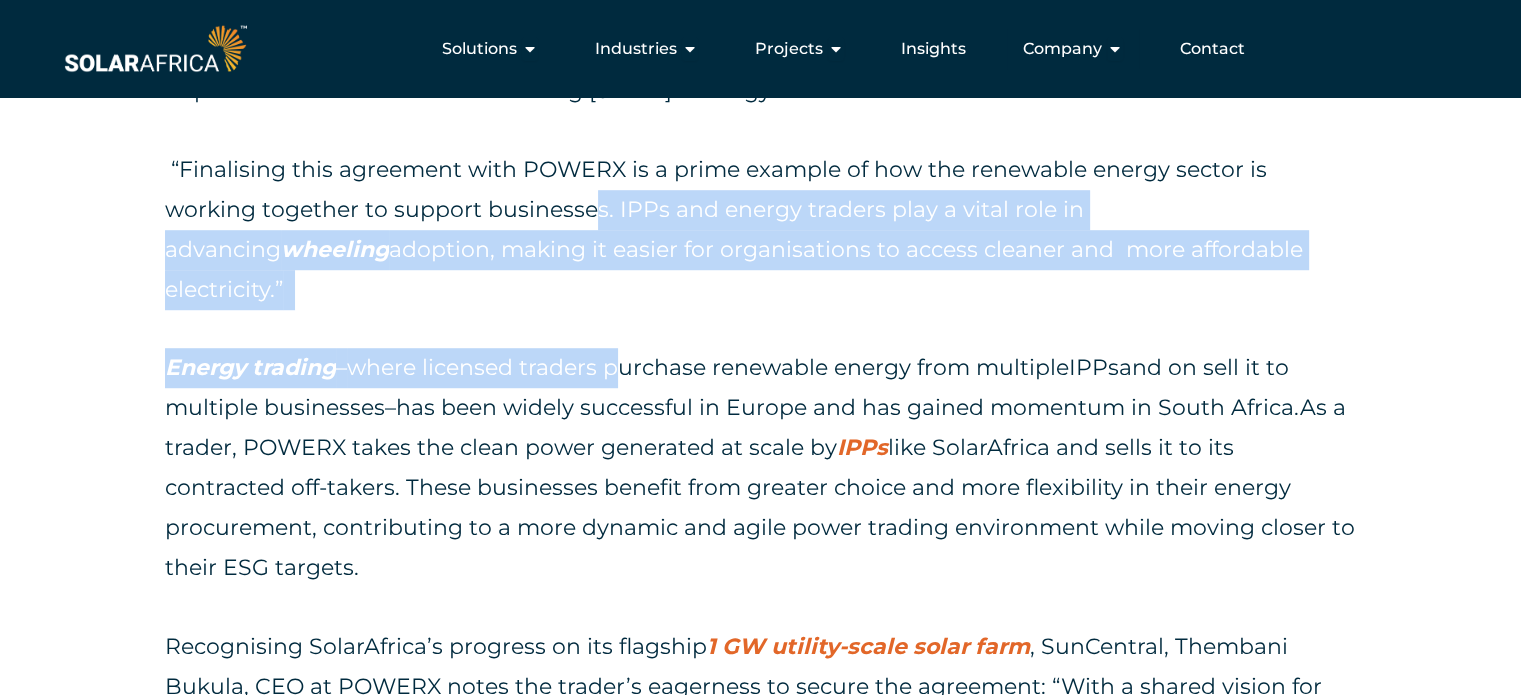 drag, startPoint x: 595, startPoint y: 228, endPoint x: 632, endPoint y: 299, distance: 80.06248 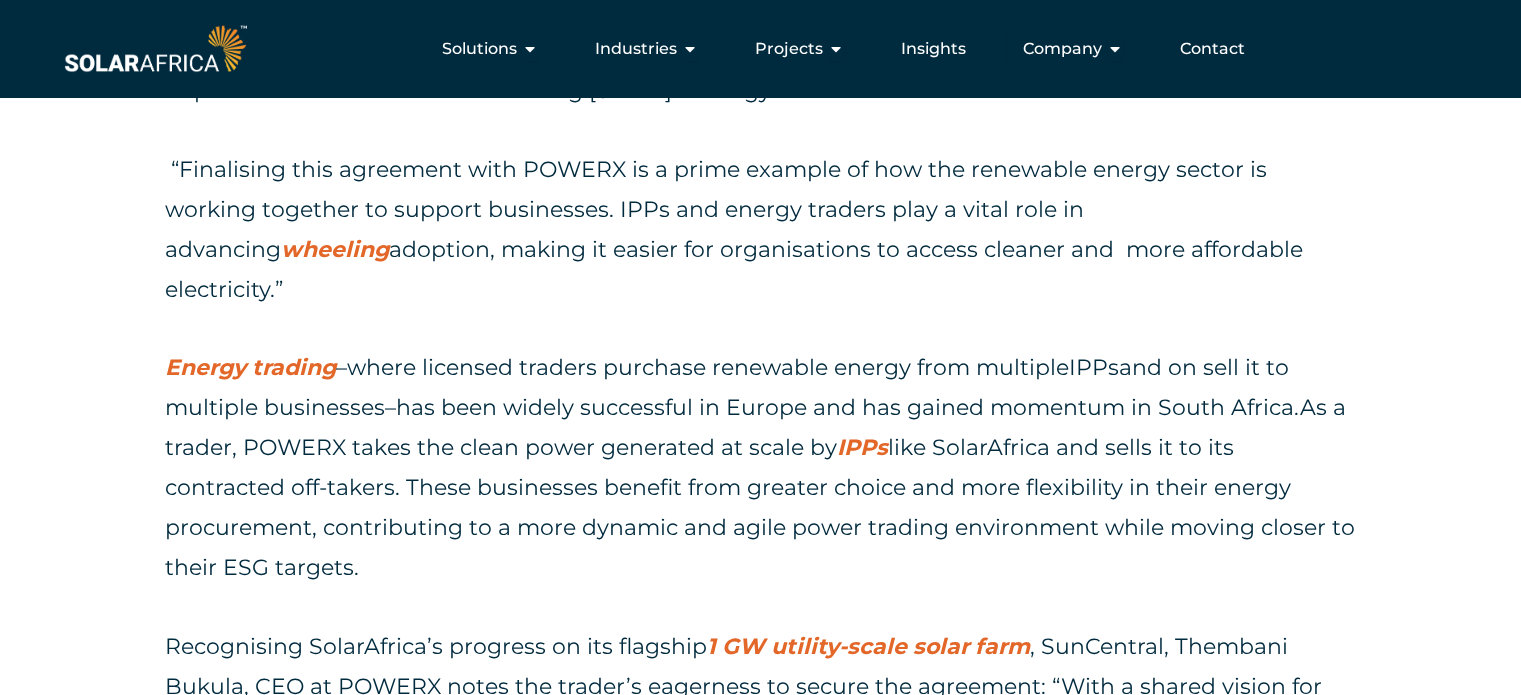 click on "has been widely successful in Europe and has gained momentum in South Africa." at bounding box center [848, 407] 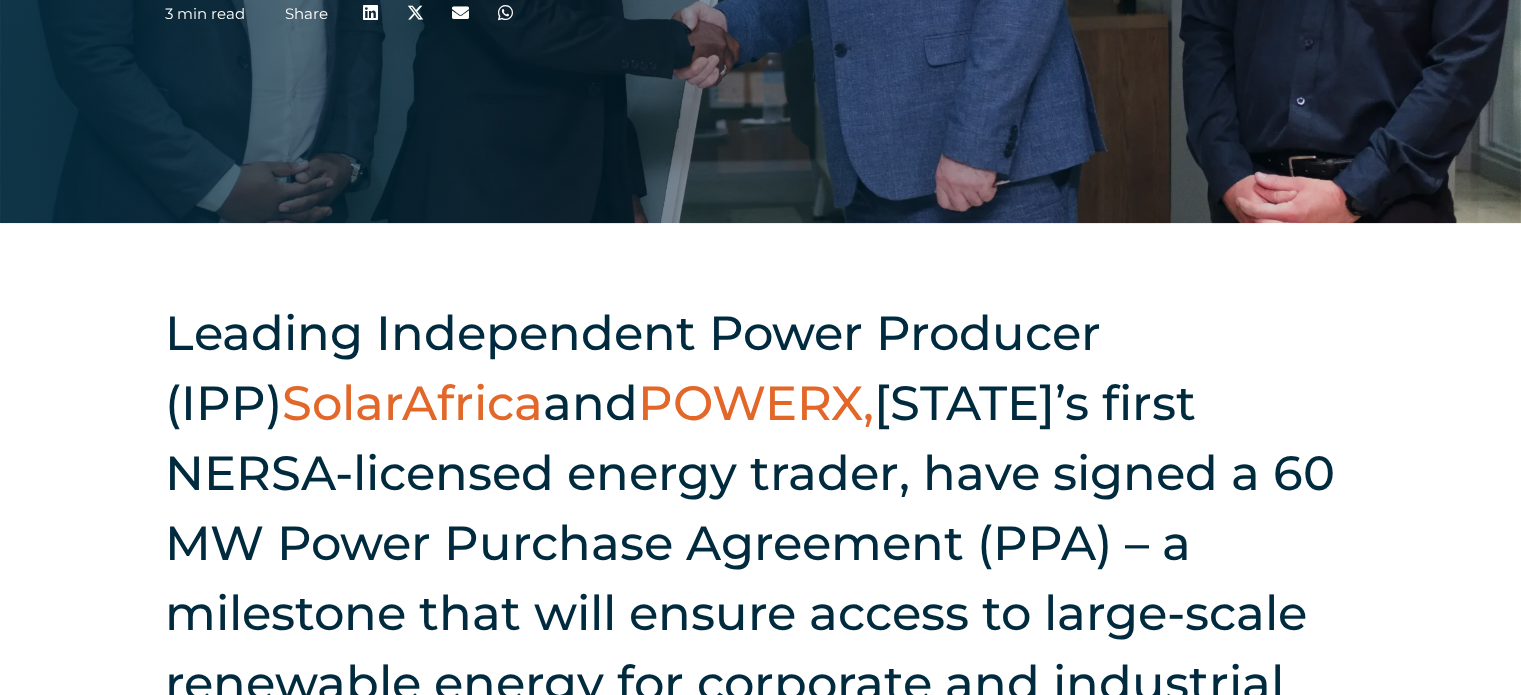 scroll, scrollTop: 614, scrollLeft: 0, axis: vertical 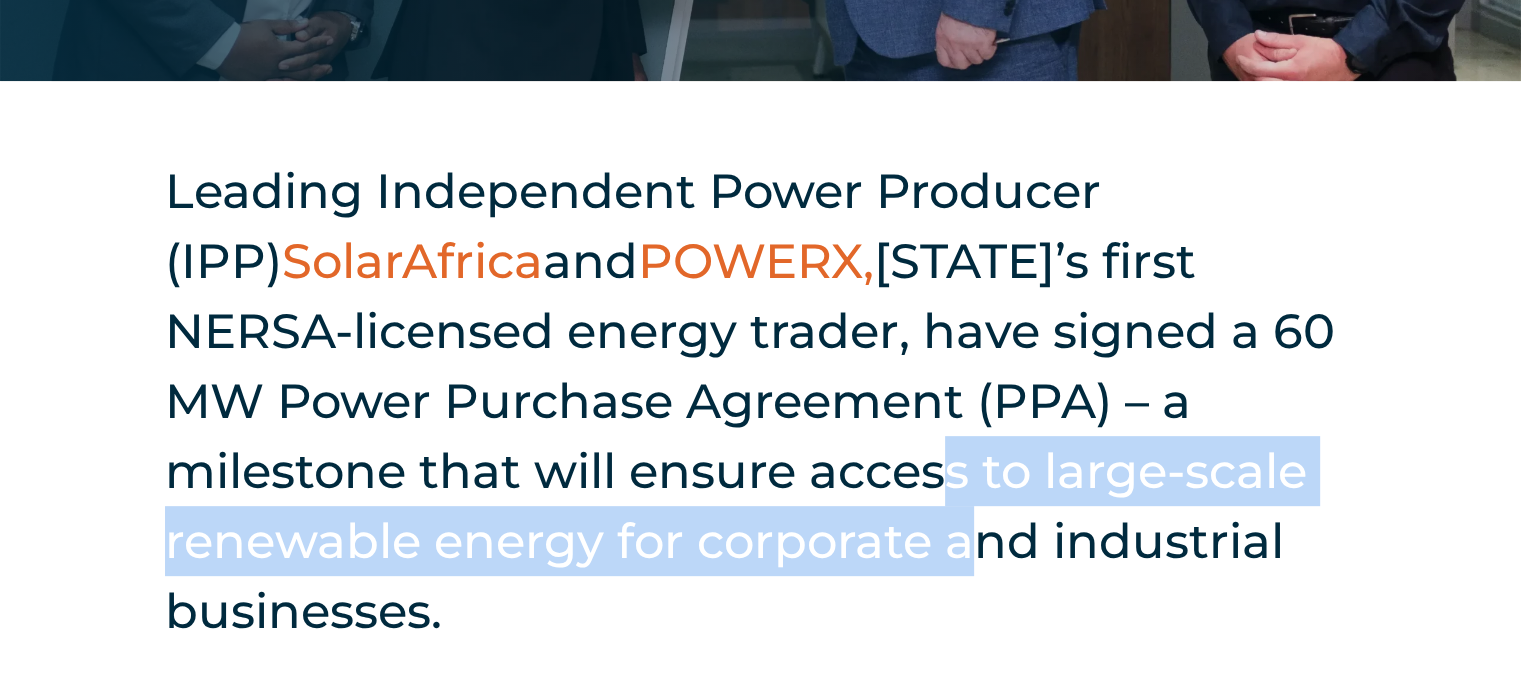 drag, startPoint x: 764, startPoint y: 475, endPoint x: 800, endPoint y: 569, distance: 100.65784 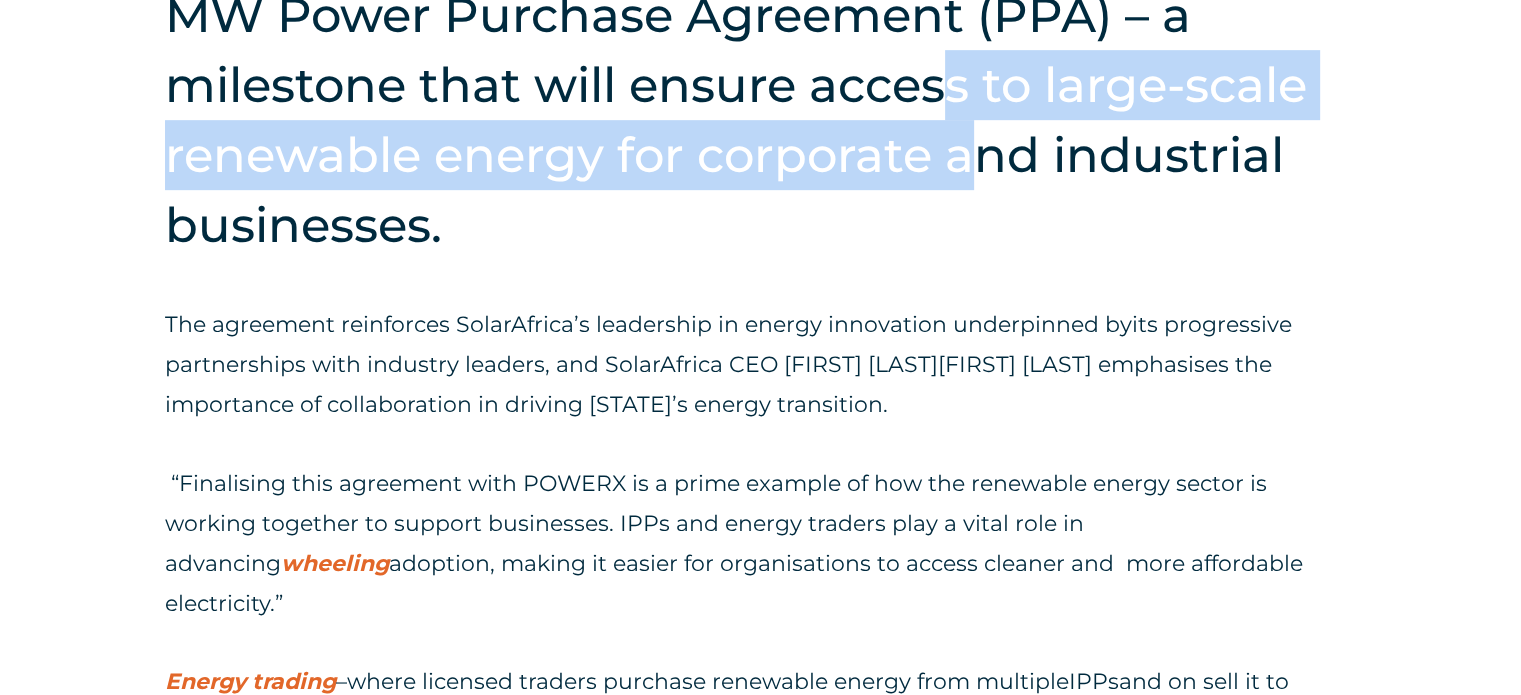 scroll, scrollTop: 1114, scrollLeft: 0, axis: vertical 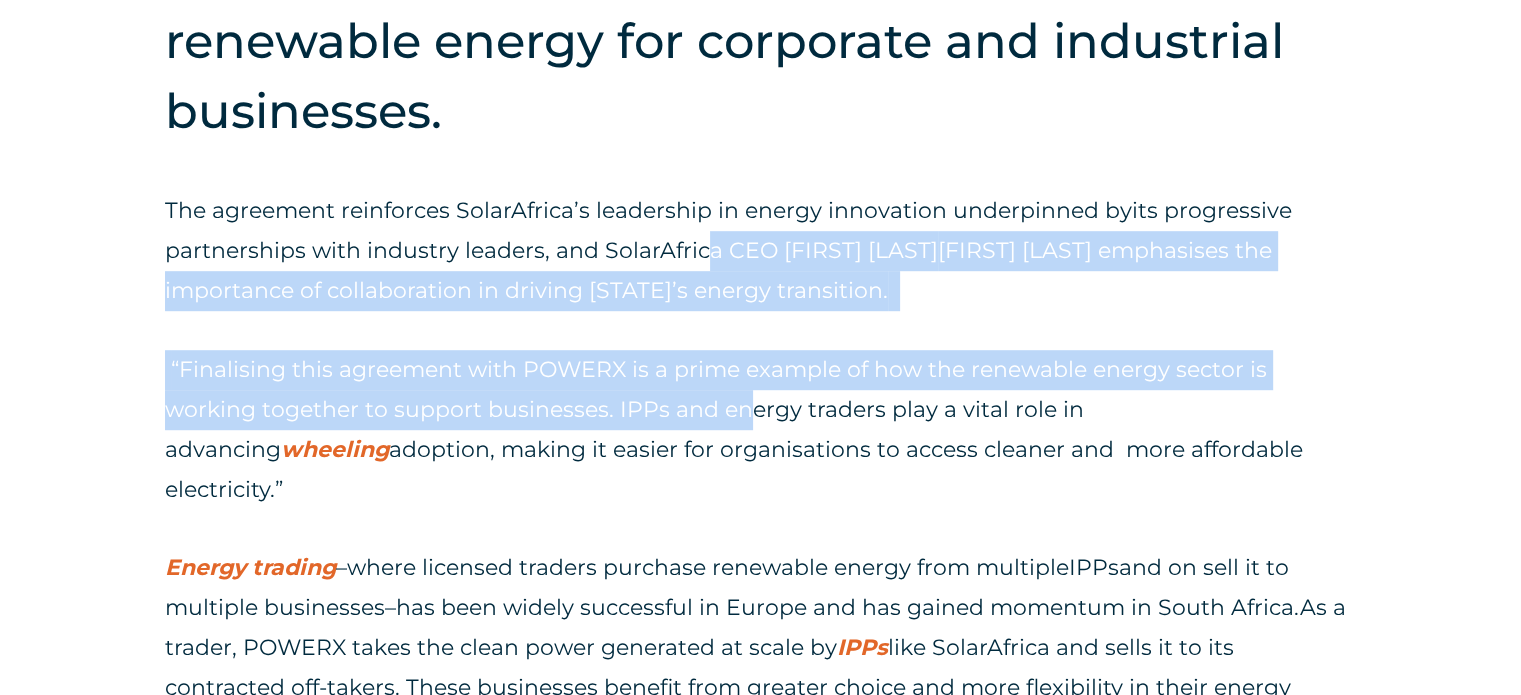 drag, startPoint x: 700, startPoint y: 246, endPoint x: 770, endPoint y: 432, distance: 198.73601 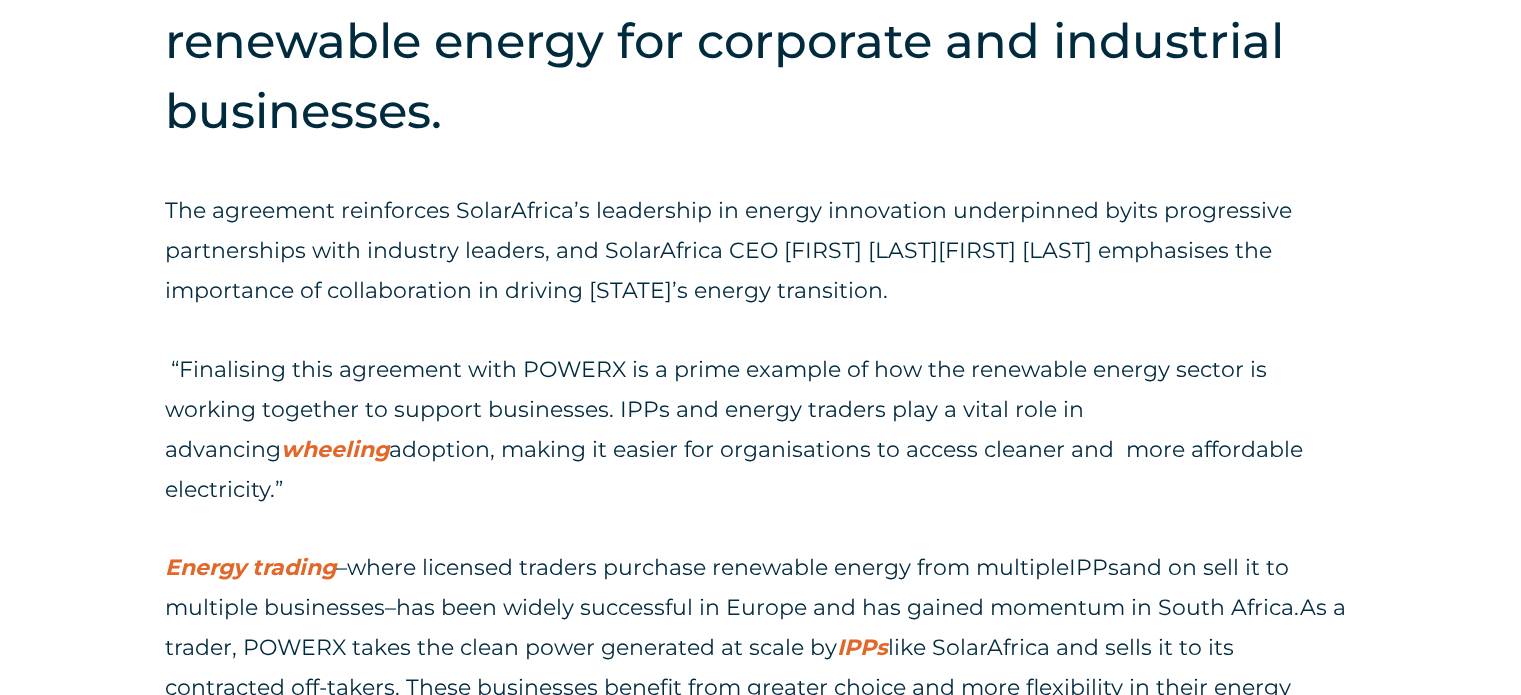 click on "The agreement reinforces SolarAfrica’s leadership in energy innovation underpinned by  its progressive partnerships with industry leaders, and SolarAfrica CEO David  McDonald emphasises the importance of collaboration in driving South Africa’s energy transition.      “Finalising this agreement with POWERX is a prime example of how the renewable energy sector is working together to support businesses. IPPs and energy traders play a vital role in advancing  wheeling  adoption, making it easier for organisations to access cleaner and  more affordable electricity.”   Energy trading  –  where licensed traders purchase renewable energy from multiple  IPPs  and on sell it to multiple businesses  –  has been widely successful in Europe and has gained momentum in South Africa.  As a trader, POWERX takes the clean power generated at scale by  IPPs   Recognising SolarAfrica’s progress on its flagship  1 GW utility-scale solar farm     With  the first phase" at bounding box center [760, 648] 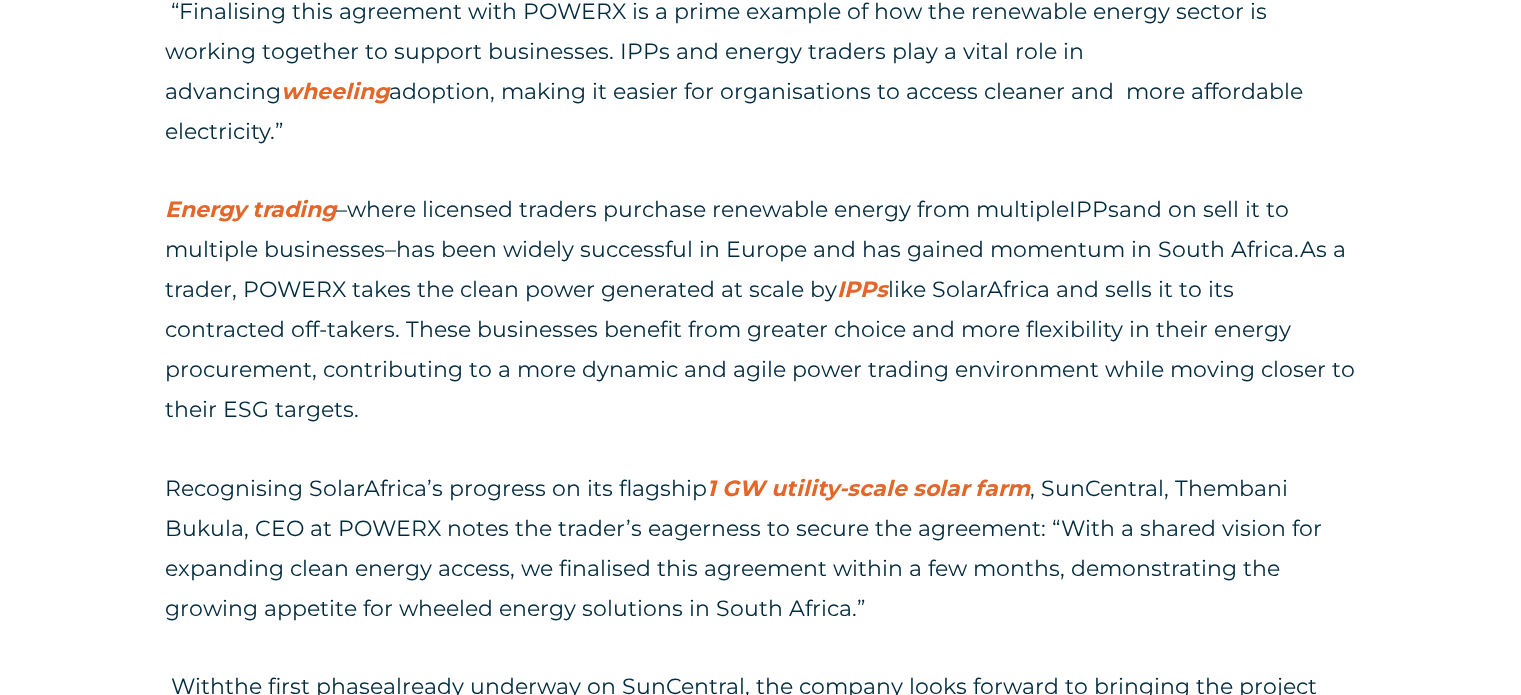 scroll, scrollTop: 1514, scrollLeft: 0, axis: vertical 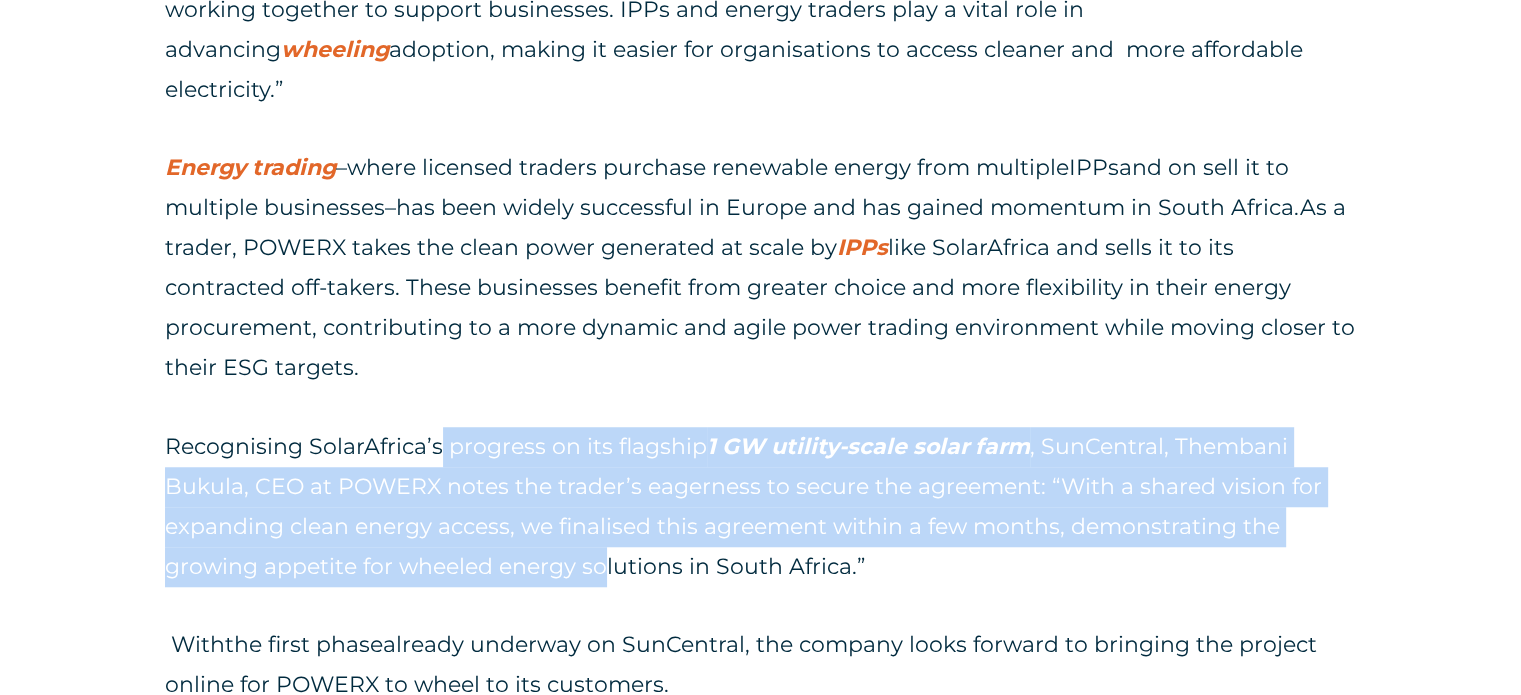 drag, startPoint x: 485, startPoint y: 428, endPoint x: 621, endPoint y: 534, distance: 172.4297 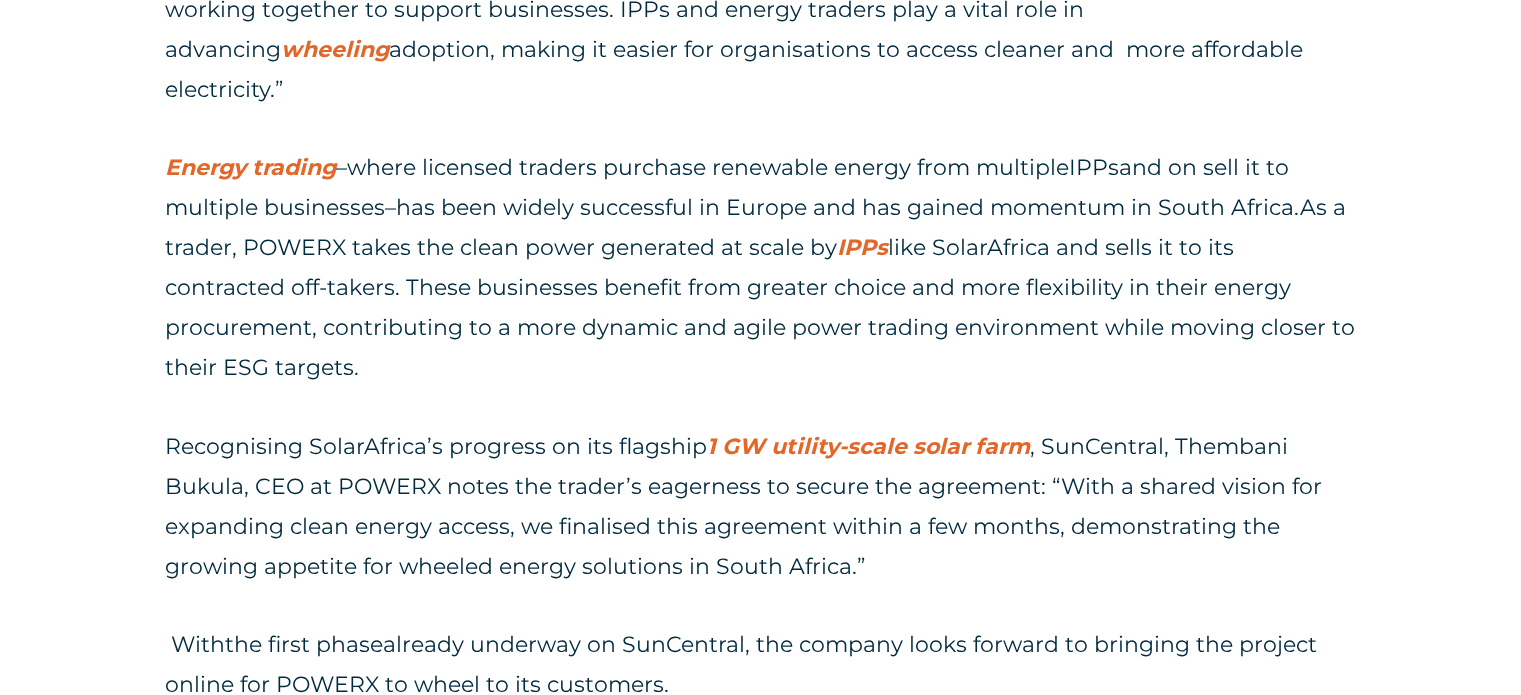 click on "The agreement reinforces SolarAfrica’s leadership in energy innovation underpinned by  its progressive partnerships with industry leaders, and SolarAfrica CEO David  McDonald emphasises the importance of collaboration in driving South Africa’s energy transition.      “Finalising this agreement with POWERX is a prime example of how the renewable energy sector is working together to support businesses. IPPs and energy traders play a vital role in advancing  wheeling  adoption, making it easier for organisations to access cleaner and  more affordable electricity.”   Energy trading  –  where licensed traders purchase renewable energy from multiple  IPPs  and on sell it to multiple businesses  –  has been widely successful in Europe and has gained momentum in South Africa.  As a trader, POWERX takes the clean power generated at scale by  IPPs   Recognising SolarAfrica’s progress on its flagship  1 GW utility-scale solar farm     With  the first phase" at bounding box center (760, 248) 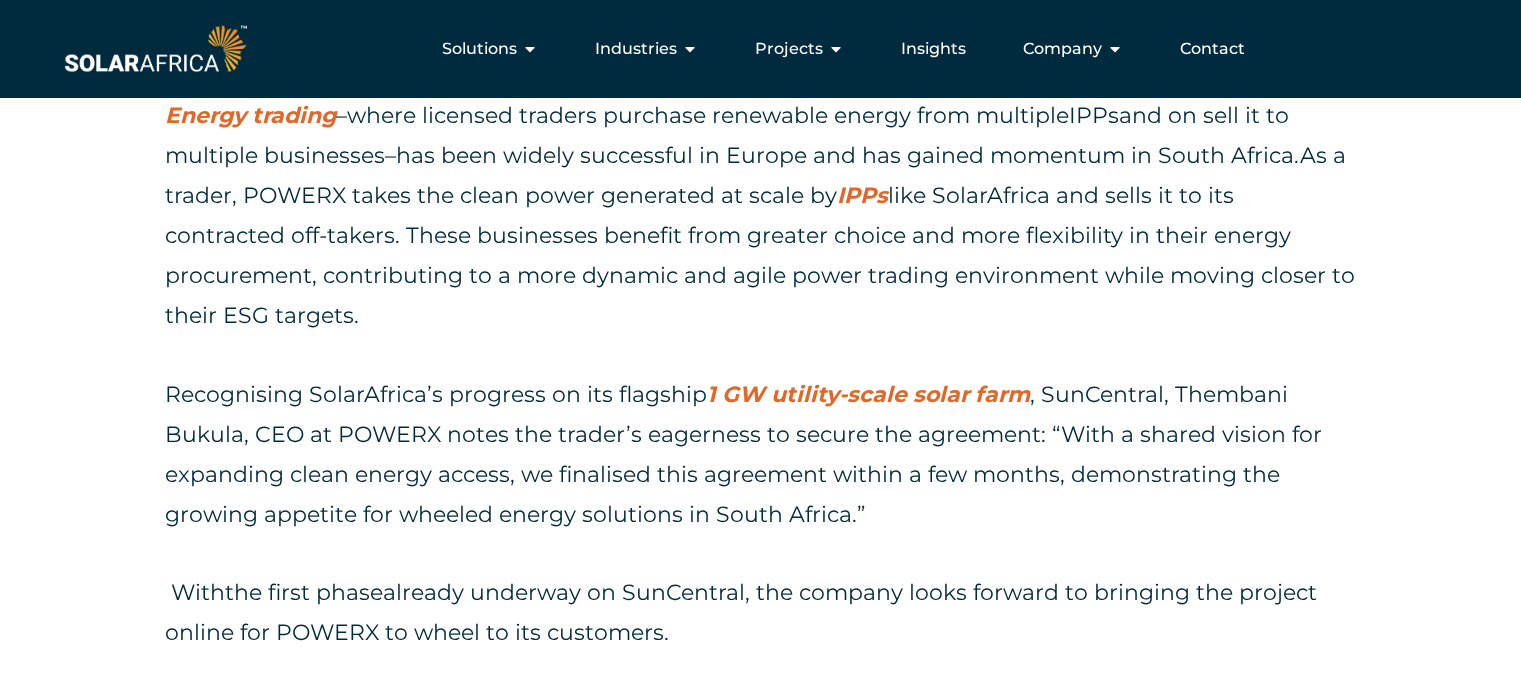 scroll, scrollTop: 1300, scrollLeft: 0, axis: vertical 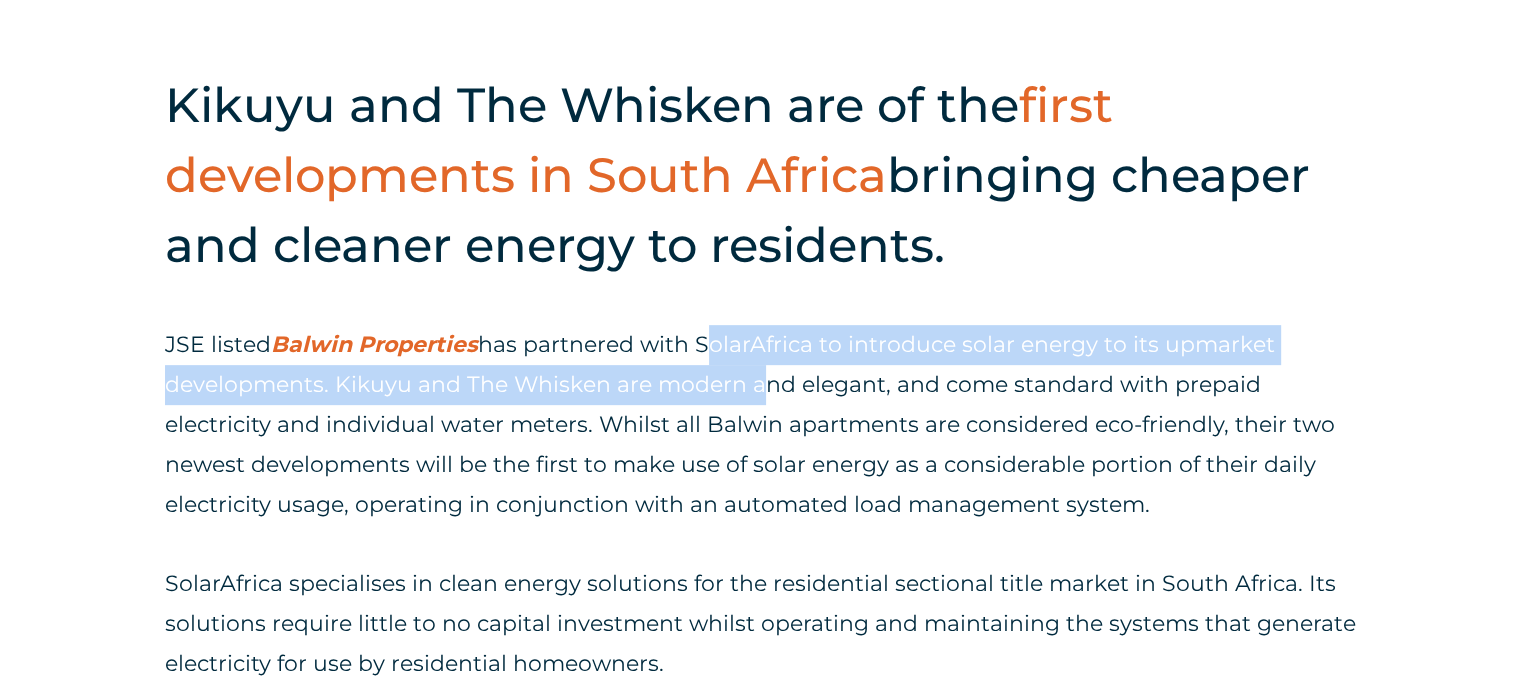 drag, startPoint x: 706, startPoint y: 344, endPoint x: 880, endPoint y: 388, distance: 179.47702 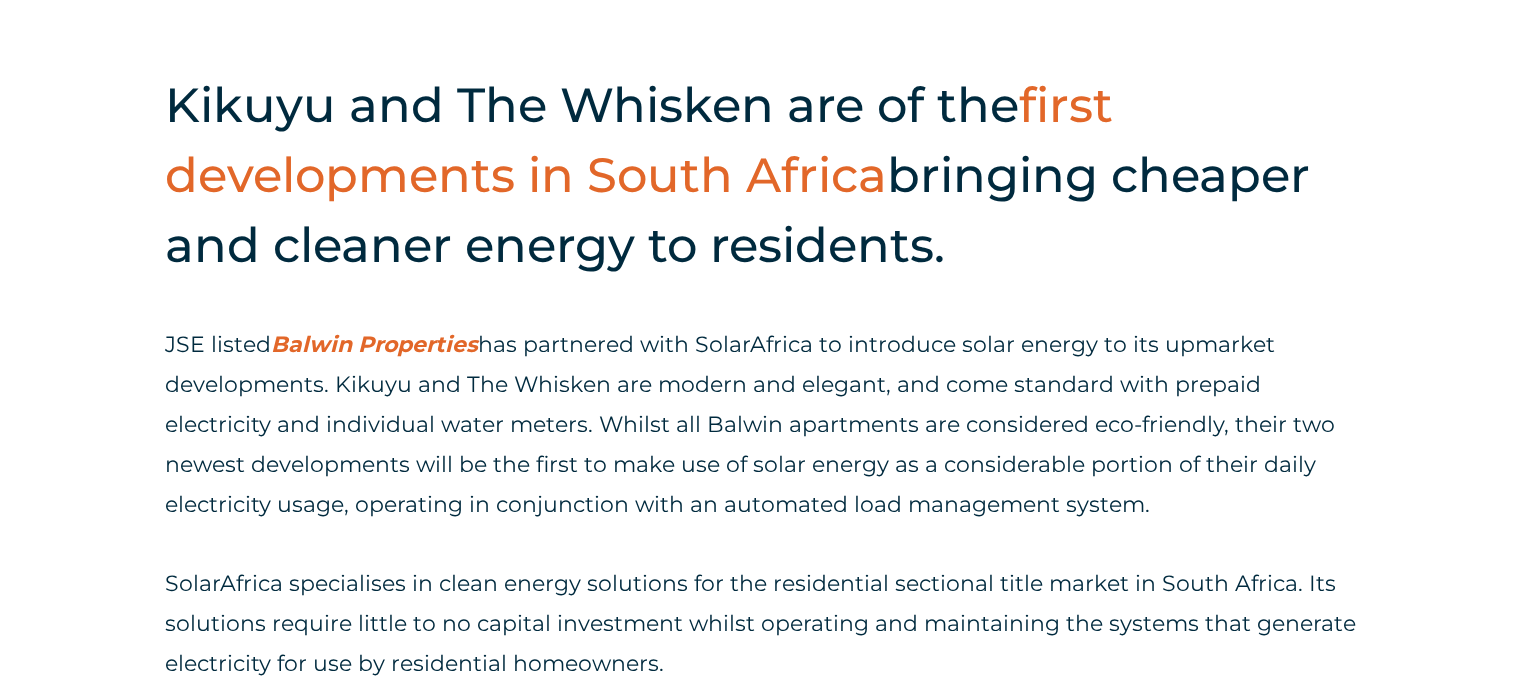 click on "JSE listed  Balwin Properties  has partnered with SolarAfrica to introduce solar energy to its upmarket developments. Kikuyu and The Whisken are modern and elegant, and come standard with prepaid electricity and individual water meters. Whilst all Balwin apartments are considered eco-friendly, their two newest developments will be the first to make use of solar energy as a considerable portion of their daily electricity usage, operating in conjunction with an automated load management system." at bounding box center (760, 425) 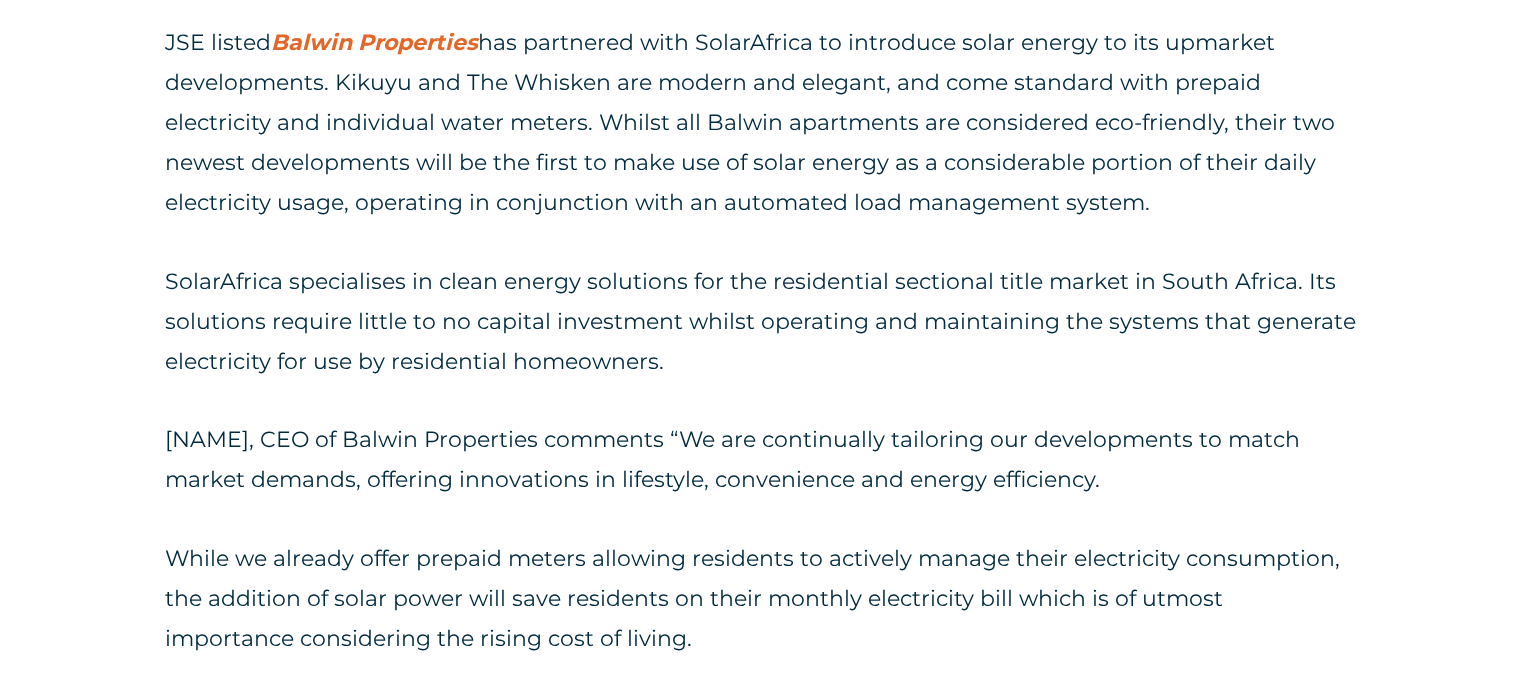 scroll, scrollTop: 1100, scrollLeft: 0, axis: vertical 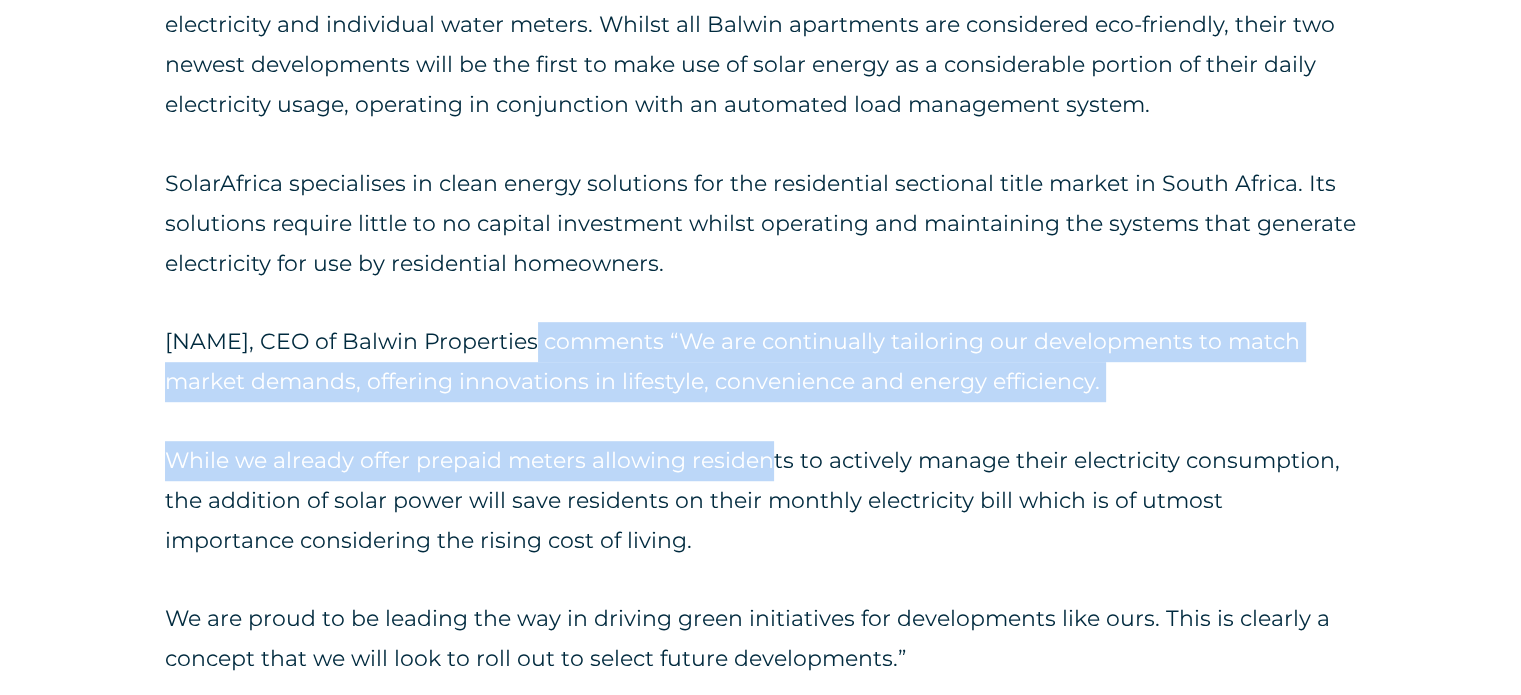 drag, startPoint x: 566, startPoint y: 358, endPoint x: 825, endPoint y: 452, distance: 275.5304 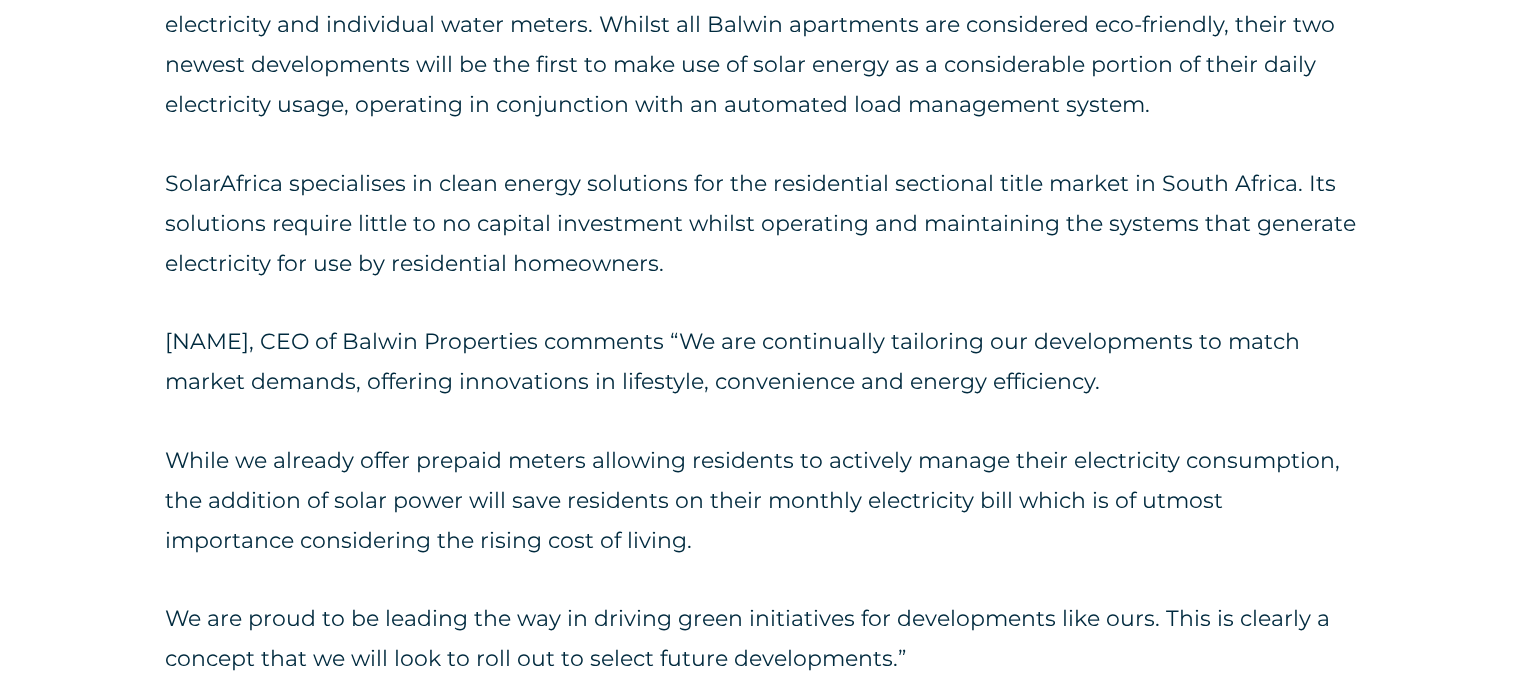 click on "While we already offer prepaid meters allowing residents to actively manage their electricity consumption, the addition of solar power will save residents on their monthly electricity bill which is of utmost importance considering the rising cost of living." at bounding box center (760, 501) 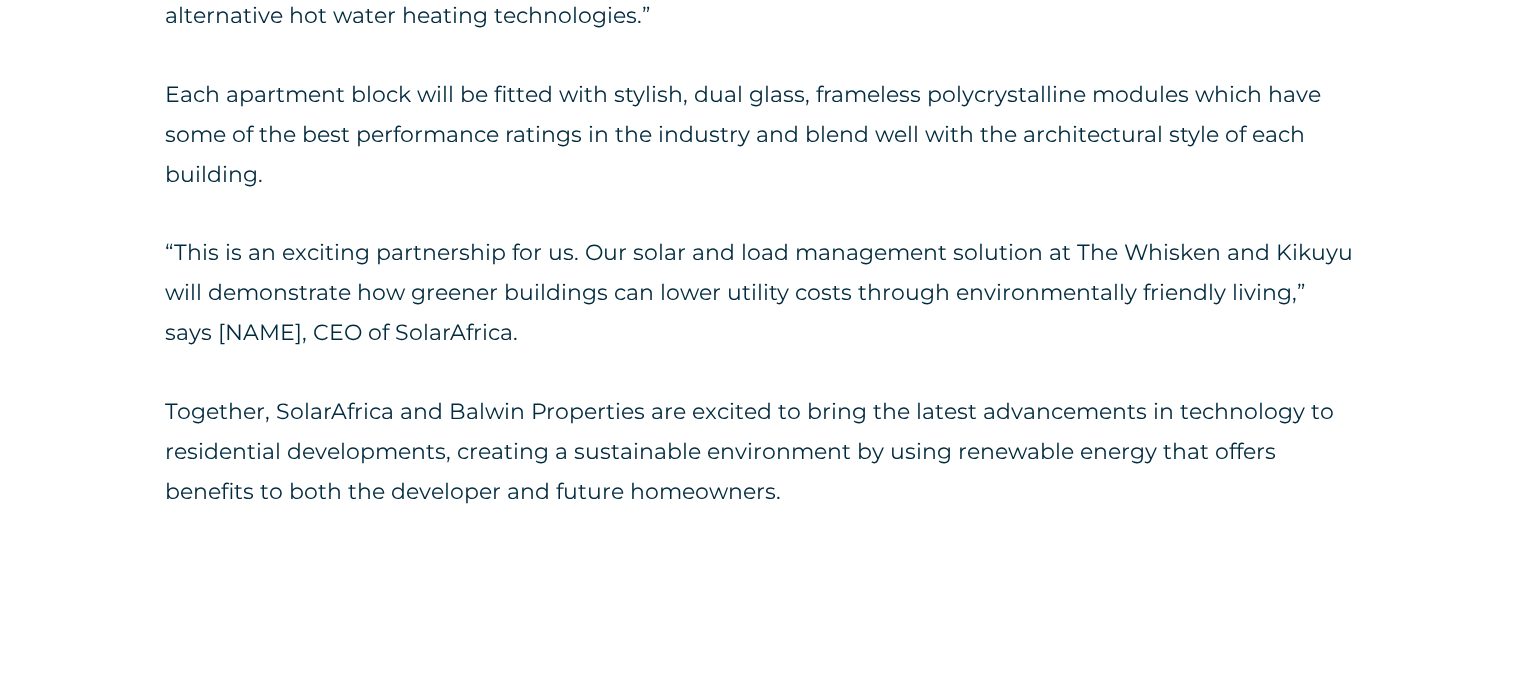 scroll, scrollTop: 2700, scrollLeft: 0, axis: vertical 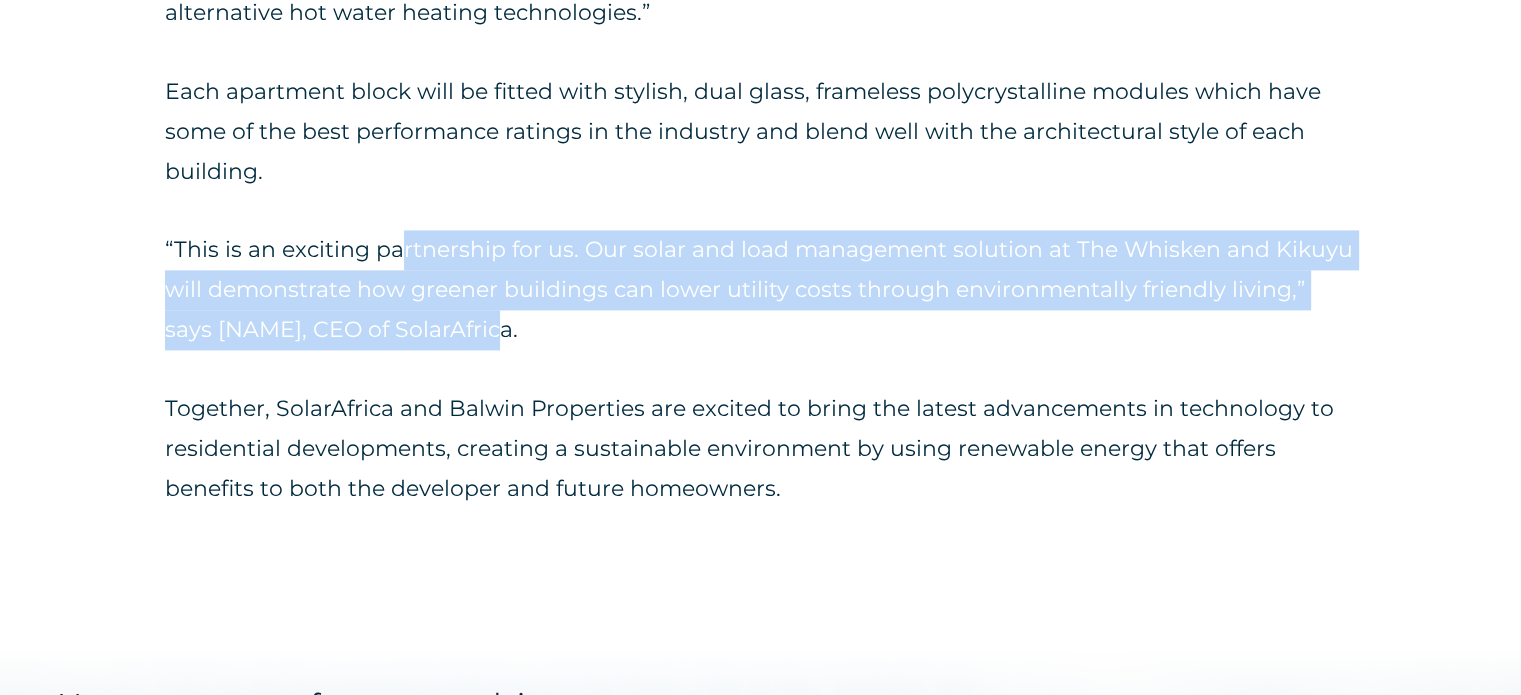 drag, startPoint x: 400, startPoint y: 264, endPoint x: 460, endPoint y: 364, distance: 116.61904 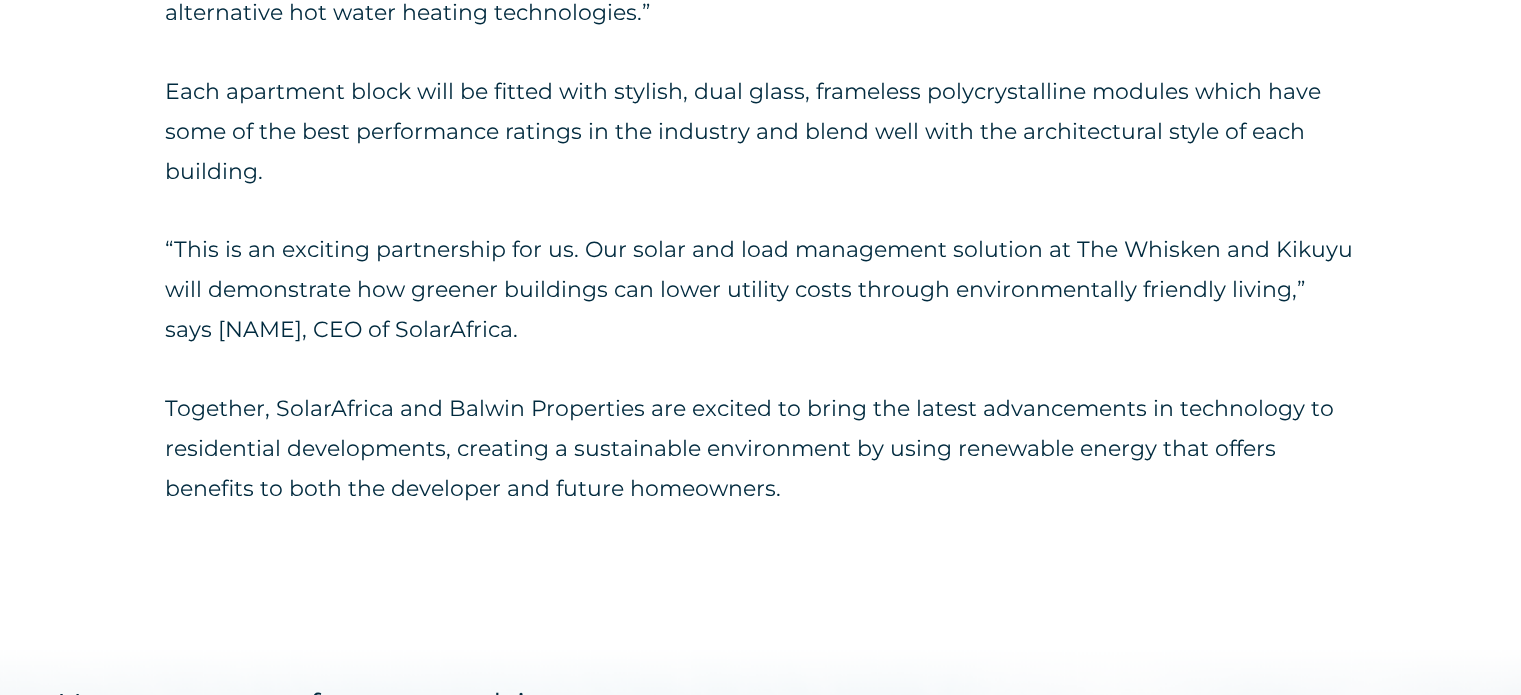 click on "JSE listed  Balwin Properties  has partnered with SolarAfrica to introduce solar energy to its upmarket developments. Kikuyu and The Whisken are modern and elegant, and come standard with prepaid electricity and individual water meters. Whilst all Balwin apartments are considered eco-friendly, their two newest developments will be the first to make use of solar energy as a considerable portion of their daily electricity usage, operating in conjunction with an automated load management system. SolarAfrica specialises in clean energy solutions for the residential sectional title market in South Africa. Its solutions require little to no capital investment whilst operating and maintaining the systems that generate electricity for use by residential homeowners. Steve Brookes, CEO of Balwin Properties comments “We are continually tailoring our developments to match market demands, offering innovations in lifestyle, convenience and energy efficiency." at bounding box center [760, -583] 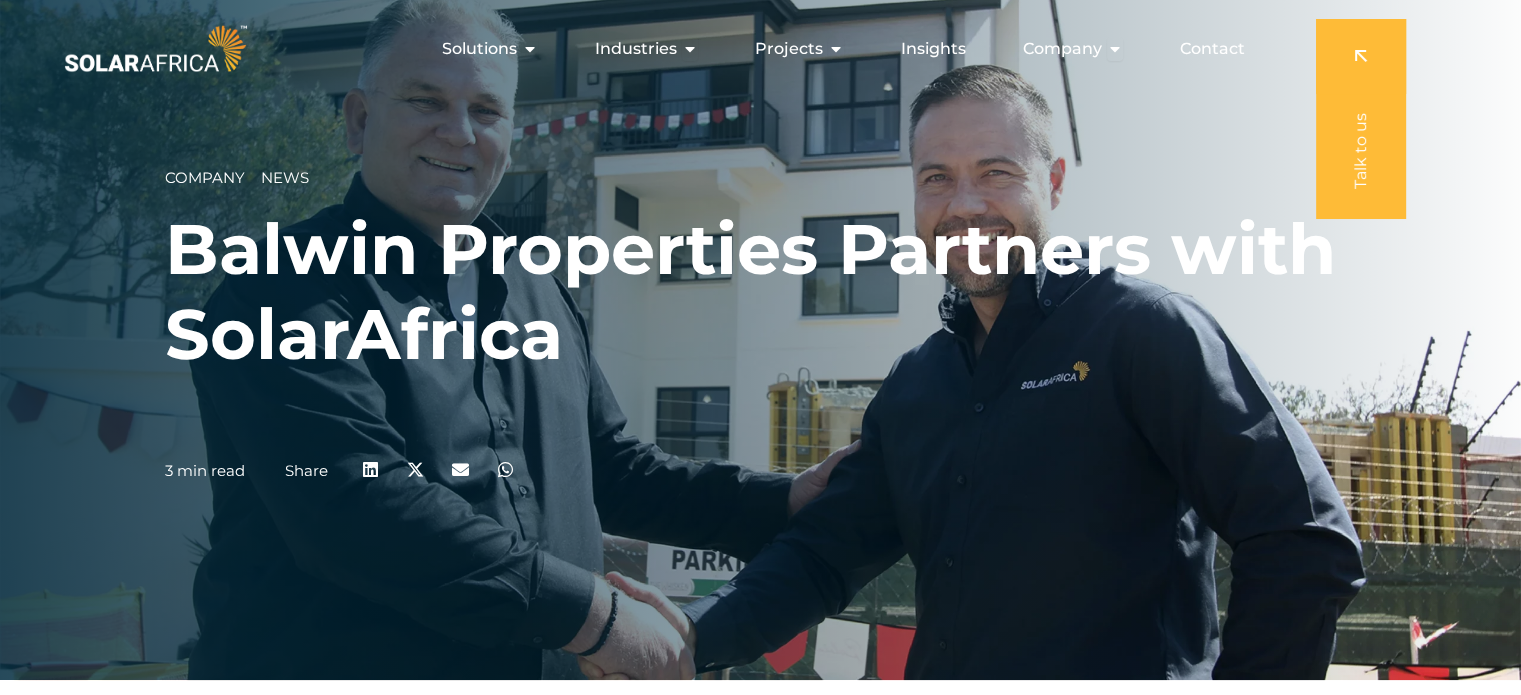 scroll, scrollTop: 0, scrollLeft: 0, axis: both 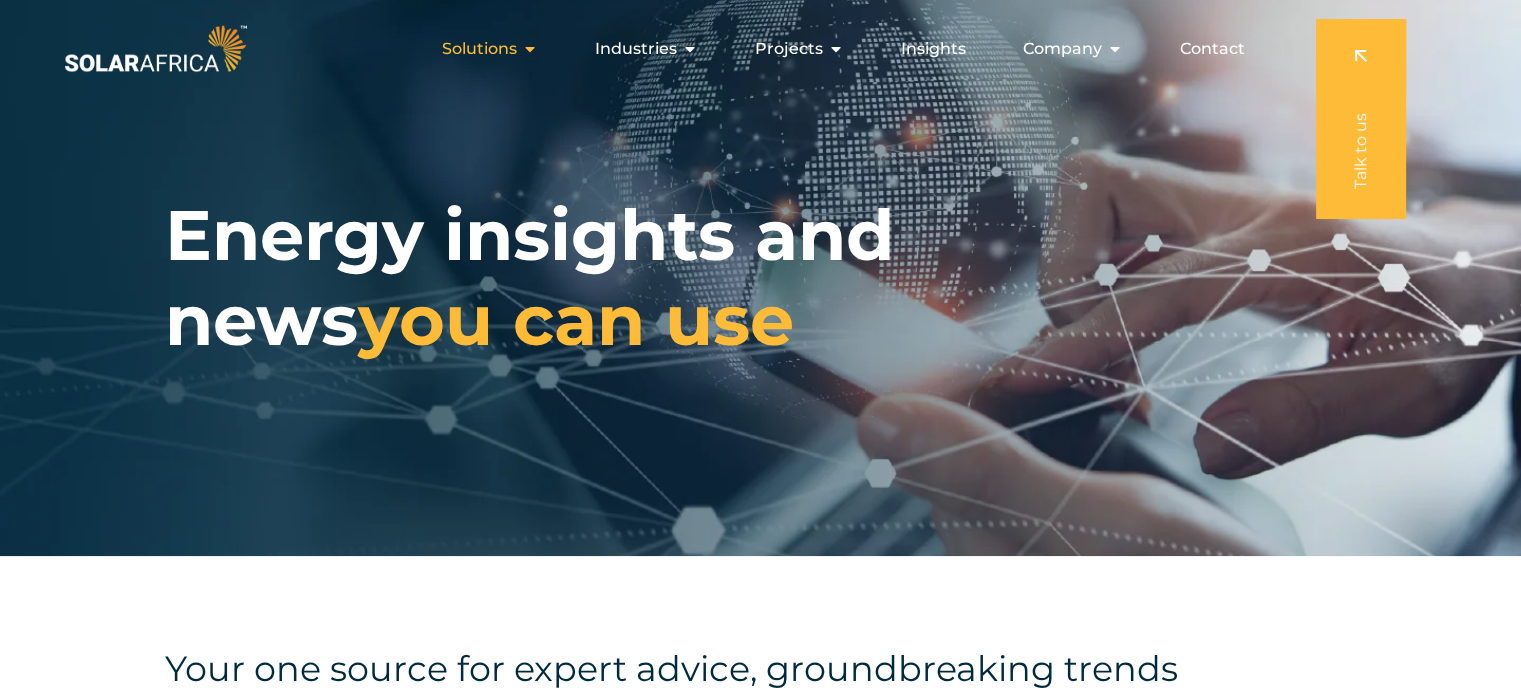 click on "Solutions" at bounding box center [479, 49] 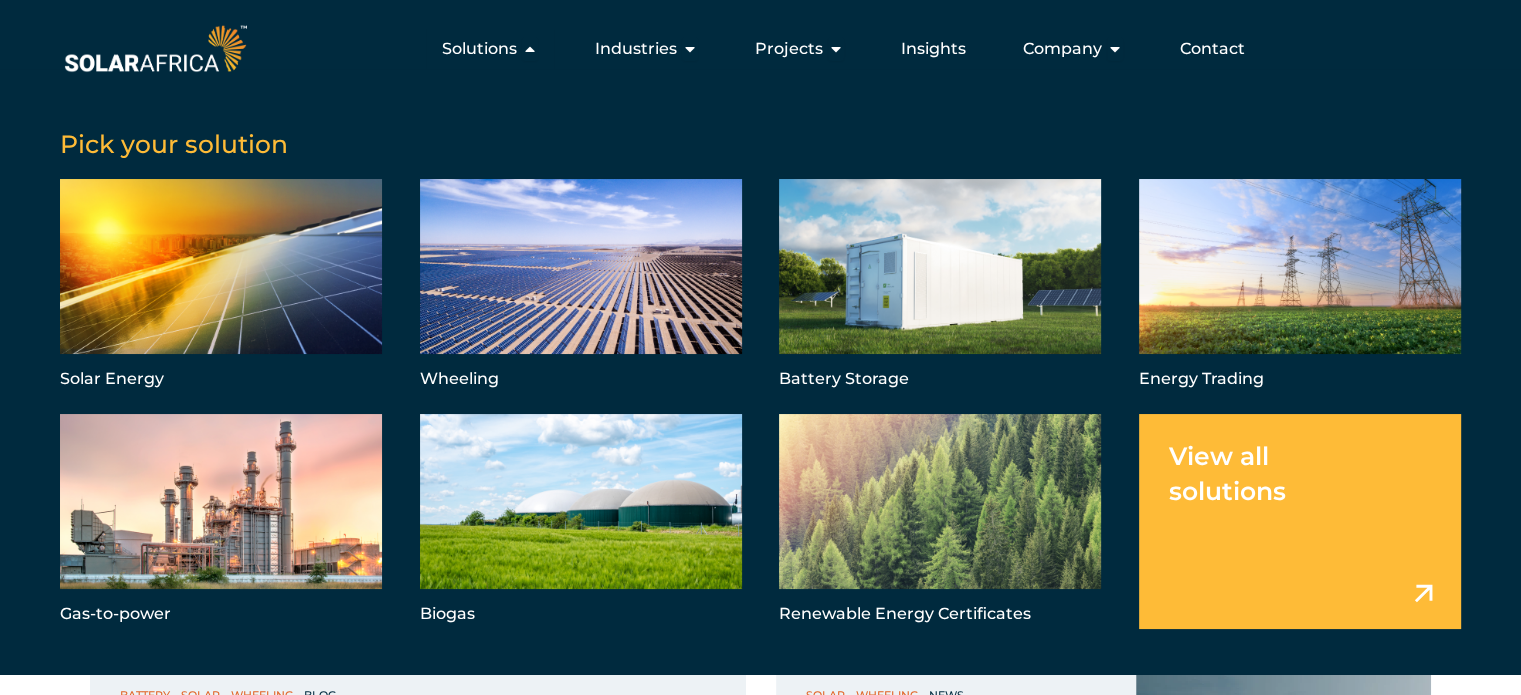scroll, scrollTop: 0, scrollLeft: 0, axis: both 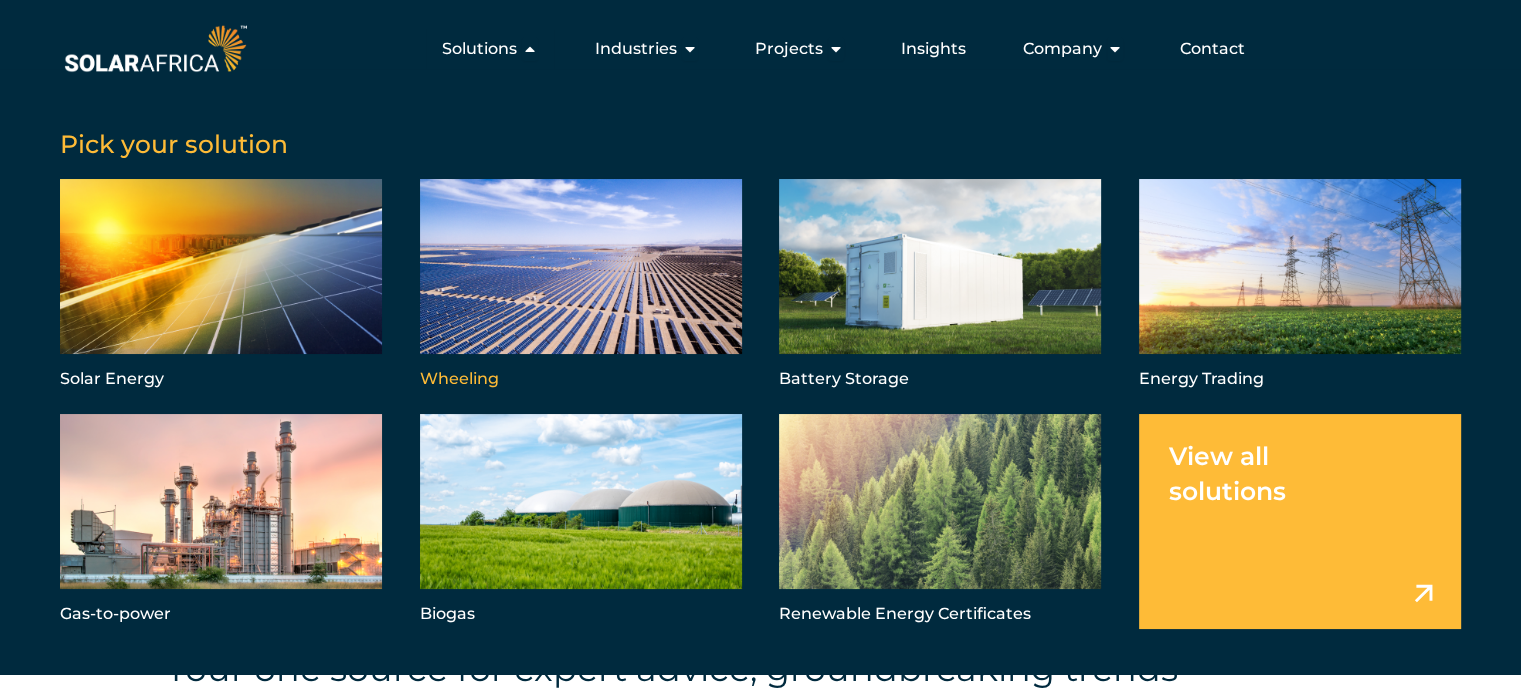 click at bounding box center [581, 286] 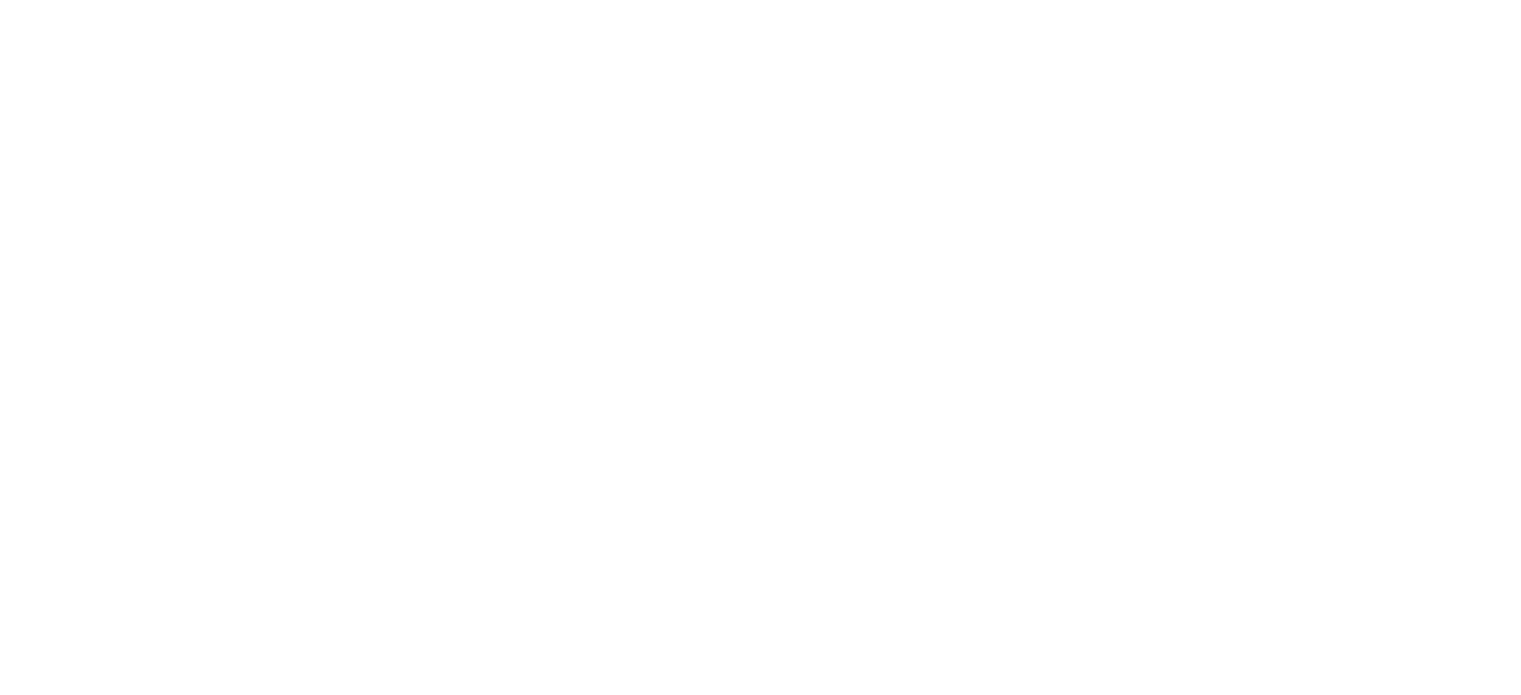 scroll, scrollTop: 0, scrollLeft: 0, axis: both 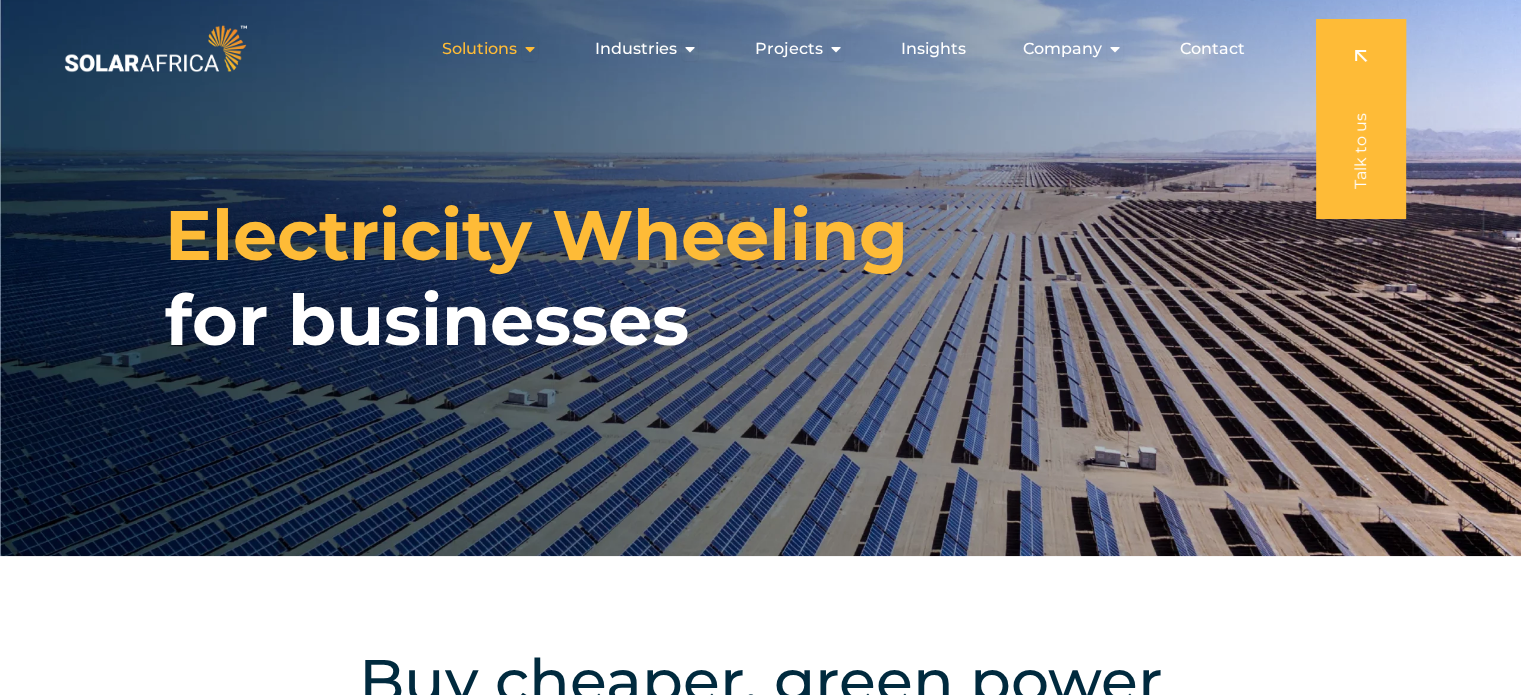click at bounding box center [530, 49] 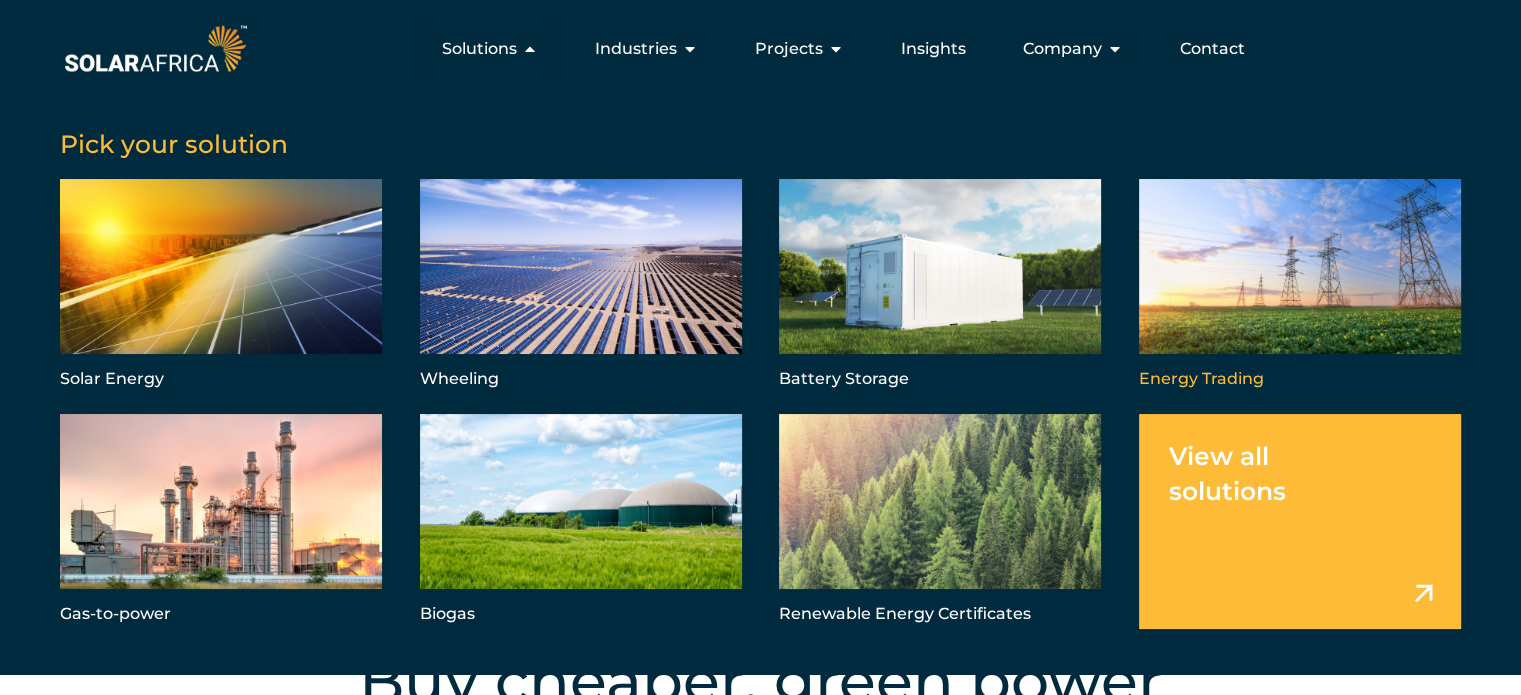 click at bounding box center [1300, 286] 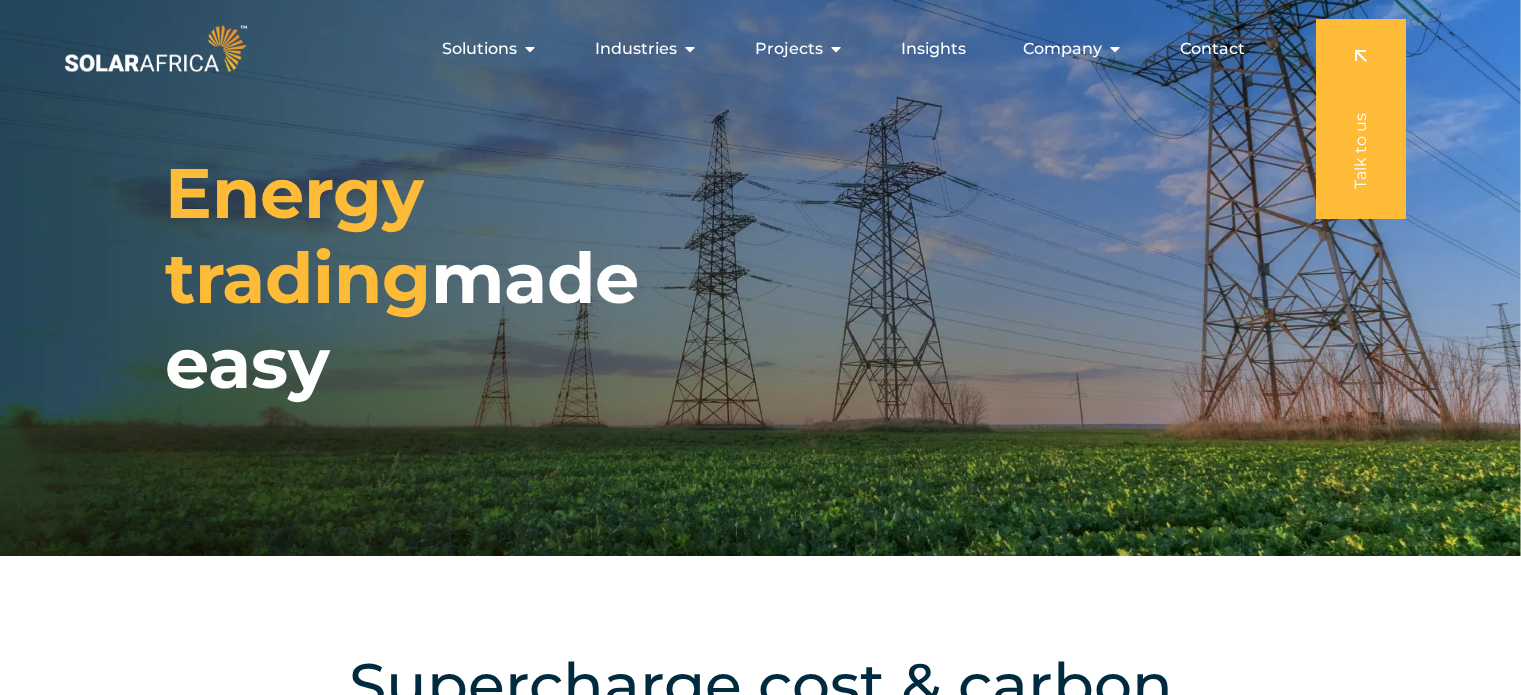 scroll, scrollTop: 0, scrollLeft: 0, axis: both 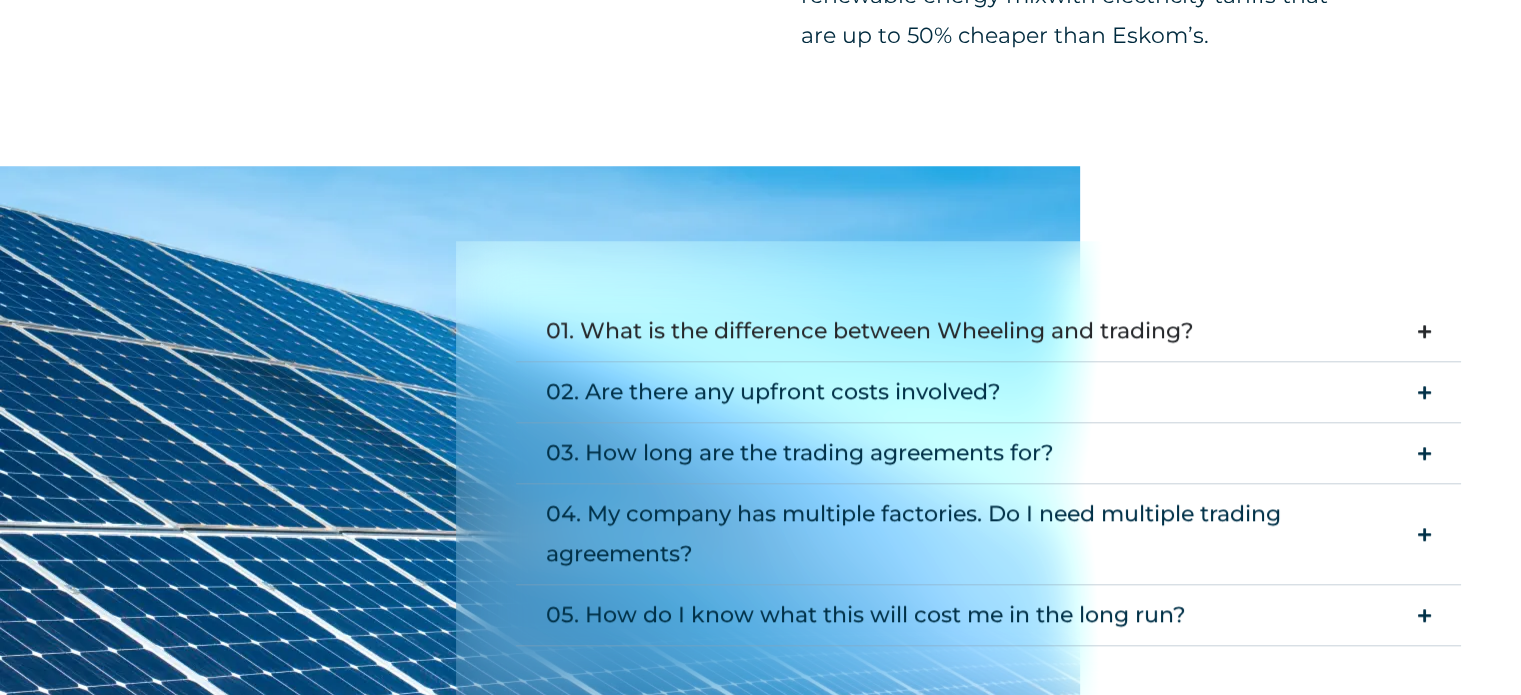 click on "01. What is the difference between Wheeling and trading?" at bounding box center [870, 331] 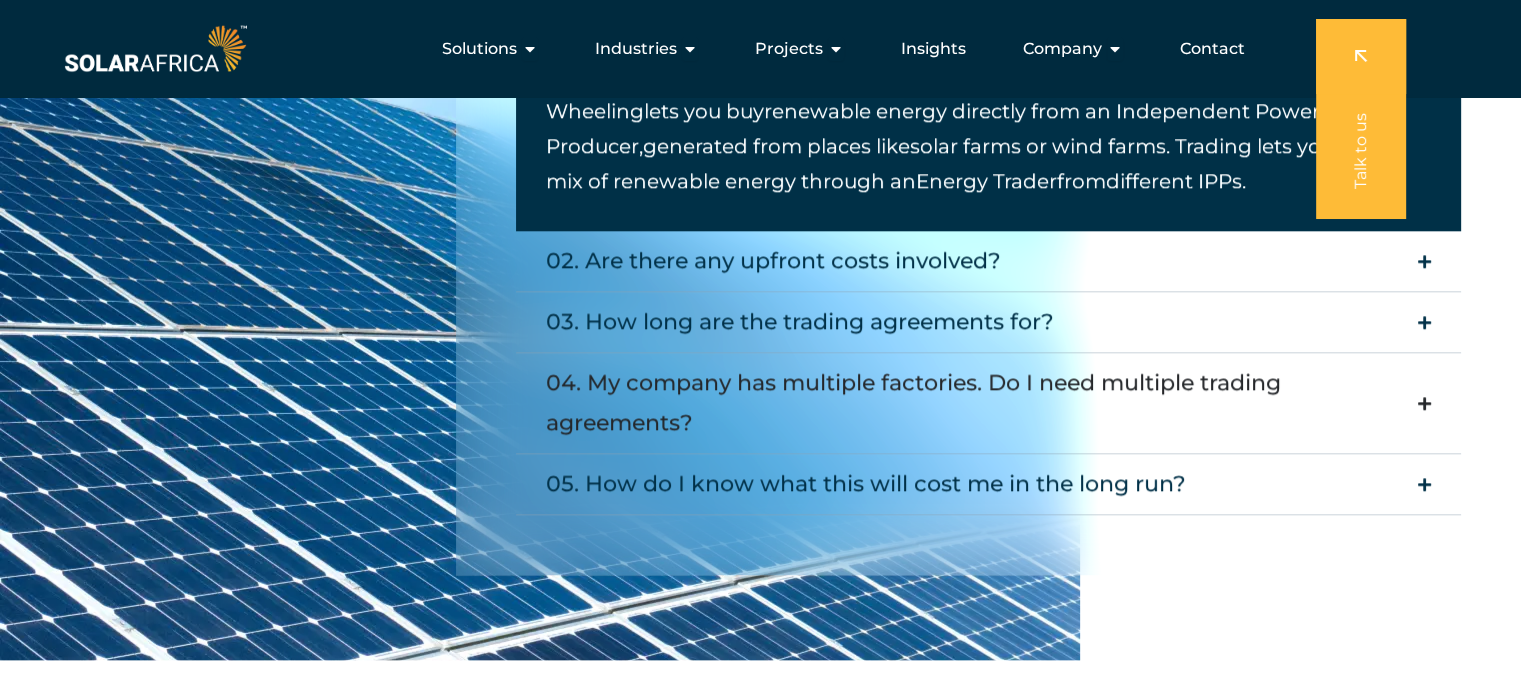 scroll, scrollTop: 2000, scrollLeft: 0, axis: vertical 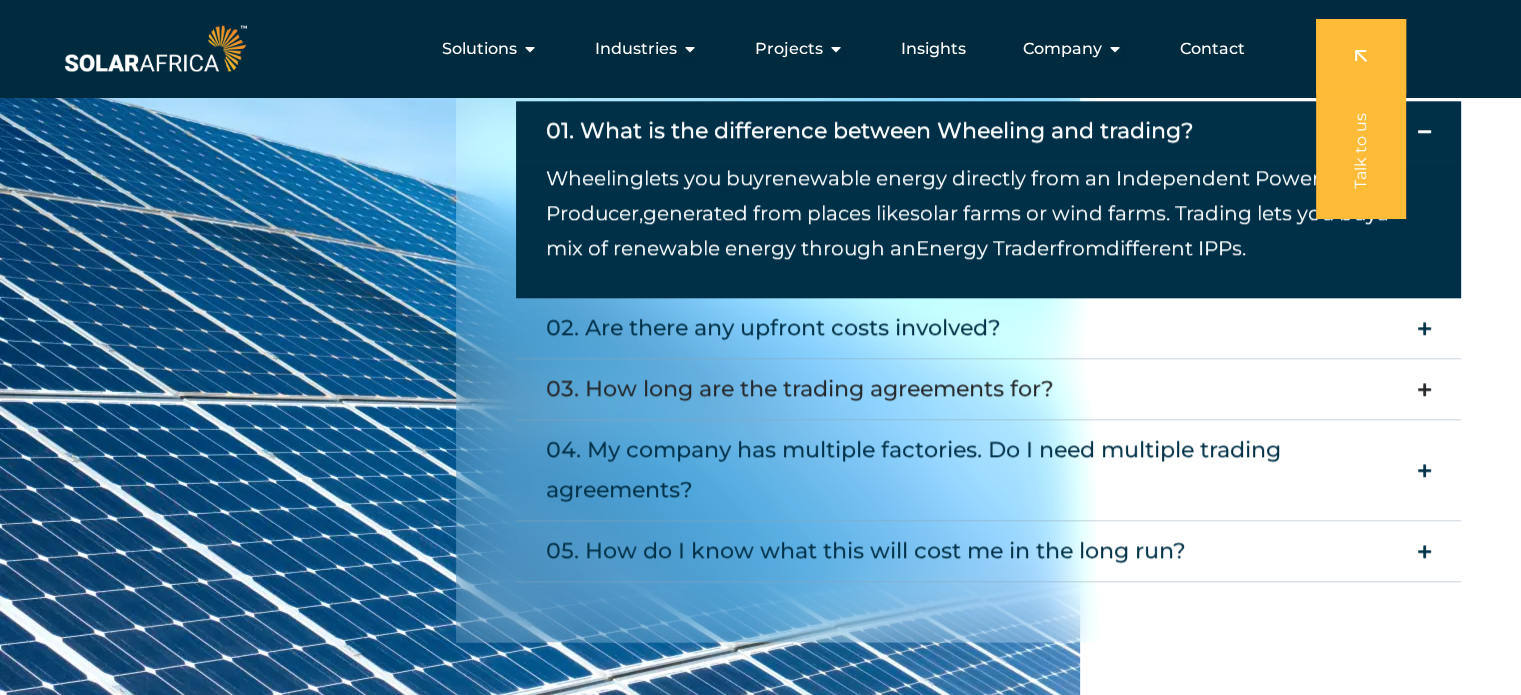 click on "03. How long are the trading agreements for?" at bounding box center [800, 389] 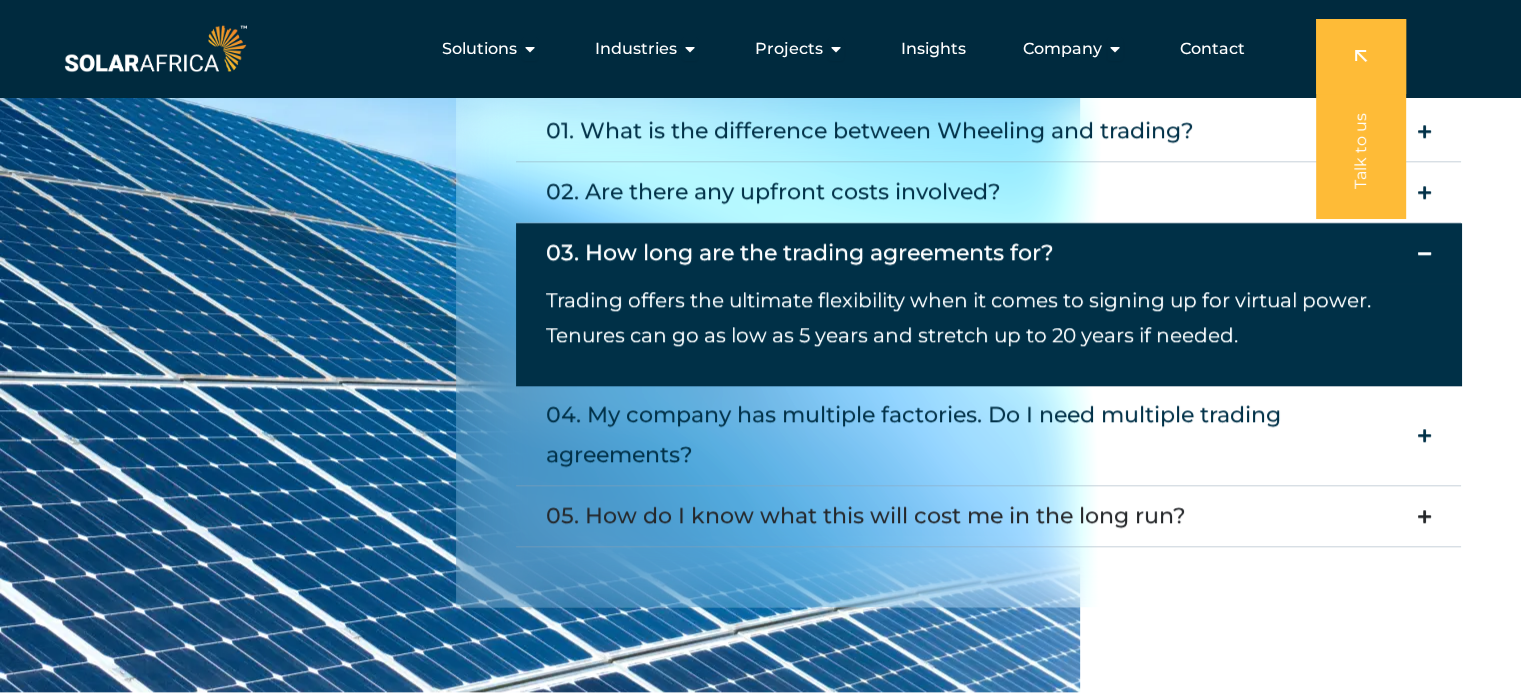 click on "05. How do I know what this will cost me in the long run?" at bounding box center (866, 516) 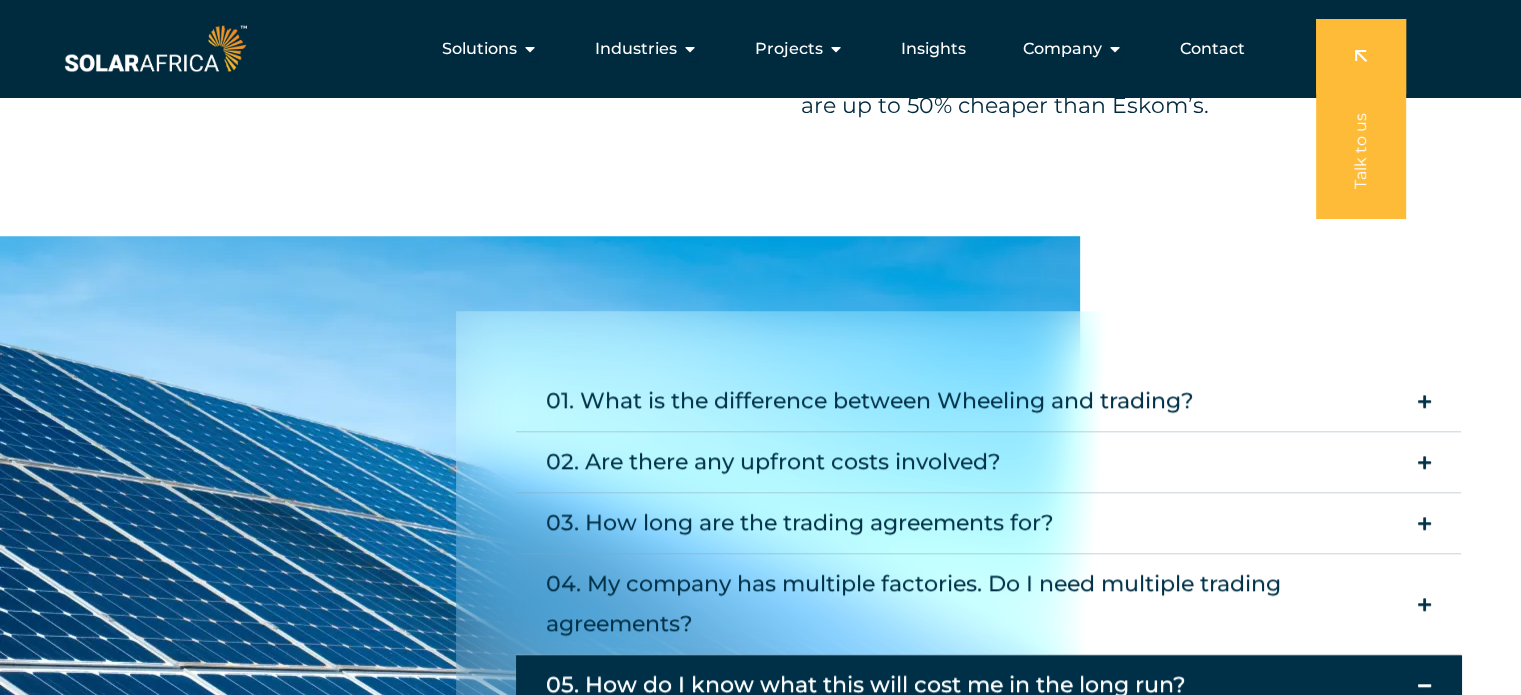 scroll, scrollTop: 1700, scrollLeft: 0, axis: vertical 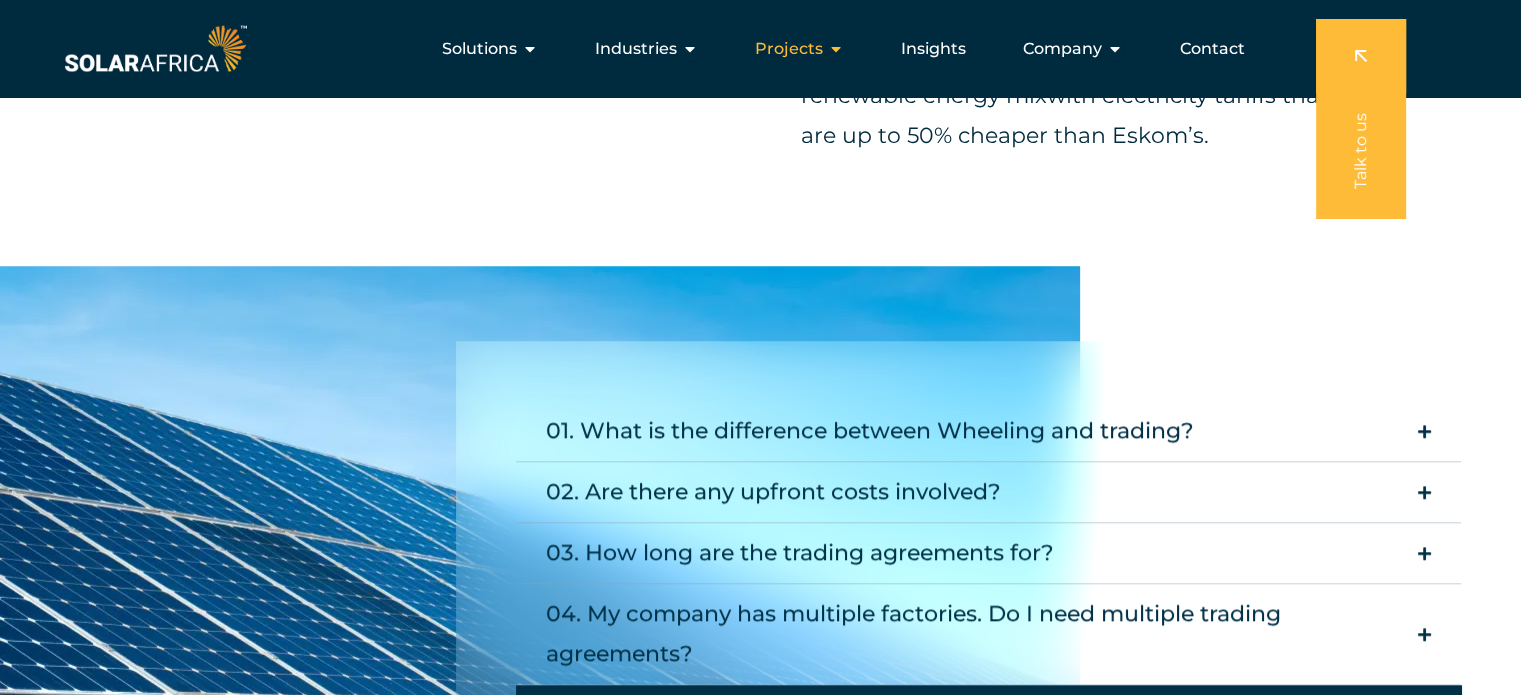 click at bounding box center [836, 49] 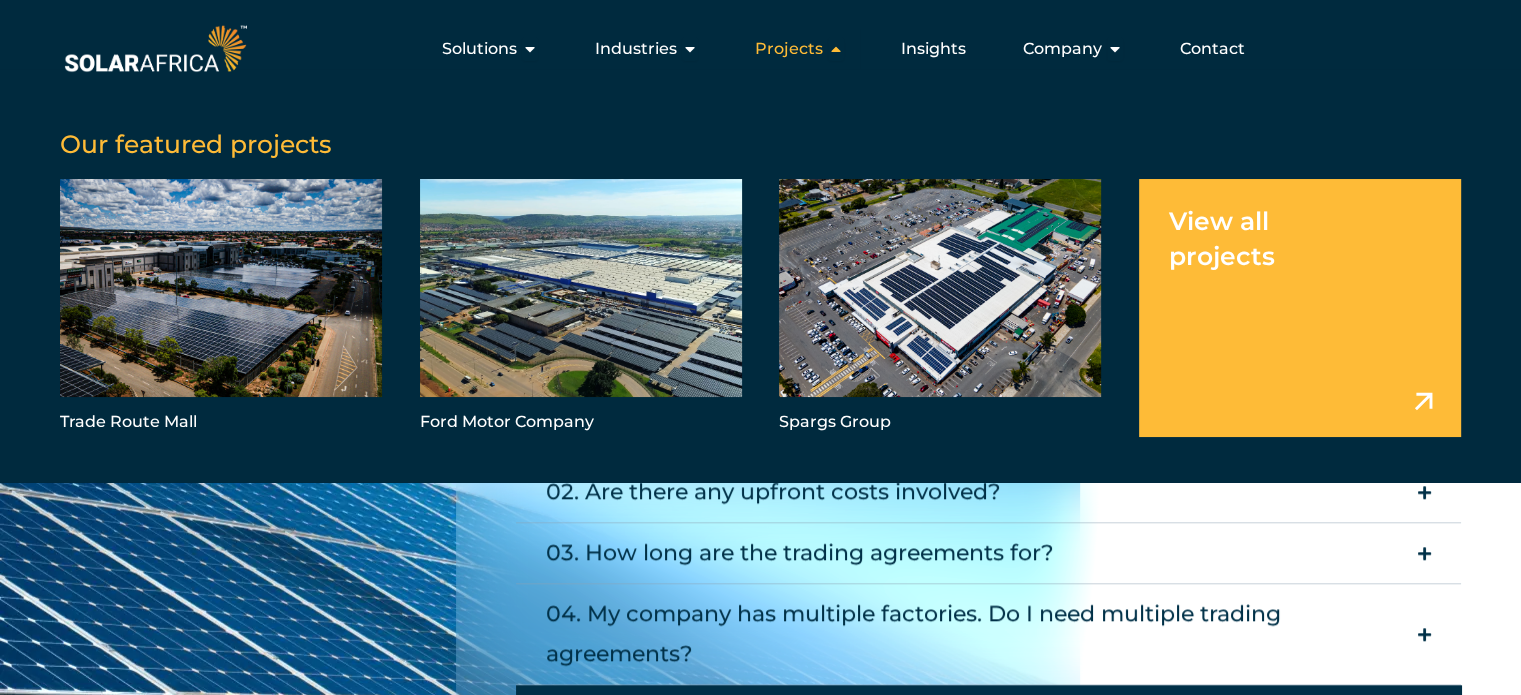click at bounding box center (836, 49) 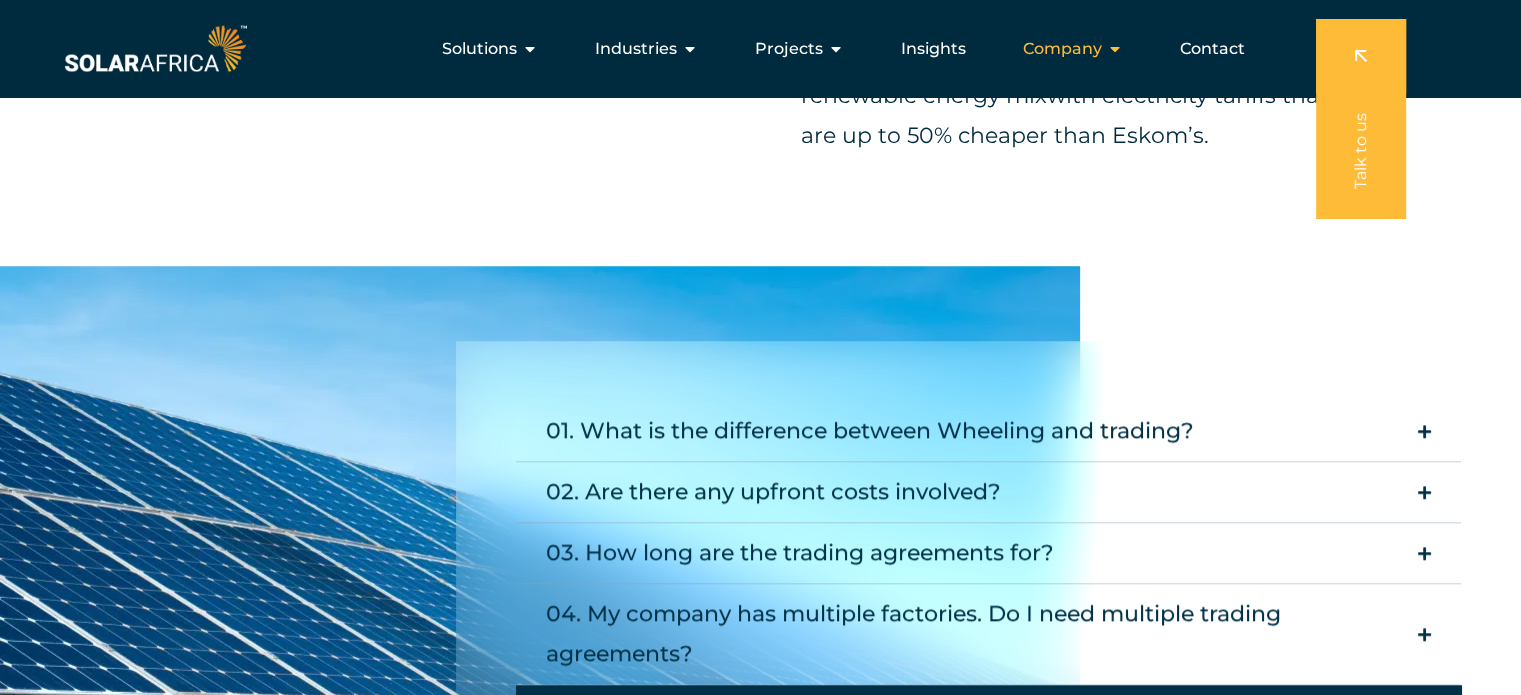 click at bounding box center [1115, 49] 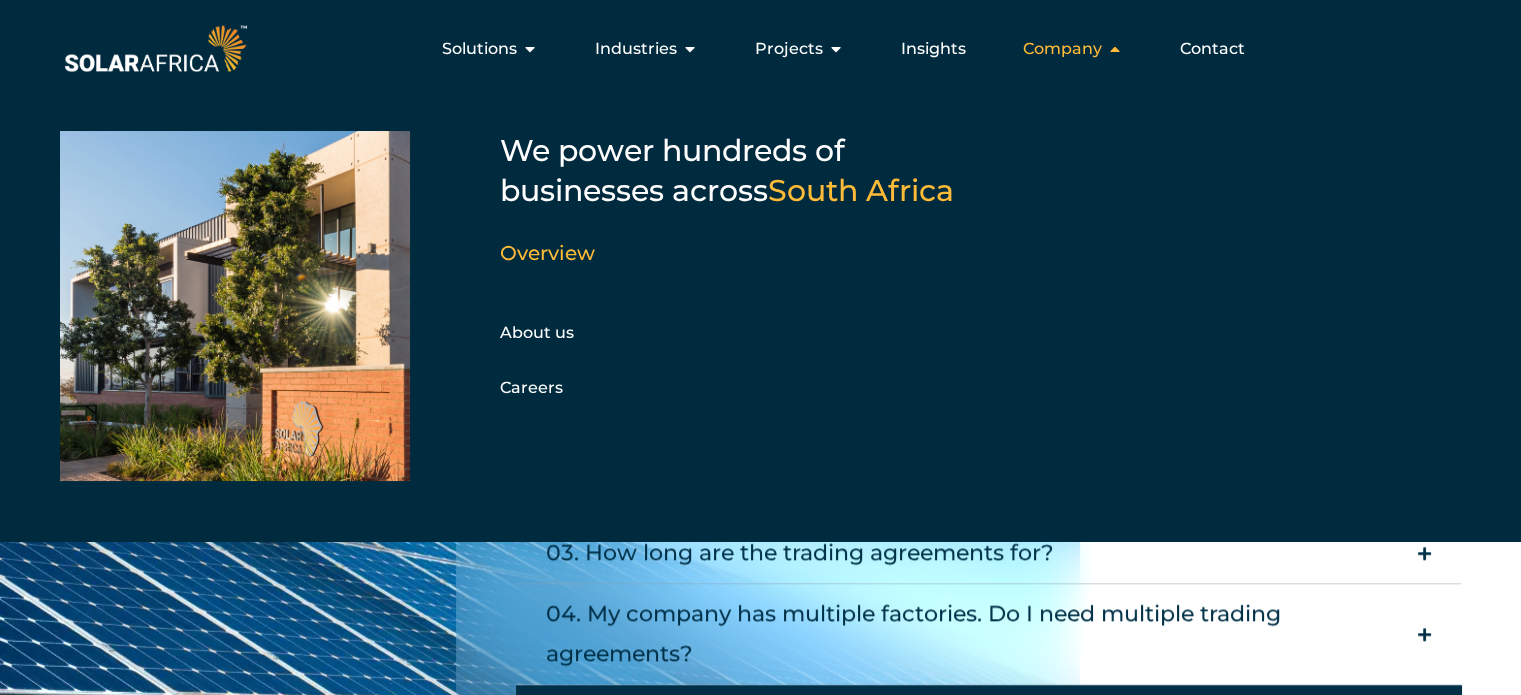 click at bounding box center [1115, 49] 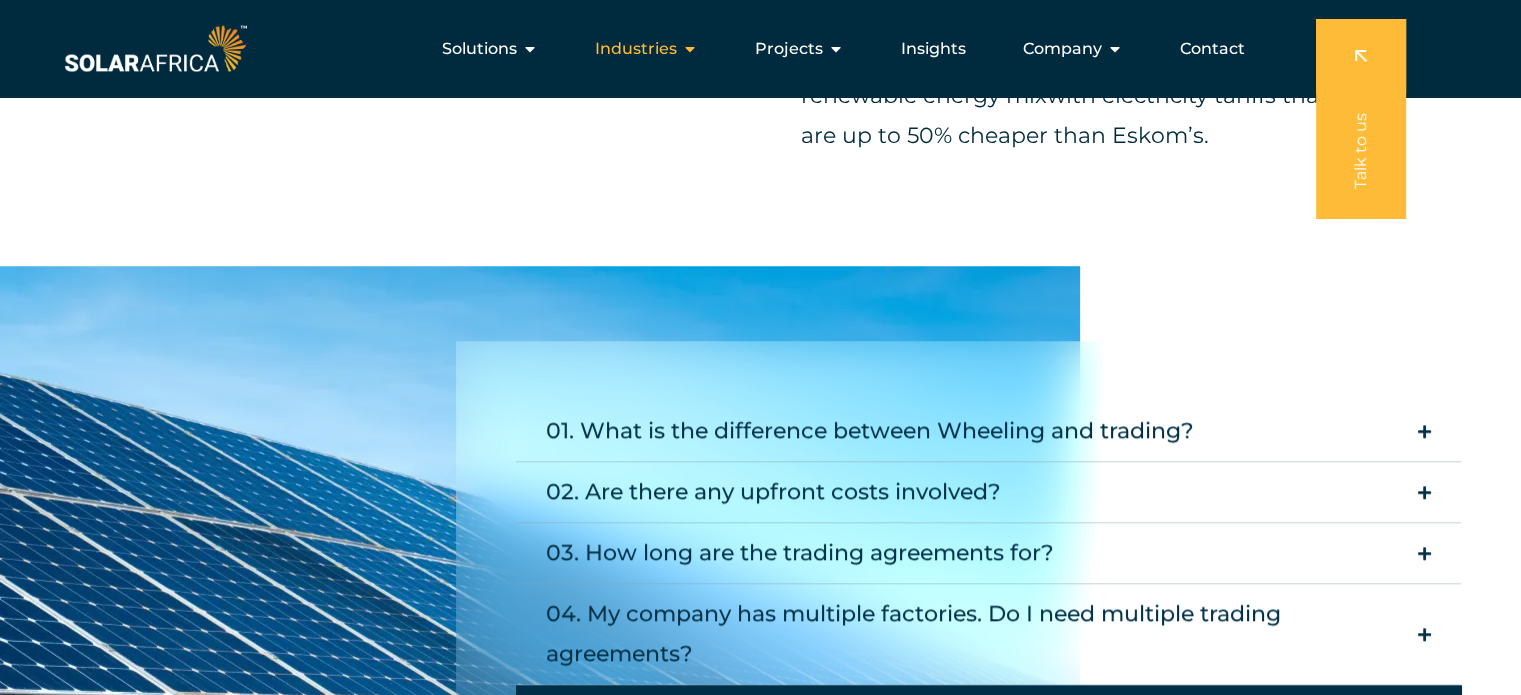 click on "Industries" at bounding box center (636, 49) 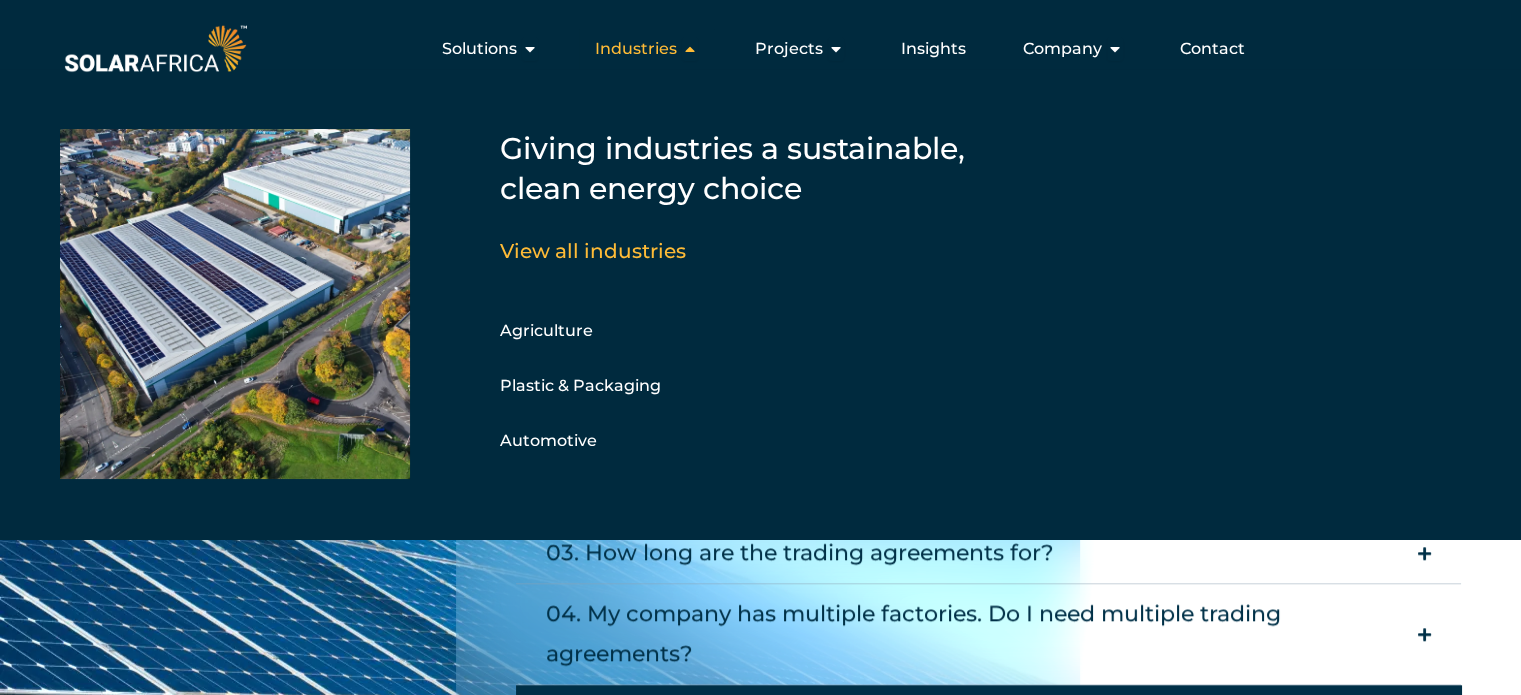 click on "Industries" at bounding box center (636, 49) 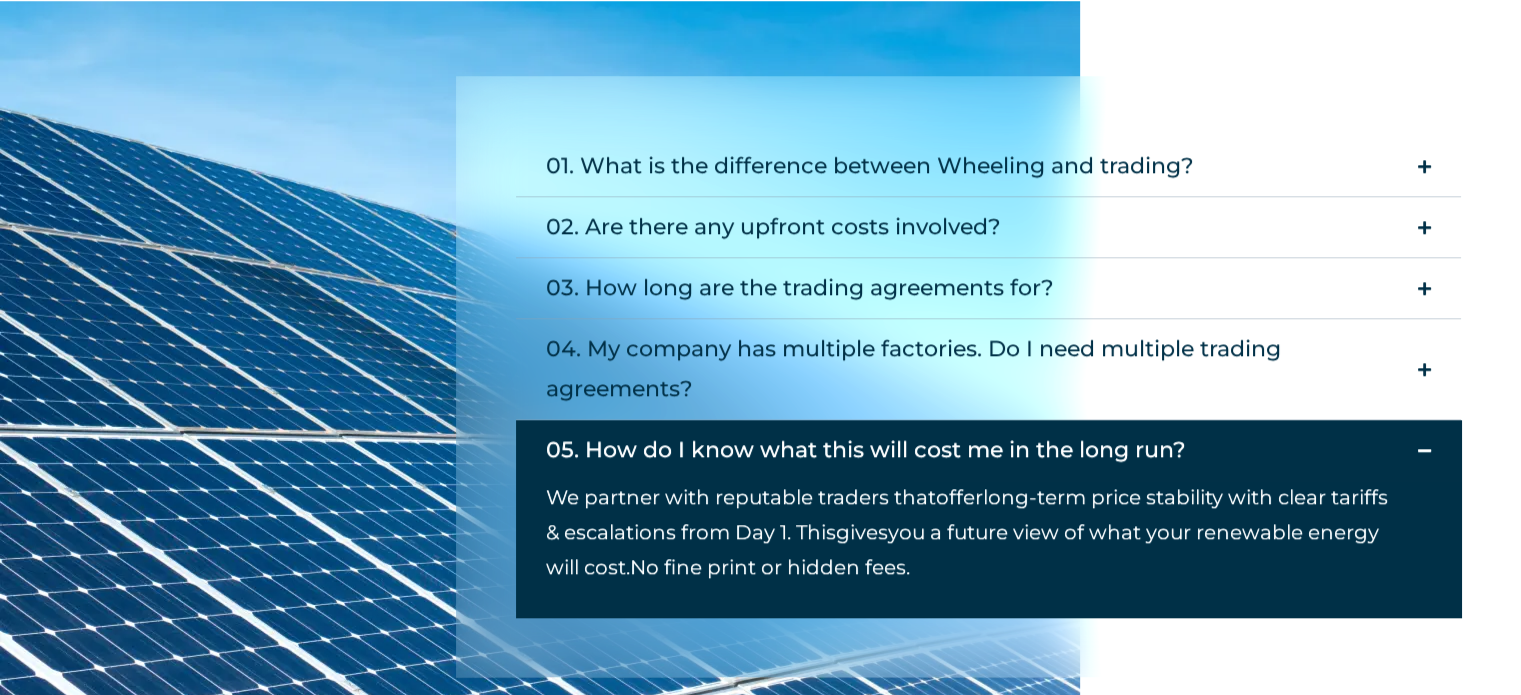 scroll, scrollTop: 2000, scrollLeft: 0, axis: vertical 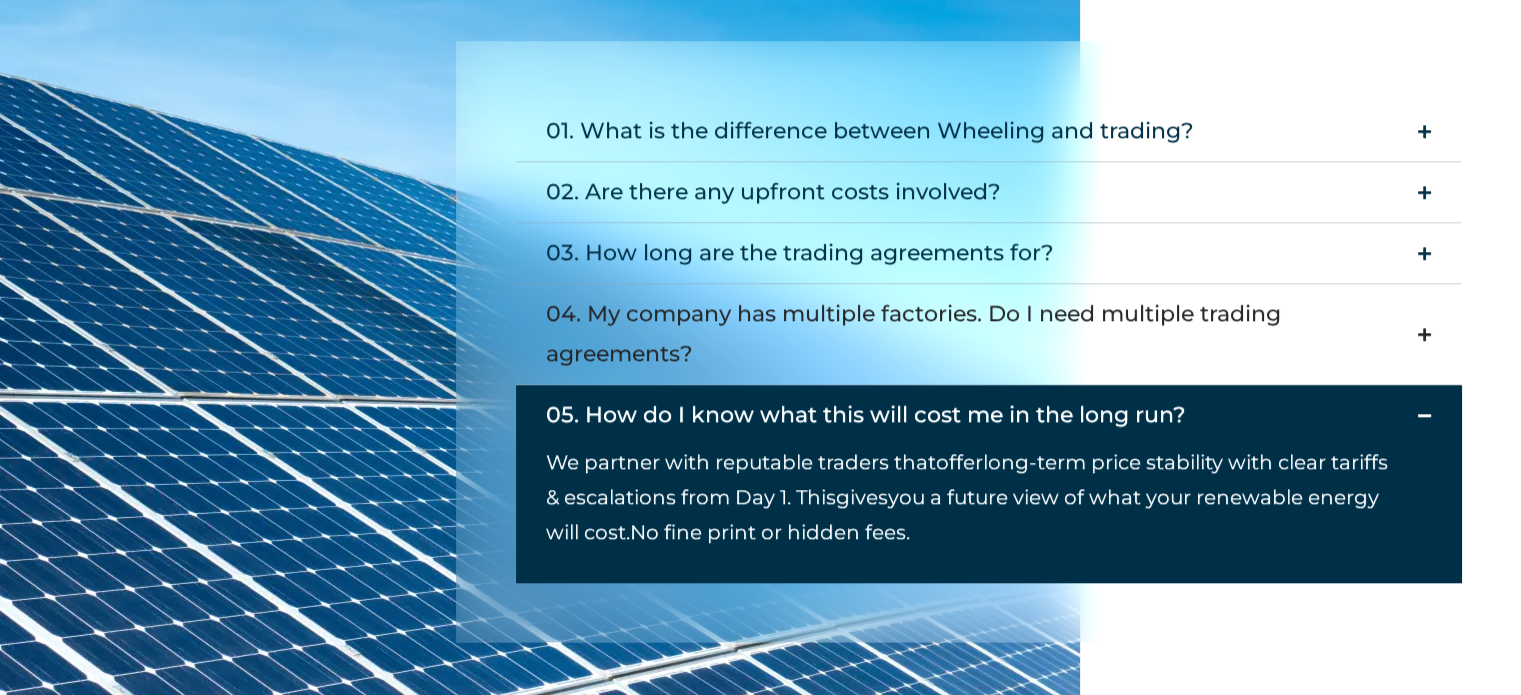 click on "04. My company has multiple factories. Do I need multiple trading agreements?" at bounding box center (977, 334) 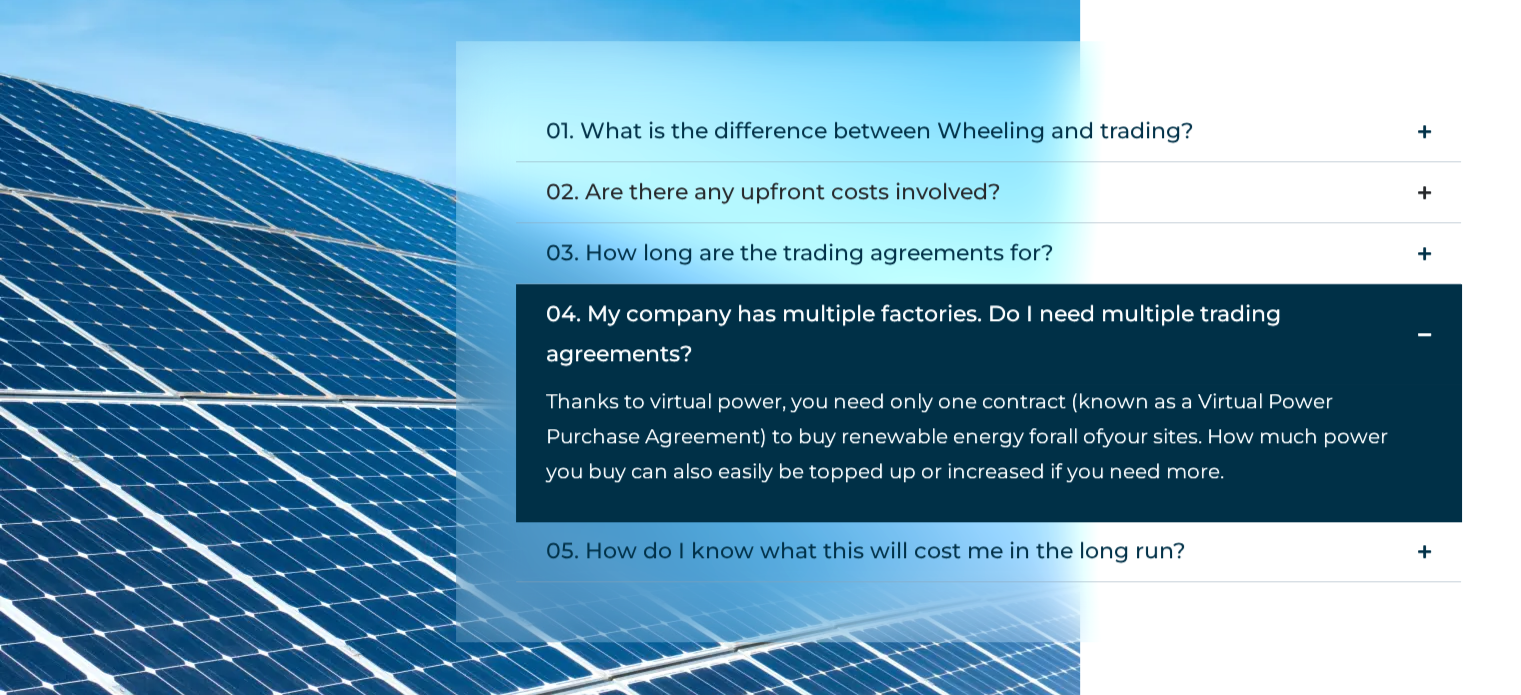 click on "02. Are there any upfront costs involved?" at bounding box center (773, 192) 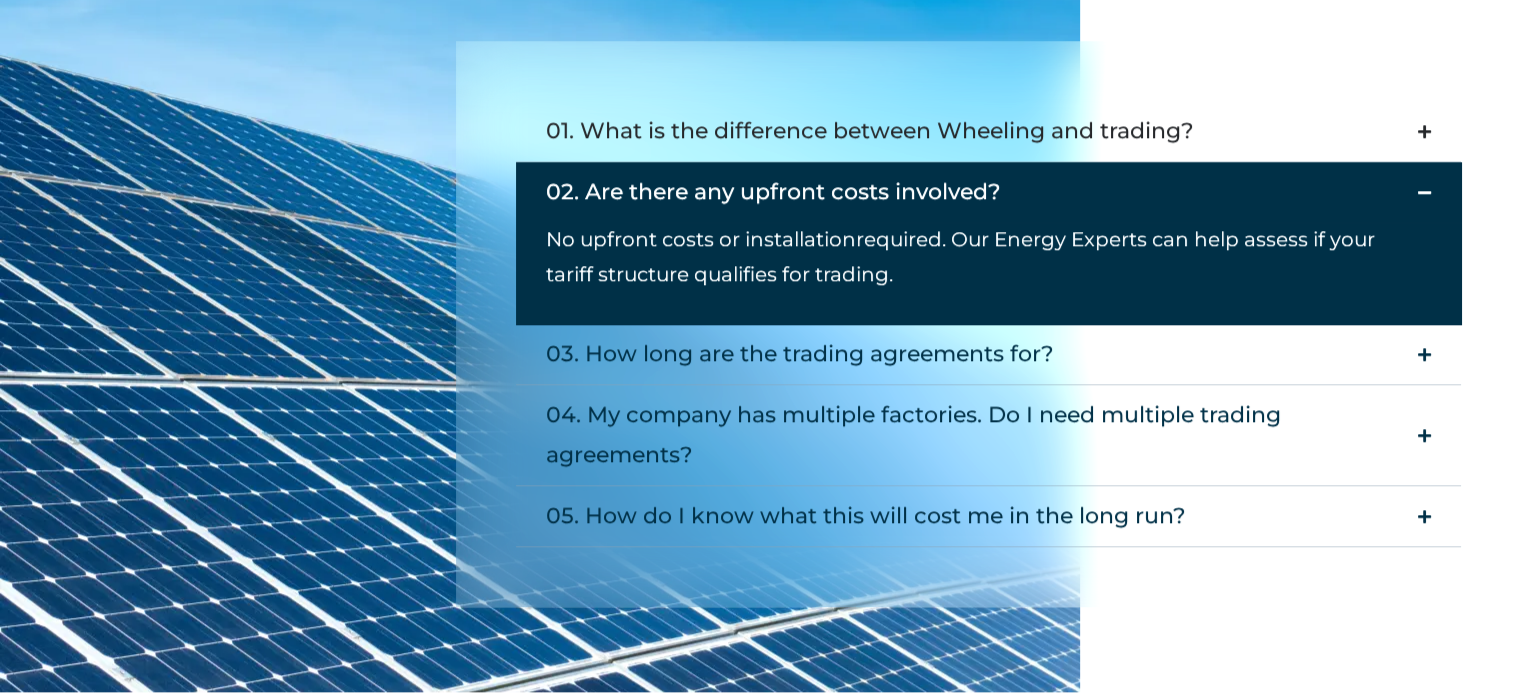 click on "01. What is the difference between Wheeling and trading?" at bounding box center [870, 131] 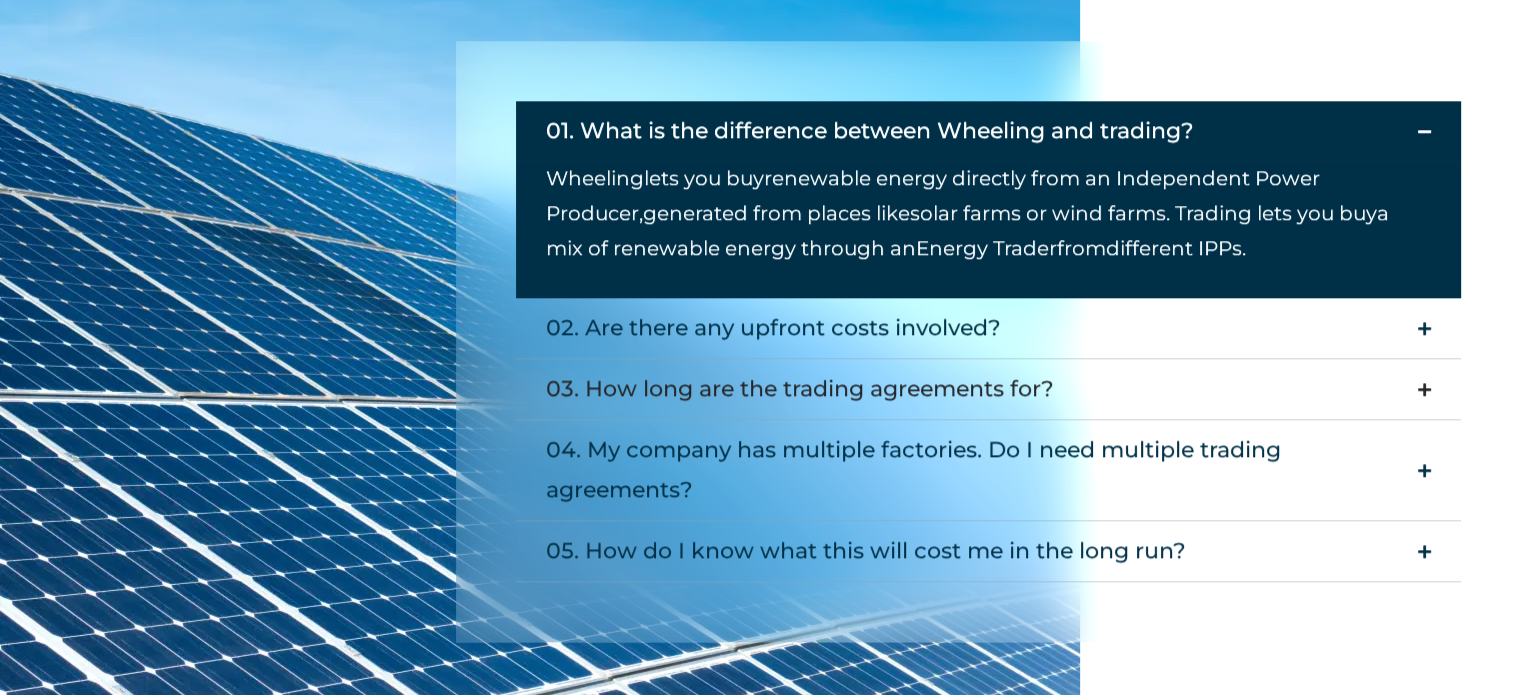 click on "03. How long are the trading agreements for?" at bounding box center (800, 389) 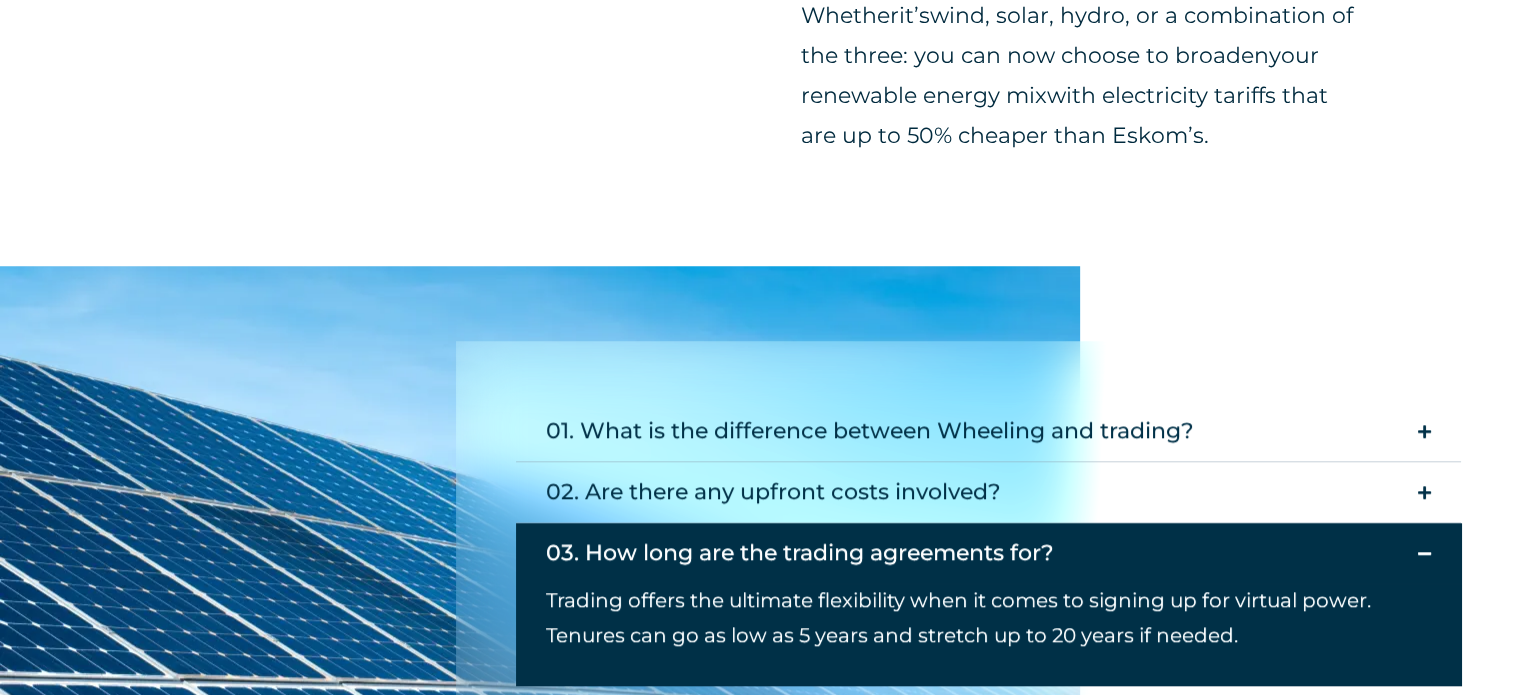 scroll, scrollTop: 2000, scrollLeft: 0, axis: vertical 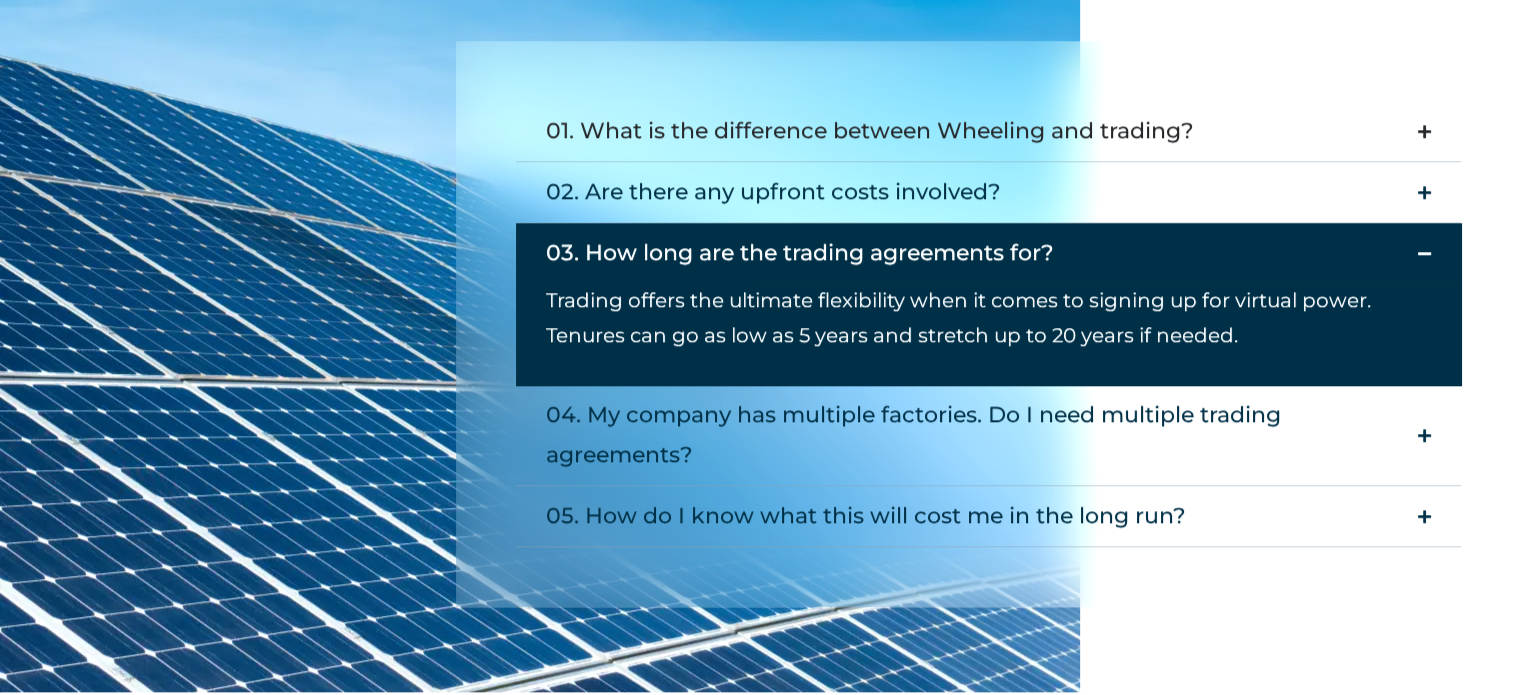 click on "01. What is the difference between Wheeling and trading?" at bounding box center [870, 131] 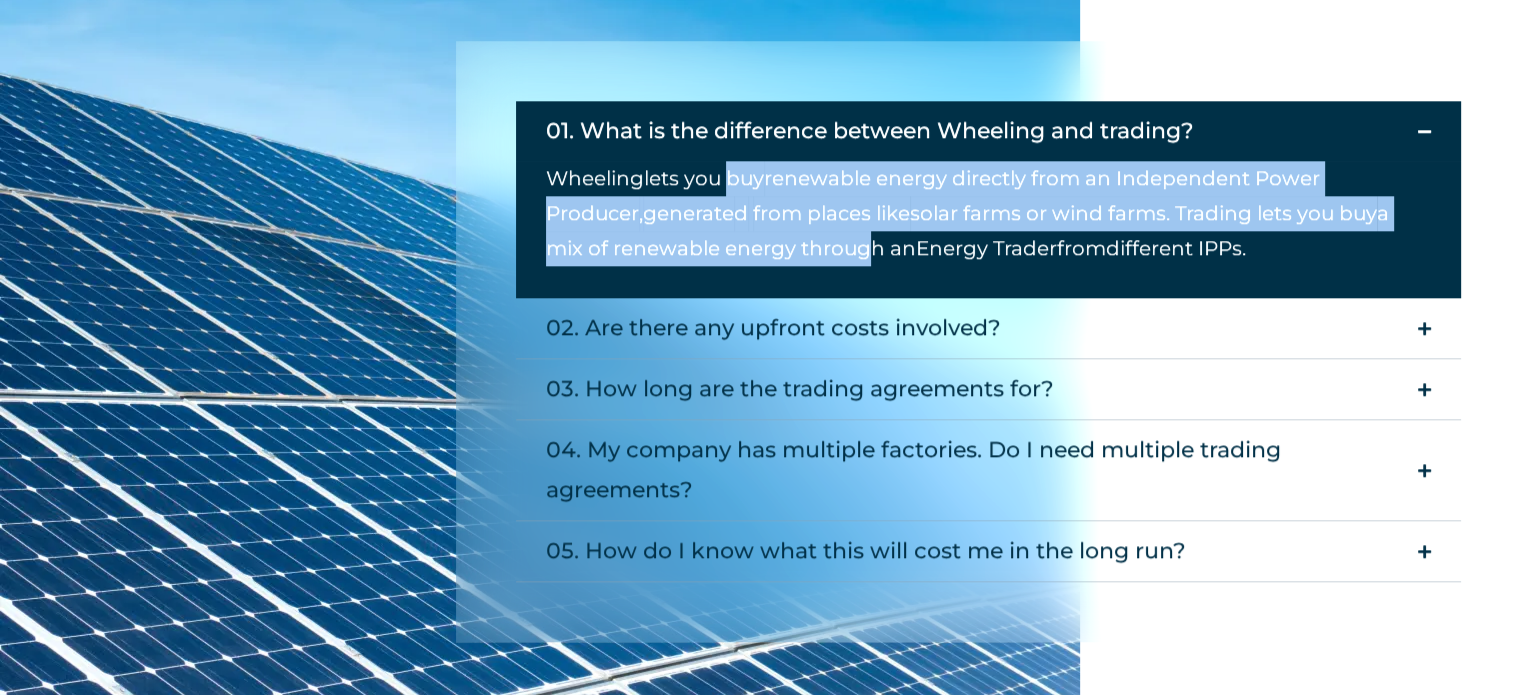 drag, startPoint x: 735, startPoint y: 182, endPoint x: 875, endPoint y: 235, distance: 149.69637 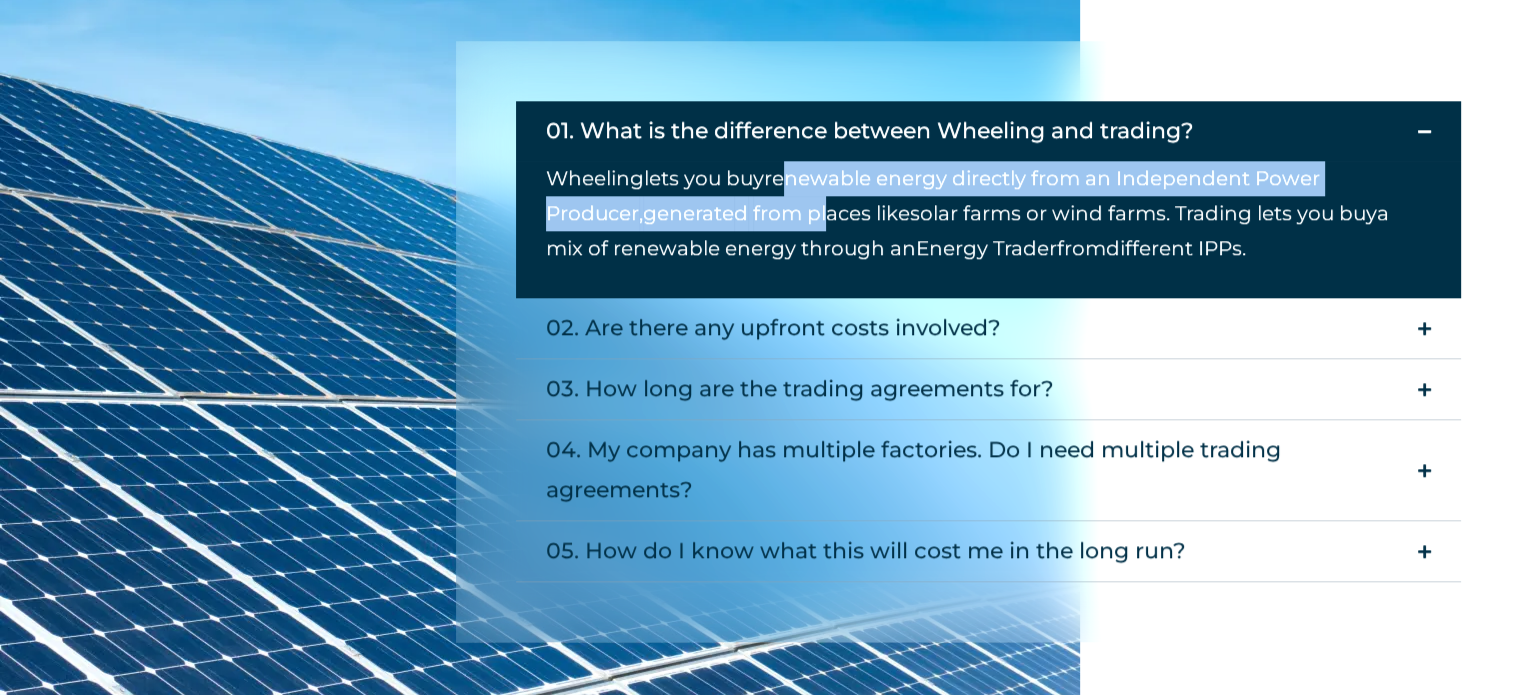 drag, startPoint x: 779, startPoint y: 183, endPoint x: 935, endPoint y: 240, distance: 166.08733 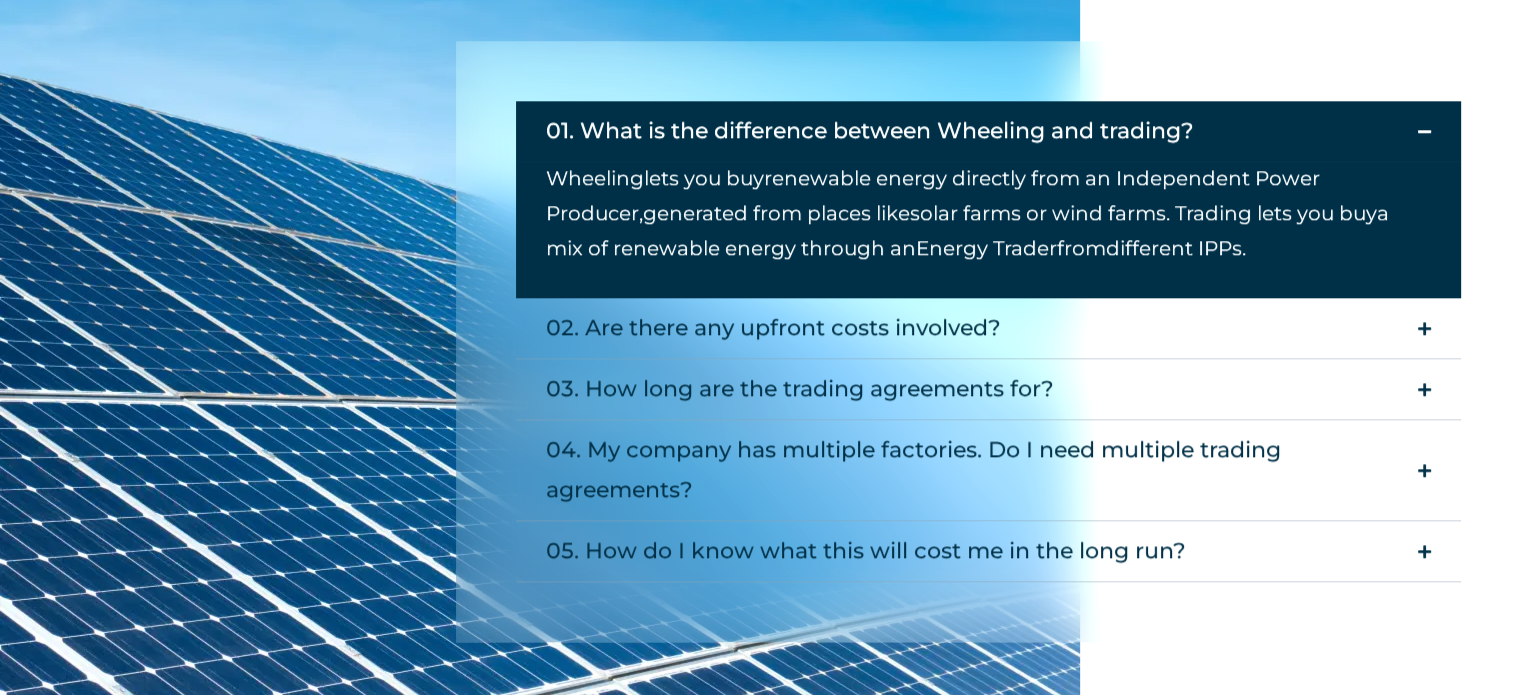 click on "Energy Trader" at bounding box center (986, 248) 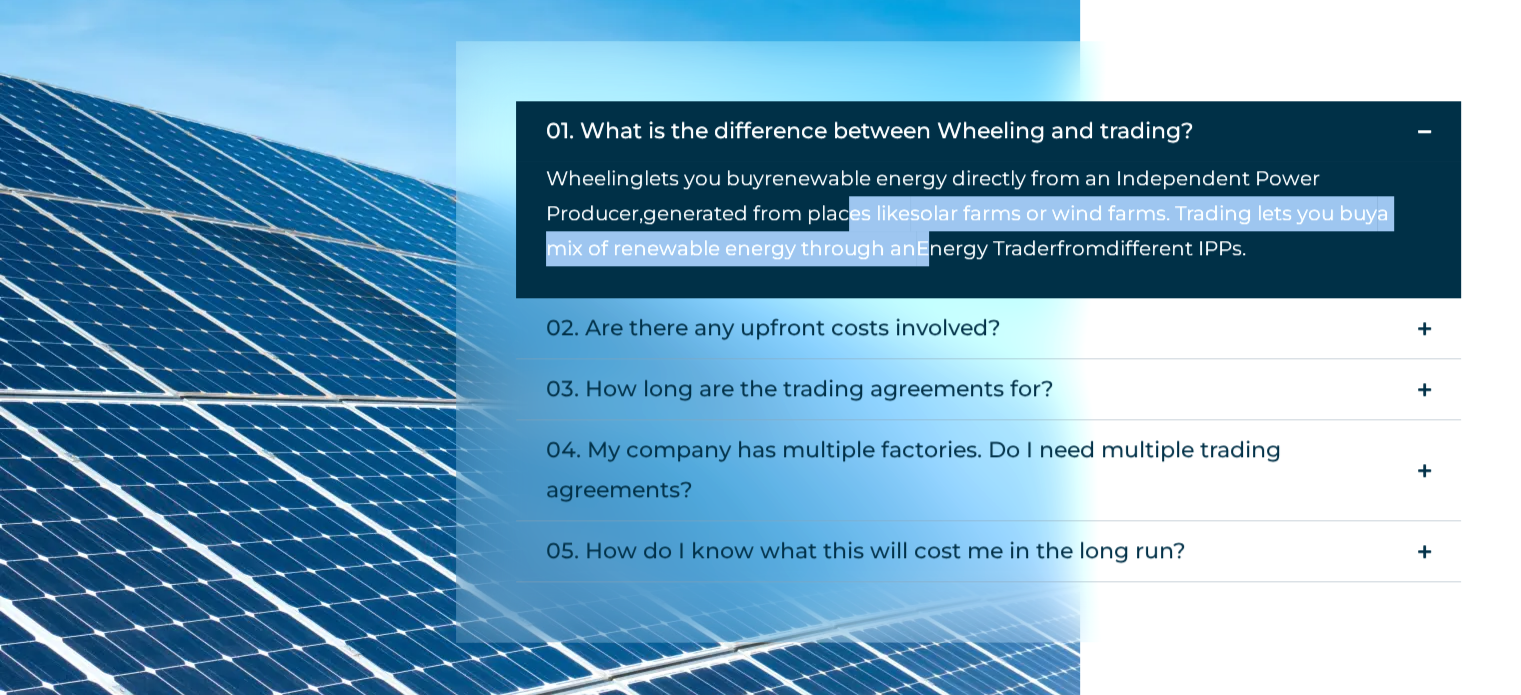 drag, startPoint x: 854, startPoint y: 205, endPoint x: 968, endPoint y: 261, distance: 127.01181 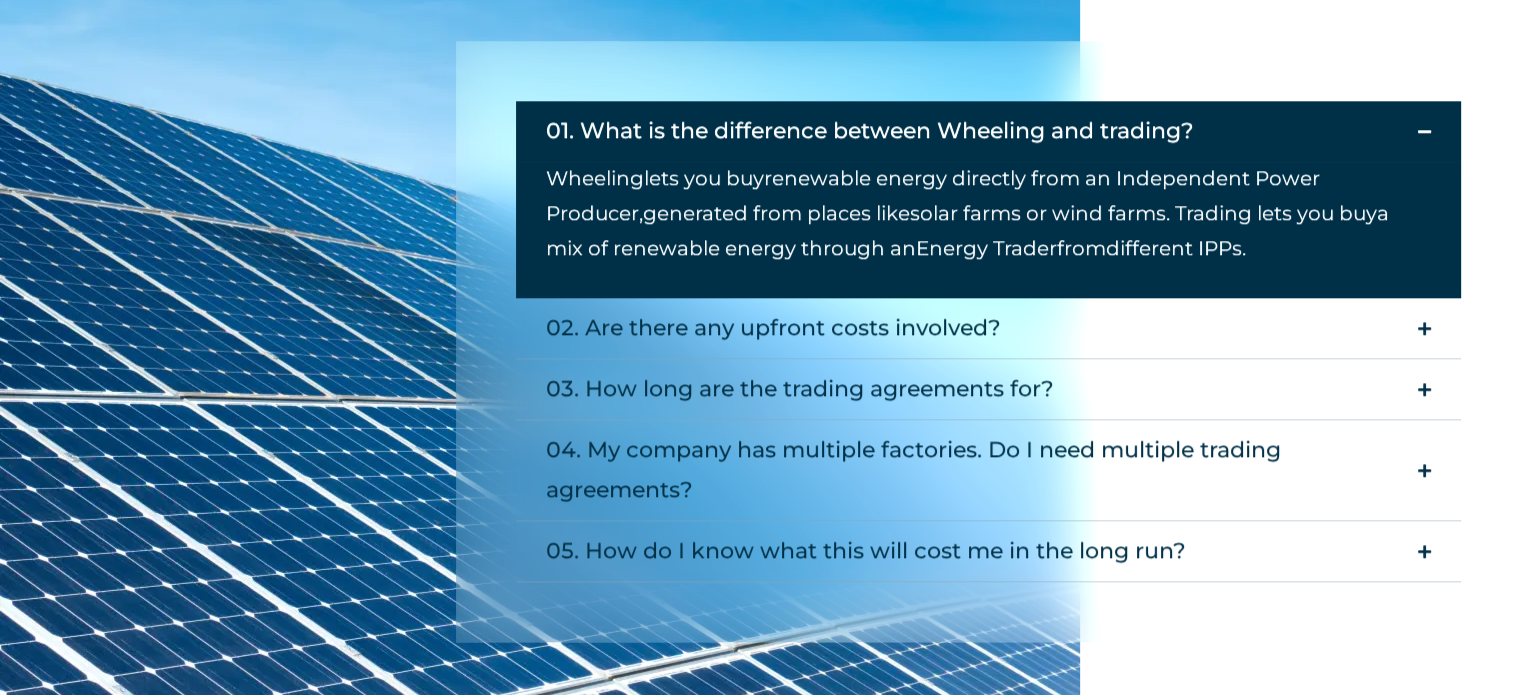 click on "from" at bounding box center [1081, 248] 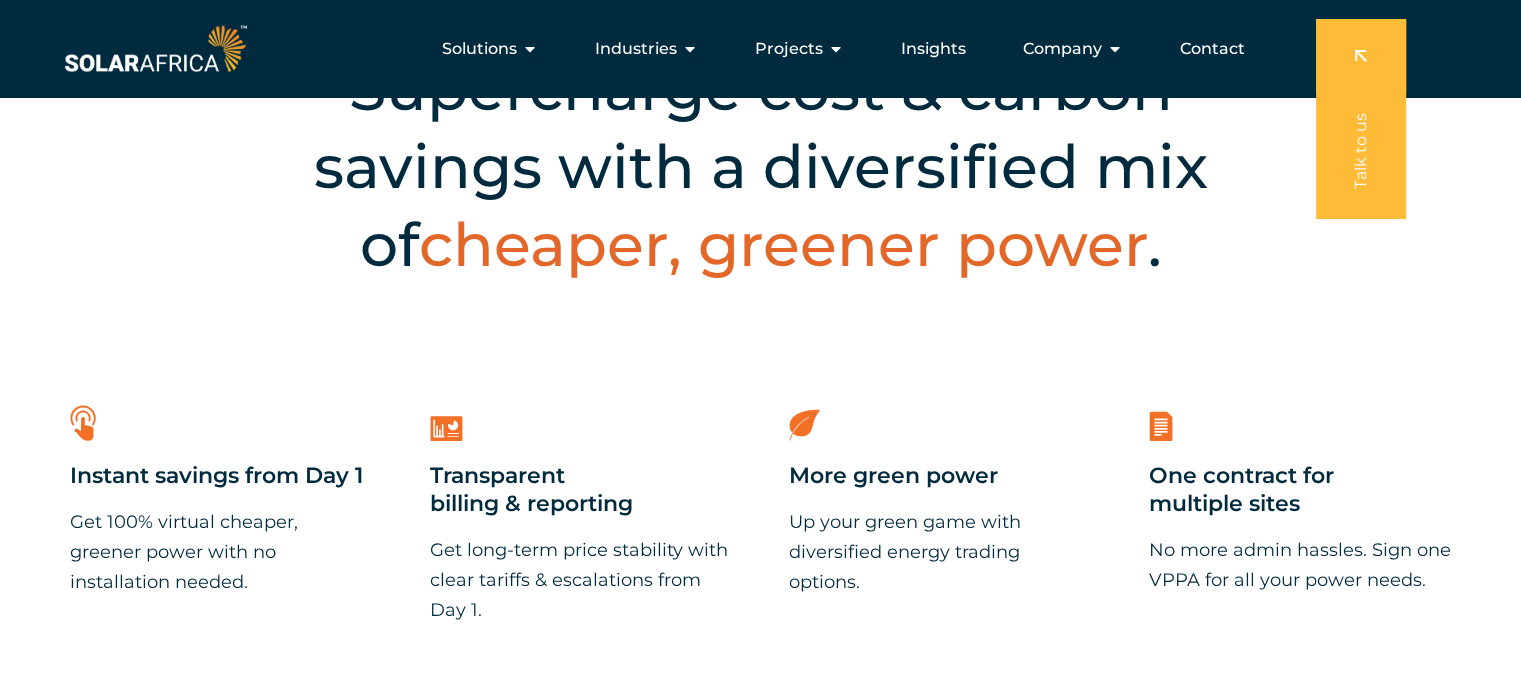 scroll, scrollTop: 400, scrollLeft: 0, axis: vertical 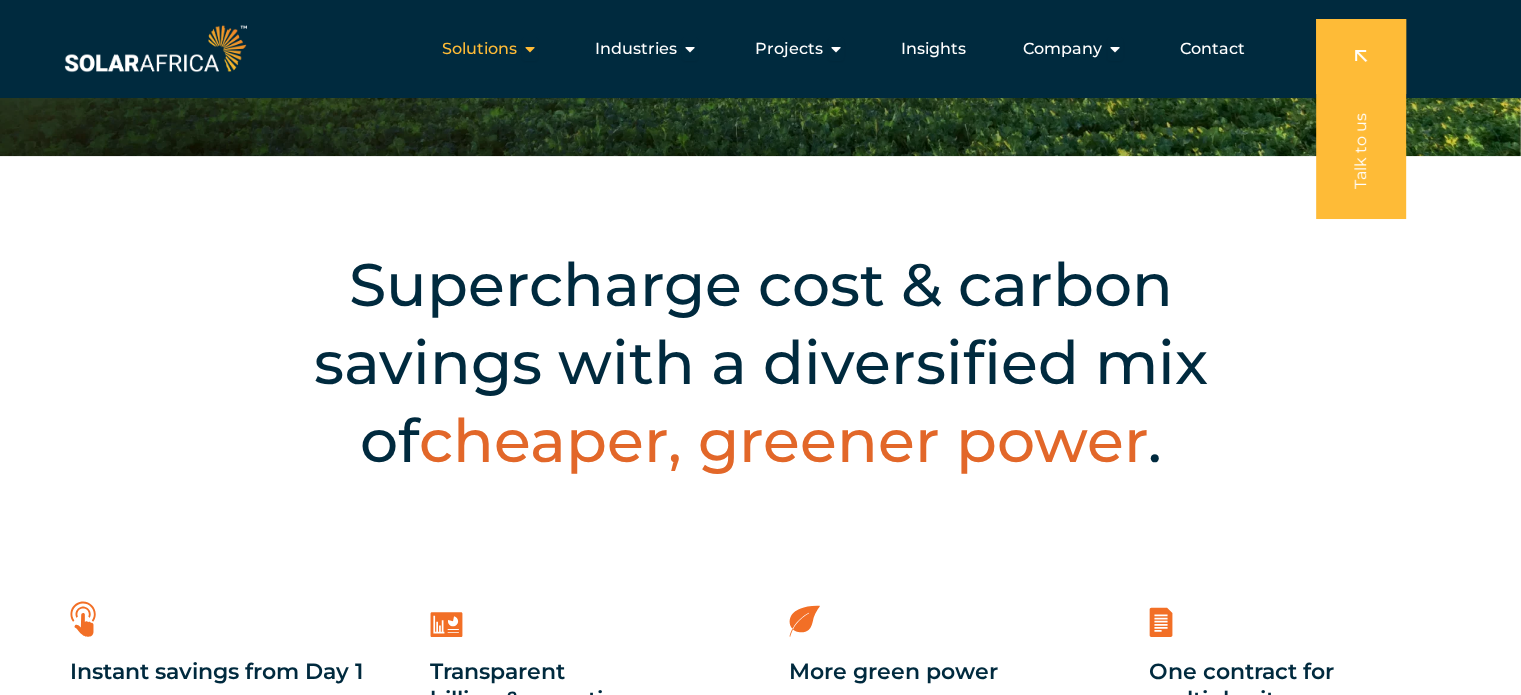 click at bounding box center [530, 49] 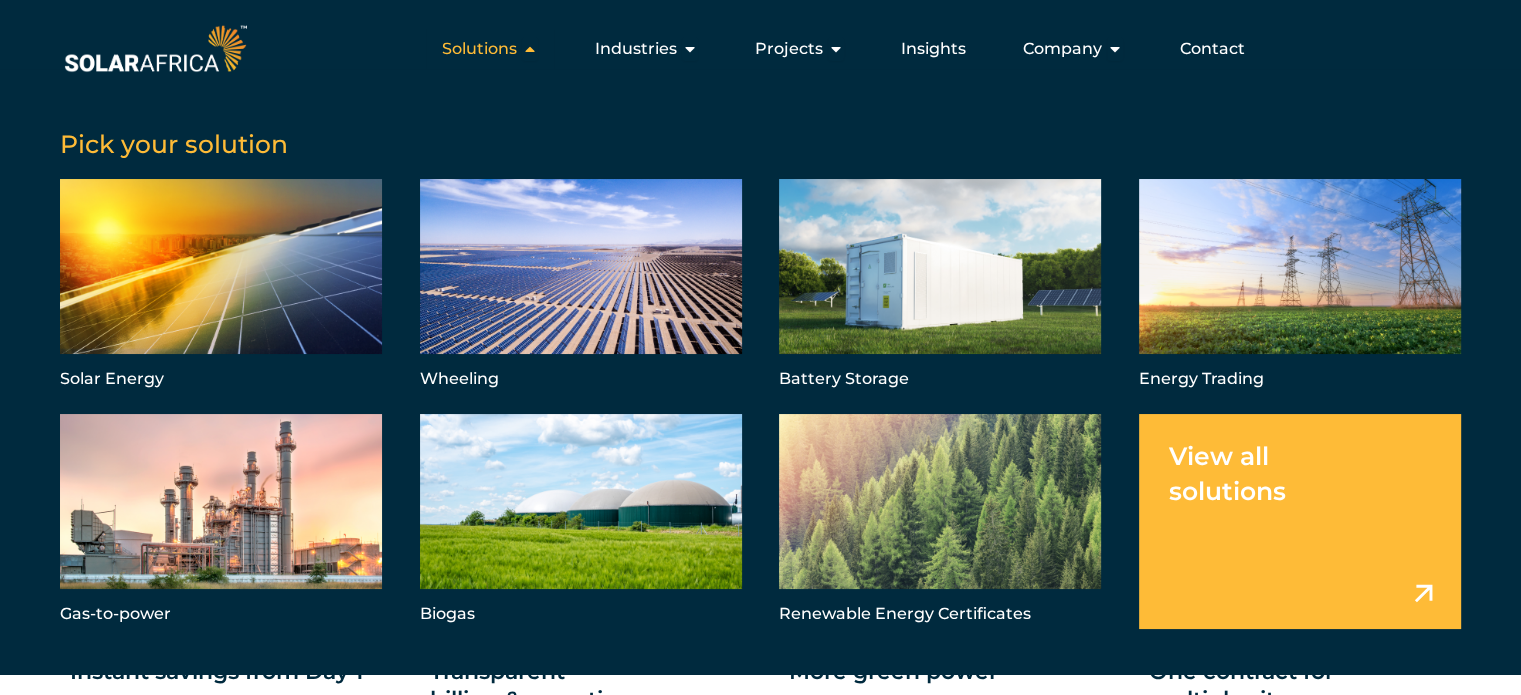 click at bounding box center (530, 49) 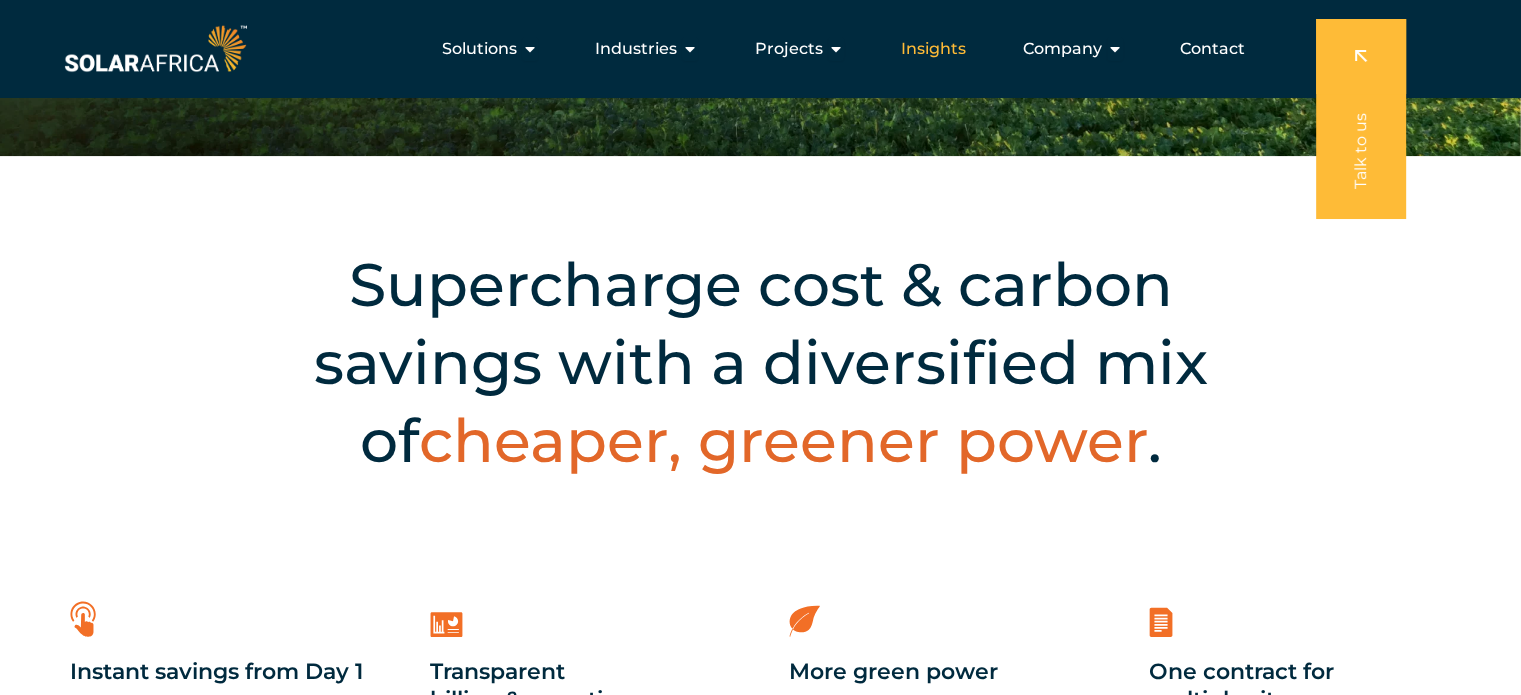 click on "Insights" at bounding box center [933, 49] 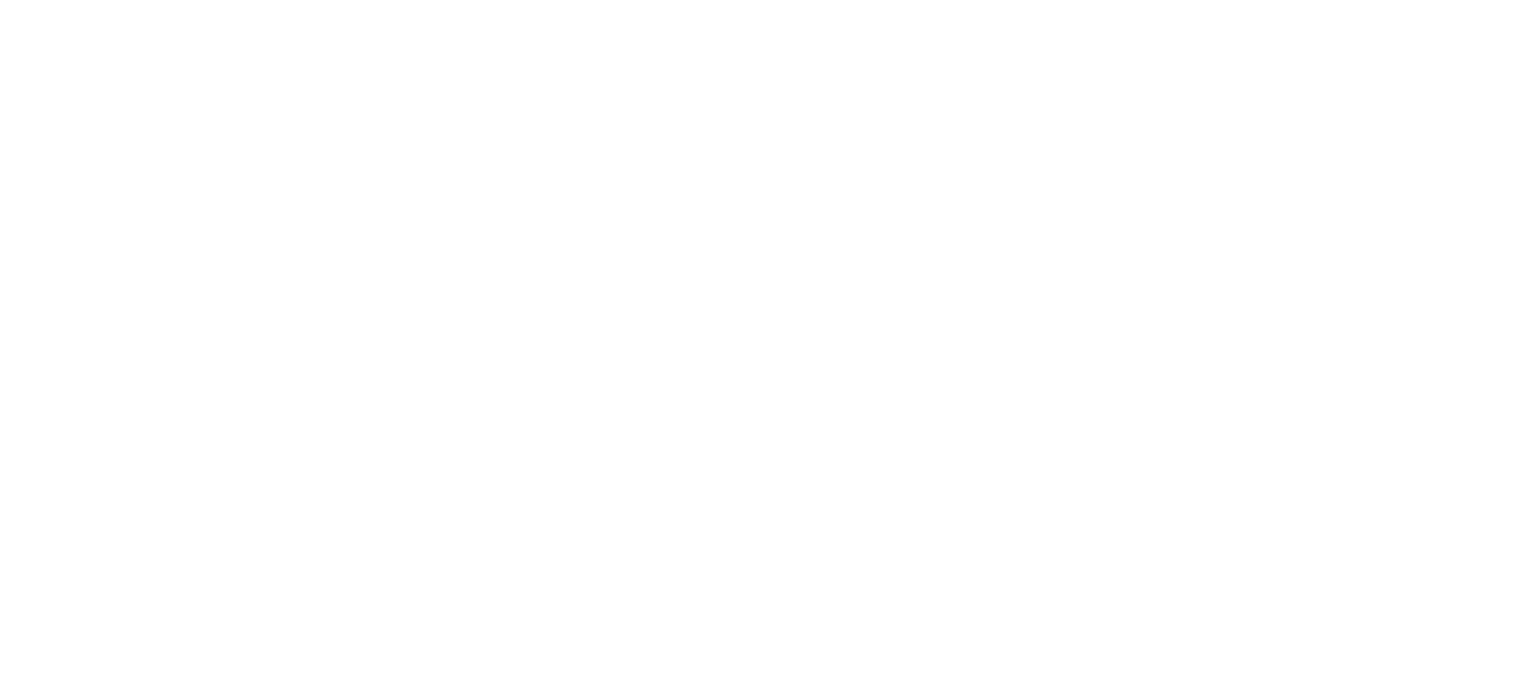 scroll, scrollTop: 0, scrollLeft: 0, axis: both 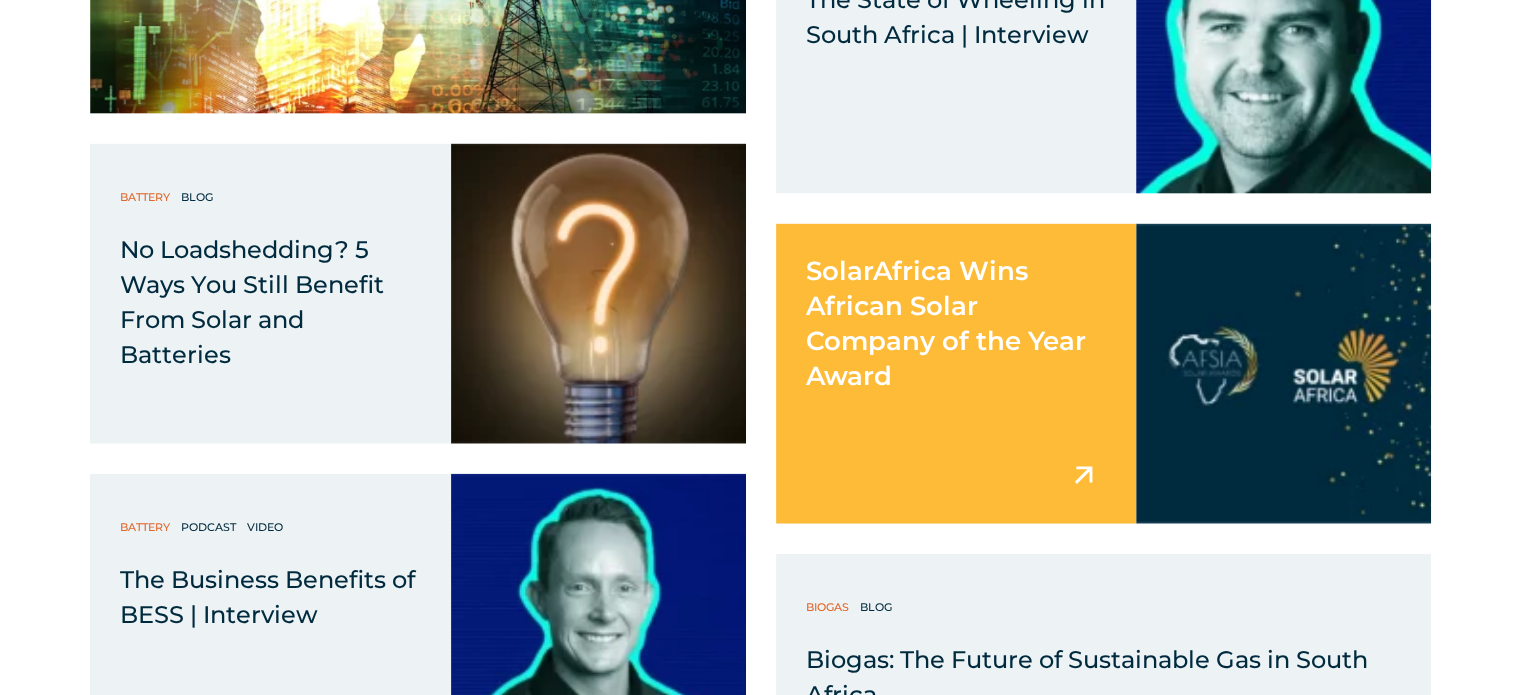 click on "SolarAfrica Wins African Solar Company of the Year Award" at bounding box center (946, 323) 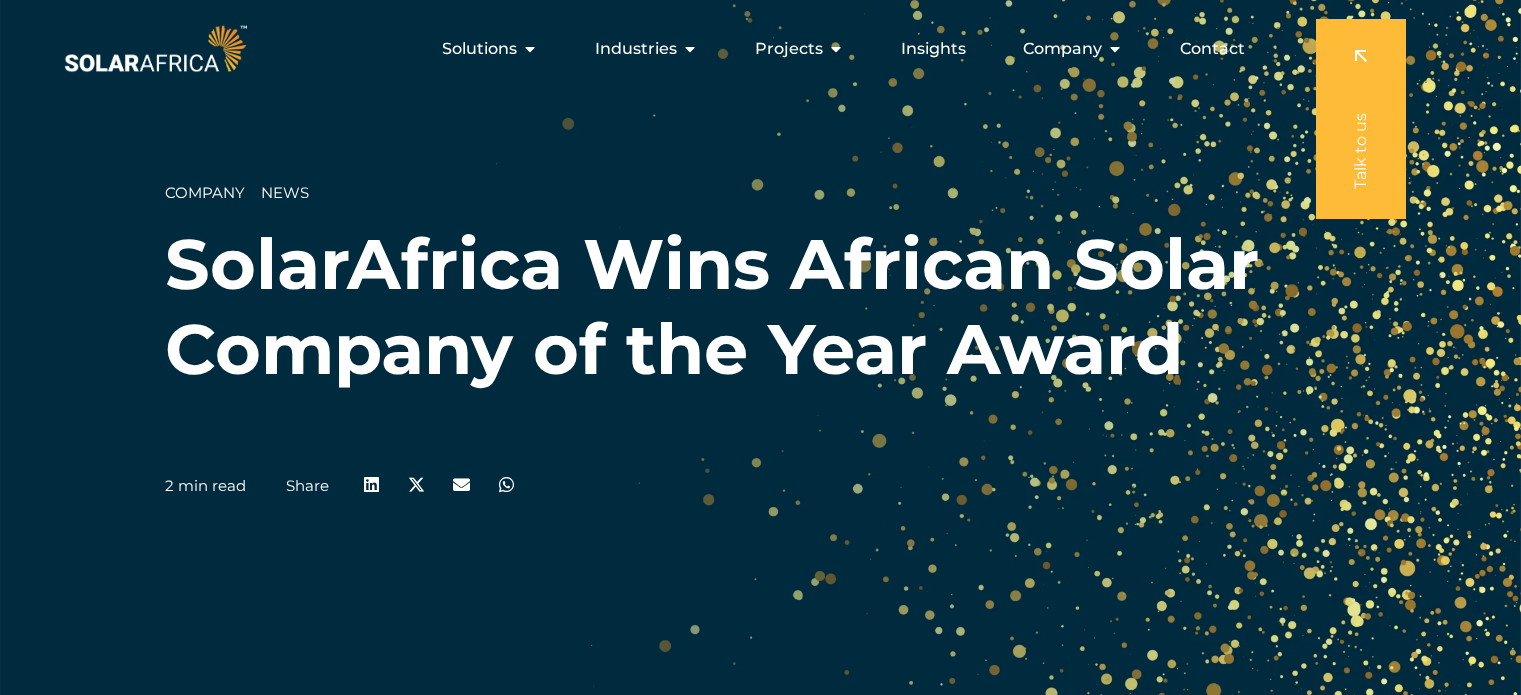 scroll, scrollTop: 0, scrollLeft: 0, axis: both 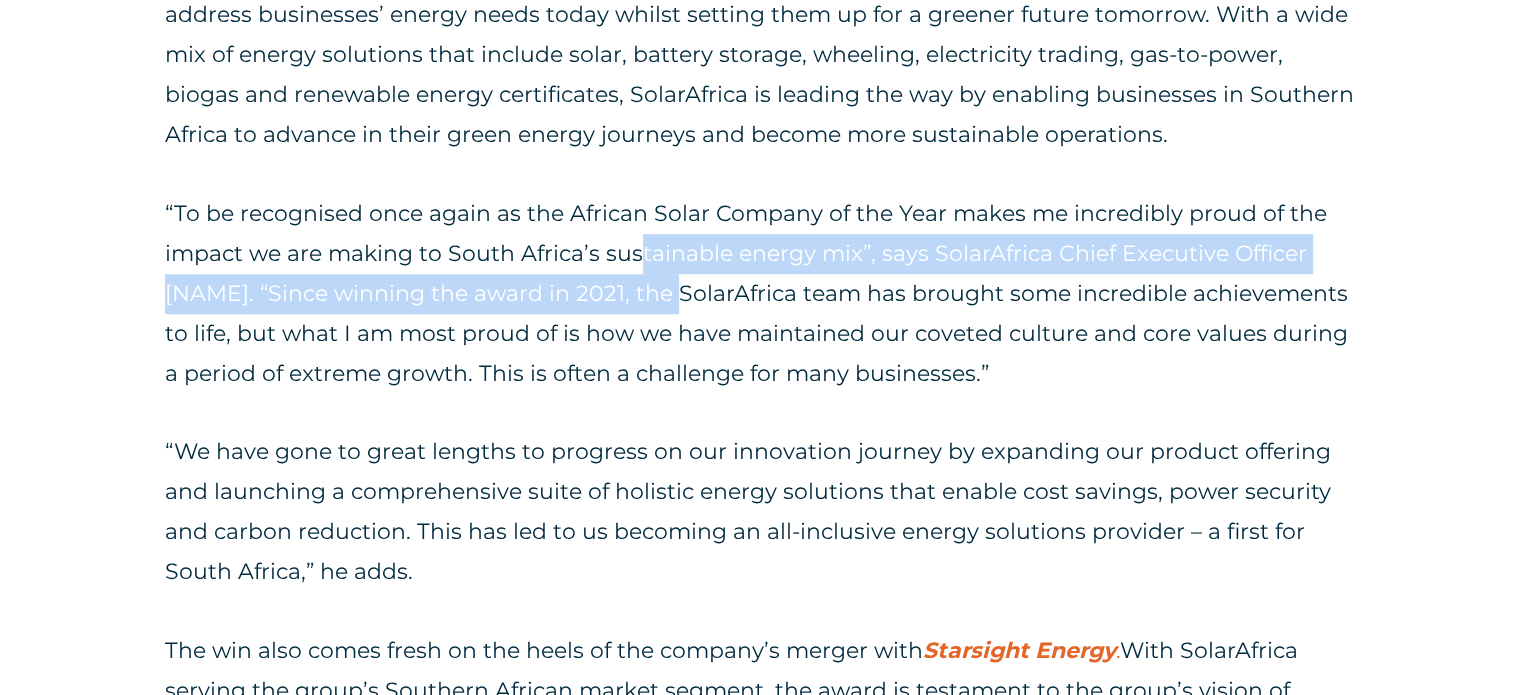 drag, startPoint x: 635, startPoint y: 248, endPoint x: 743, endPoint y: 353, distance: 150.62868 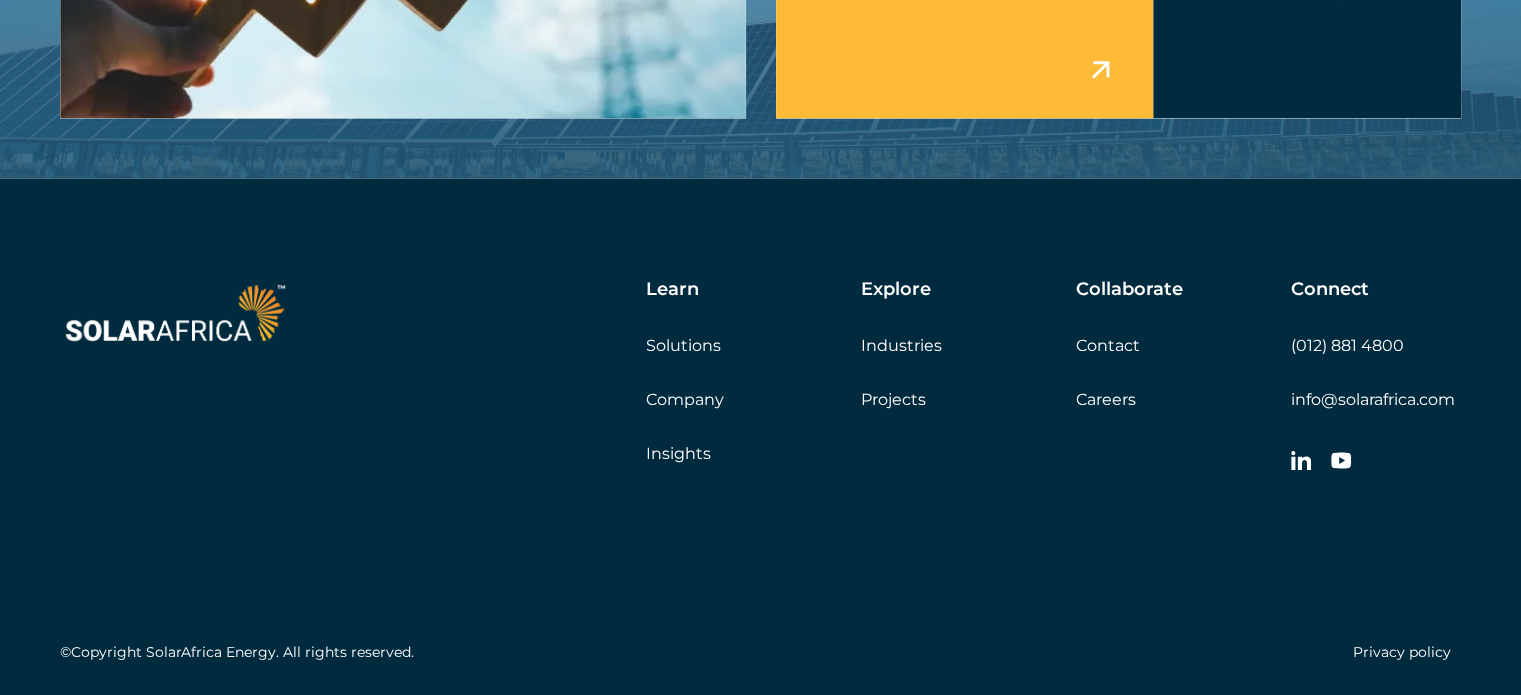 scroll, scrollTop: 3700, scrollLeft: 0, axis: vertical 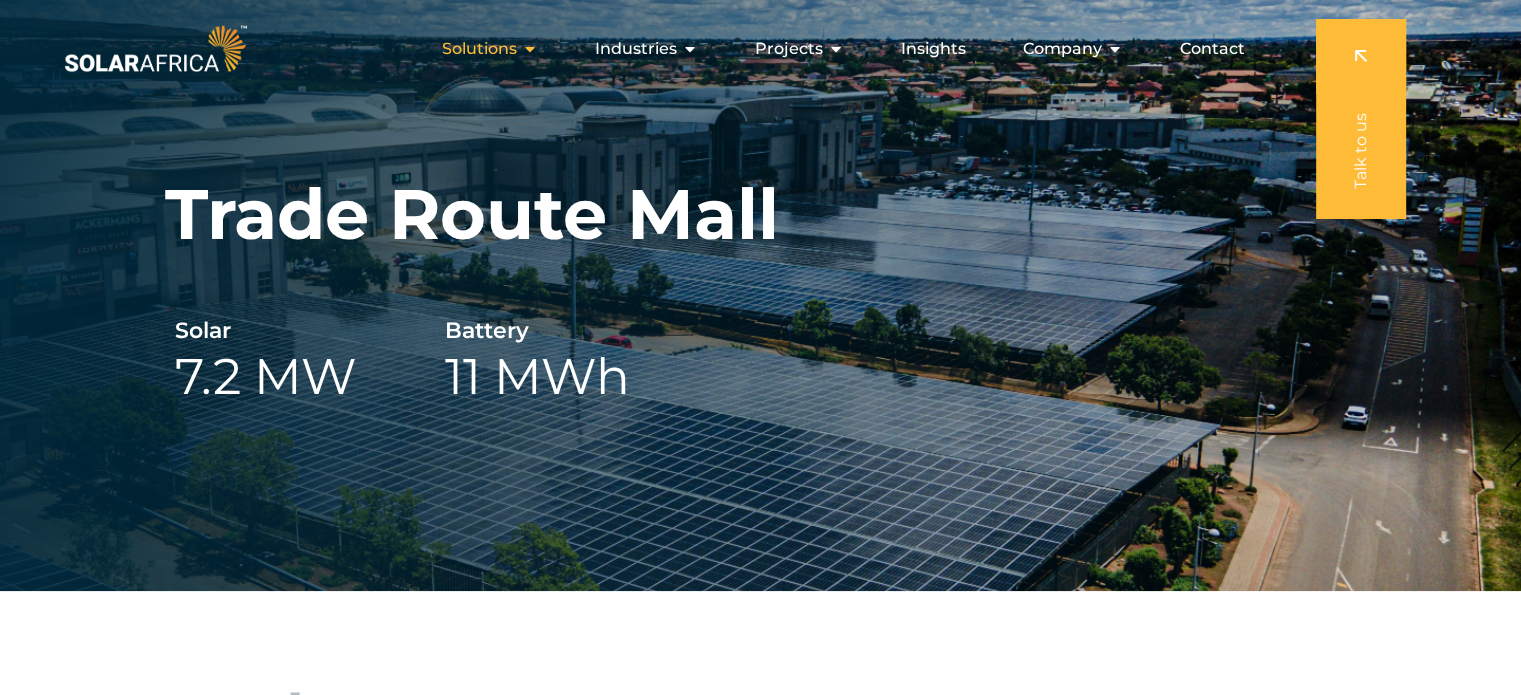 click on "Solutions" at bounding box center (479, 49) 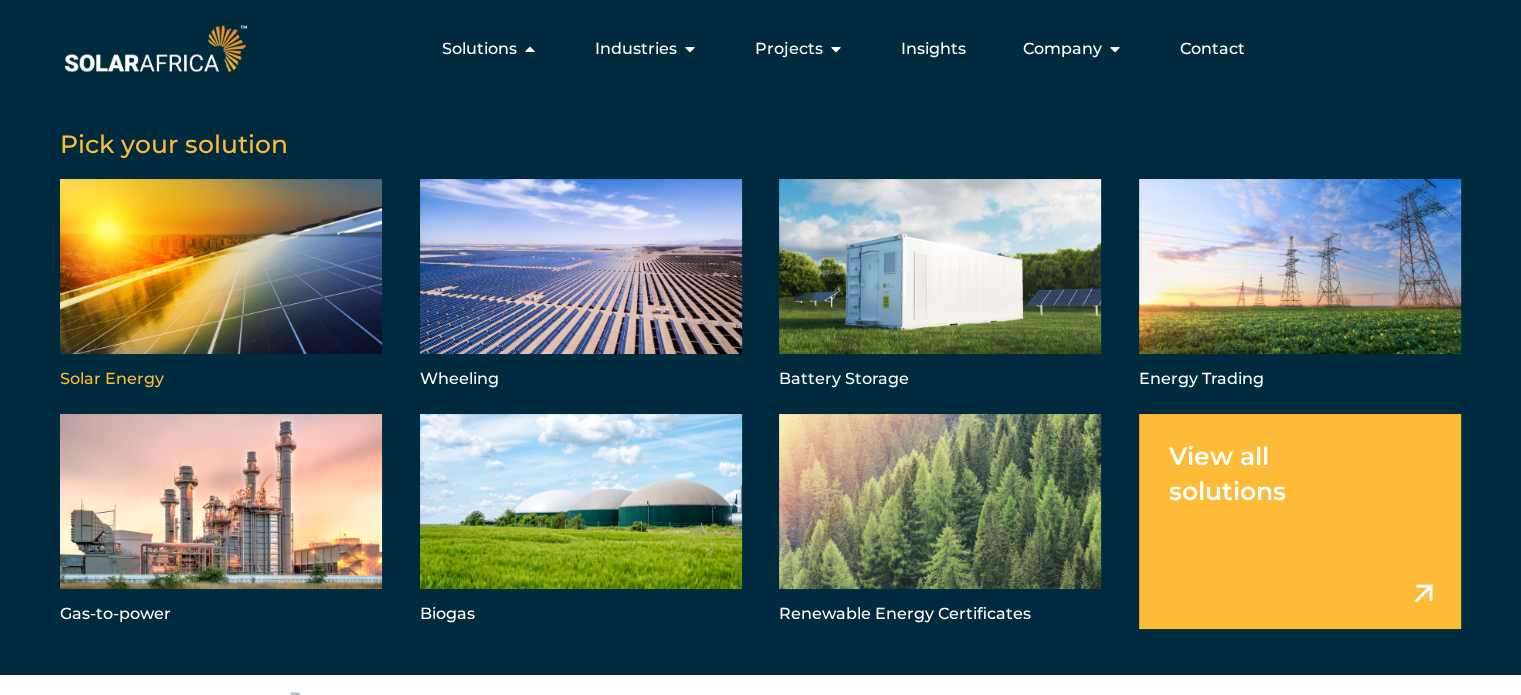 click at bounding box center (221, 286) 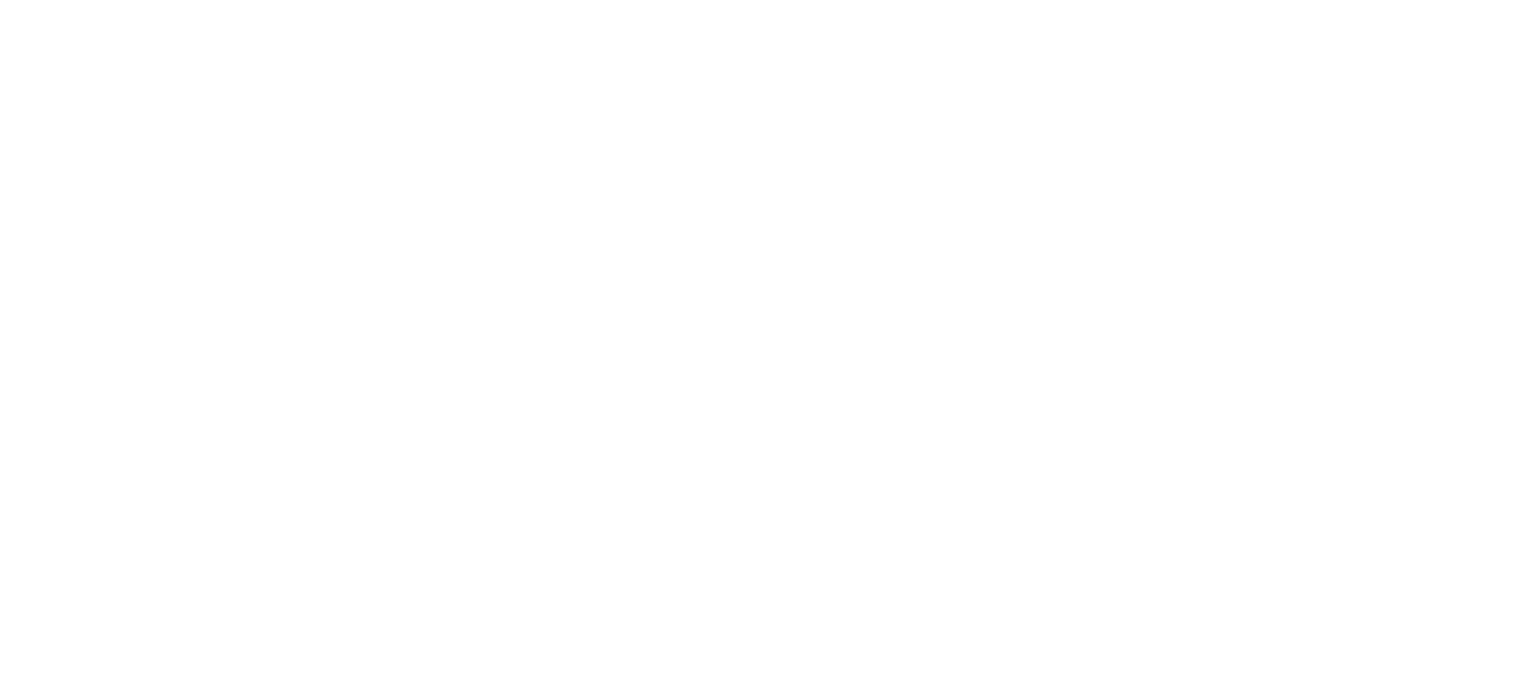 scroll, scrollTop: 0, scrollLeft: 0, axis: both 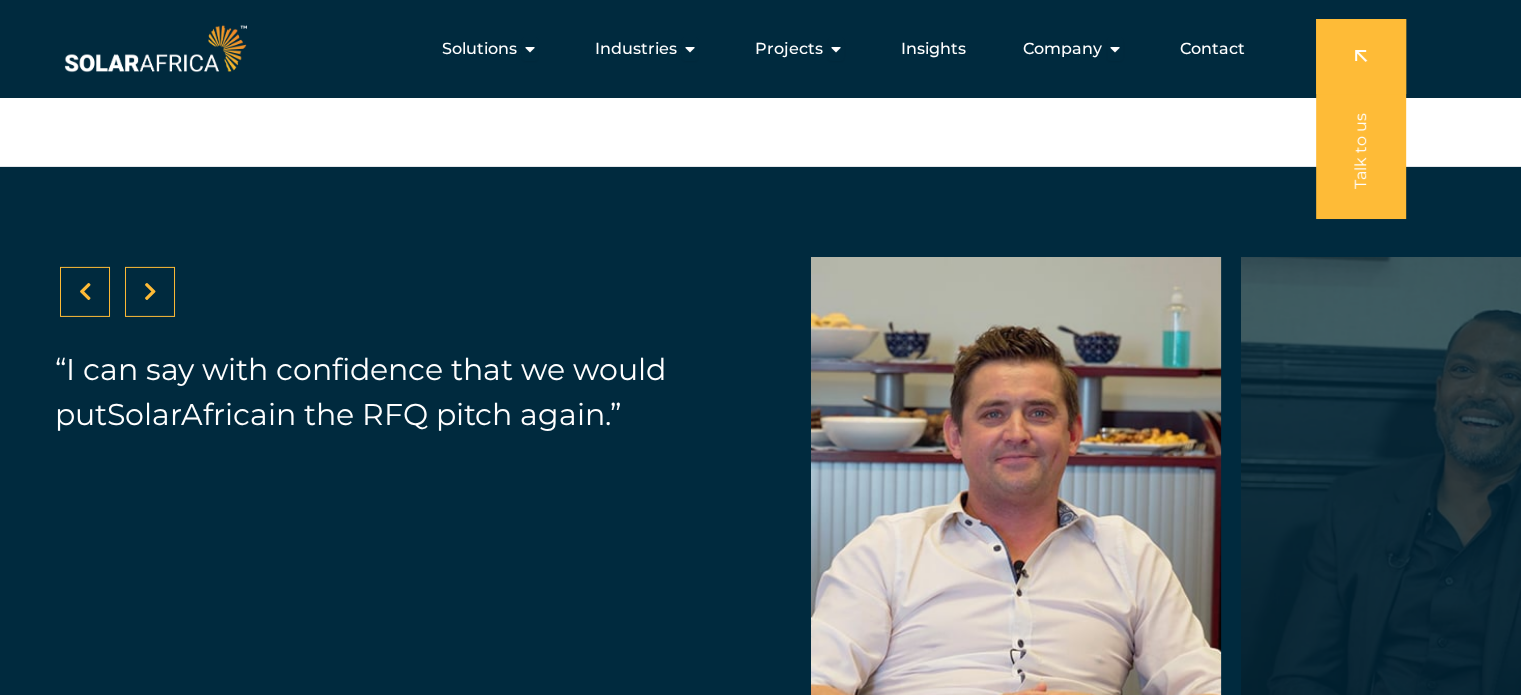 click at bounding box center [150, 292] 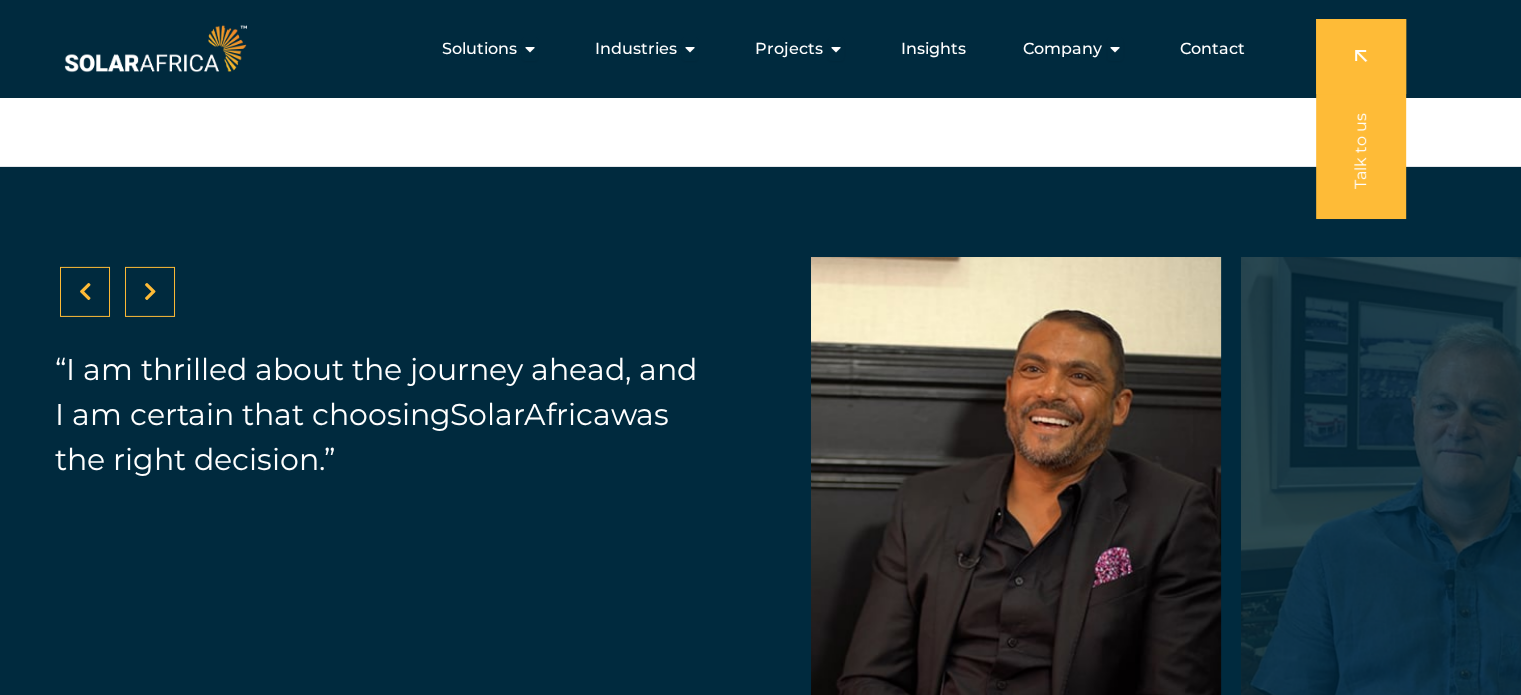 click at bounding box center (85, 292) 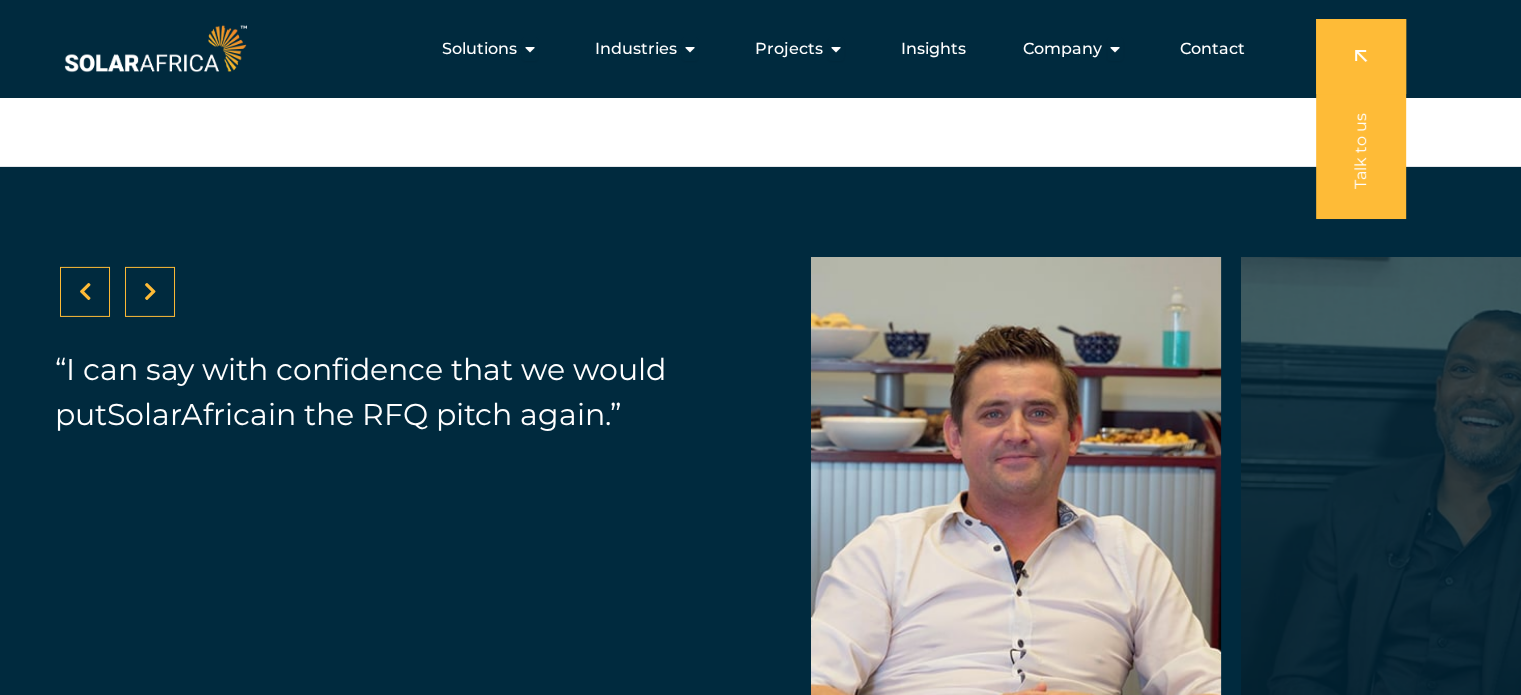 click at bounding box center [150, 292] 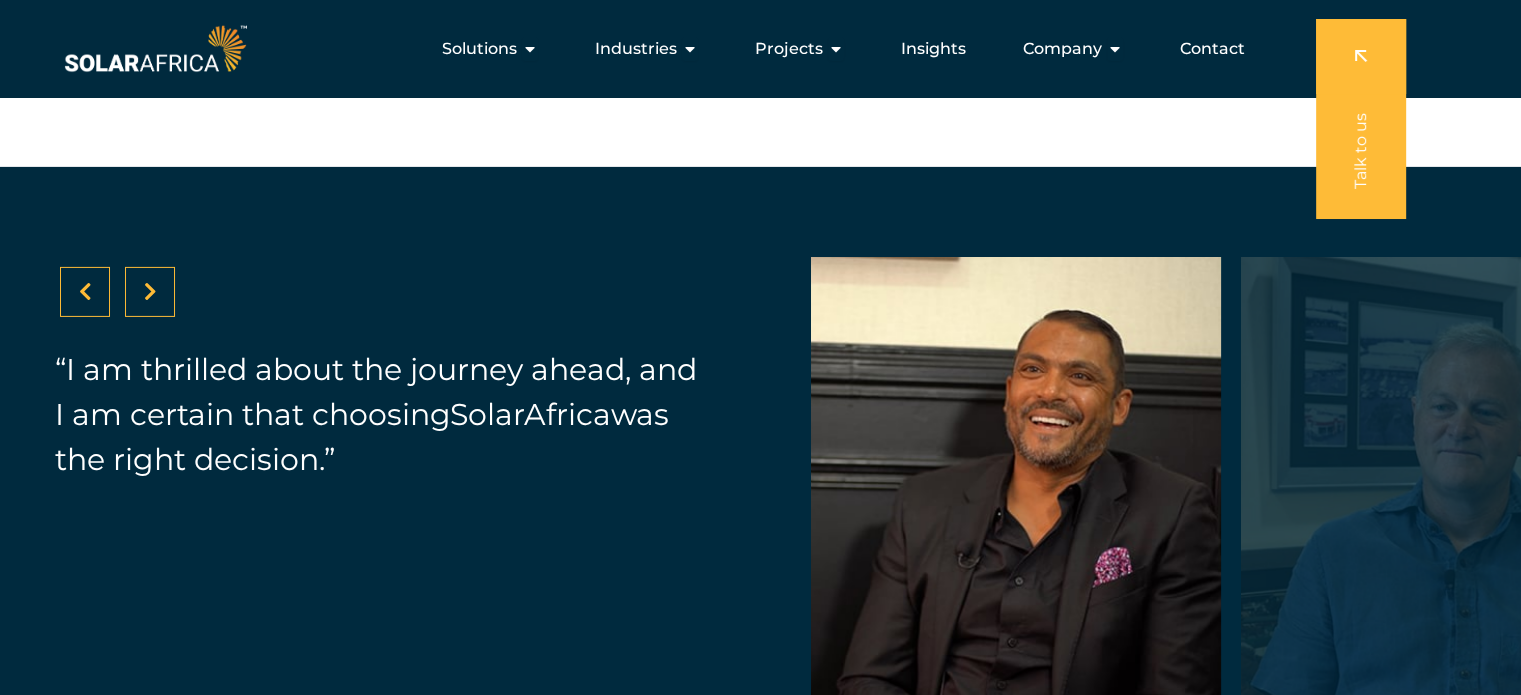 click at bounding box center (150, 292) 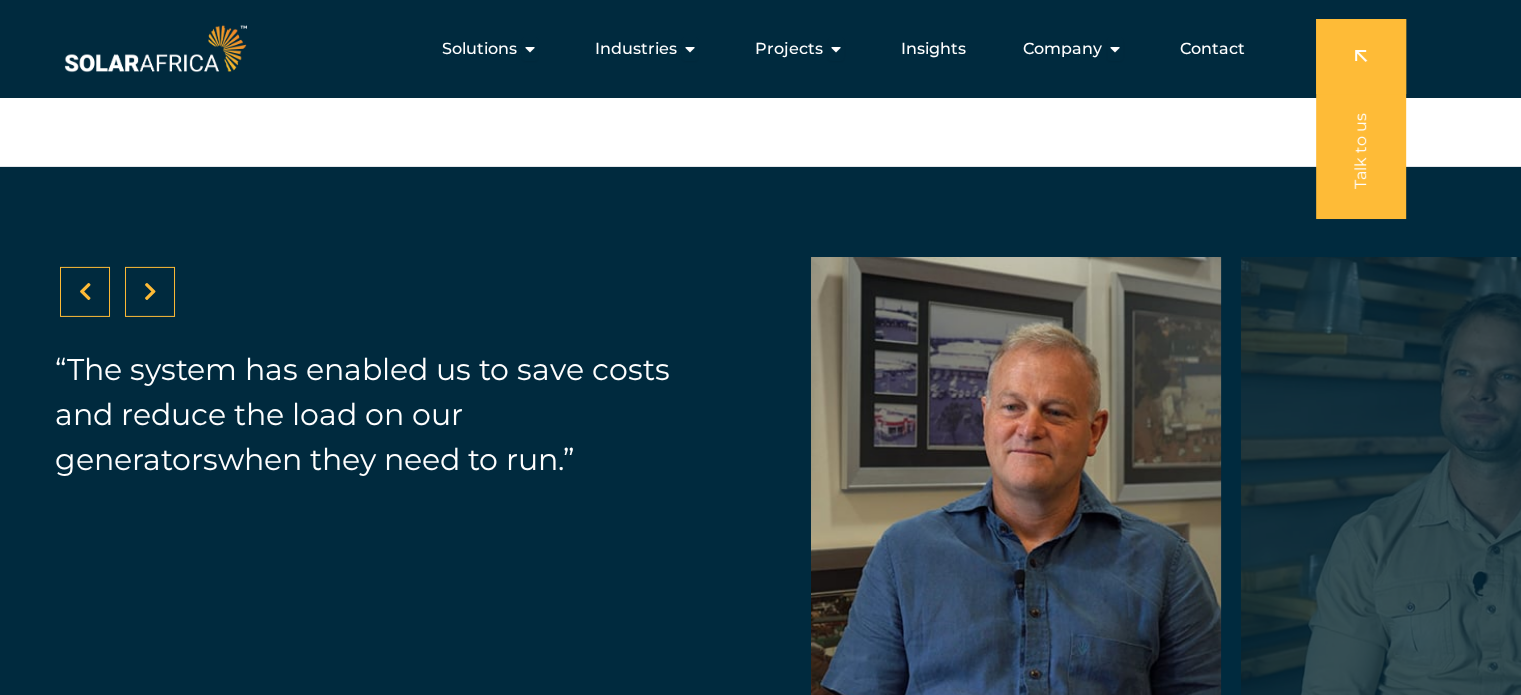 click at bounding box center (385, 292) 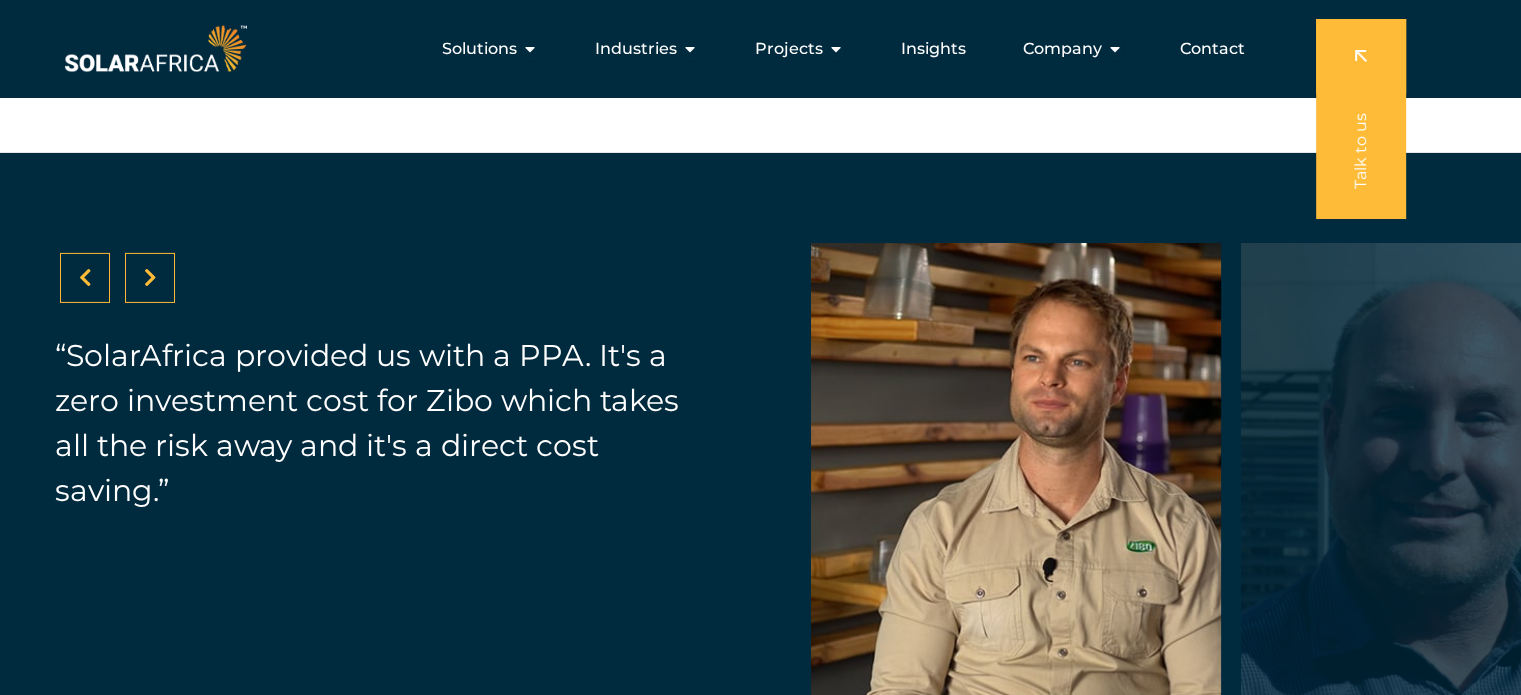 scroll, scrollTop: 6700, scrollLeft: 0, axis: vertical 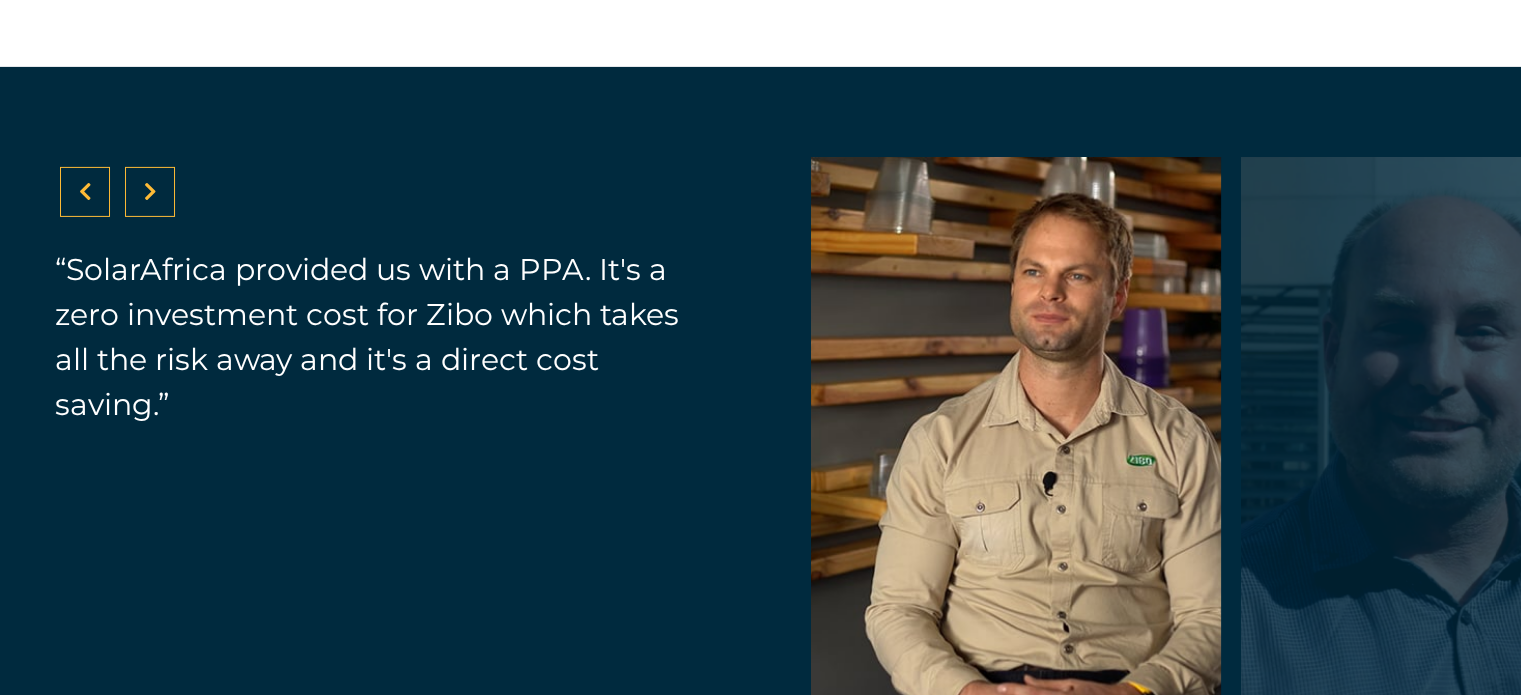 click at bounding box center [150, 192] 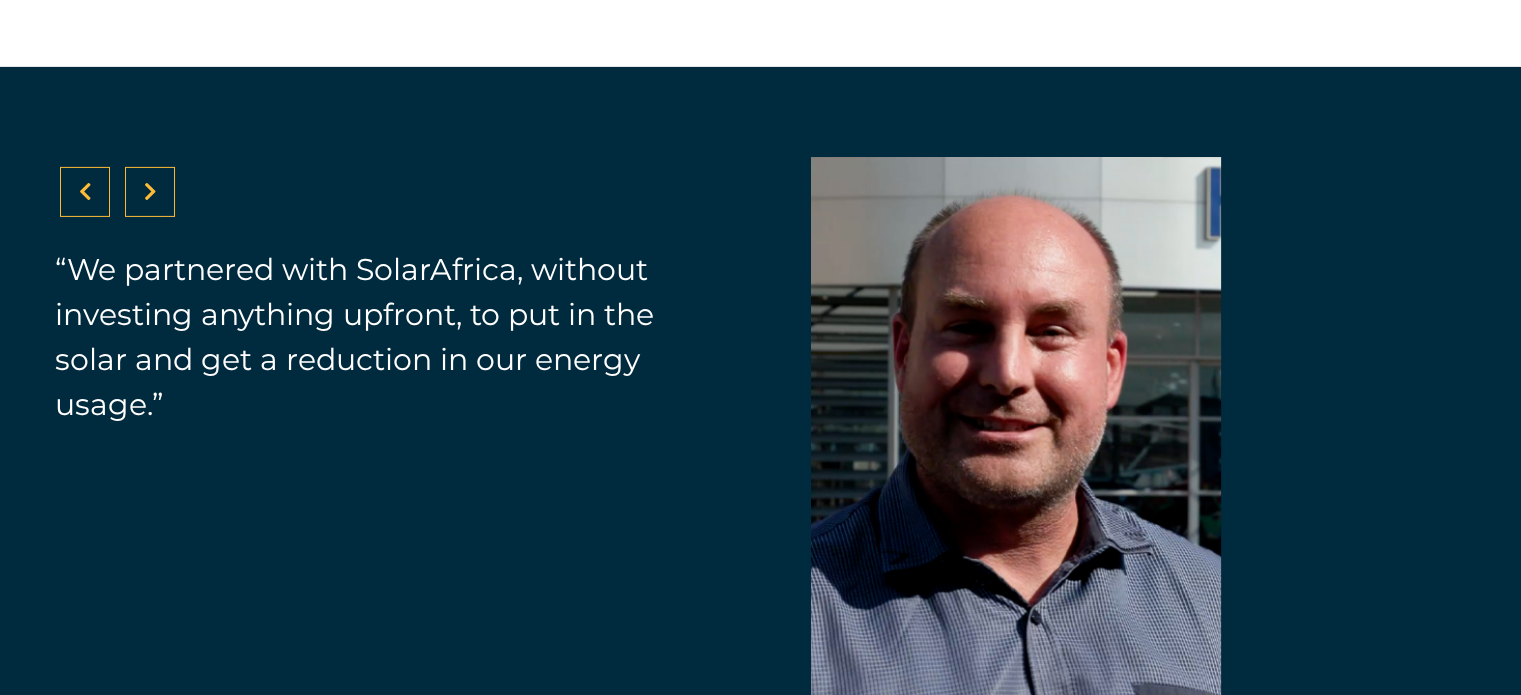 click at bounding box center (150, 192) 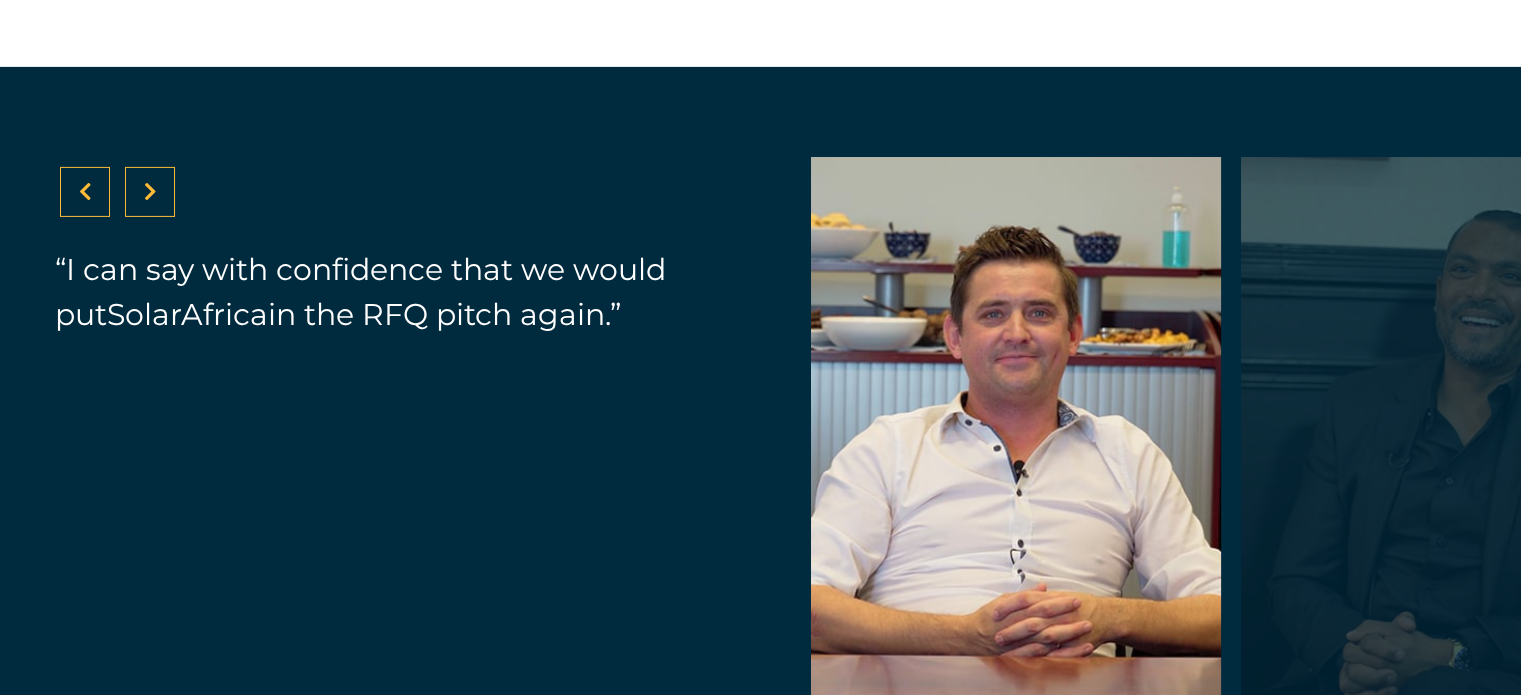 click at bounding box center (150, 192) 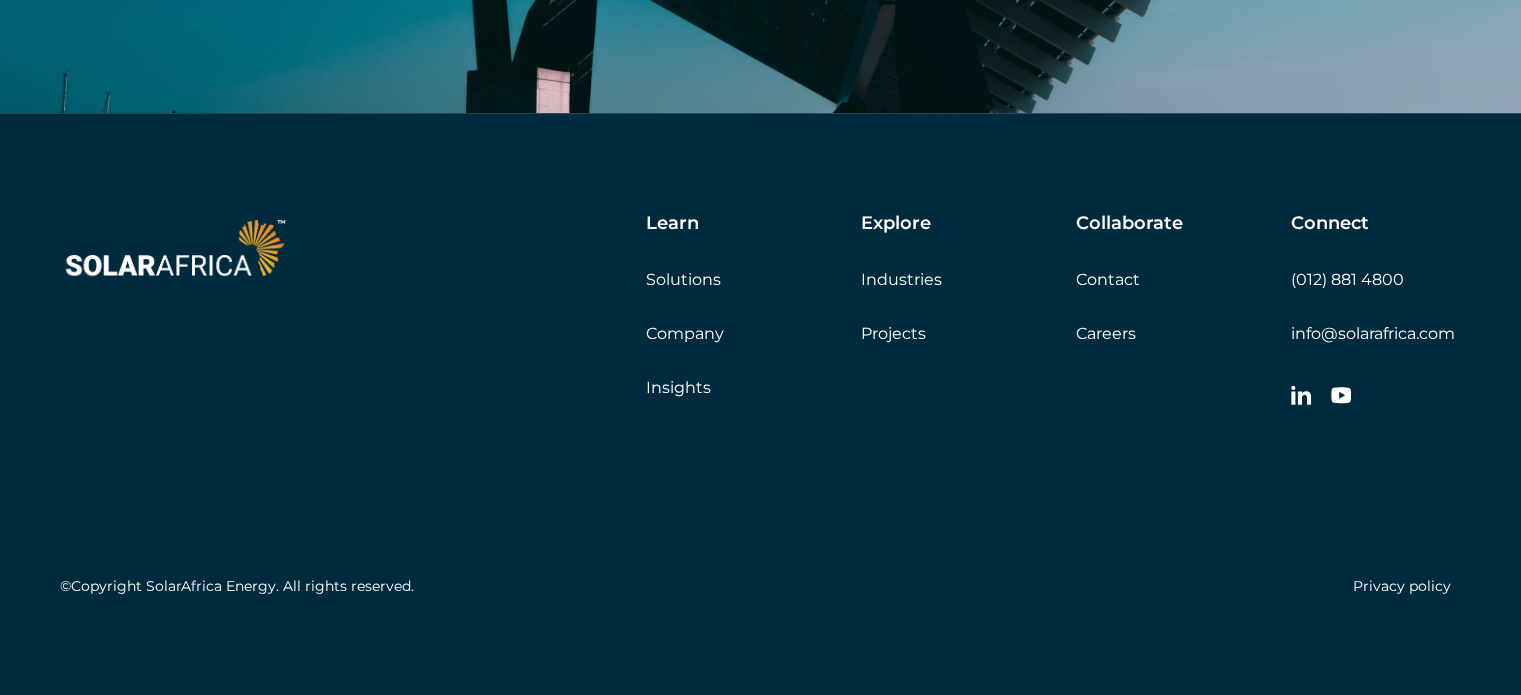 scroll, scrollTop: 9432, scrollLeft: 0, axis: vertical 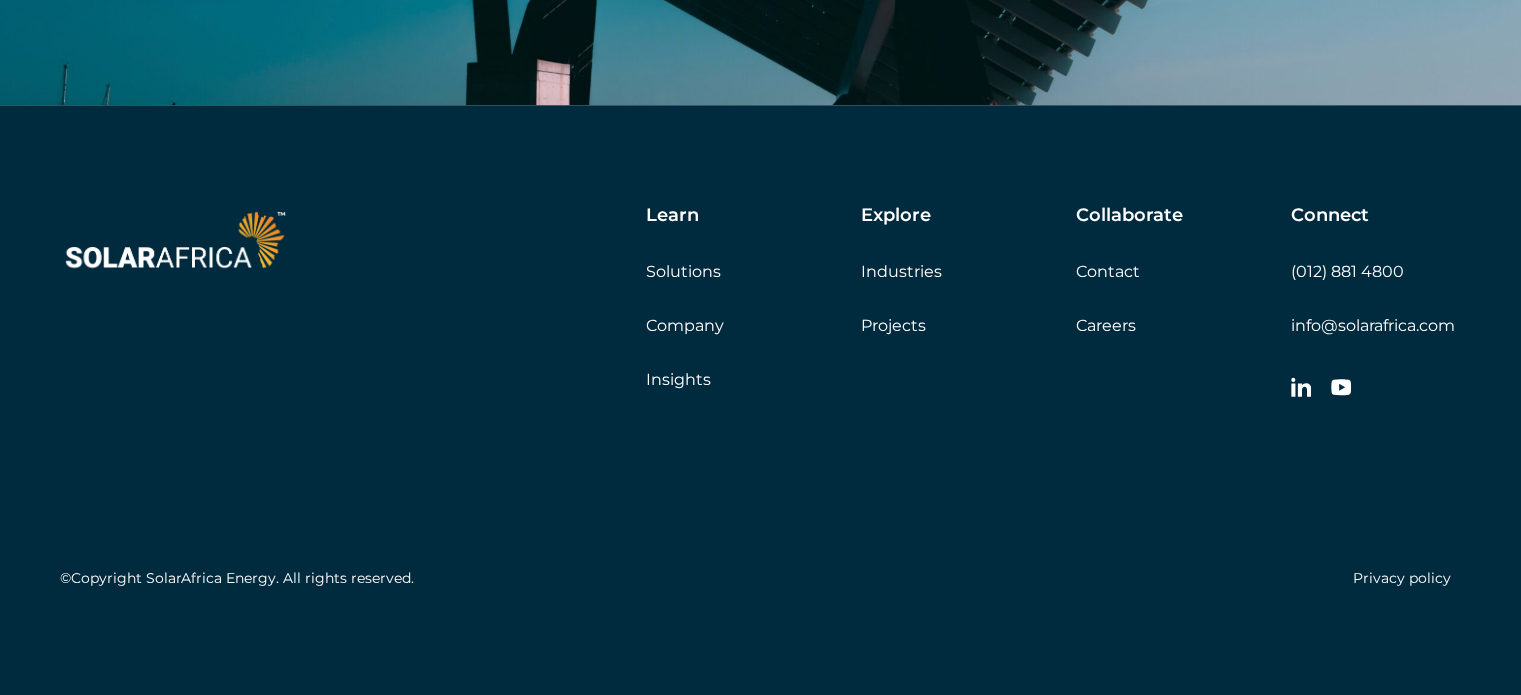 click on "Solutions" at bounding box center [683, 271] 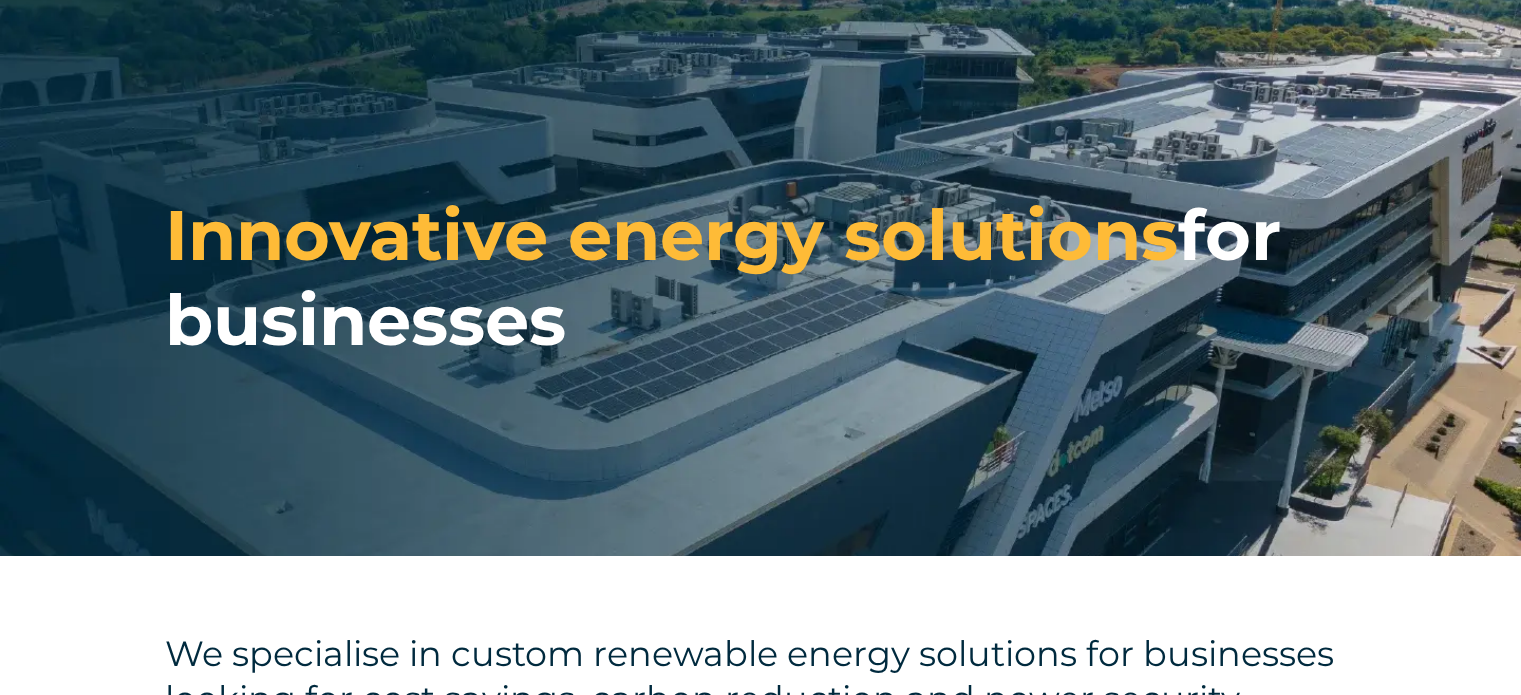 scroll, scrollTop: 300, scrollLeft: 0, axis: vertical 